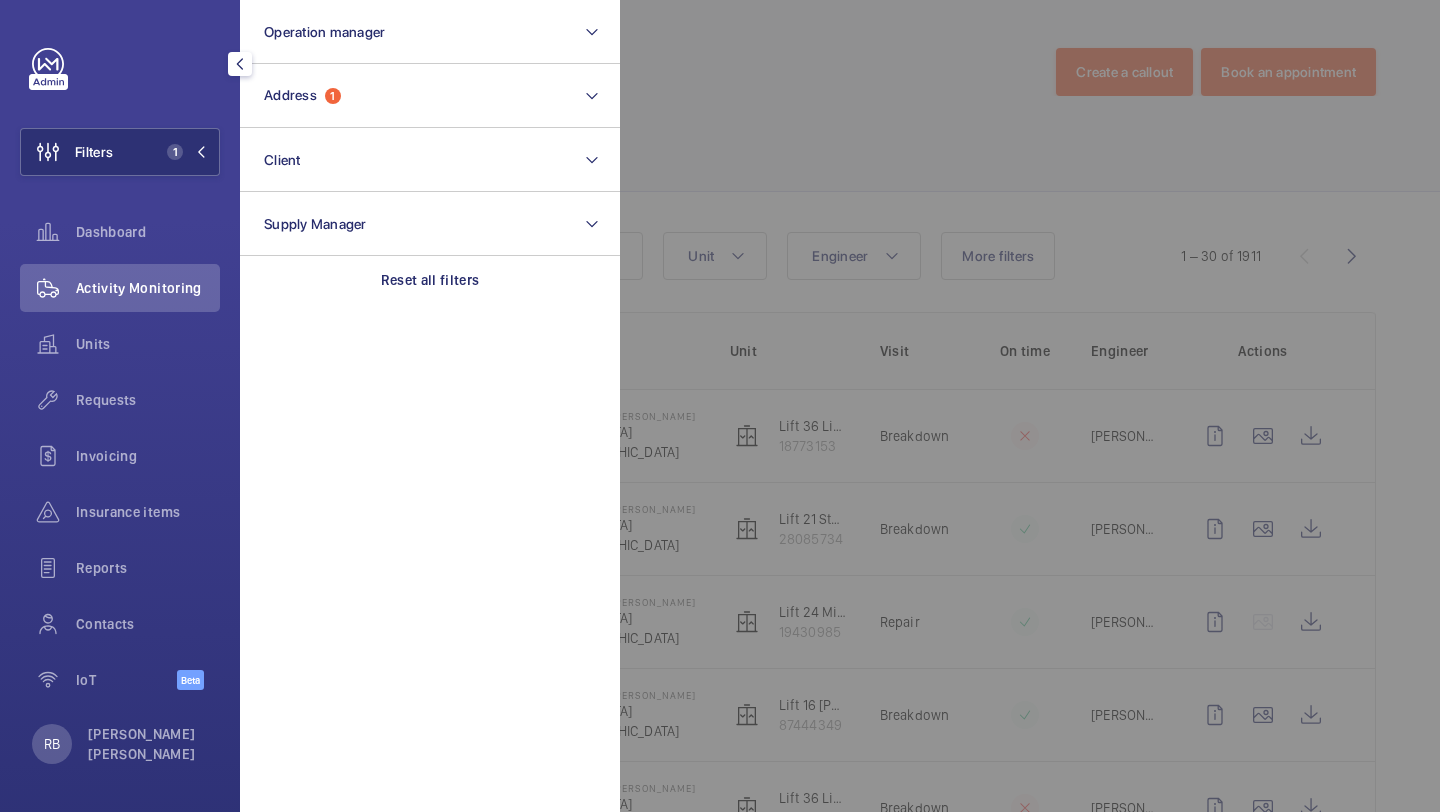 scroll, scrollTop: 0, scrollLeft: 0, axis: both 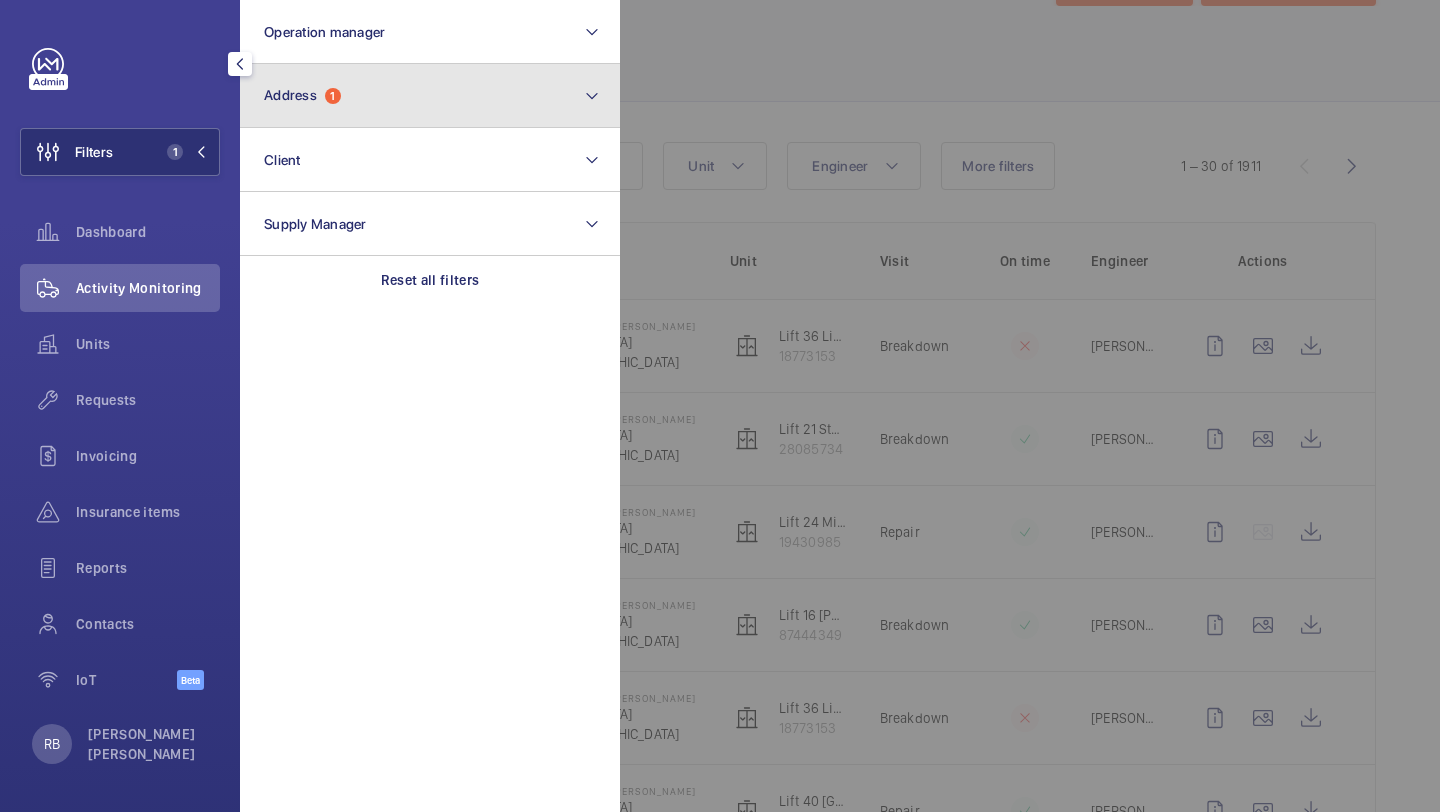 click on "Address  1" 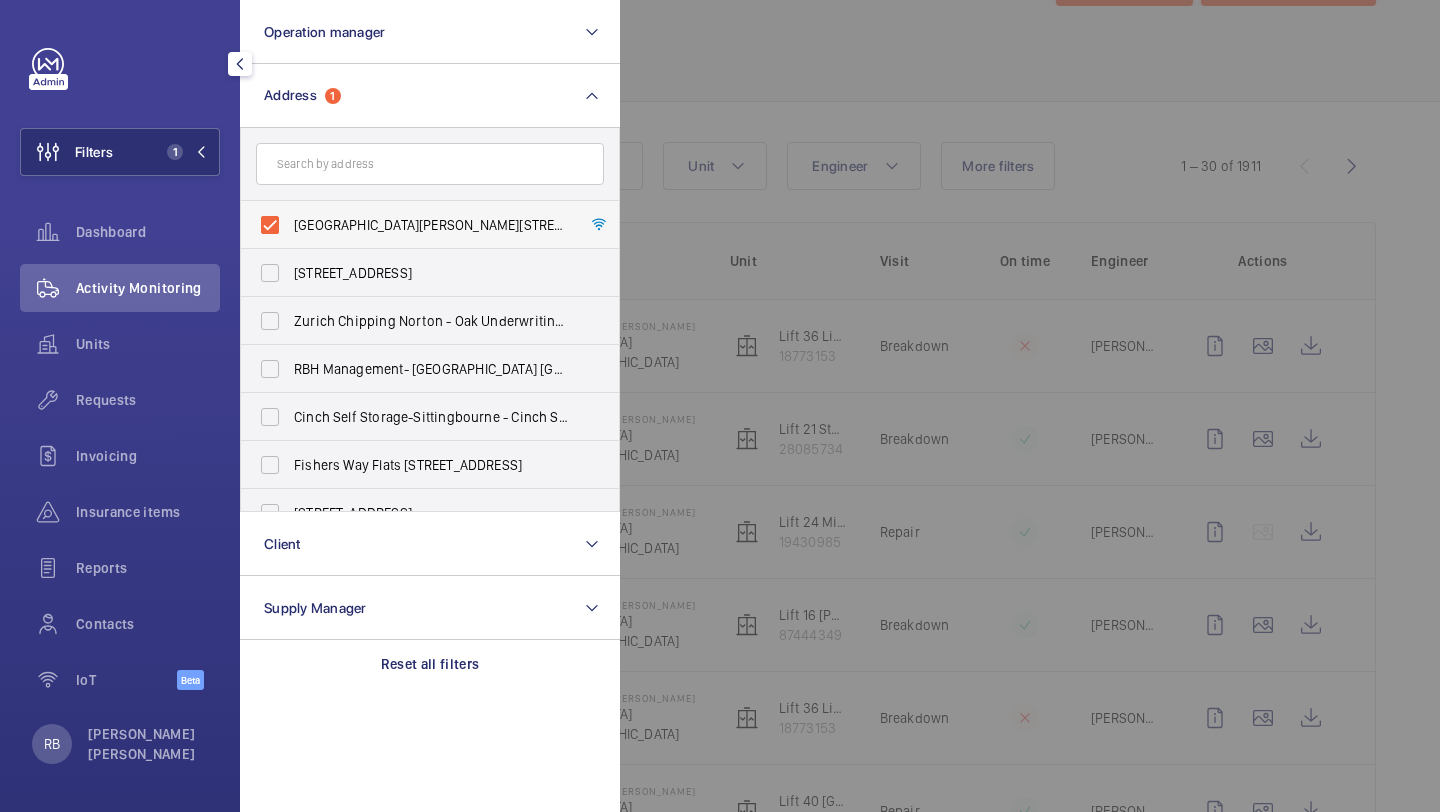 click on "[GEOGRAPHIC_DATA][PERSON_NAME][STREET_ADDRESS]" at bounding box center [431, 225] 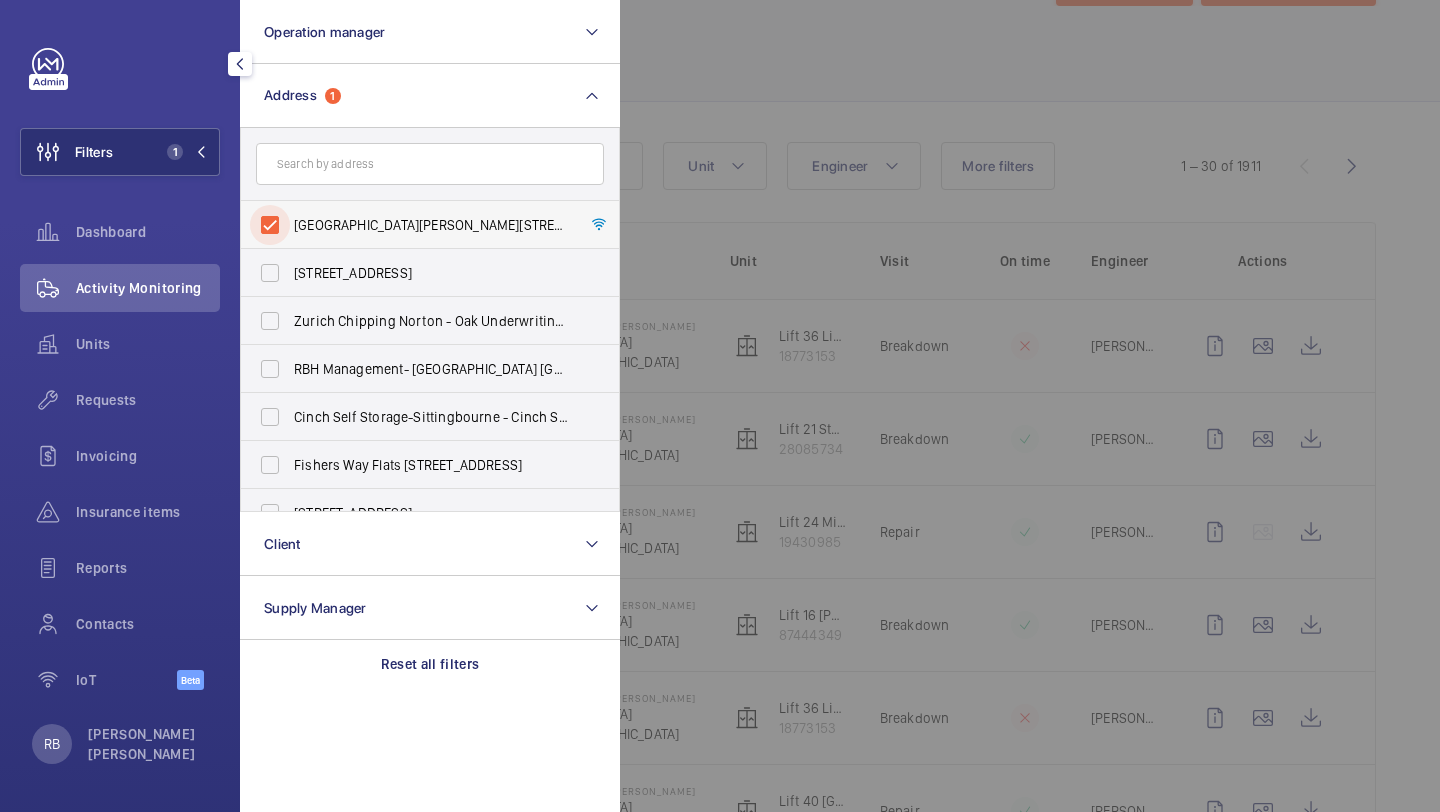 click on "[GEOGRAPHIC_DATA][PERSON_NAME][STREET_ADDRESS]" at bounding box center [270, 225] 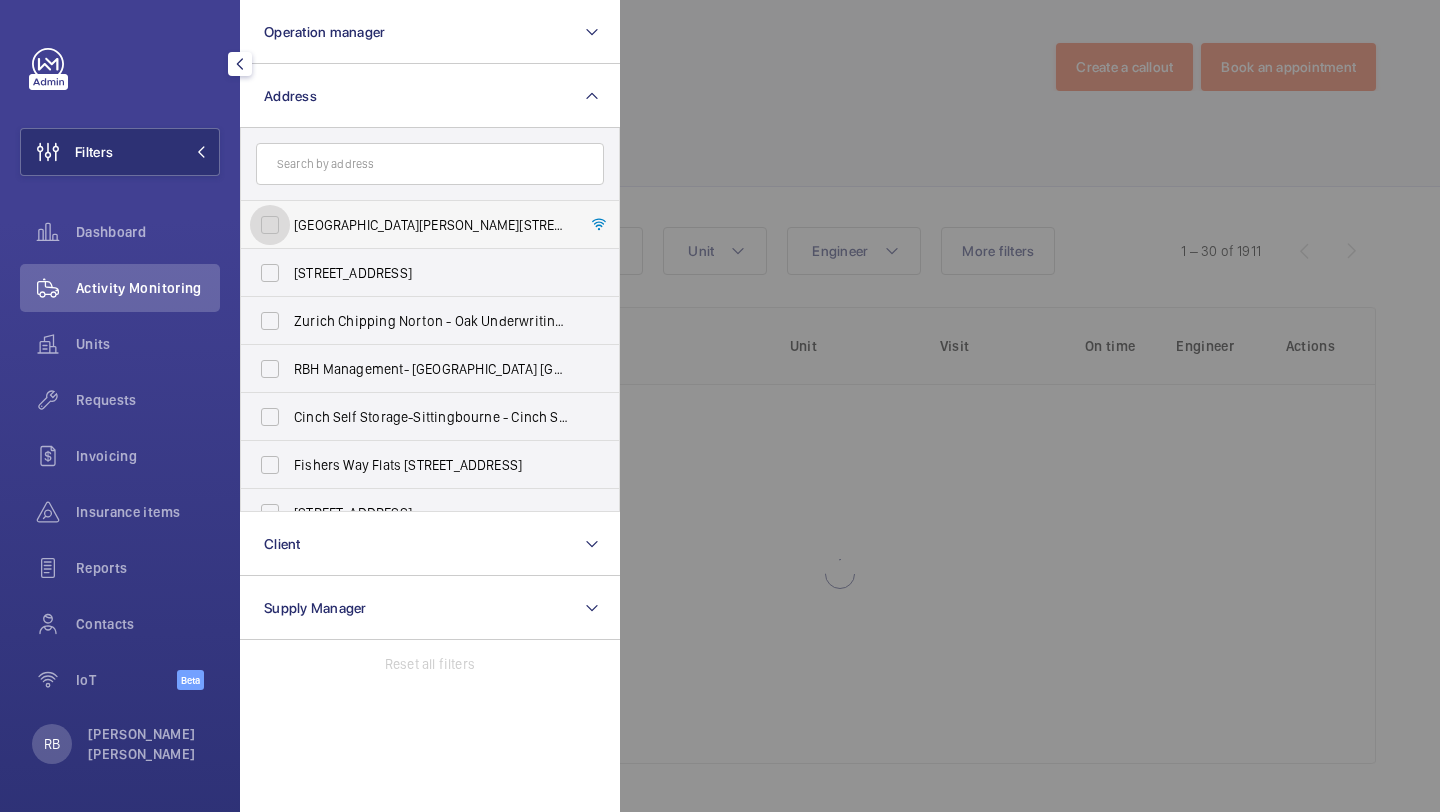 scroll, scrollTop: 5, scrollLeft: 0, axis: vertical 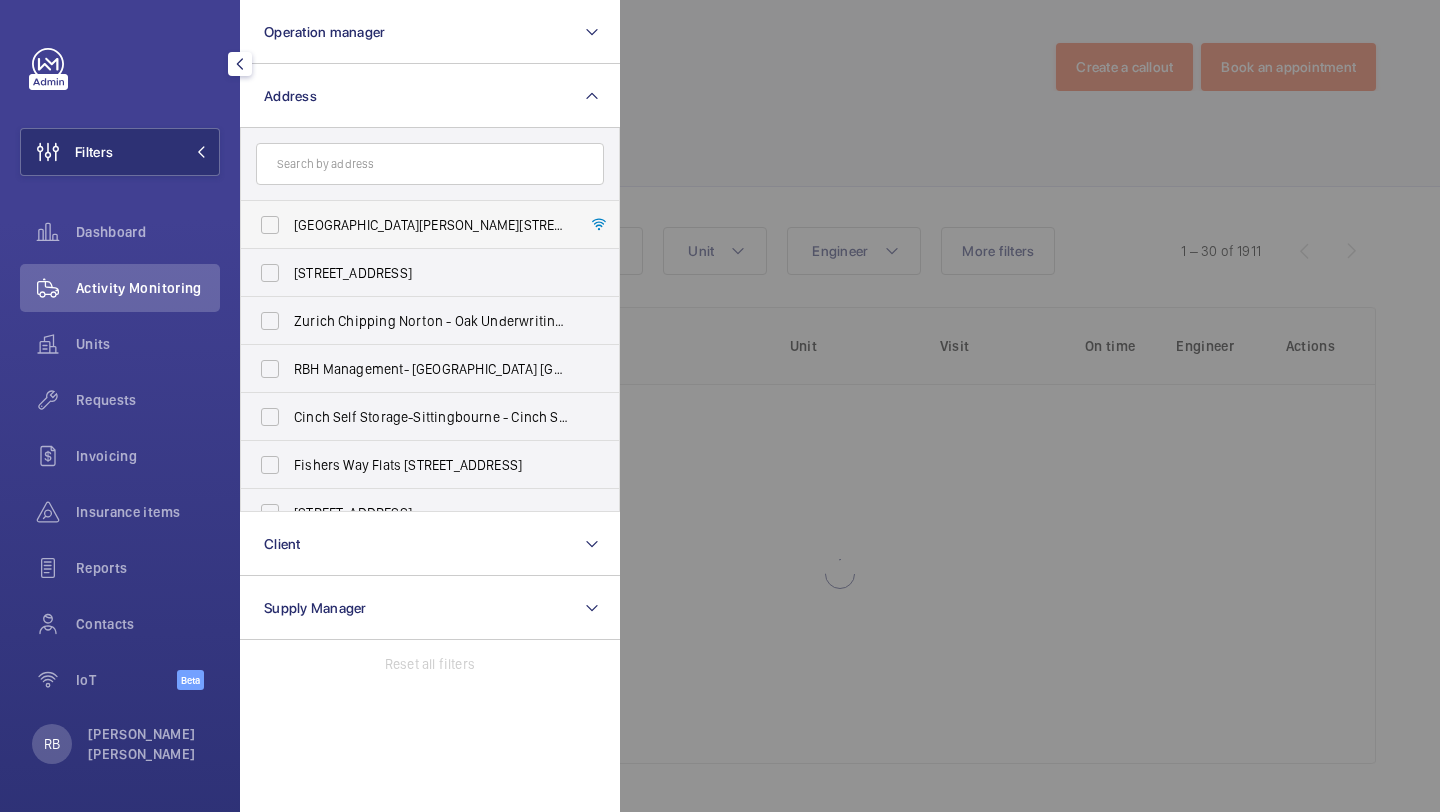 click on "[GEOGRAPHIC_DATA][PERSON_NAME][STREET_ADDRESS]" at bounding box center (431, 225) 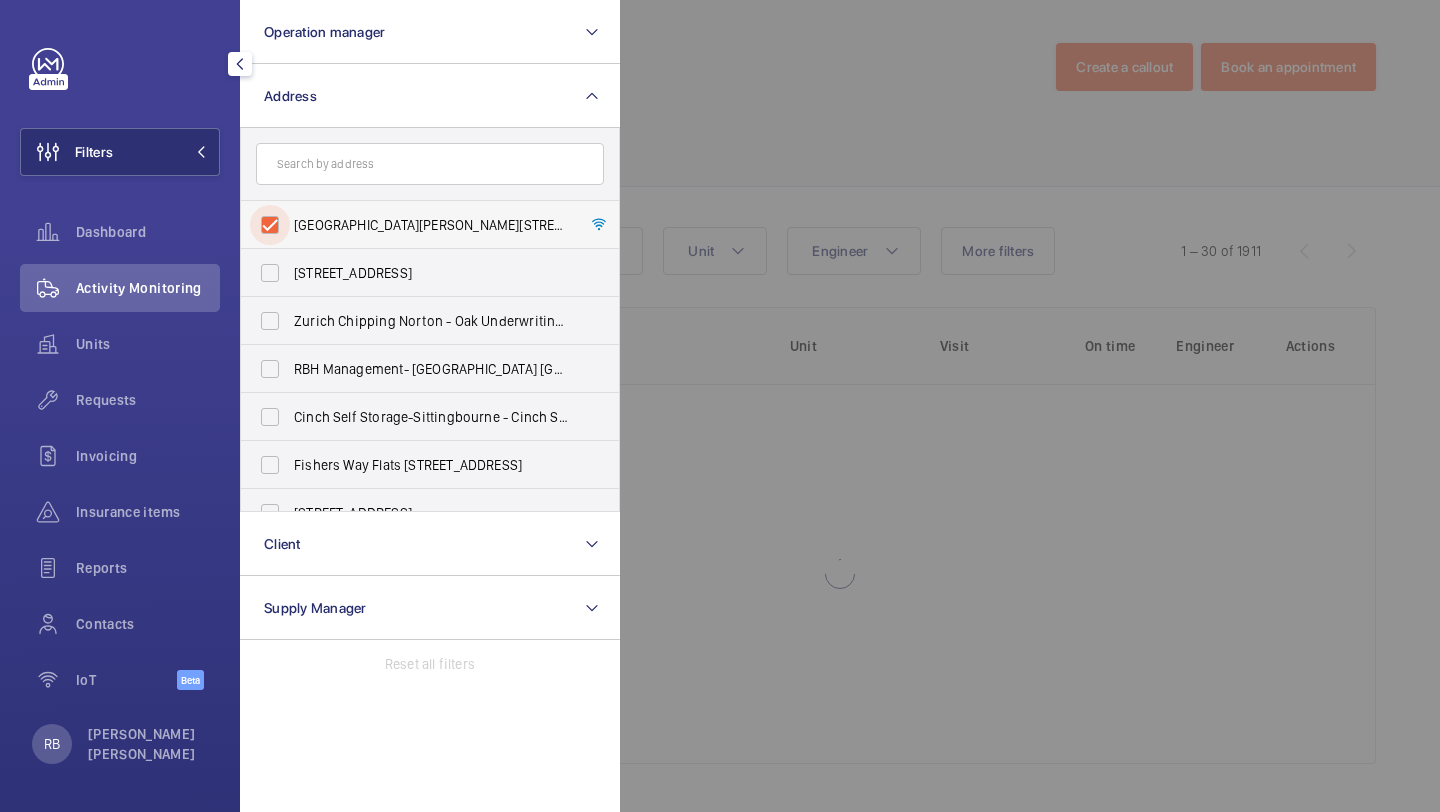 checkbox on "true" 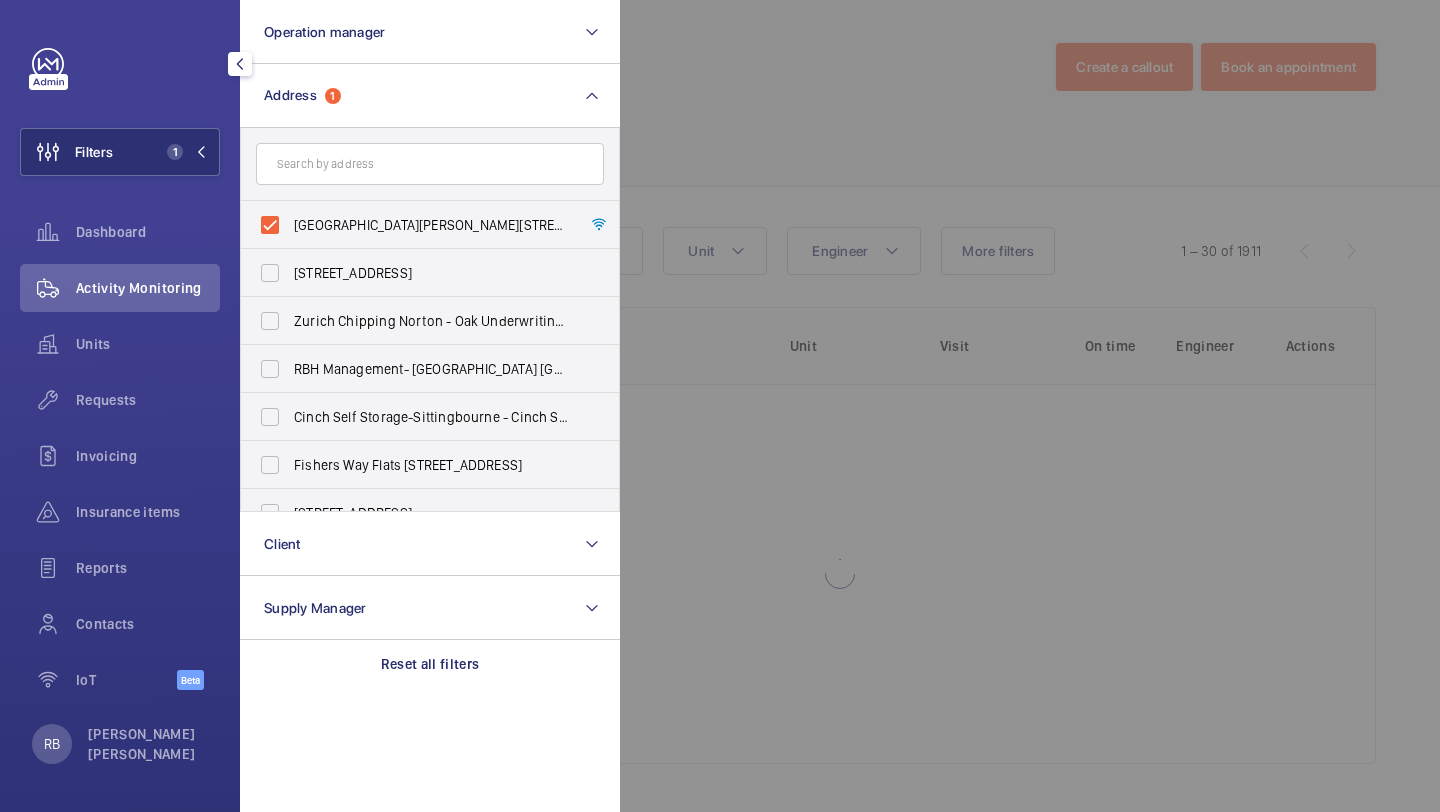 click 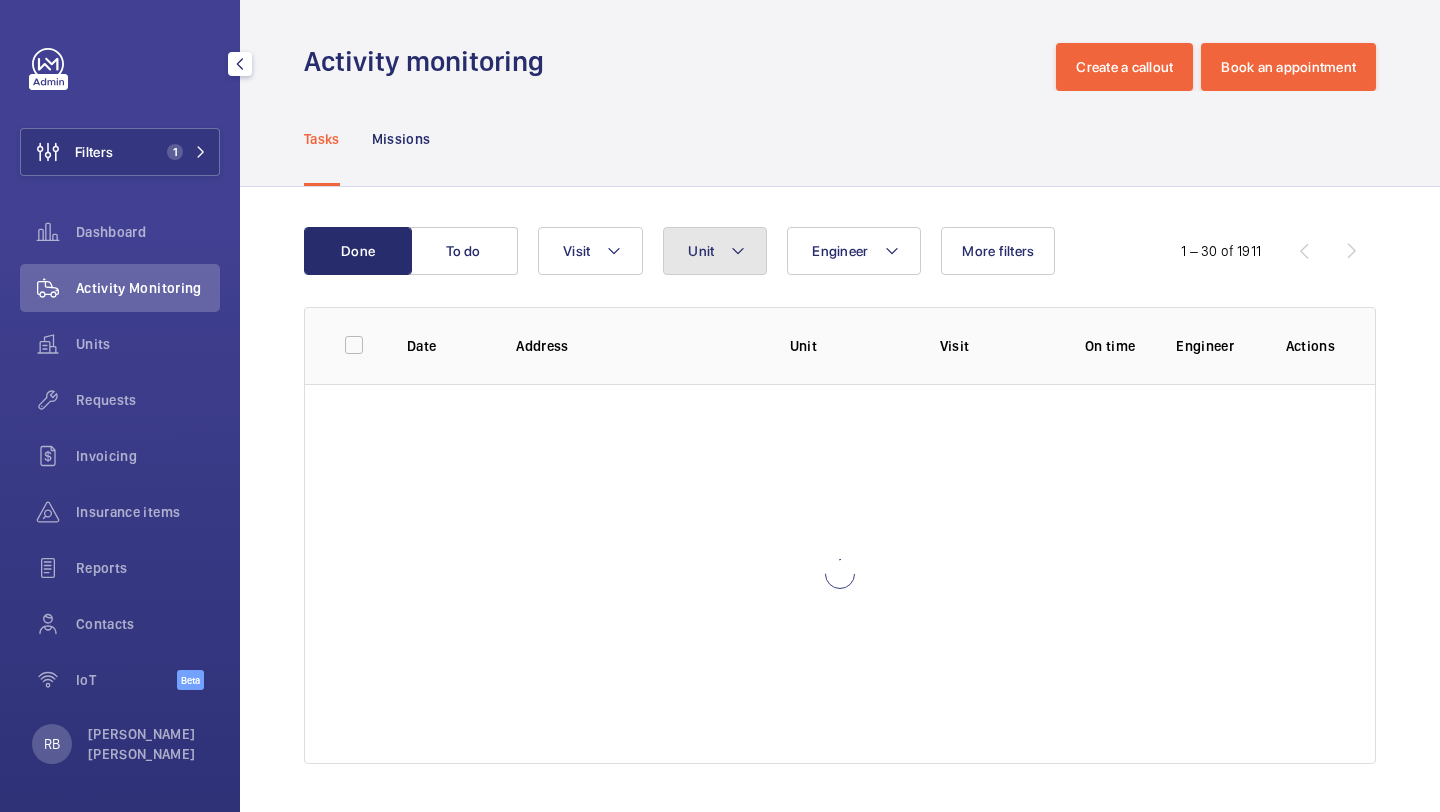 click on "Unit" 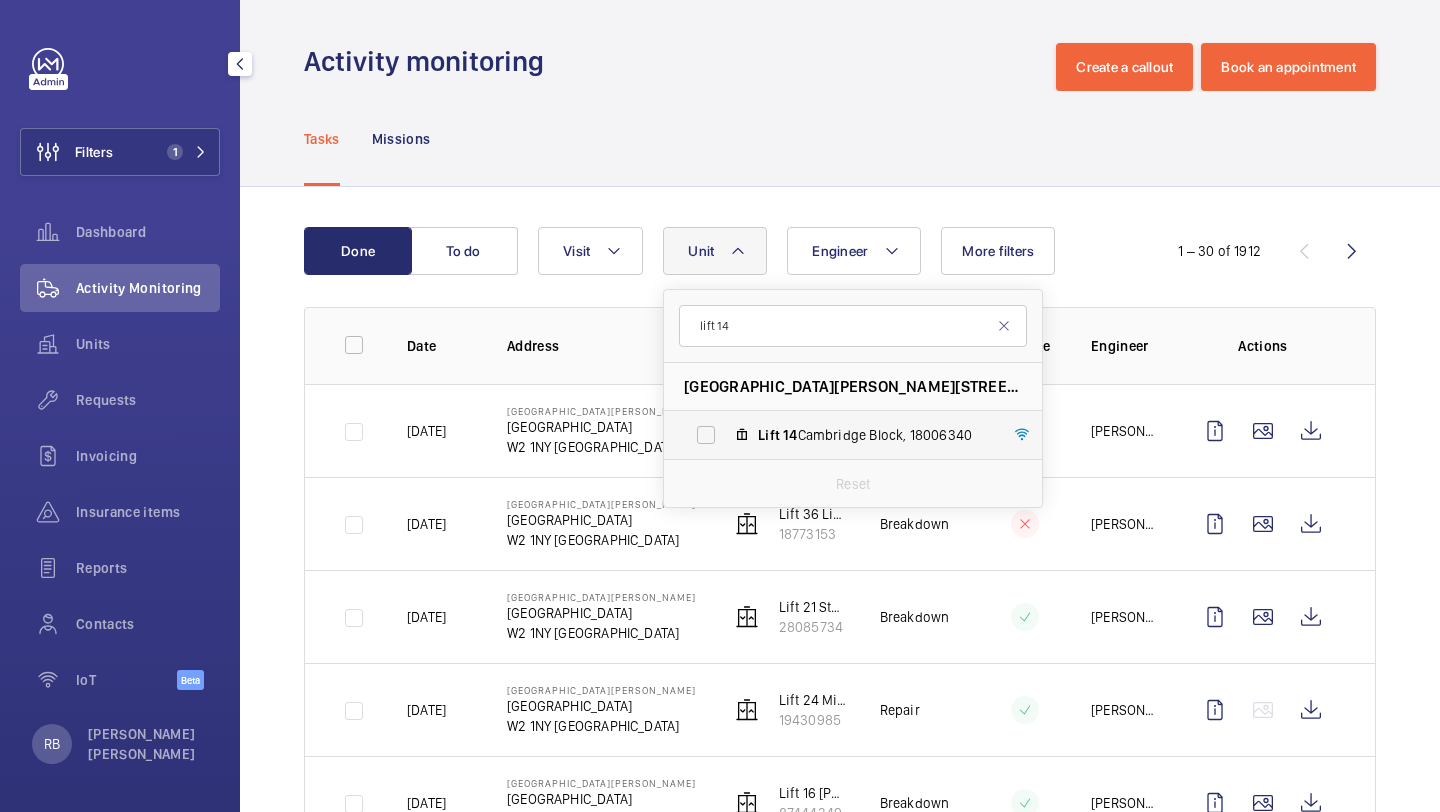 type on "lift 14" 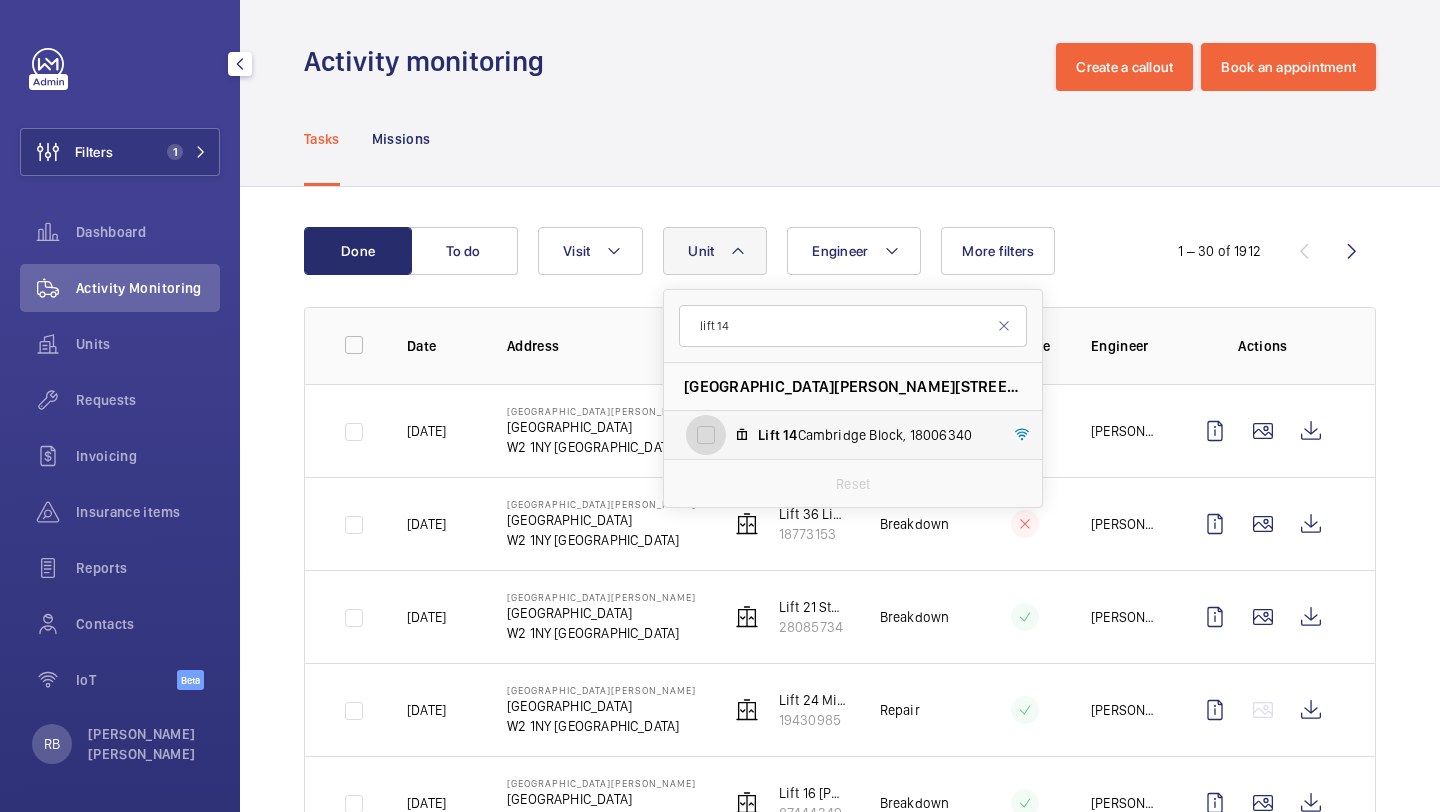 click on "Lift   [STREET_ADDRESS]" at bounding box center [706, 435] 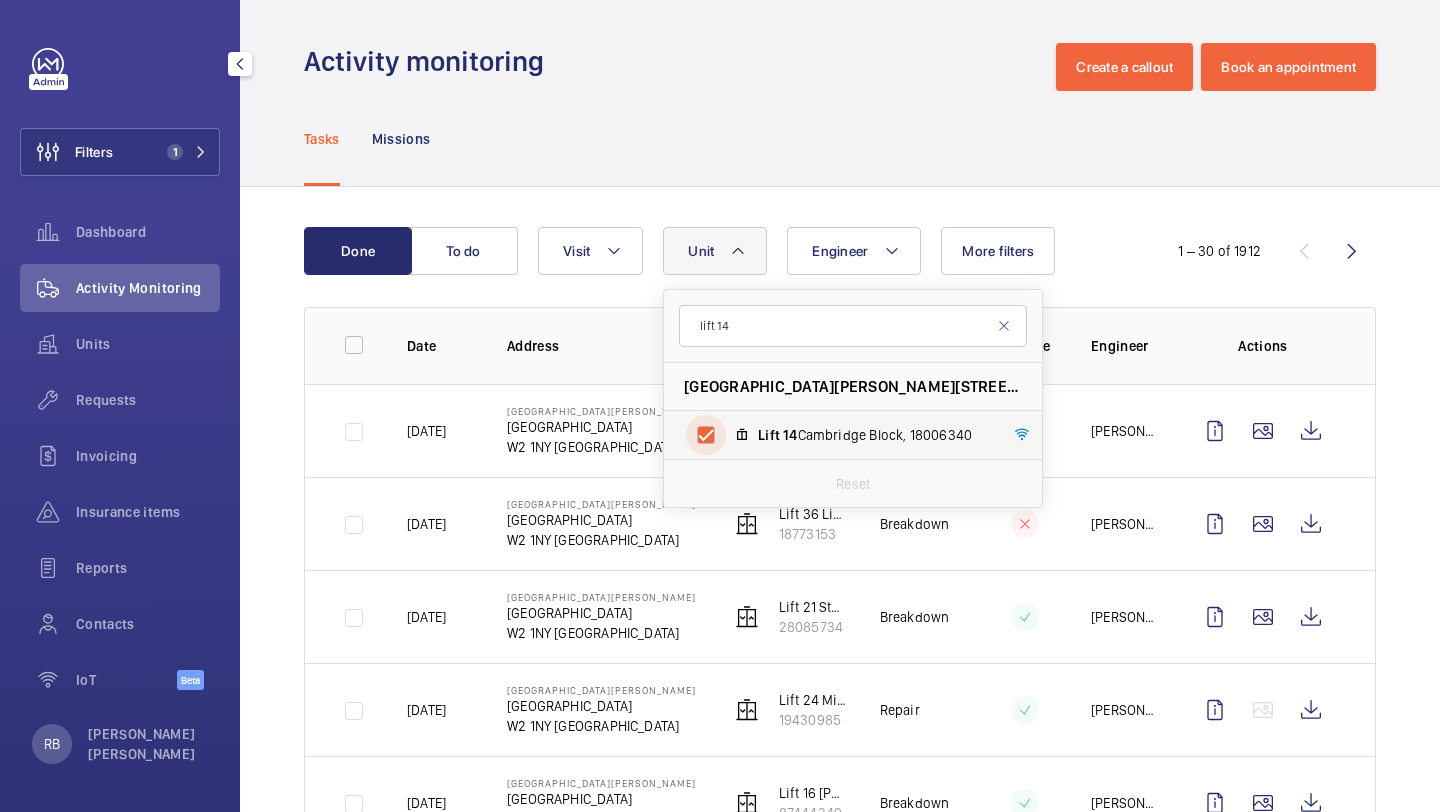 checkbox on "true" 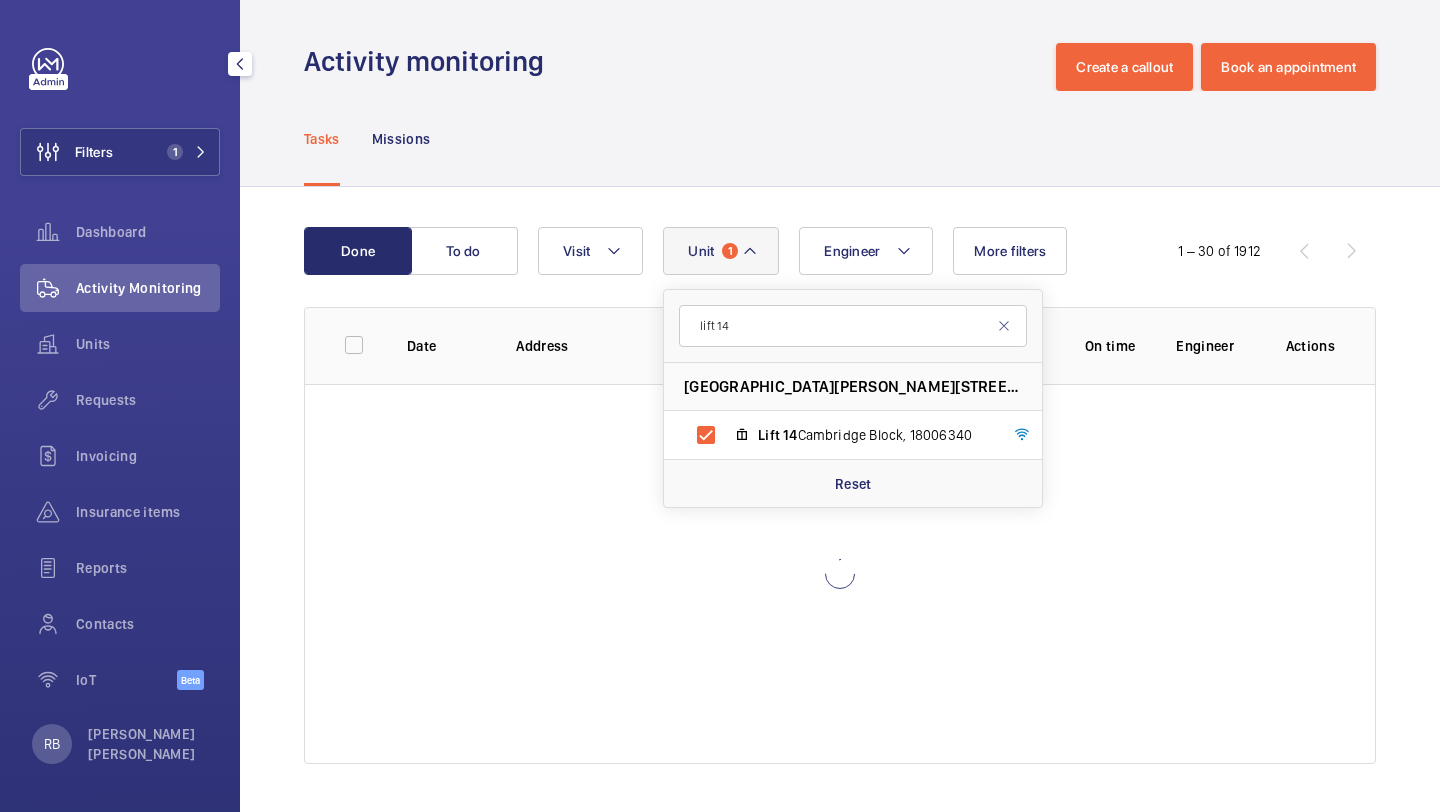 click on "Done To do Engineer Unit 1 lift [STREET_ADDRESS][GEOGRAPHIC_DATA][PERSON_NAME] Reset Visit More filters  1 – 30 of 1912  Date Address Unit Visit On time Engineer Actions" 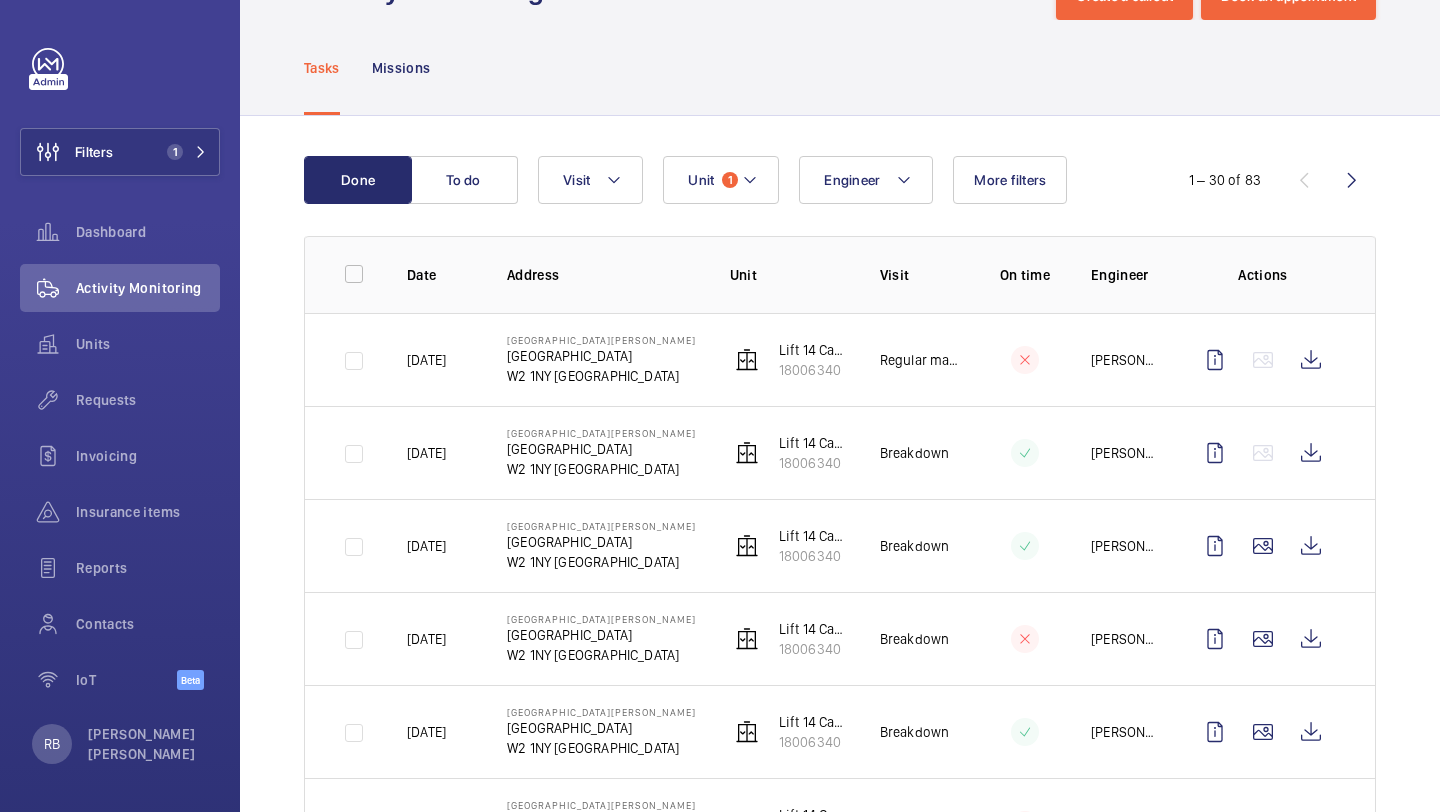 scroll, scrollTop: 85, scrollLeft: 0, axis: vertical 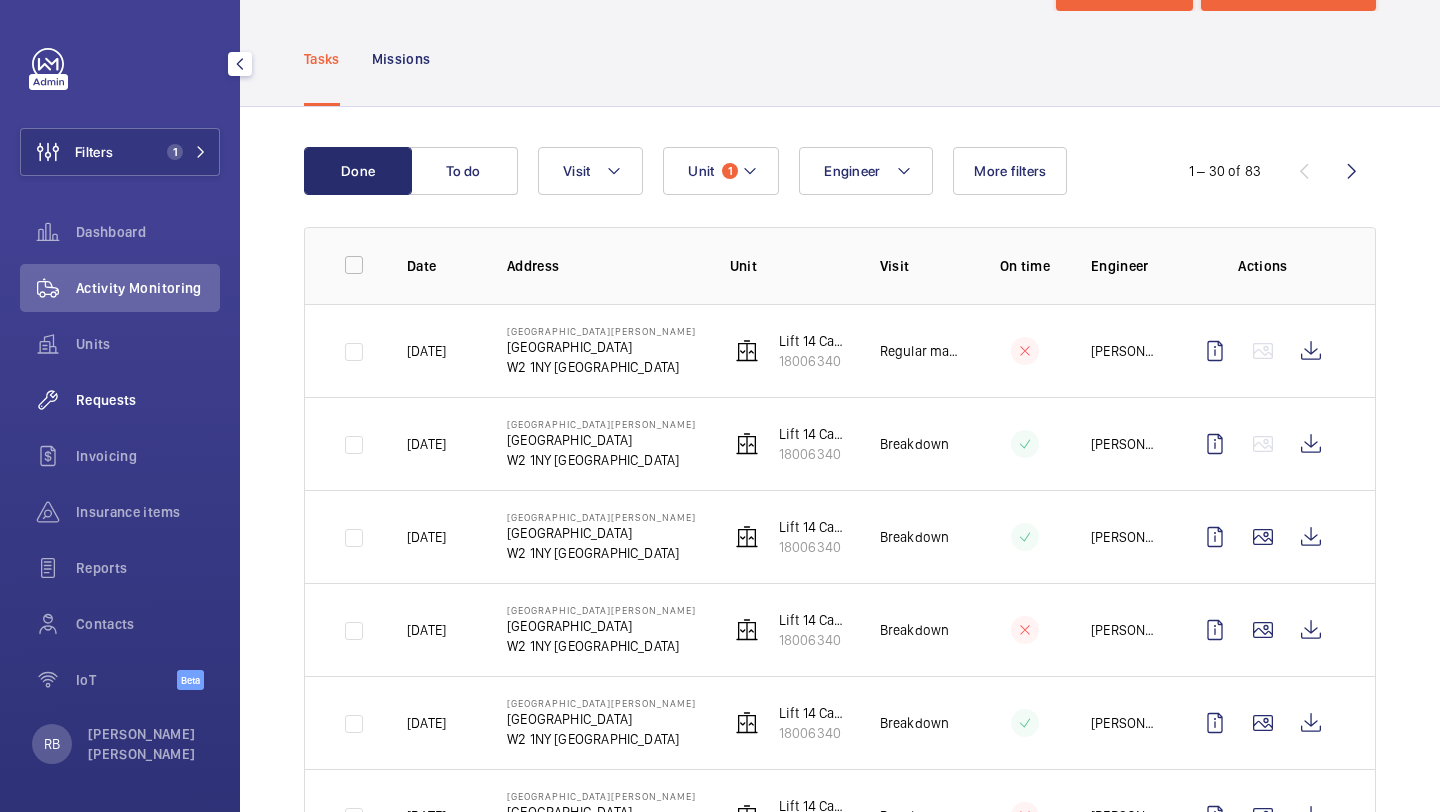 click on "Requests" 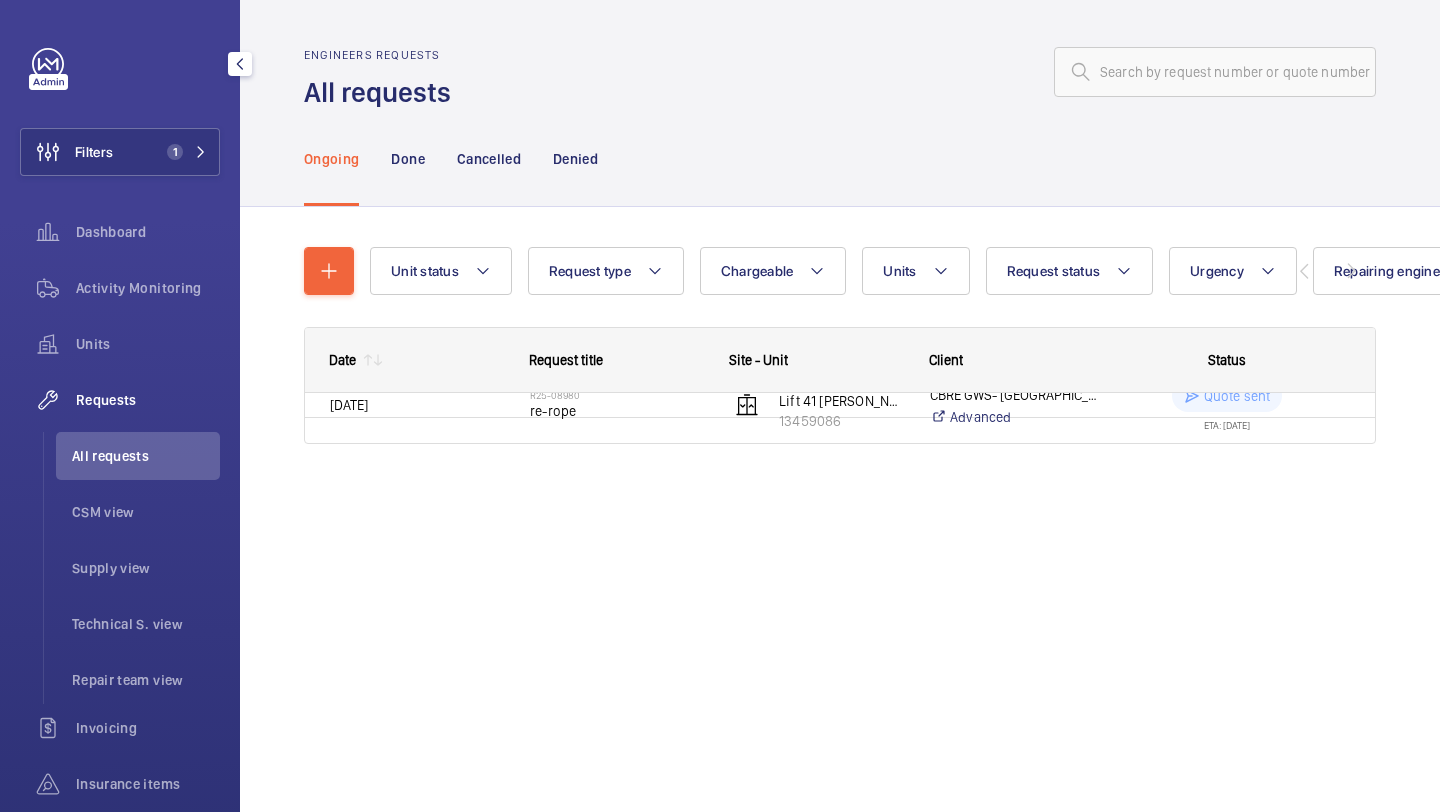 scroll, scrollTop: 0, scrollLeft: 0, axis: both 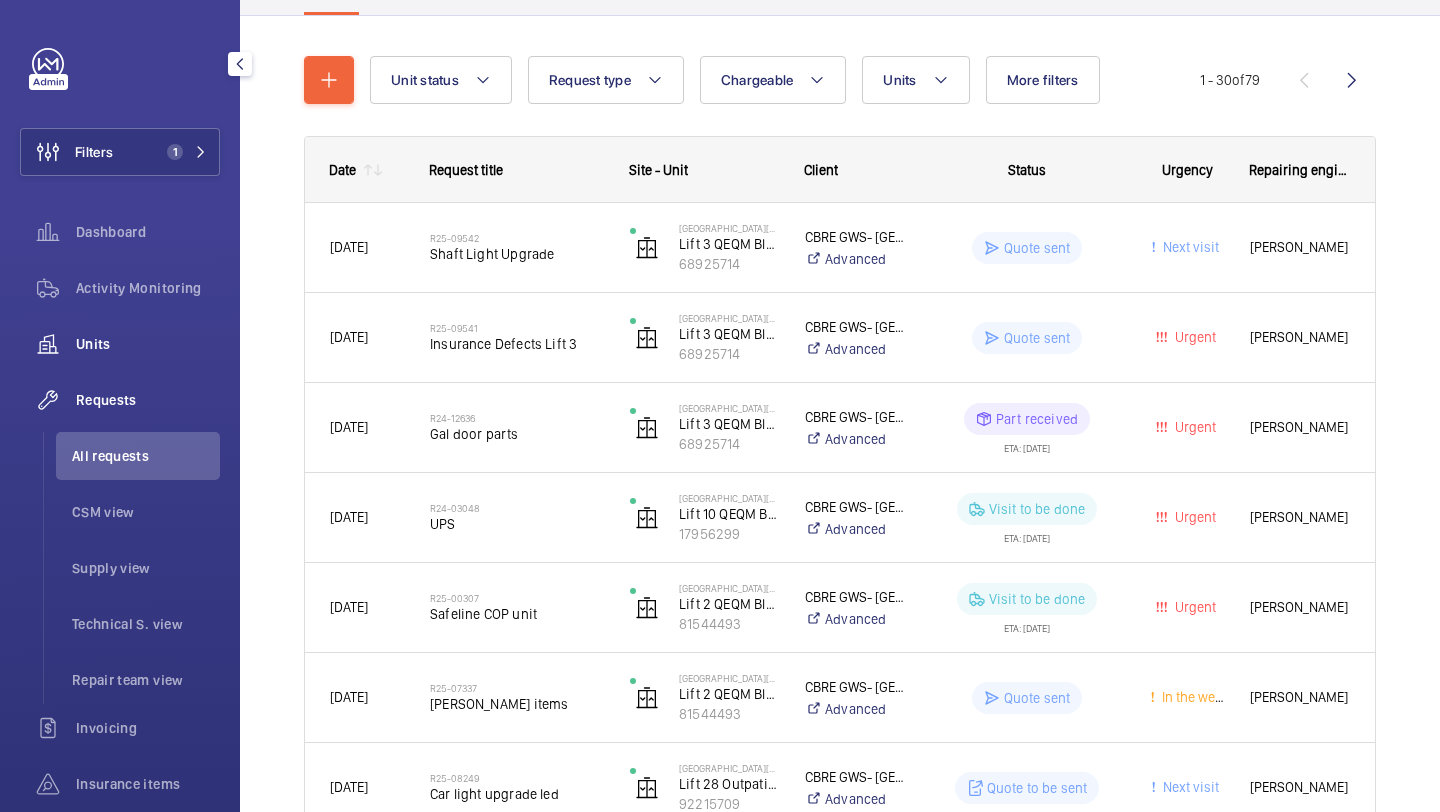 click on "Units" 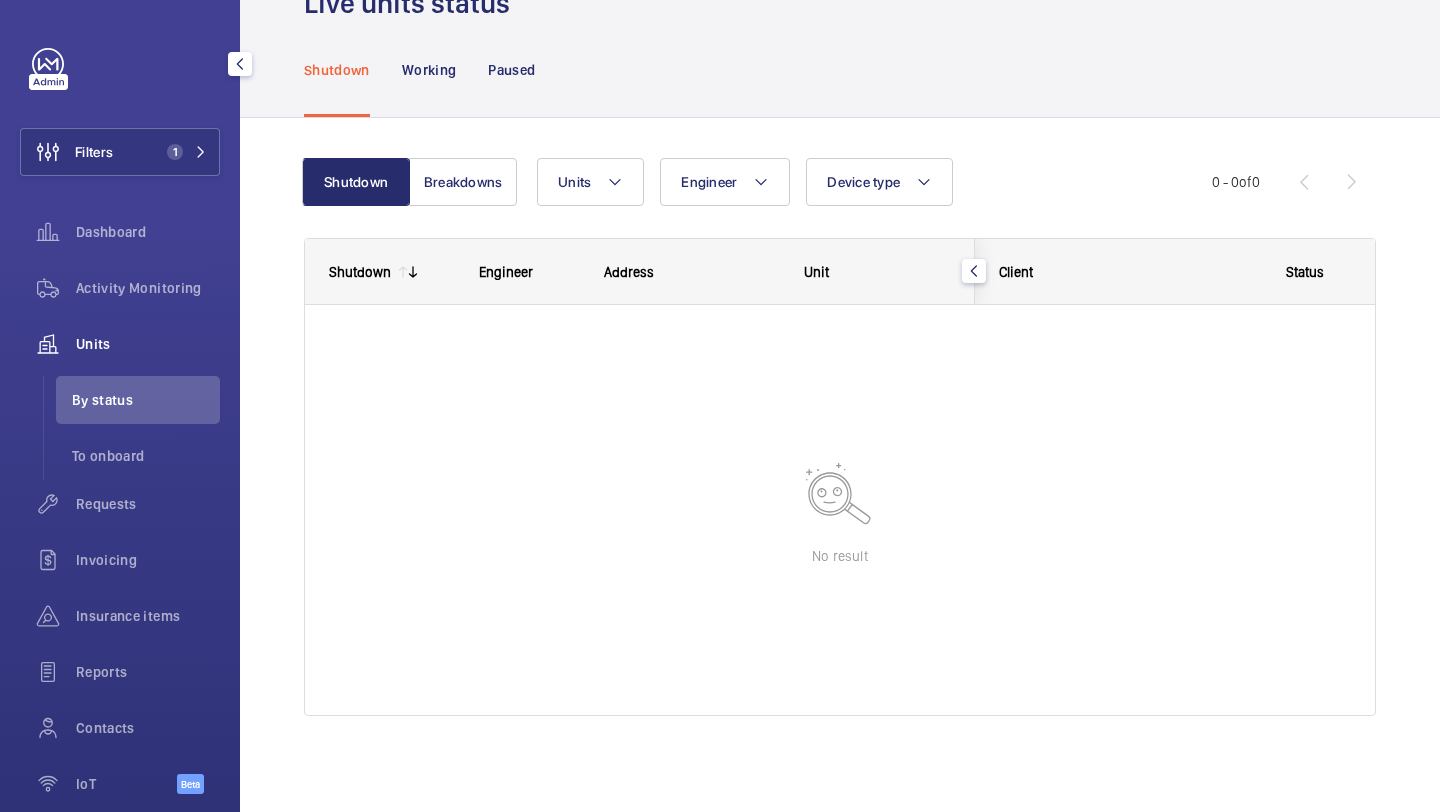 scroll, scrollTop: 0, scrollLeft: 0, axis: both 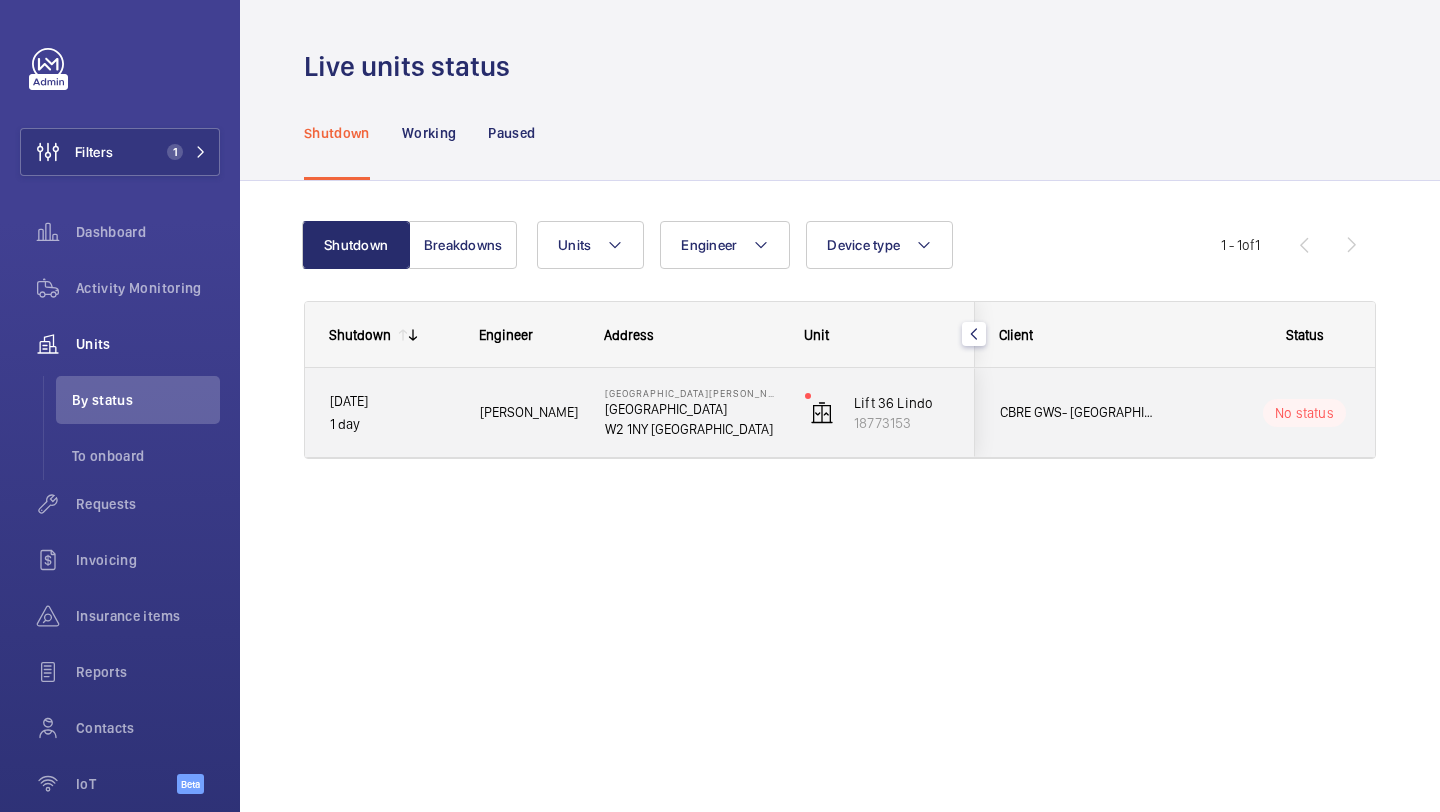 click on "Lift 36 Lindo   18773153" 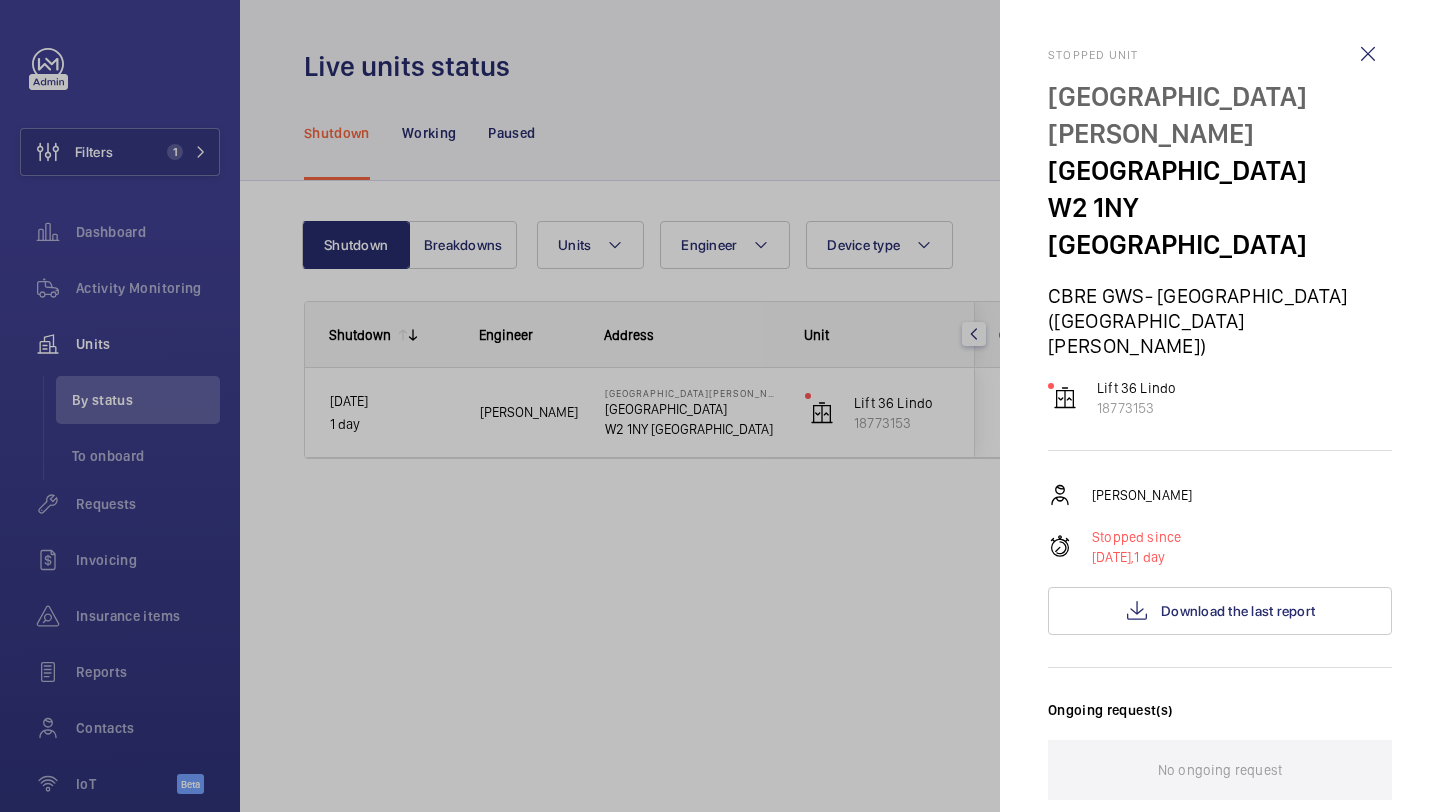 scroll, scrollTop: 81, scrollLeft: 0, axis: vertical 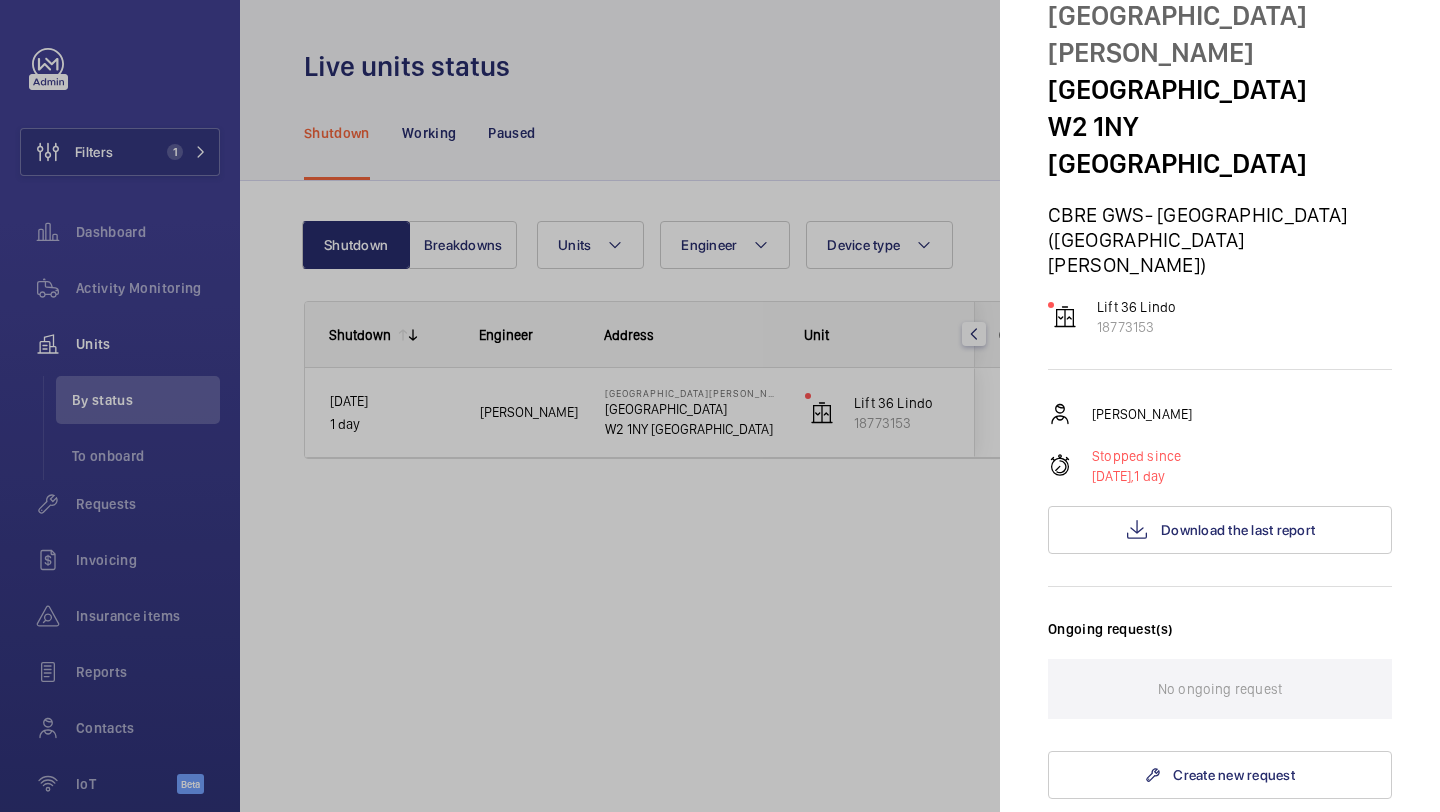 click on "Stopped unit [GEOGRAPHIC_DATA][PERSON_NAME][STREET_ADDRESS] ([GEOGRAPHIC_DATA][PERSON_NAME])   Lift 36 Lindo   18773153   [PERSON_NAME]   Stopped since [DATE], 1 day Download the last report Ongoing request(s) No ongoing request  Create new request Status Select a status Comment visible to client Internal comment Save the changes Pause the unit" 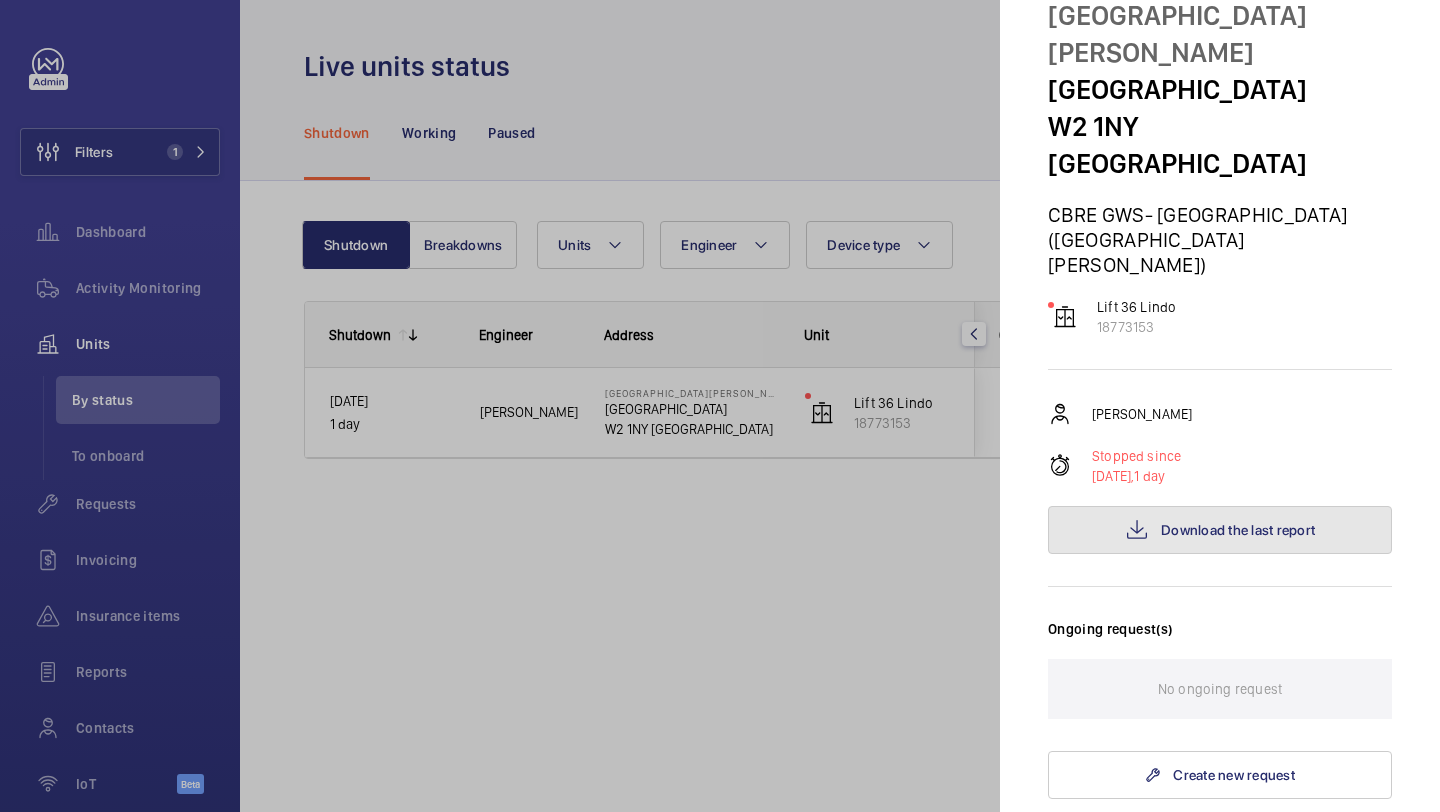 click on "Download the last report" 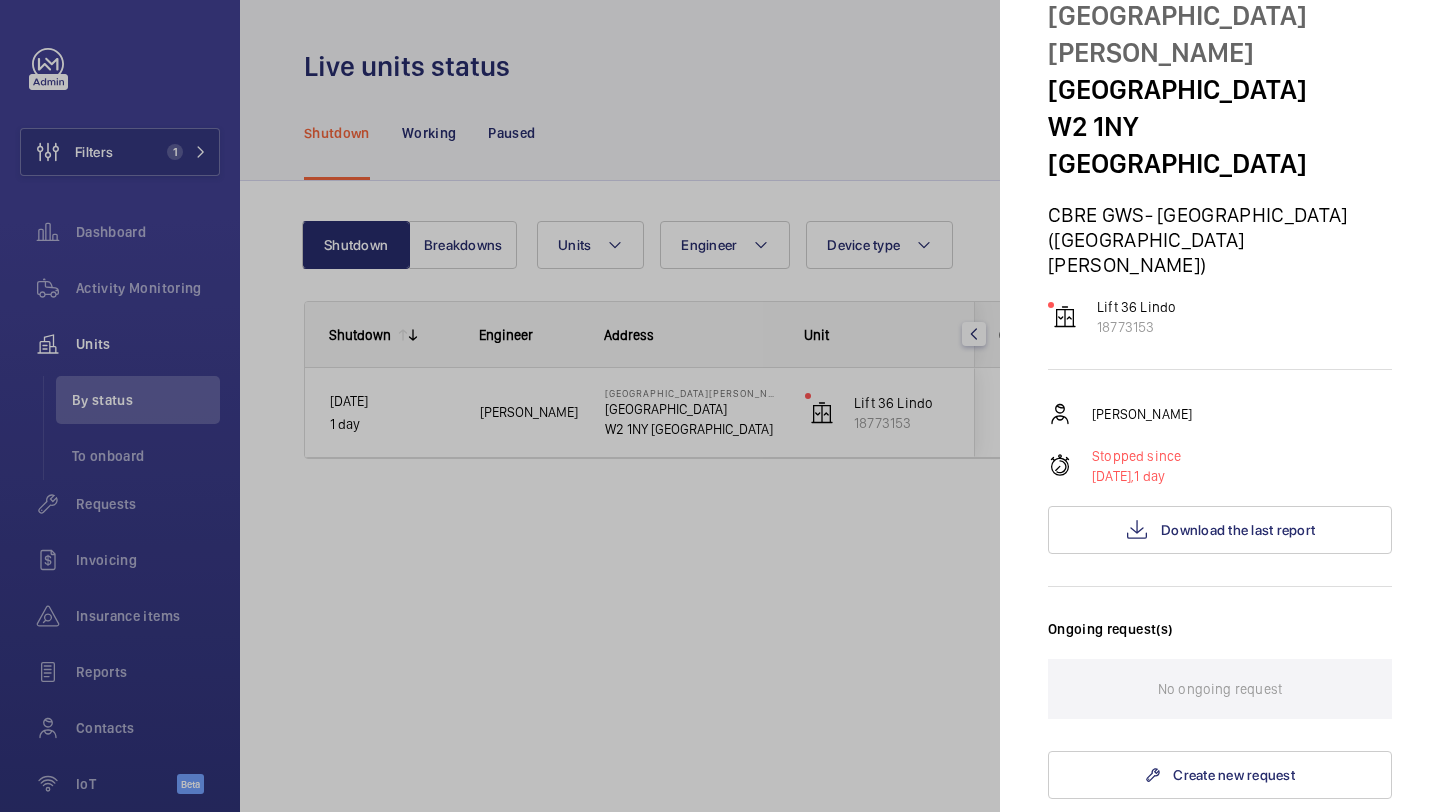 click 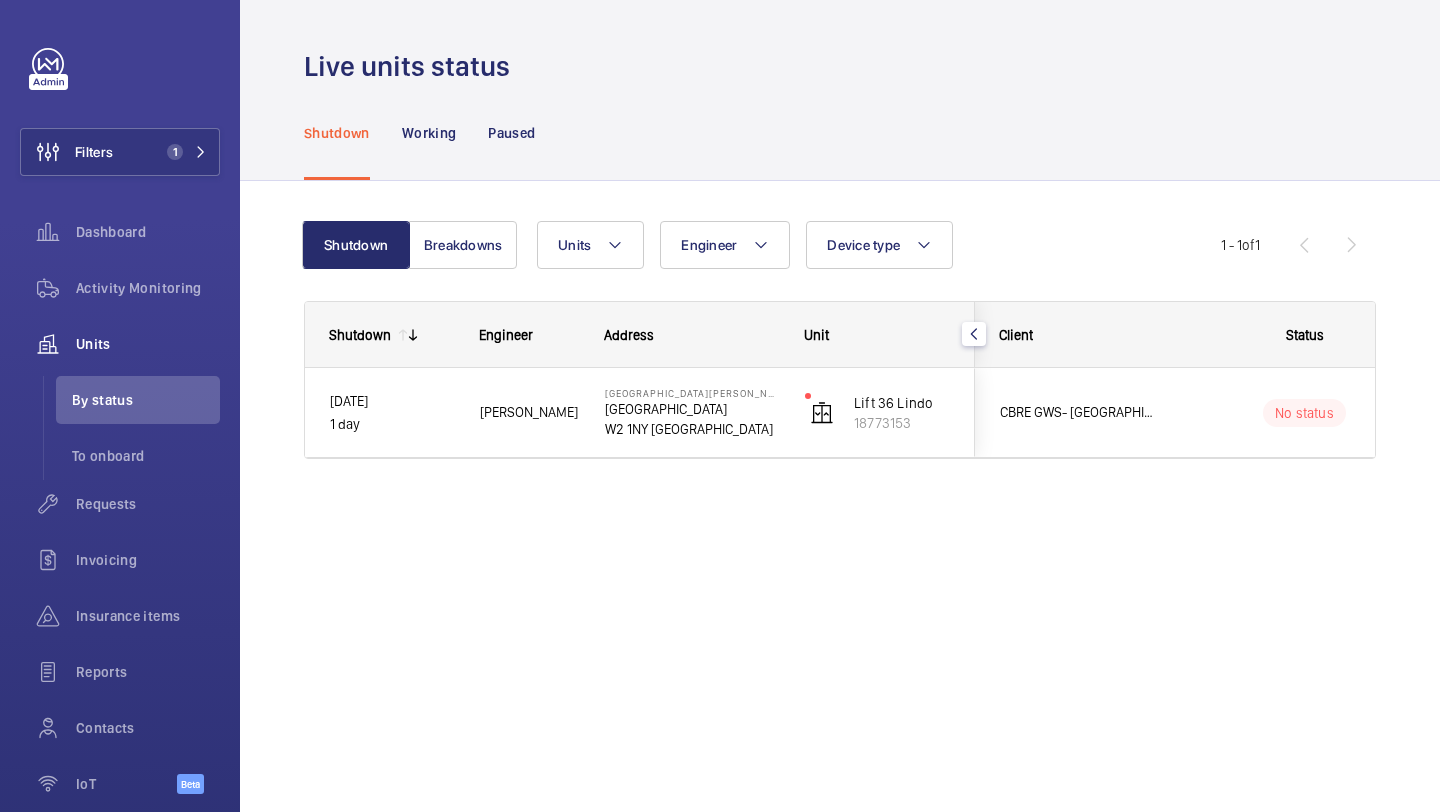 click on "Filters 1  Dashboard   Activity Monitoring   Units   By status   To onboard   Requests   Invoicing   Insurance items   Reports   Contacts   IoT  Beta [PERSON_NAME] Filters 1  Dashboard   Activity Monitoring   Units   By status   To onboard   Requests   All requests   CSM view   Supply view   Technical S. view   Repair team view   Invoicing   Insurance items   By address   Detailed list   Transcription   Reports   Contacts   IoT  Beta  Dashboard   Installations  R My profile Language:  English Territory:   [GEOGRAPHIC_DATA] Logout Live units status Shutdown Working Paused Shutdown Breakdowns Units Engineer Device type More filters Reset all filters 1 - 1  of  1
Shutdown
to" 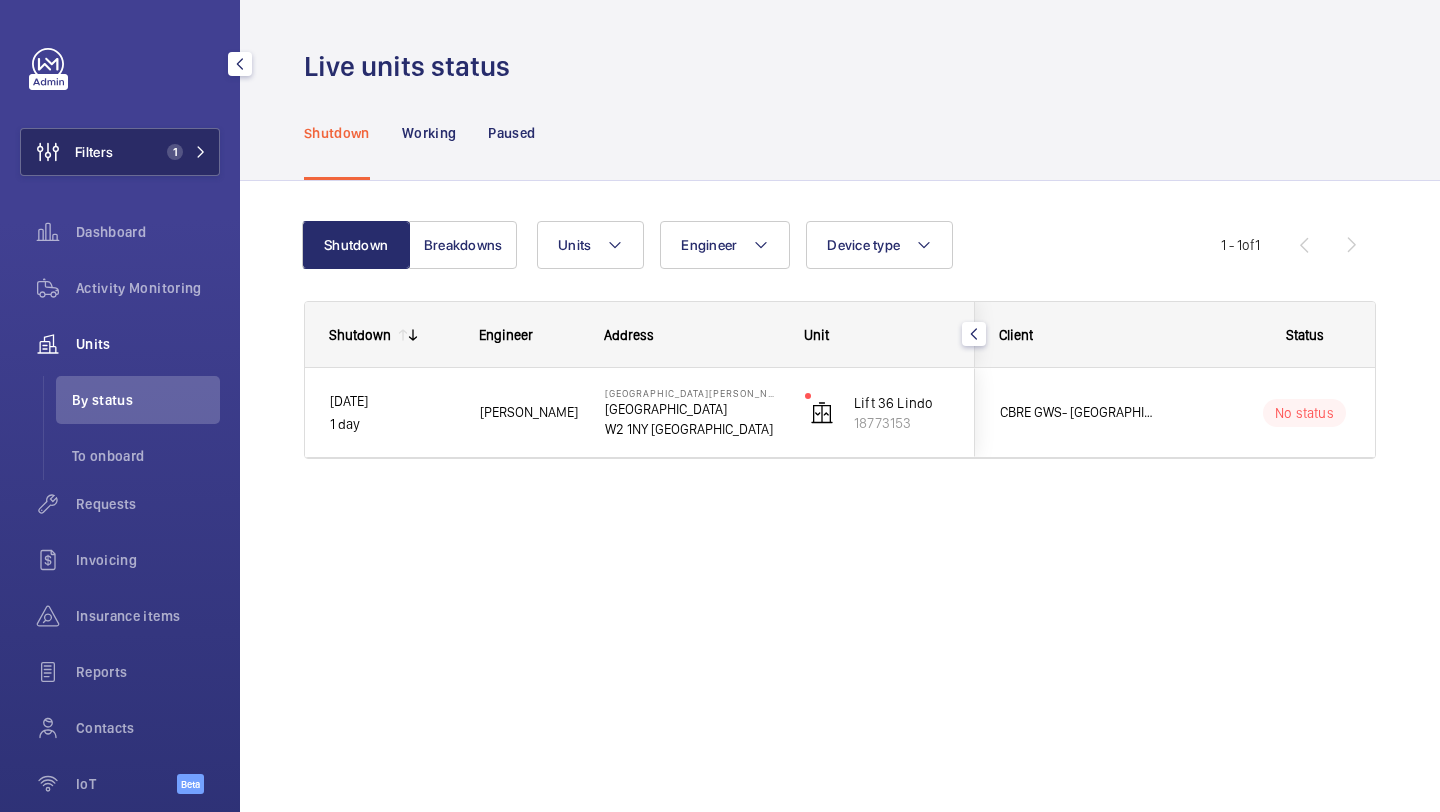 click on "1" 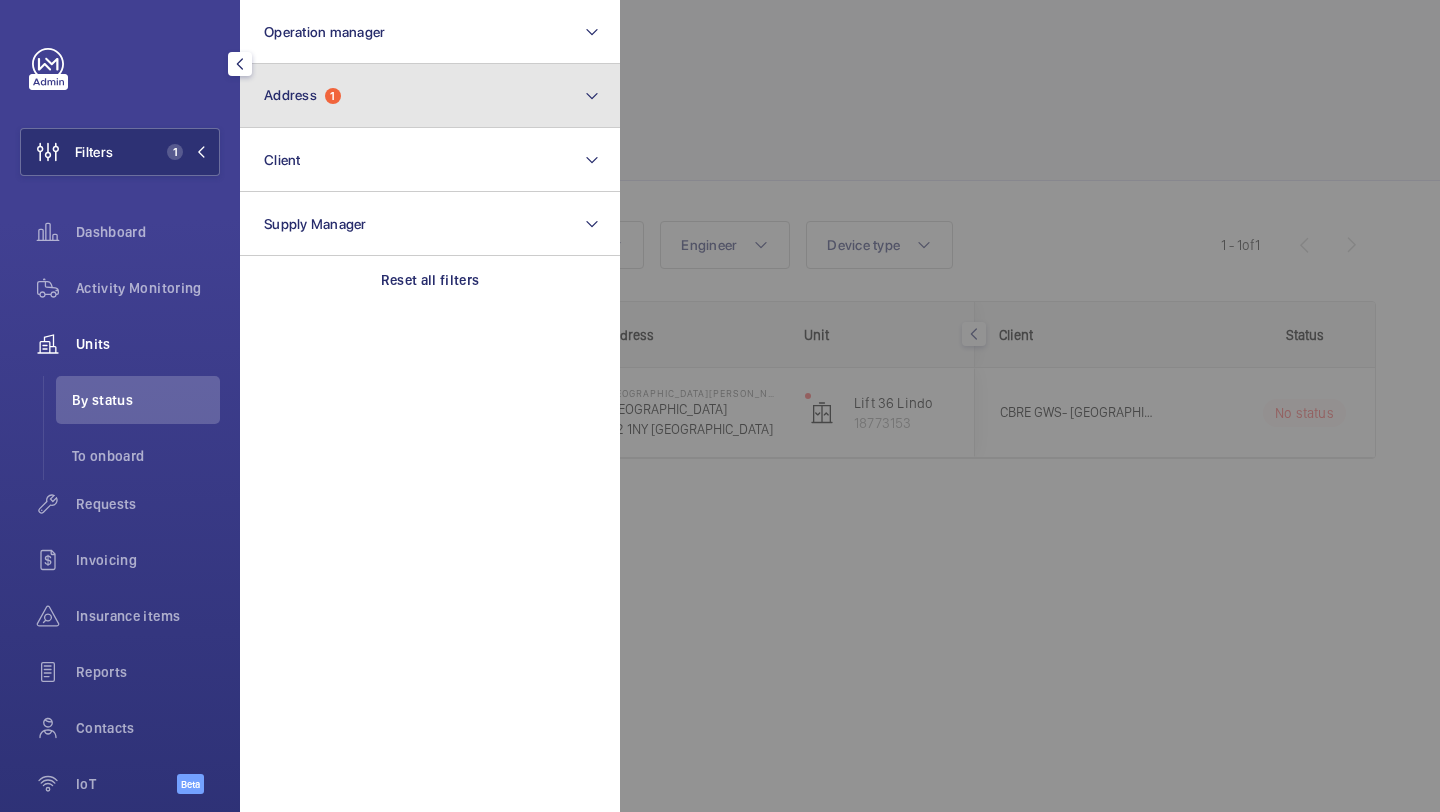 click on "1" 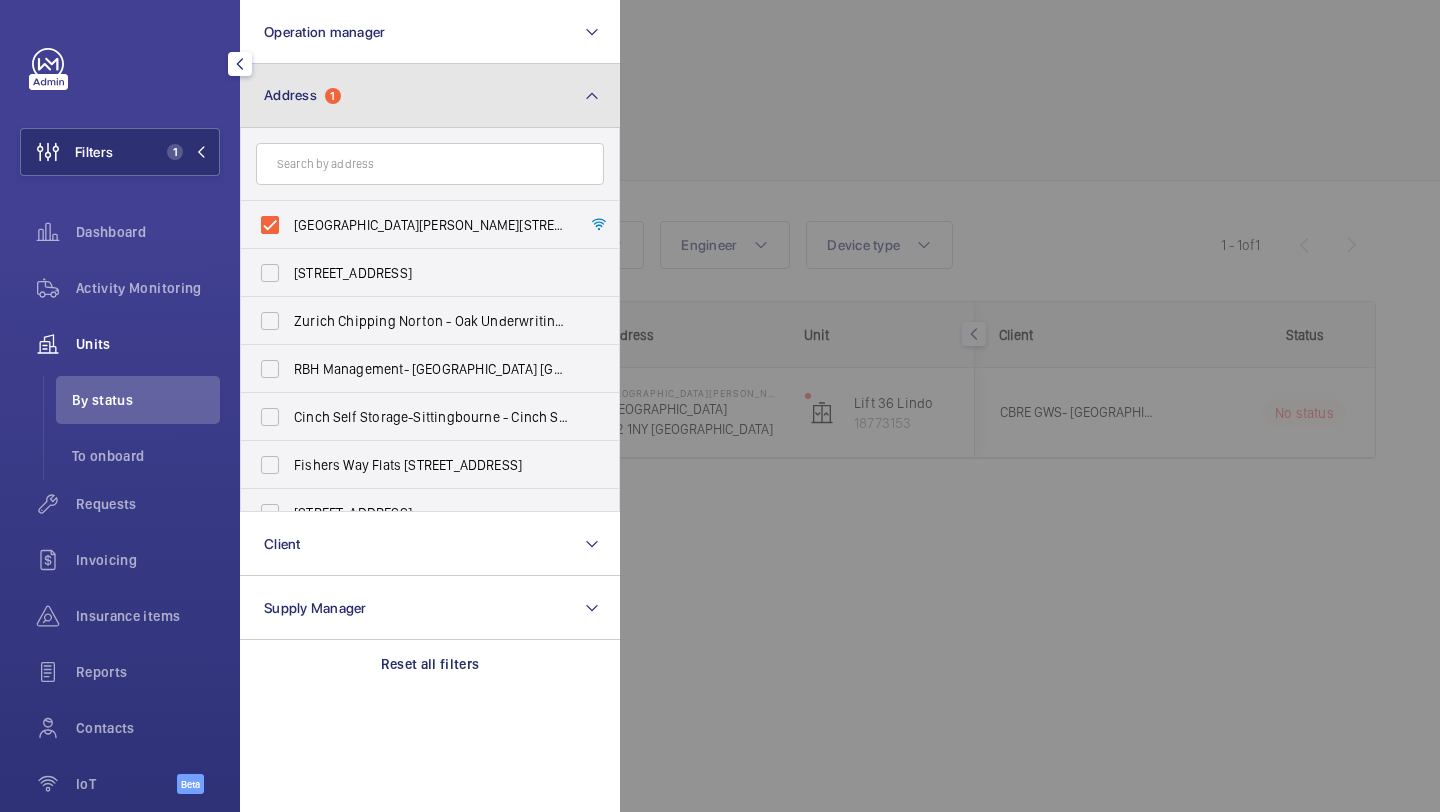 click on "1" 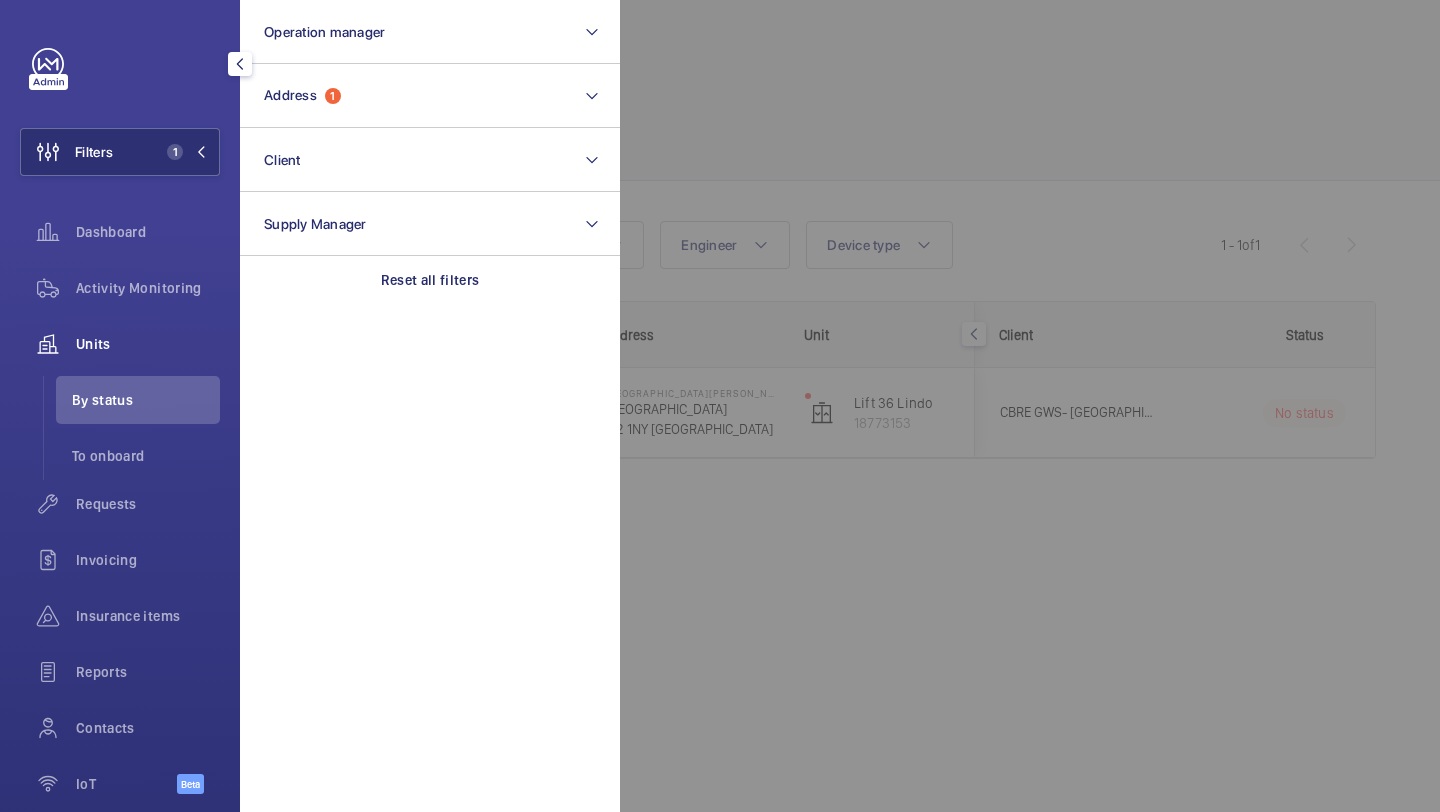 click on "Activity Monitoring" 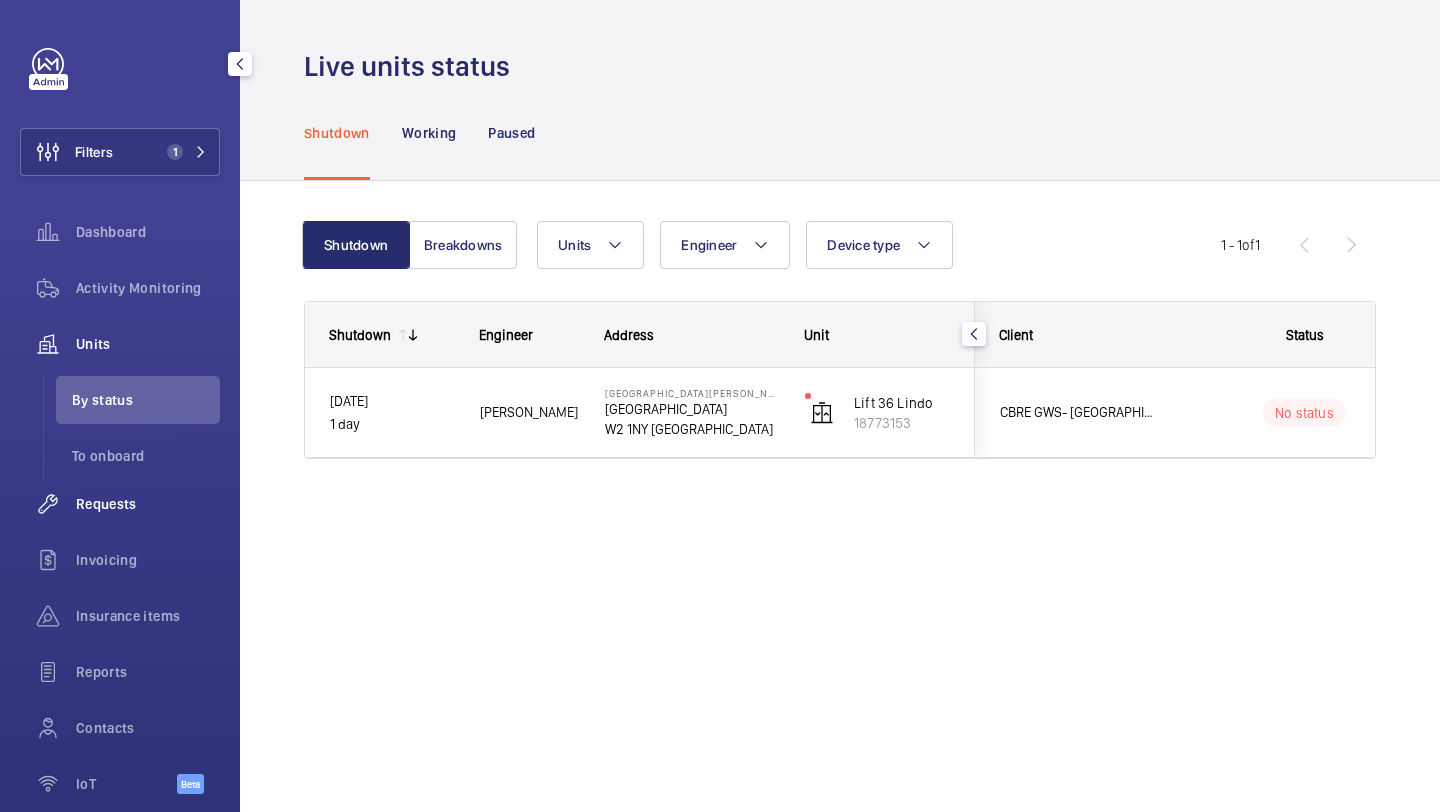 click on "Requests" 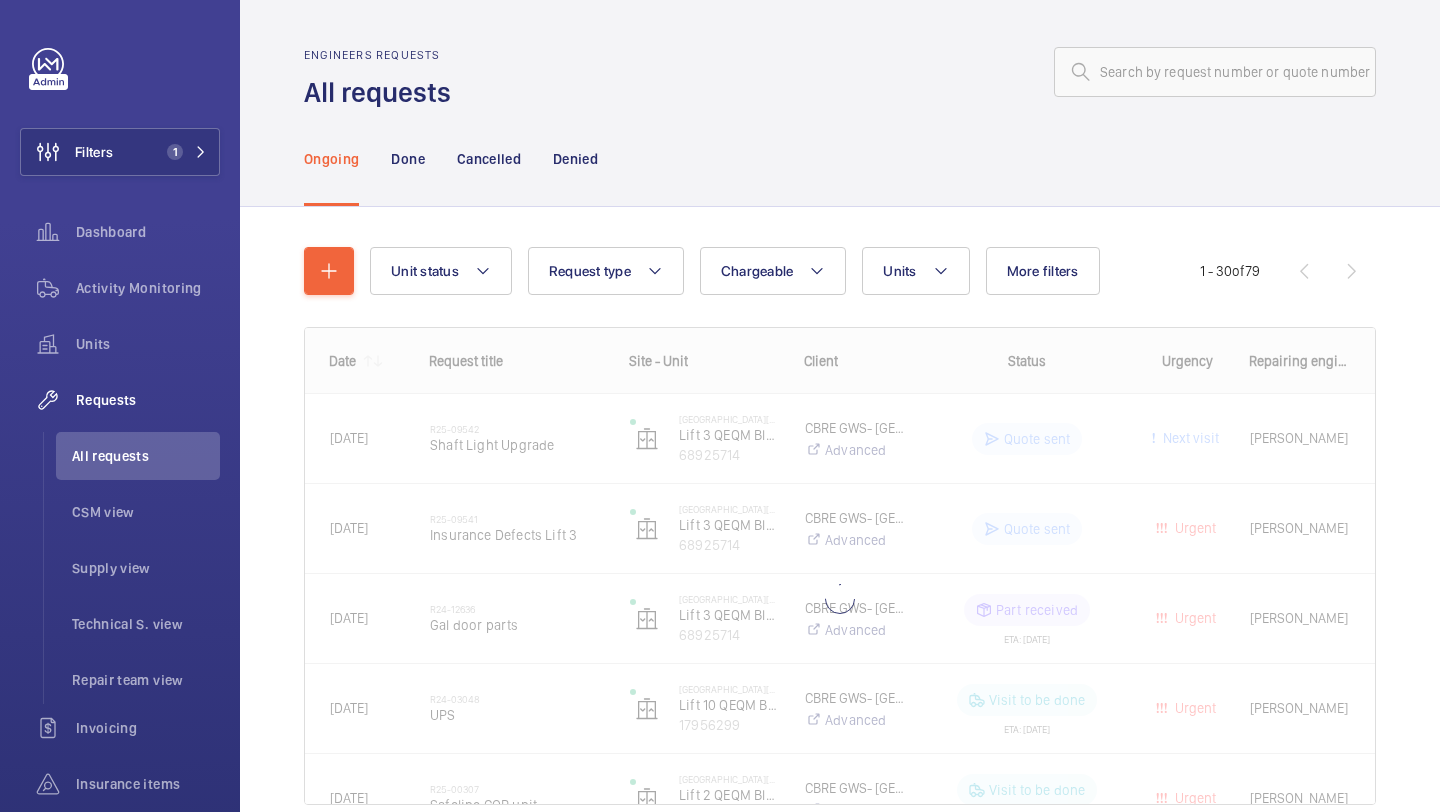 click on "Unit status Request type  Chargeable Units More filters Request status Urgency Repairing engineer Engineer Device type Reset all filters 1 - 30  of  79
Date
Request title
Site - Unit
to" 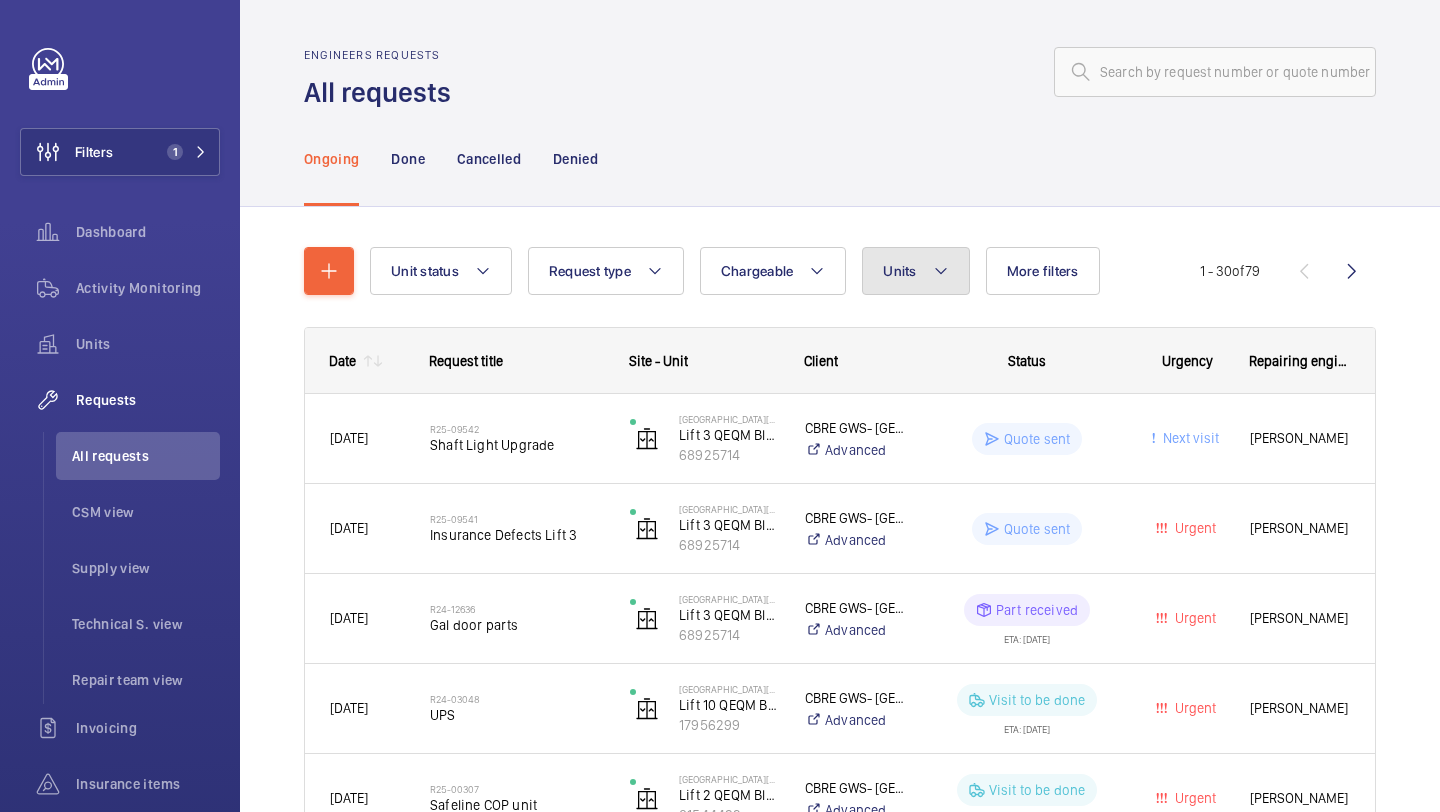 click 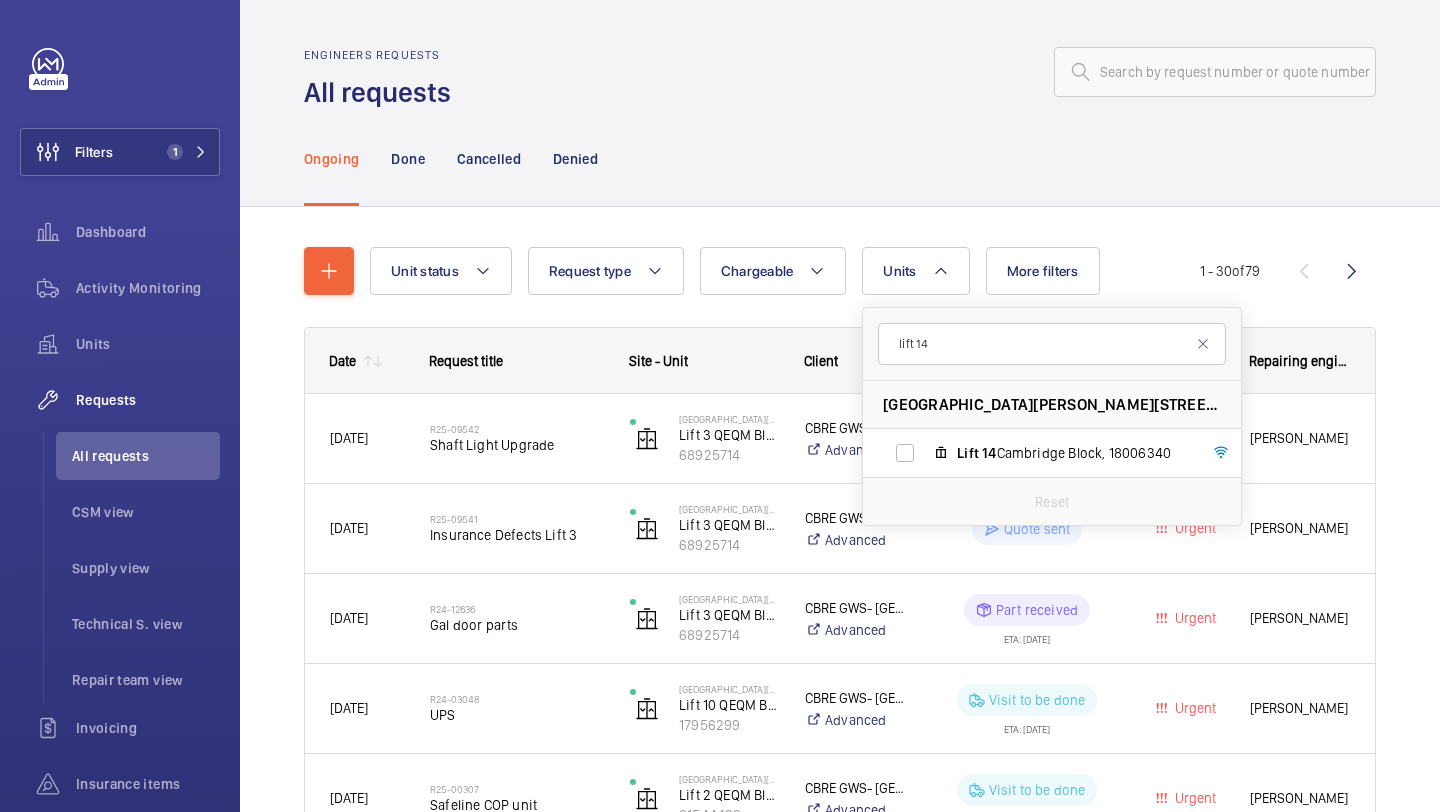 type on "lift 14" 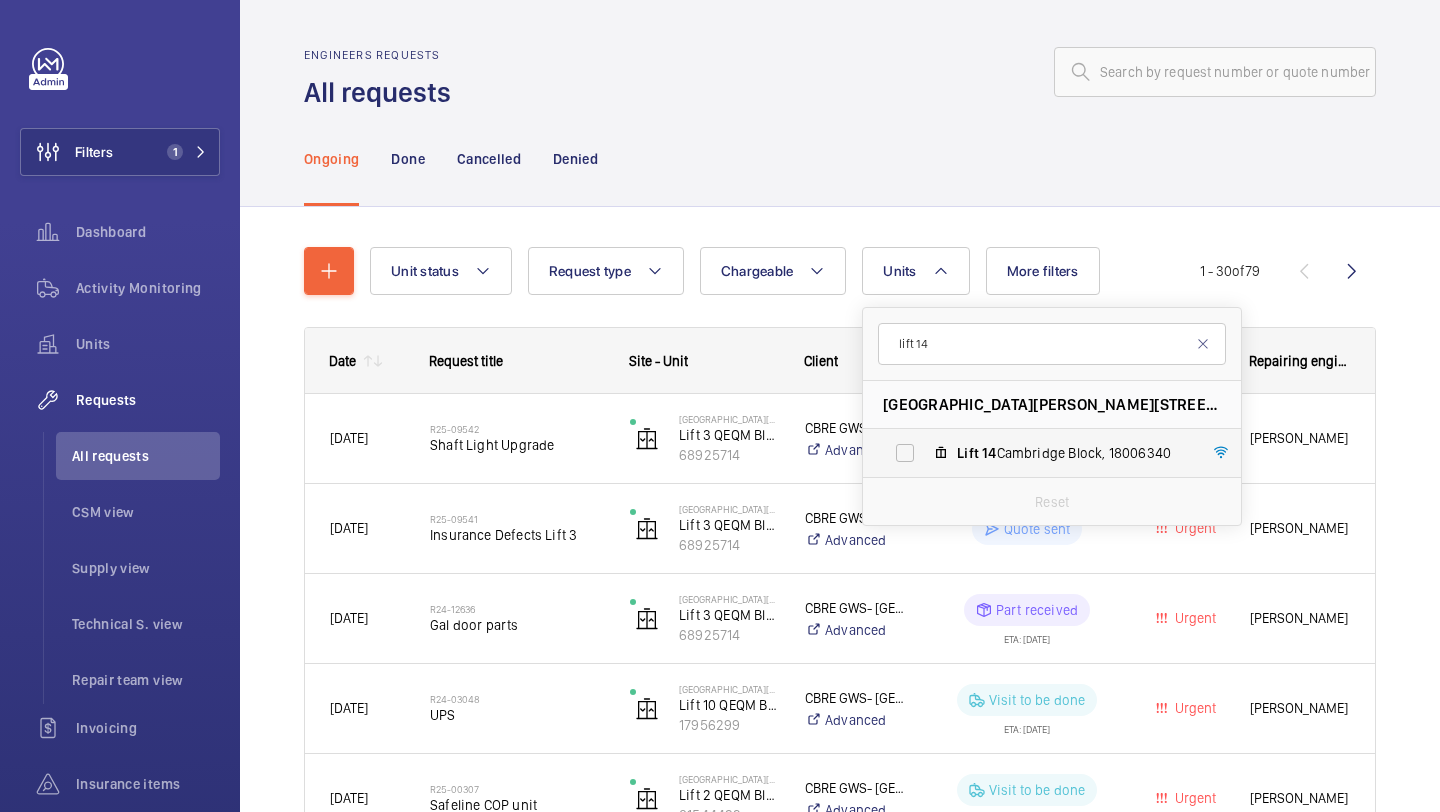 click on "[GEOGRAPHIC_DATA][PERSON_NAME][STREET_ADDRESS]" 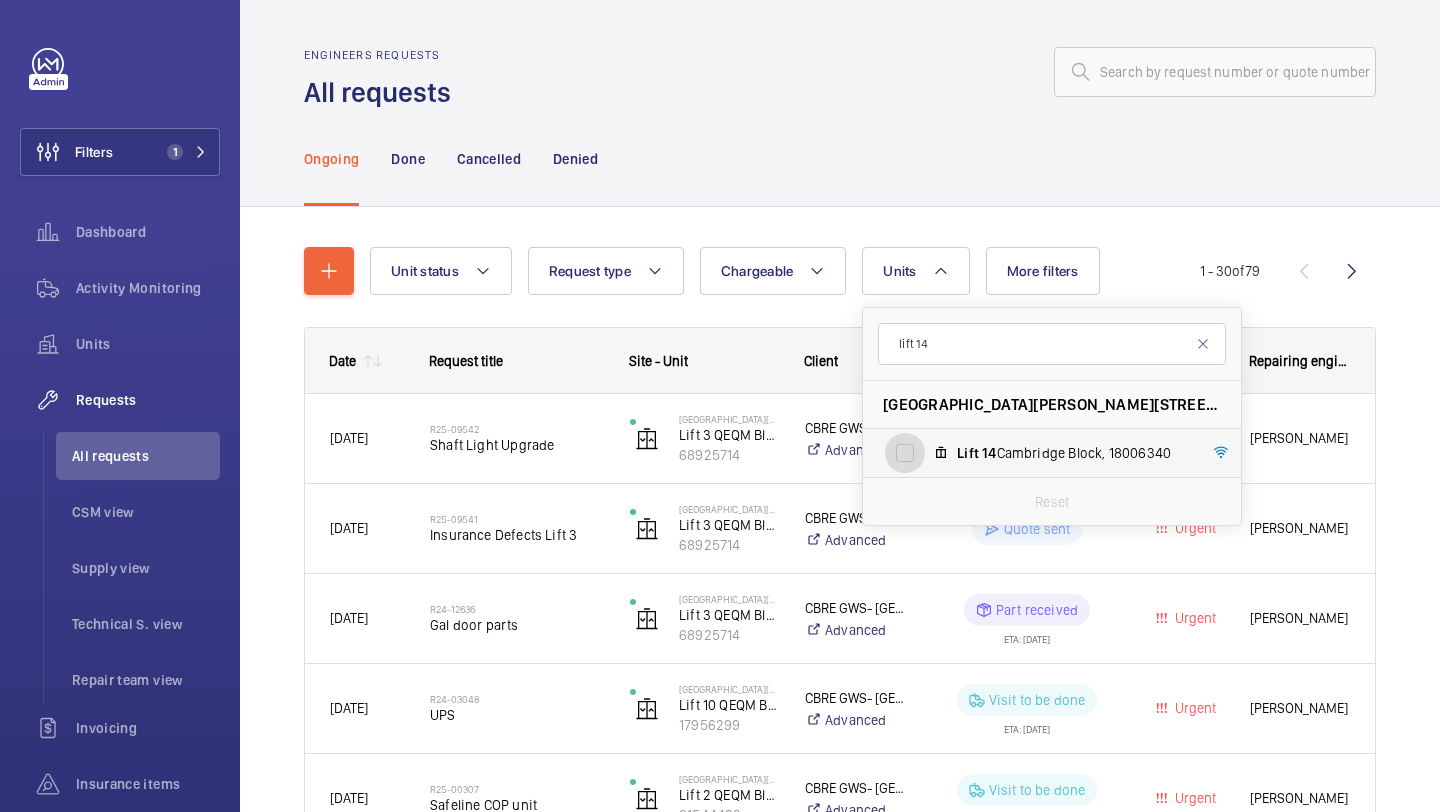 click on "Lift   [STREET_ADDRESS]" at bounding box center (905, 453) 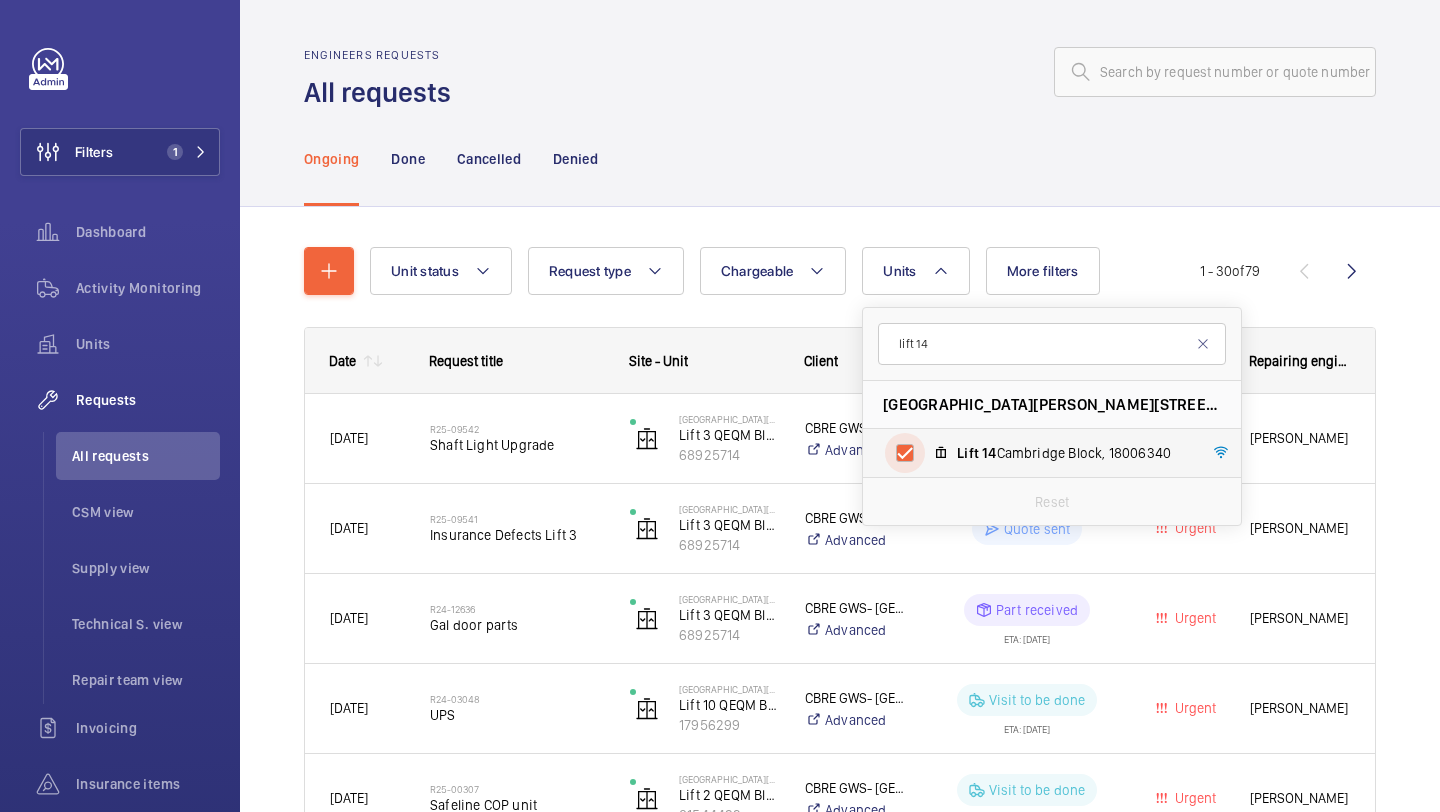 checkbox on "true" 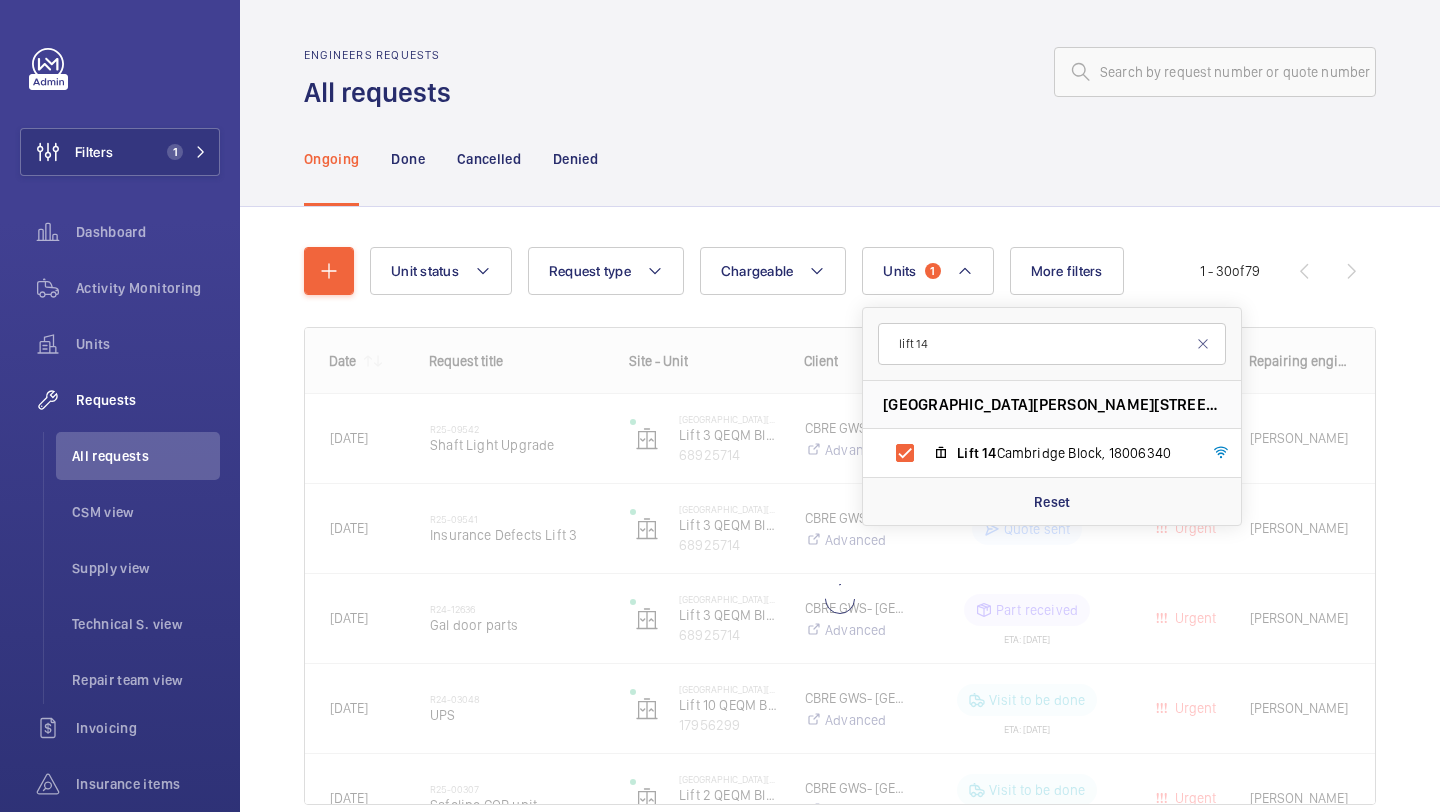 click on "Unit status Request type  Chargeable Units  1 lift [STREET_ADDRESS][GEOGRAPHIC_DATA][PERSON_NAME] Reset More filters Request status Urgency Repairing engineer Engineer Device type Reset all filters 1 - 30  of  79
Date
Request title
Site - Unit" 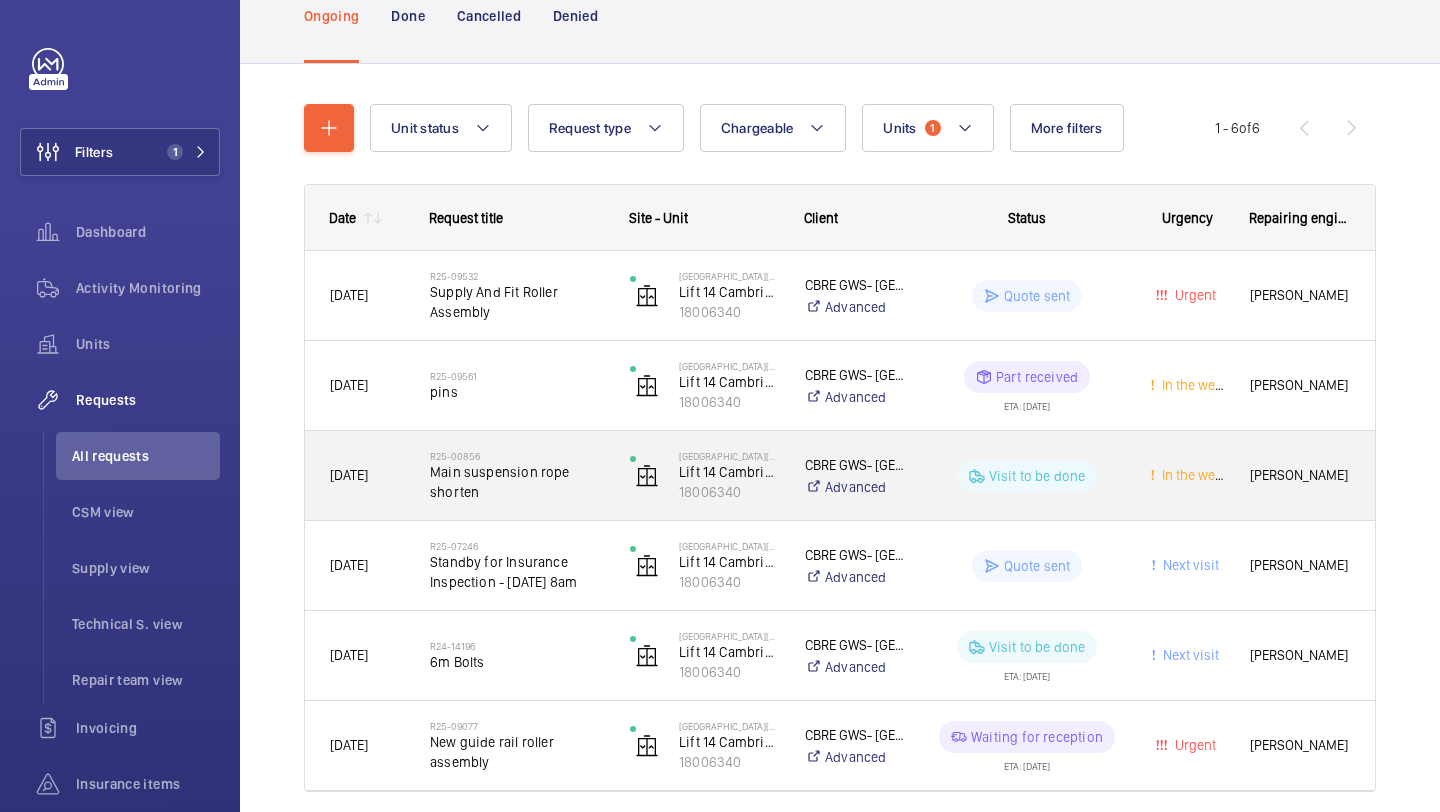 scroll, scrollTop: 142, scrollLeft: 0, axis: vertical 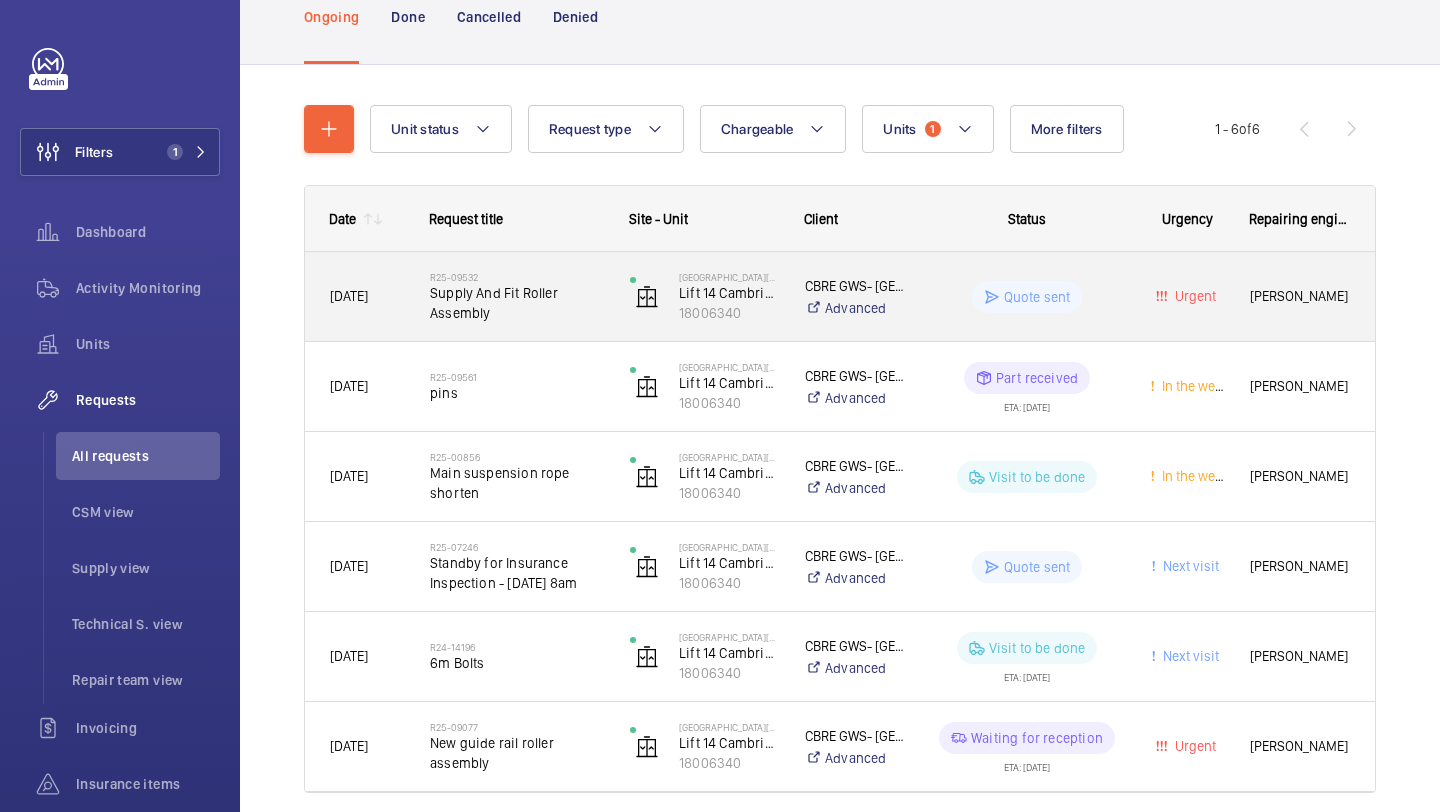 click on "Supply And Fit Roller Assembly" 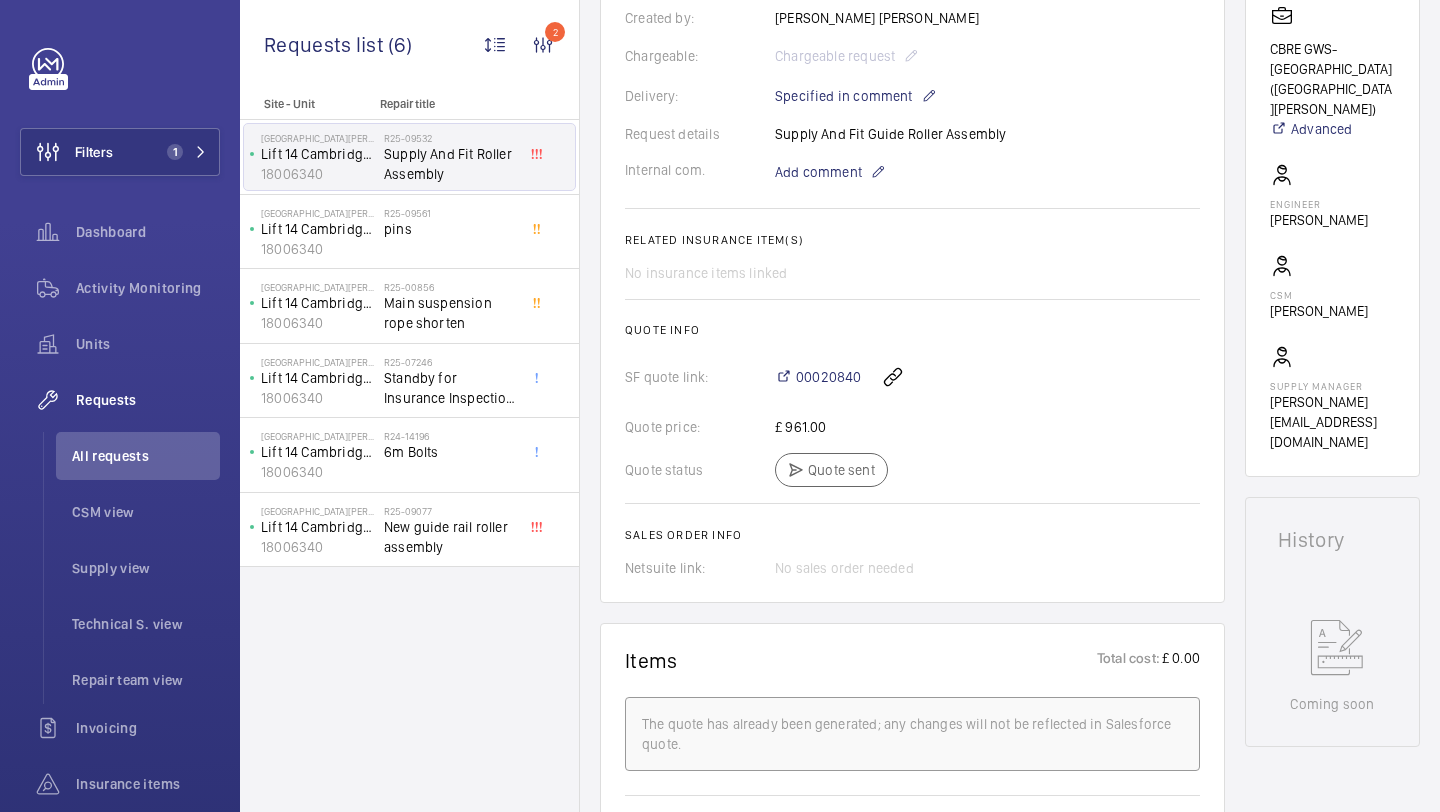 scroll, scrollTop: 641, scrollLeft: 0, axis: vertical 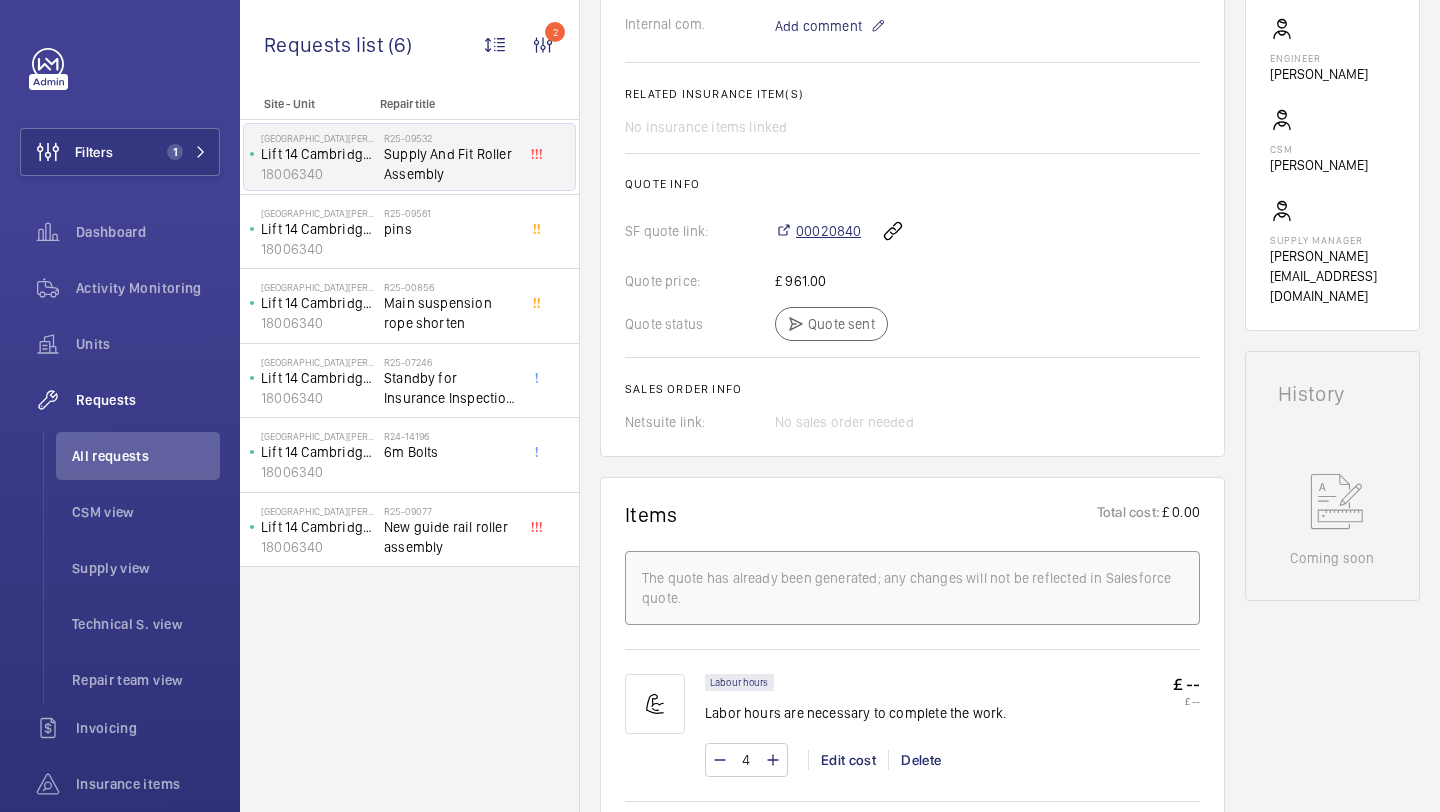 click on "00020840" 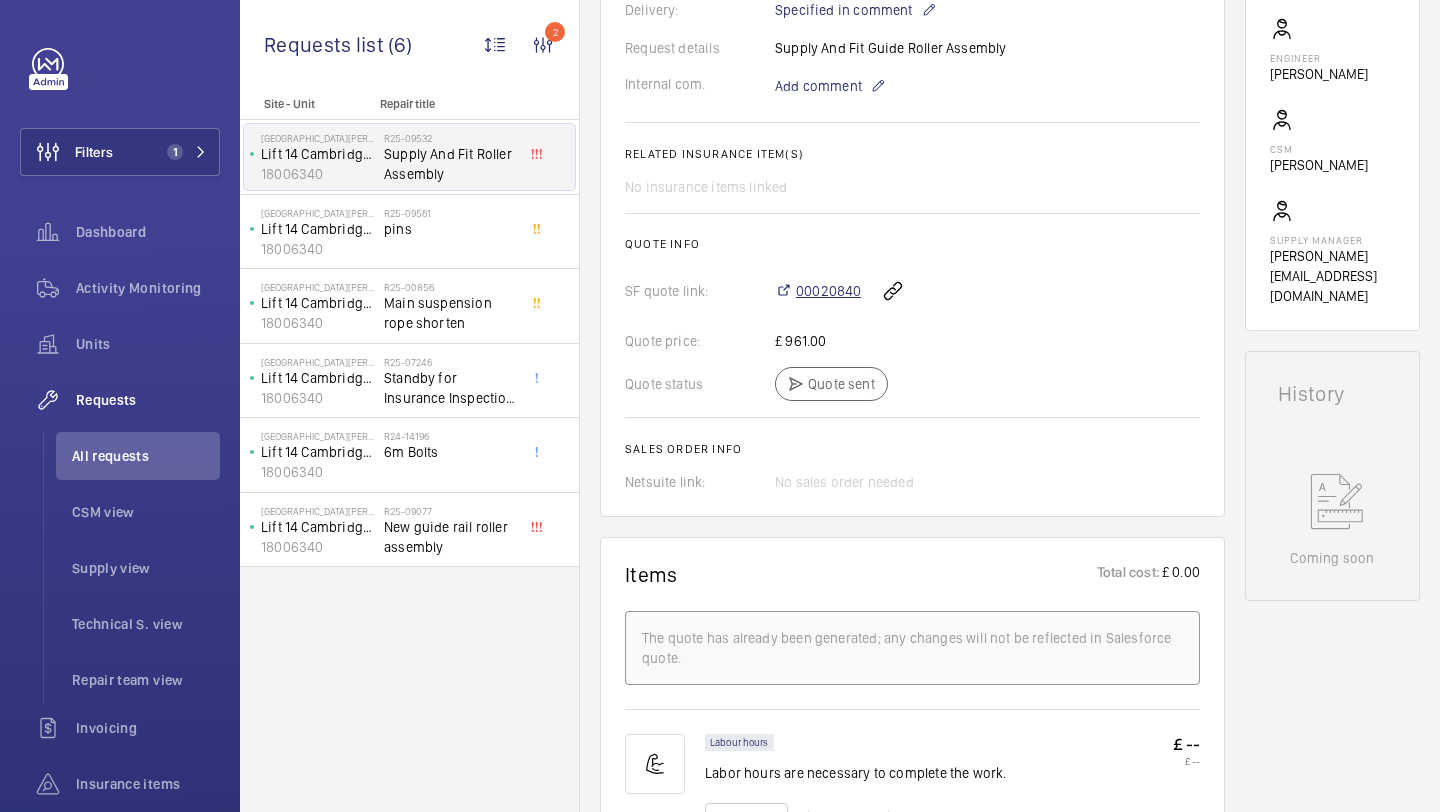 scroll, scrollTop: 701, scrollLeft: 0, axis: vertical 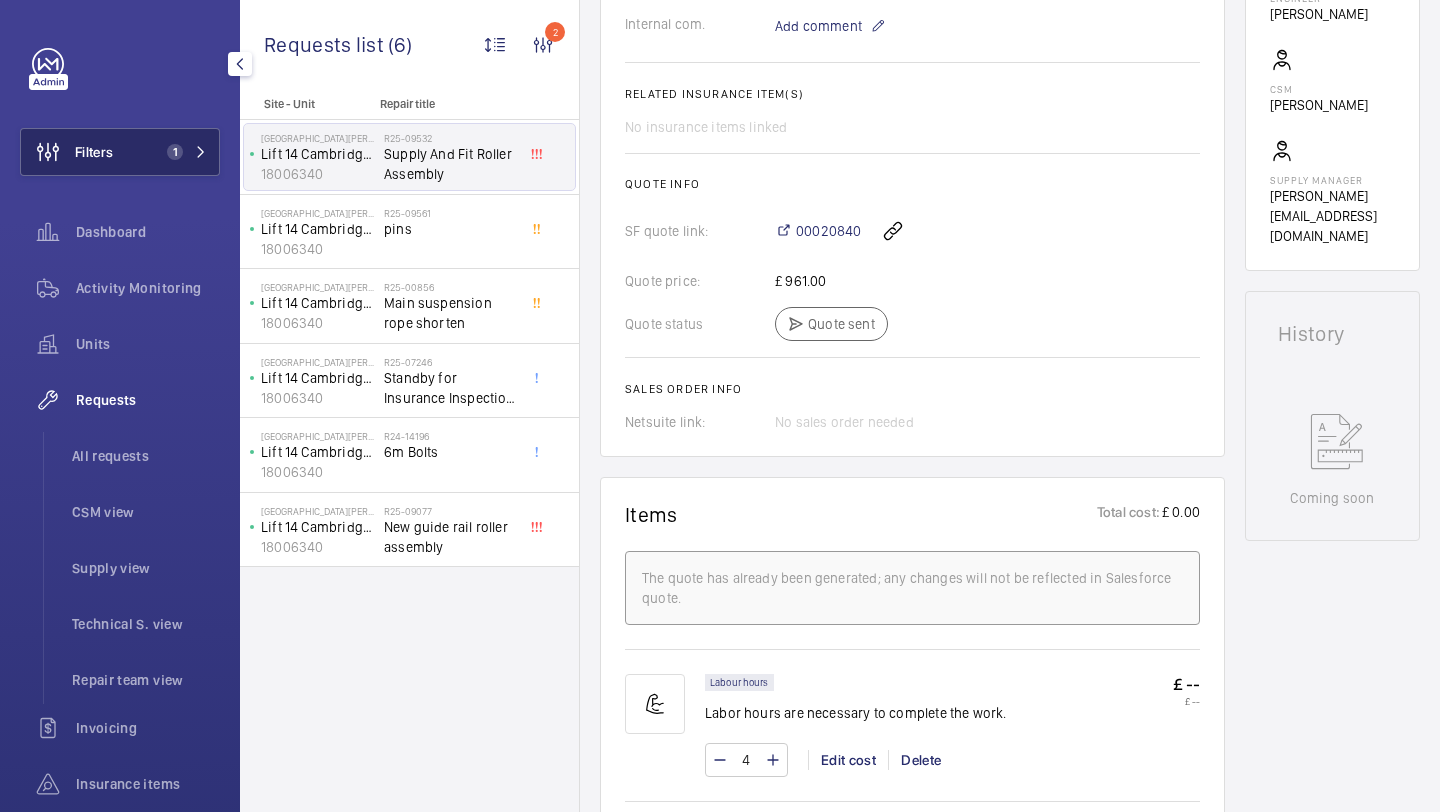 click on "1" 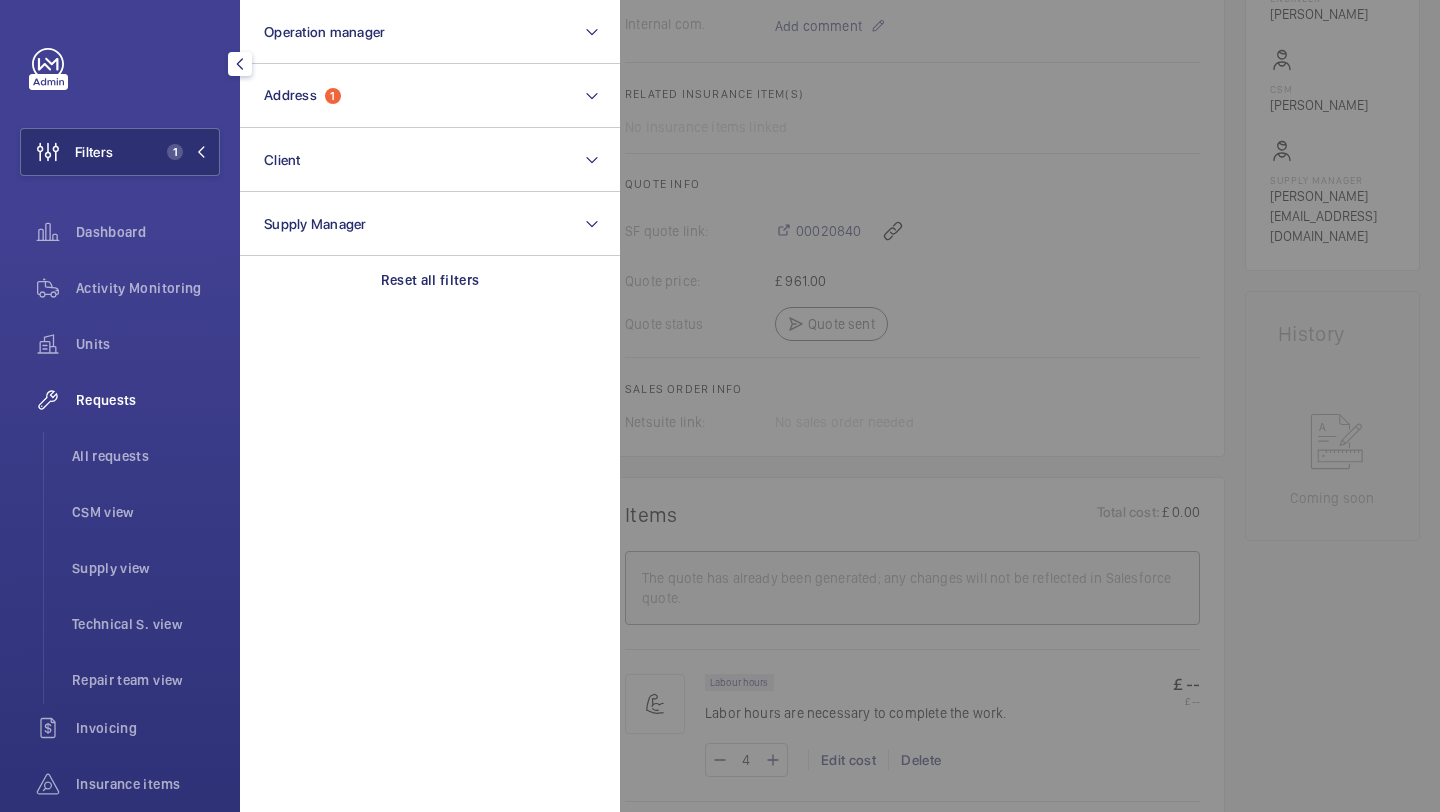 click 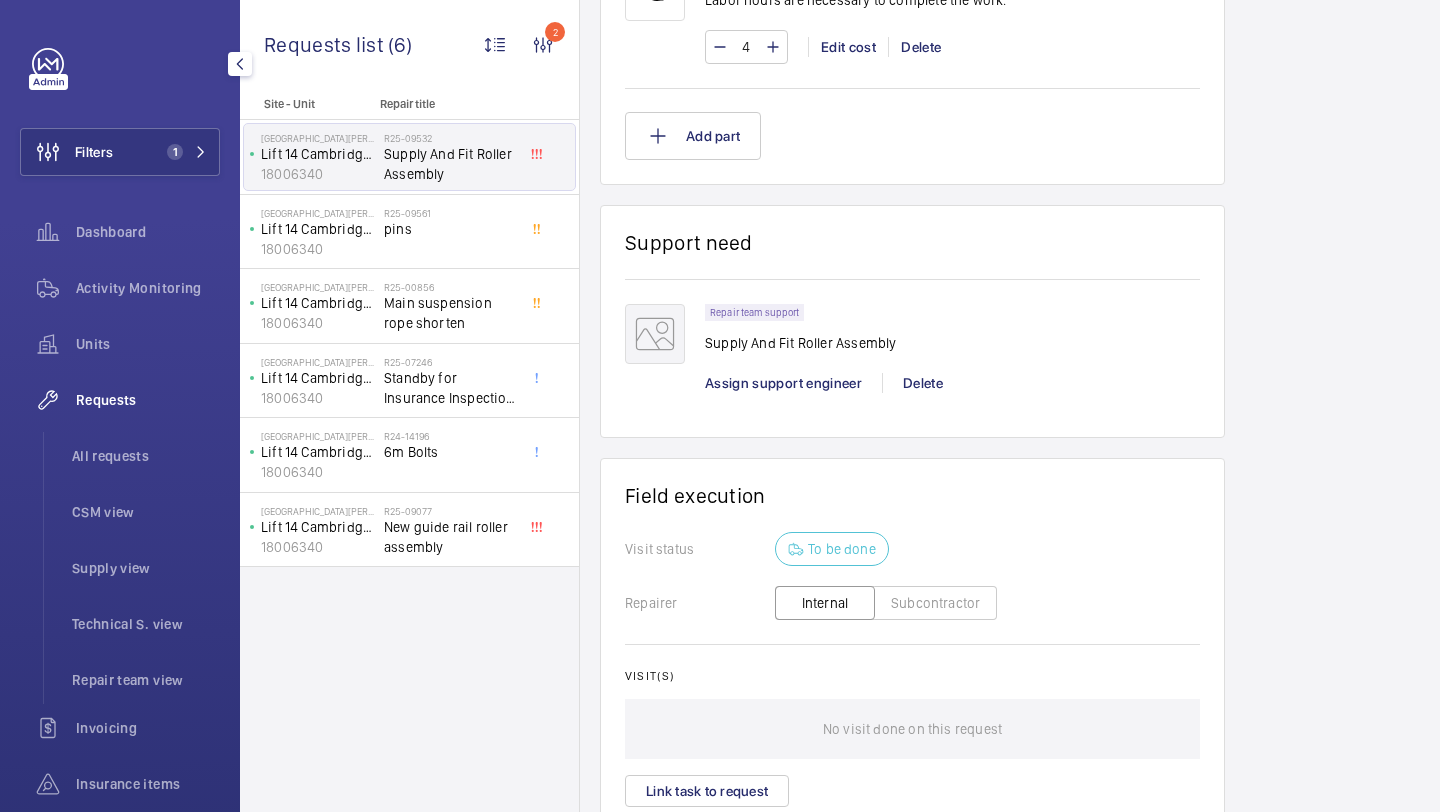 scroll, scrollTop: 1485, scrollLeft: 0, axis: vertical 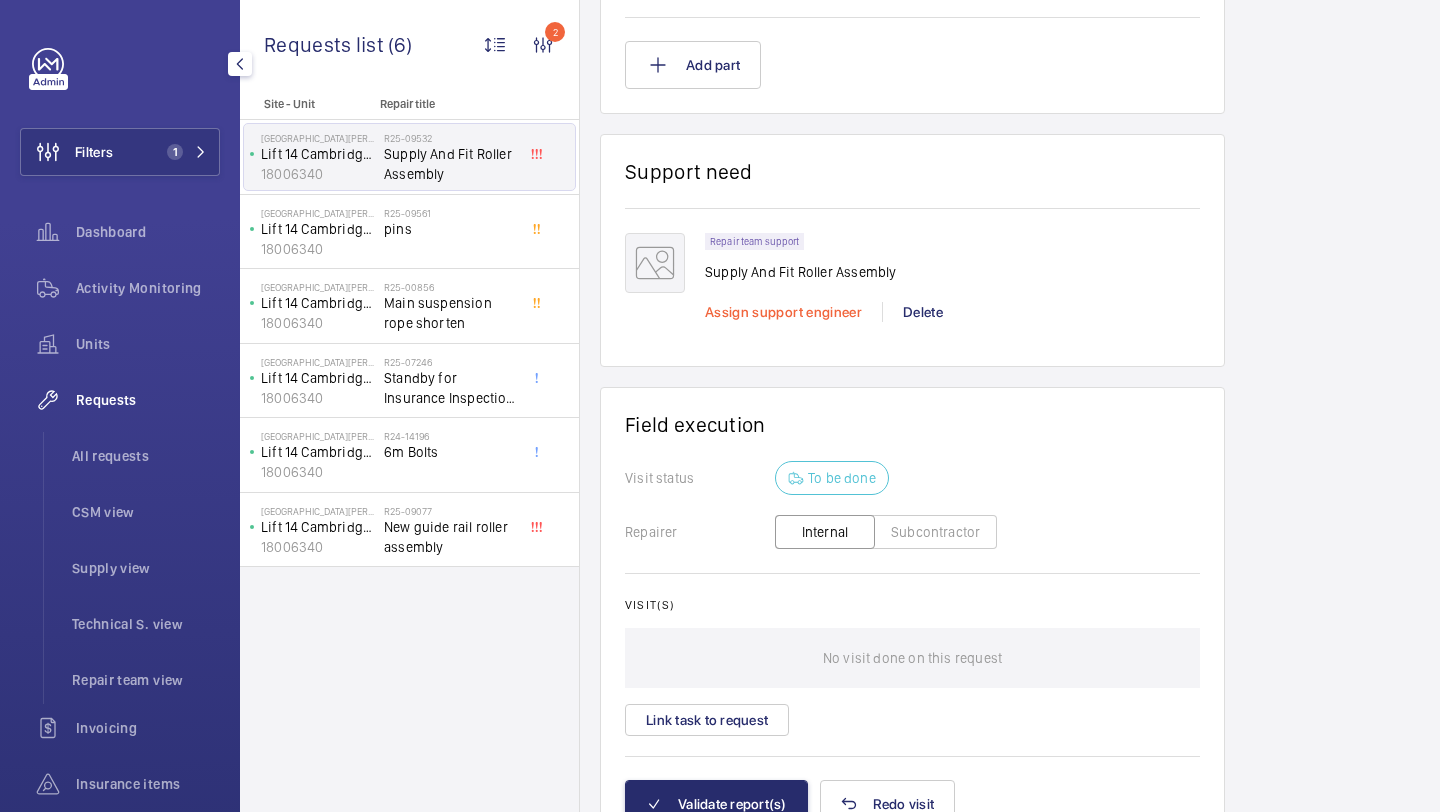 click on "Assign support engineer" 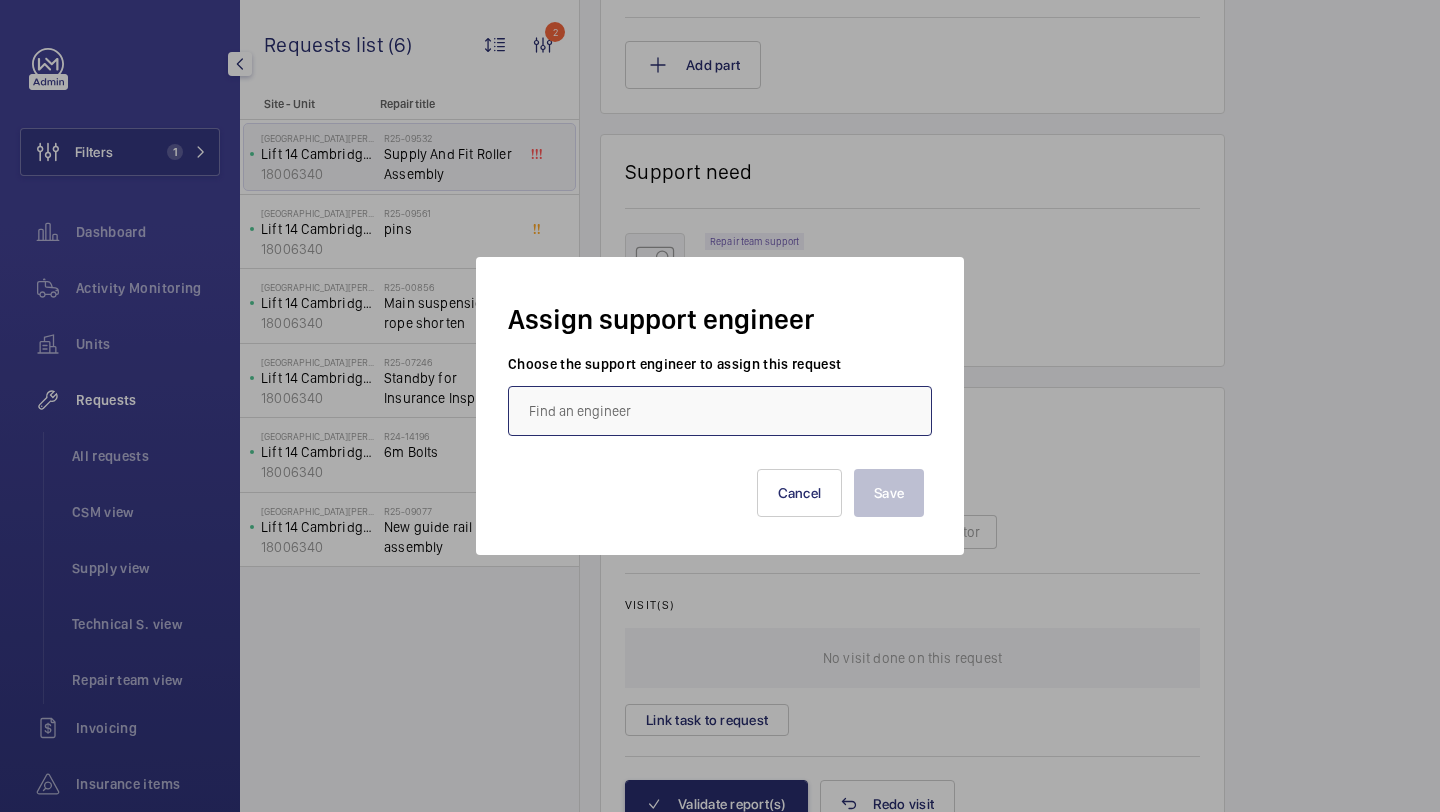 click at bounding box center [720, 411] 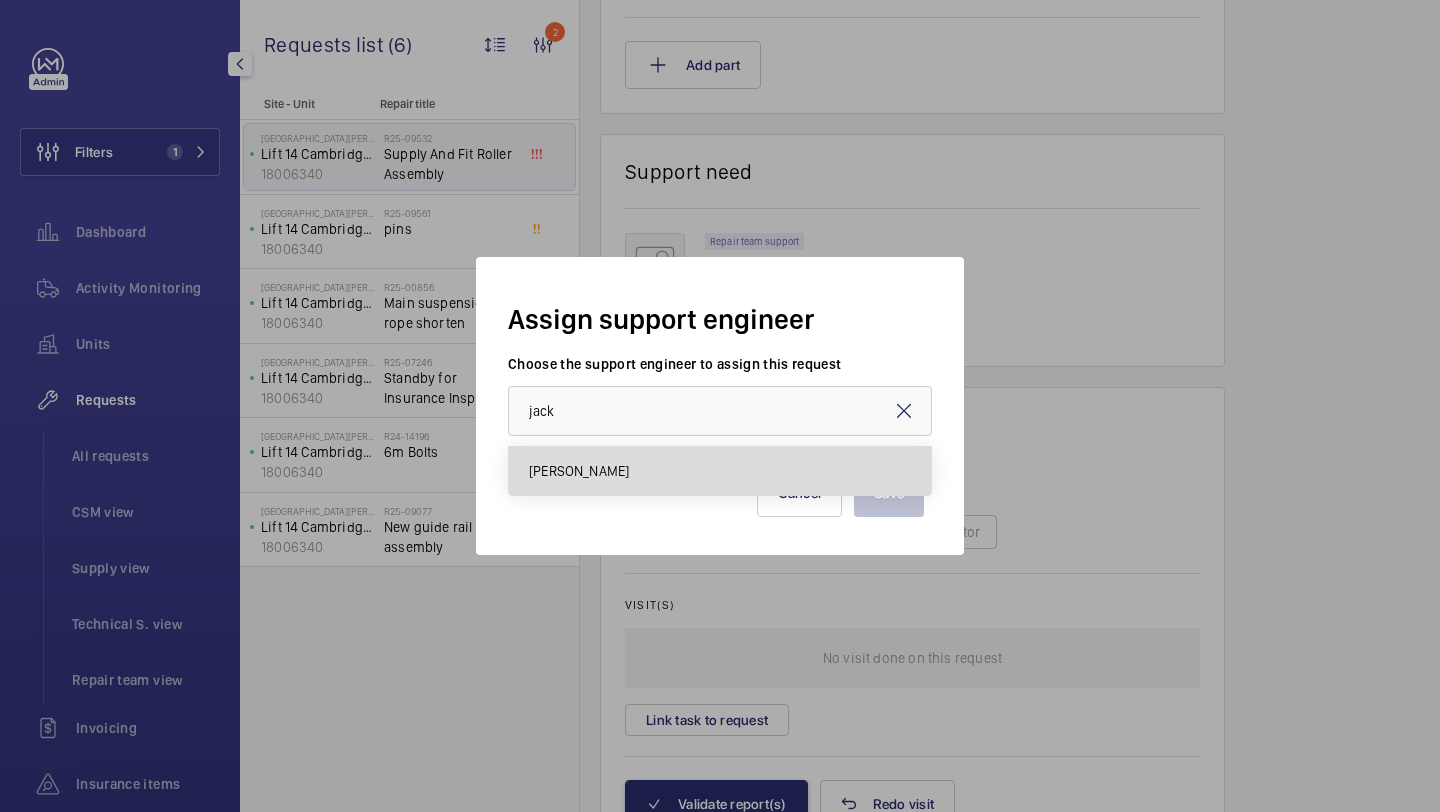 click on "[PERSON_NAME]" at bounding box center (720, 471) 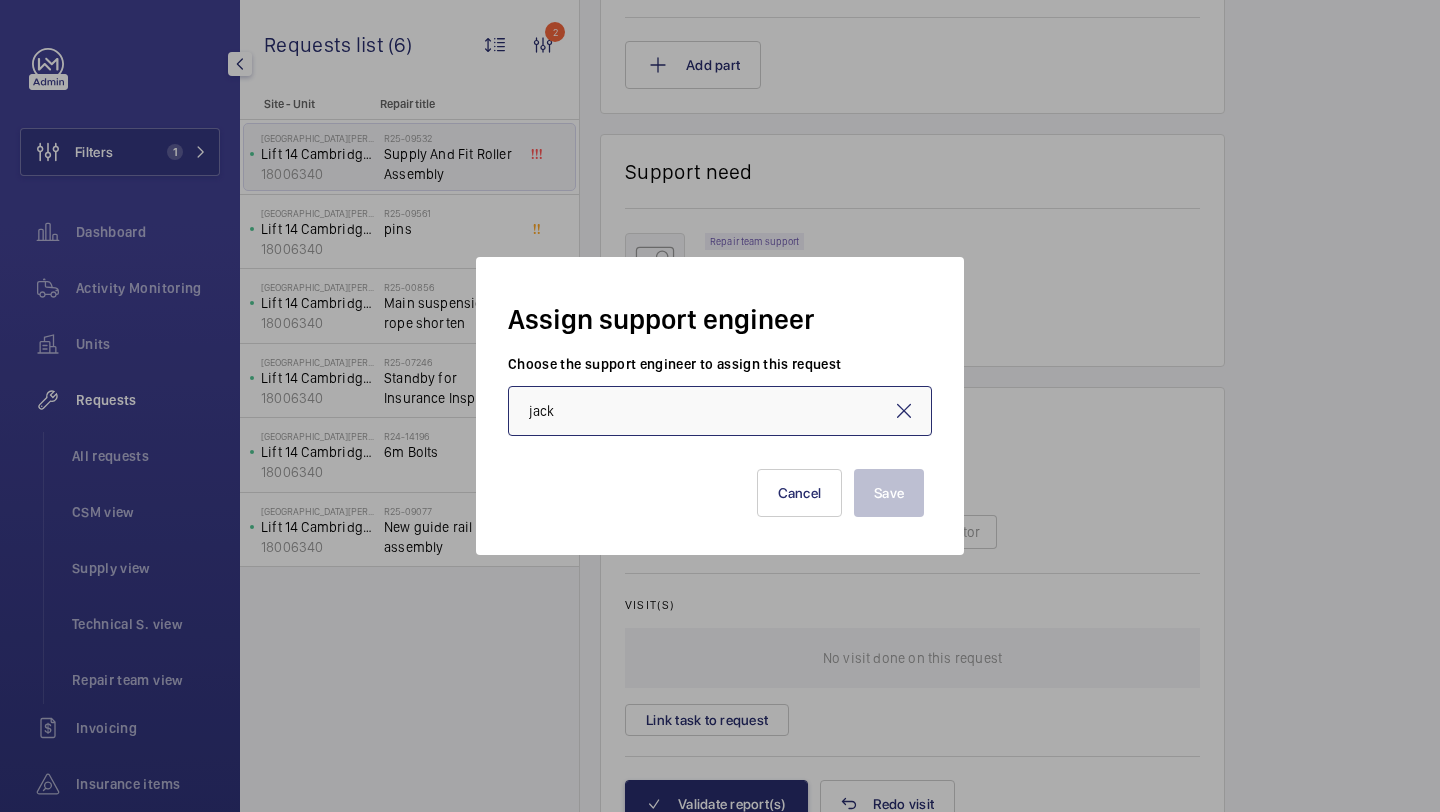 type on "[PERSON_NAME]" 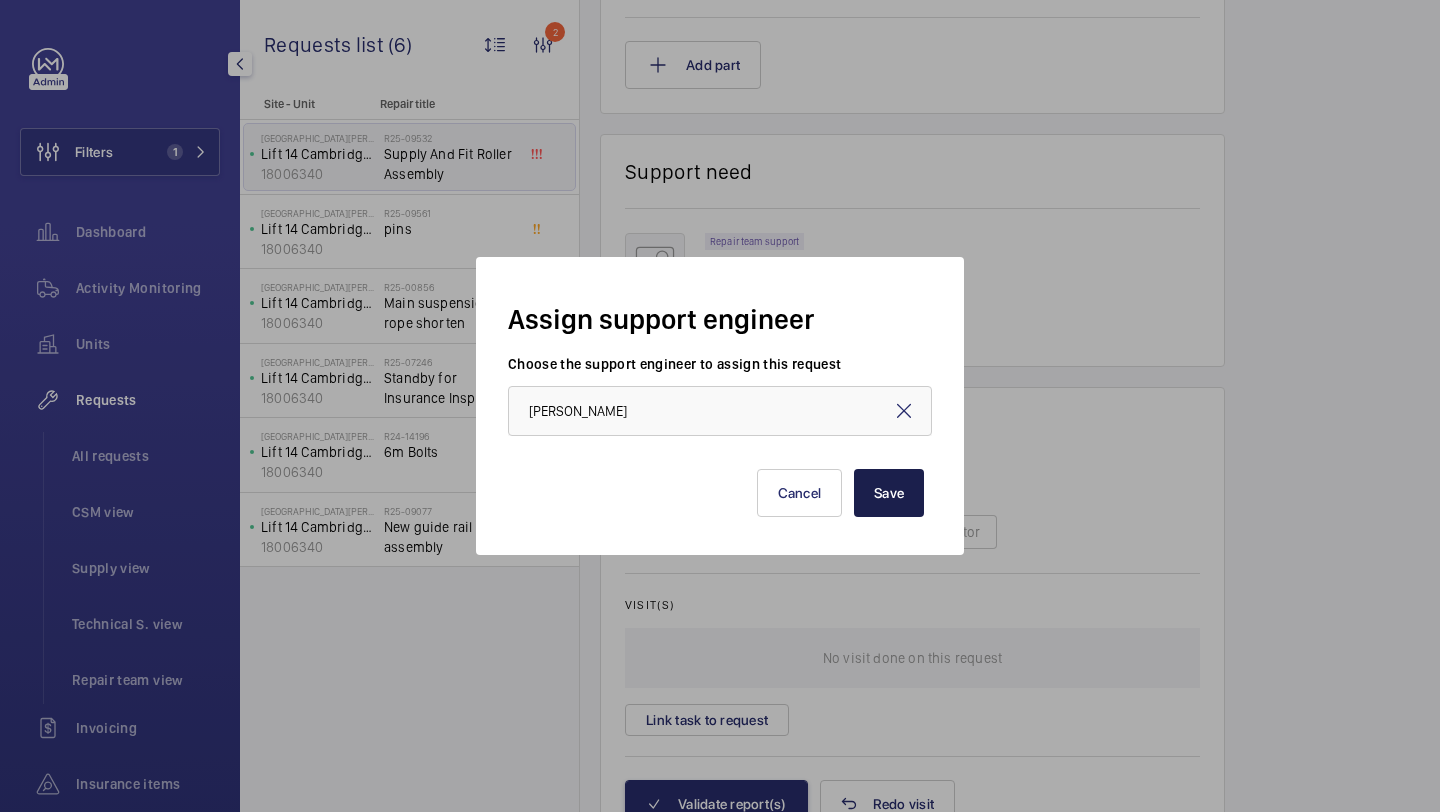 click on "Save" at bounding box center (889, 493) 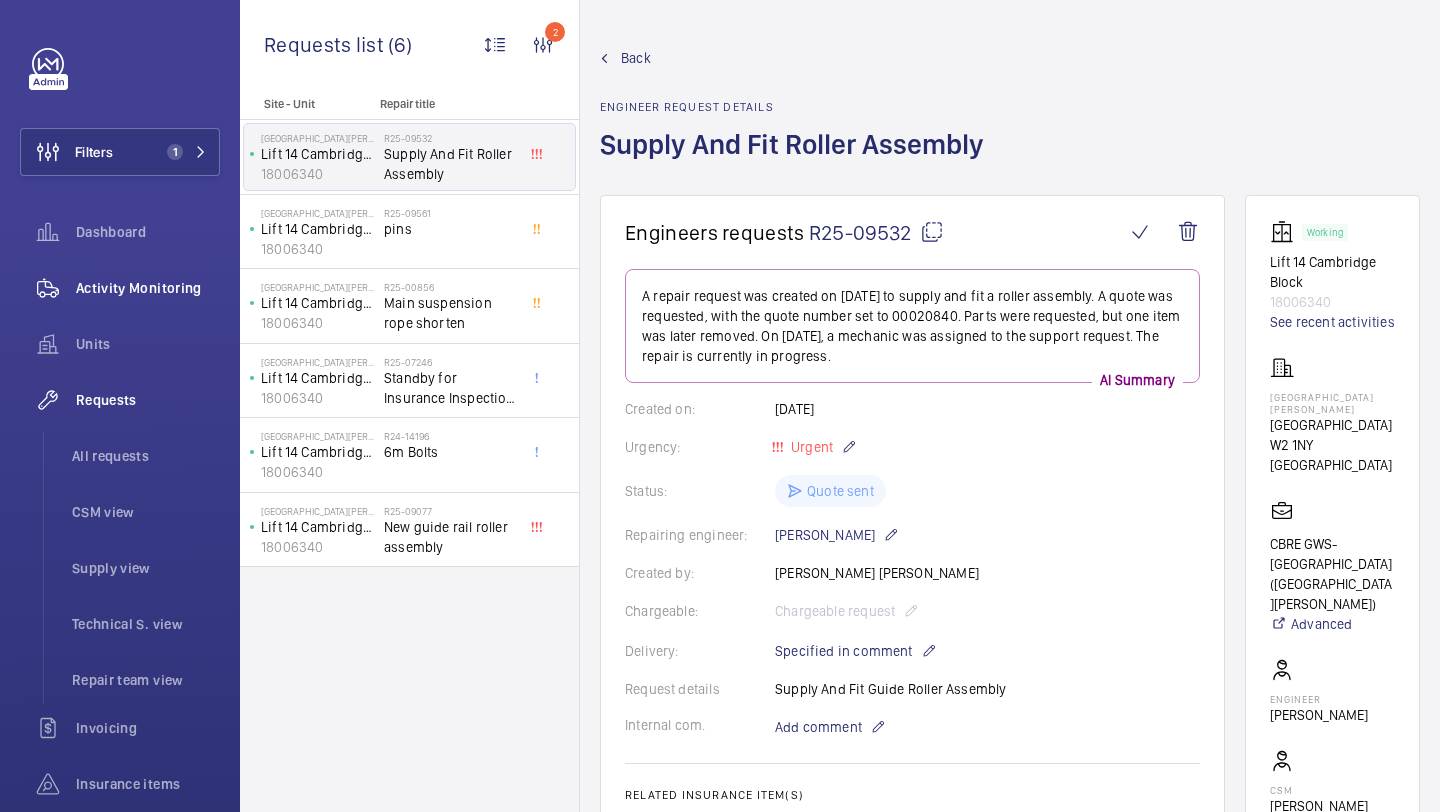 click on "Activity Monitoring" 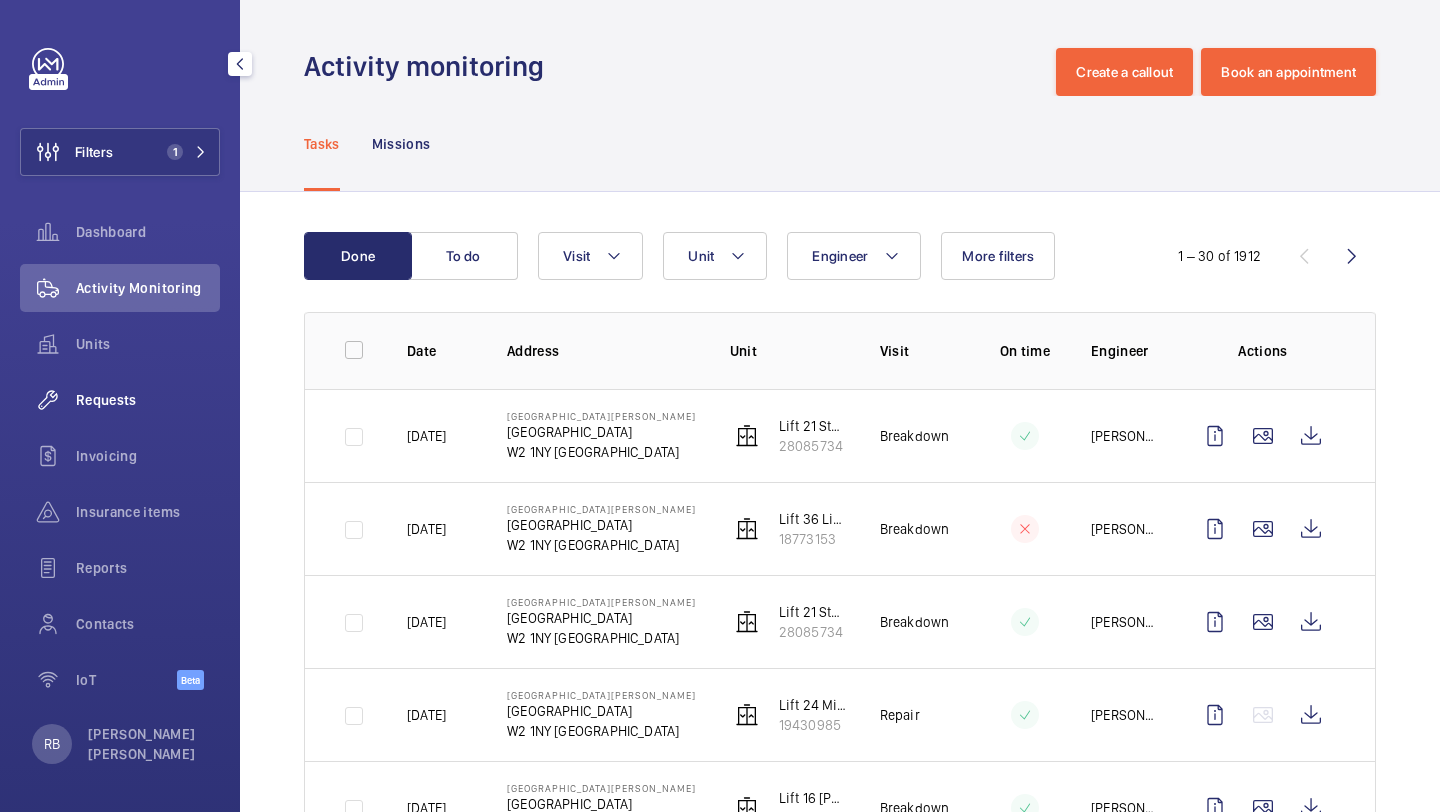 click on "Requests" 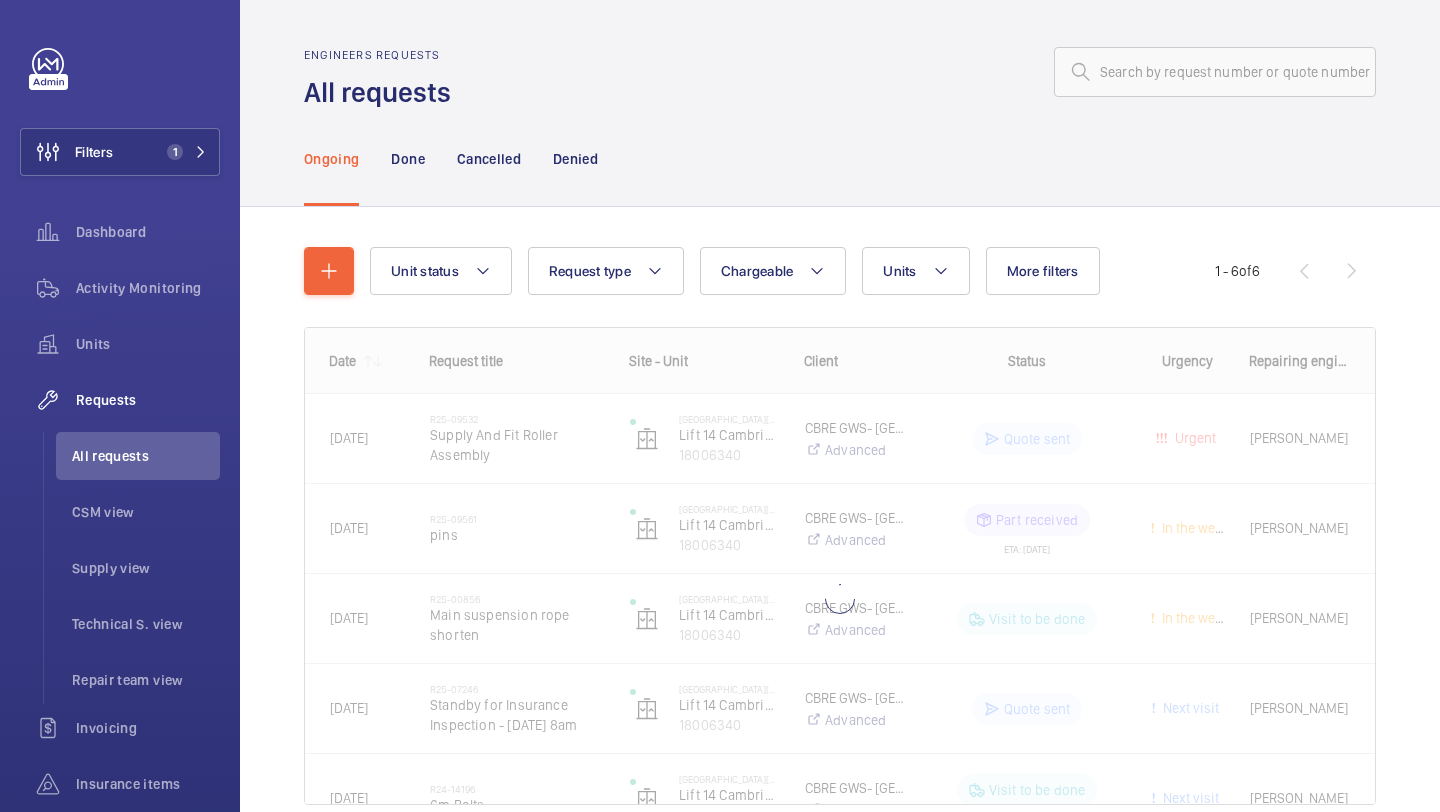 click on "Unit status Request type  Chargeable Units More filters Request status Urgency Repairing engineer Engineer Device type Reset all filters 1 - 6  of  6
Date
Request title
Site - Unit
to" 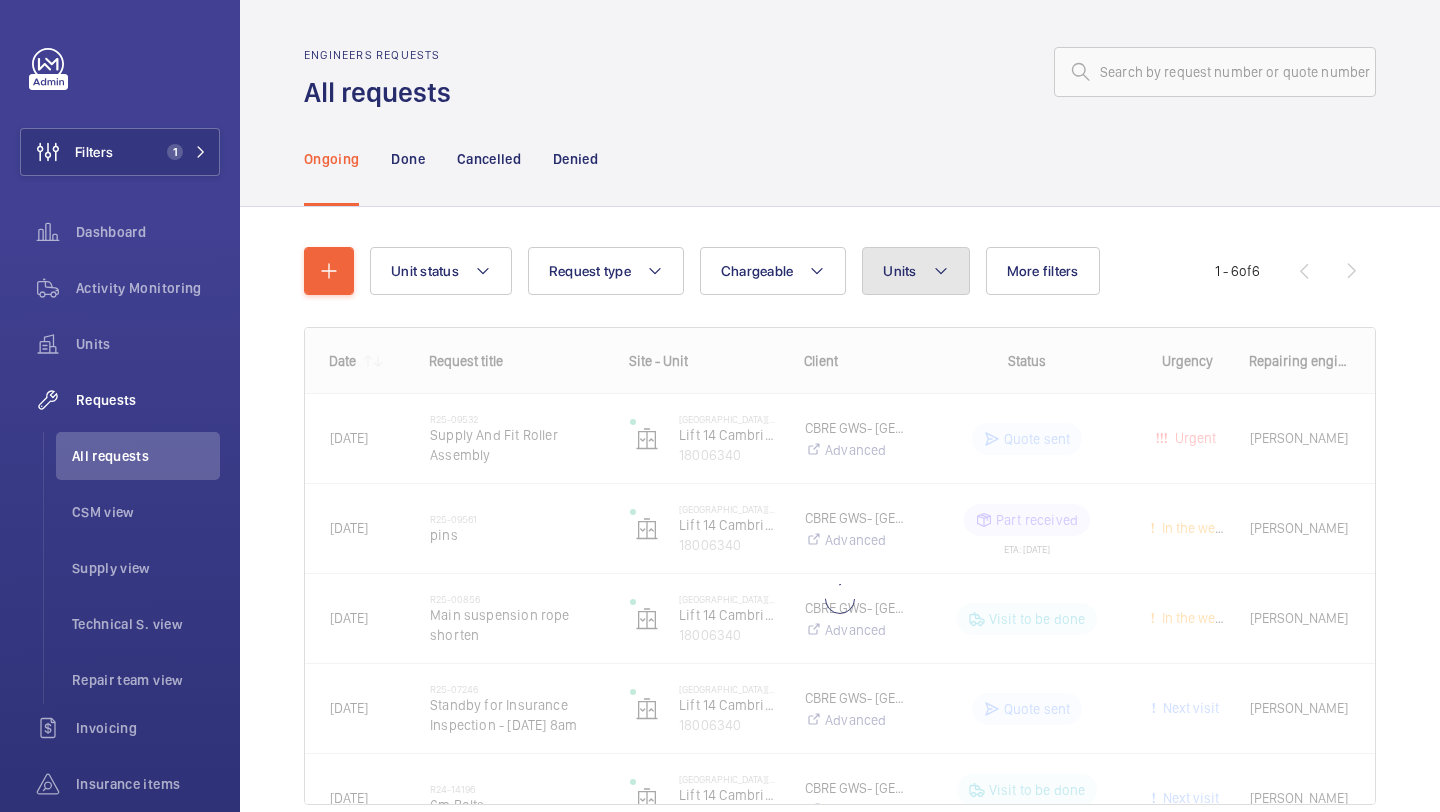 click on "Units" 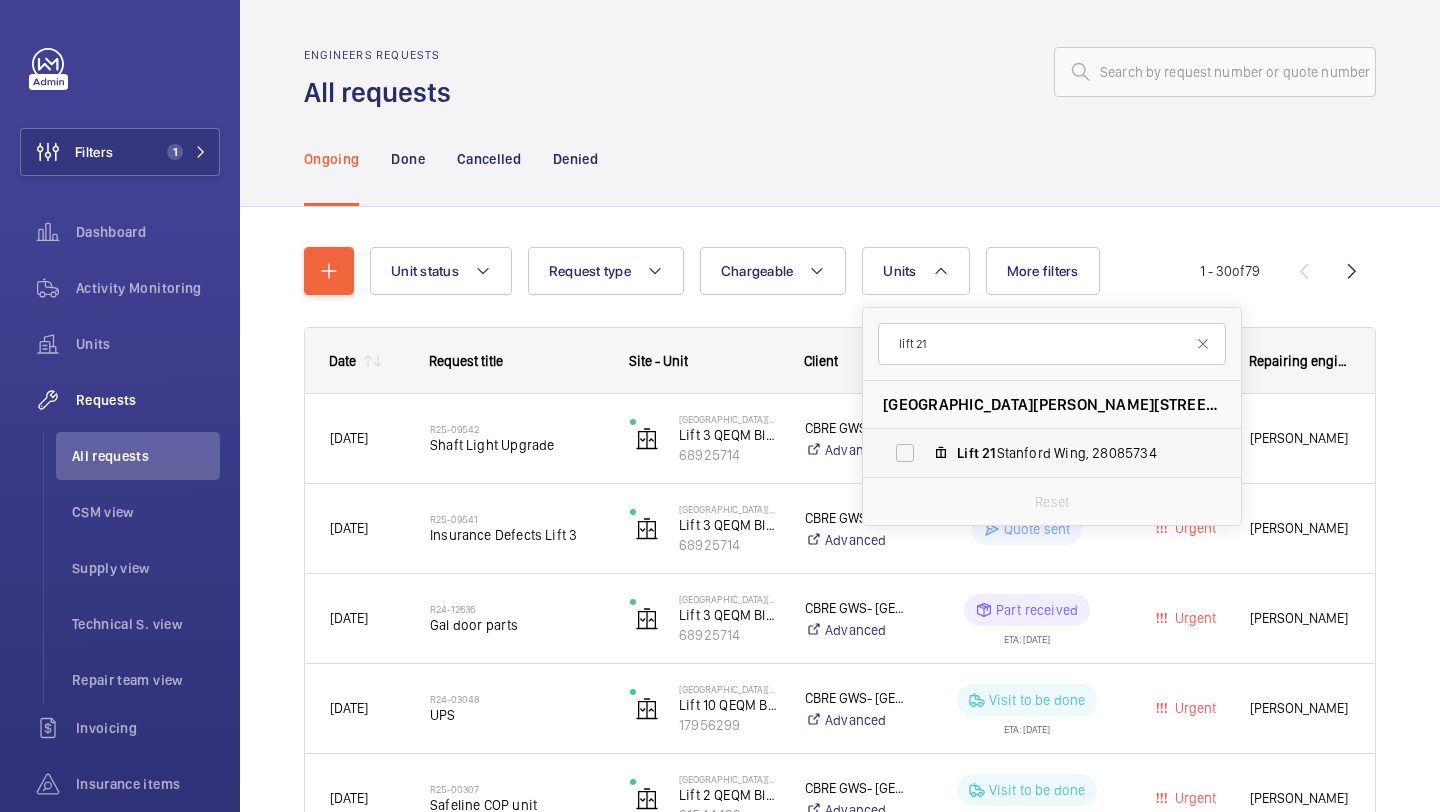 type on "lift 21" 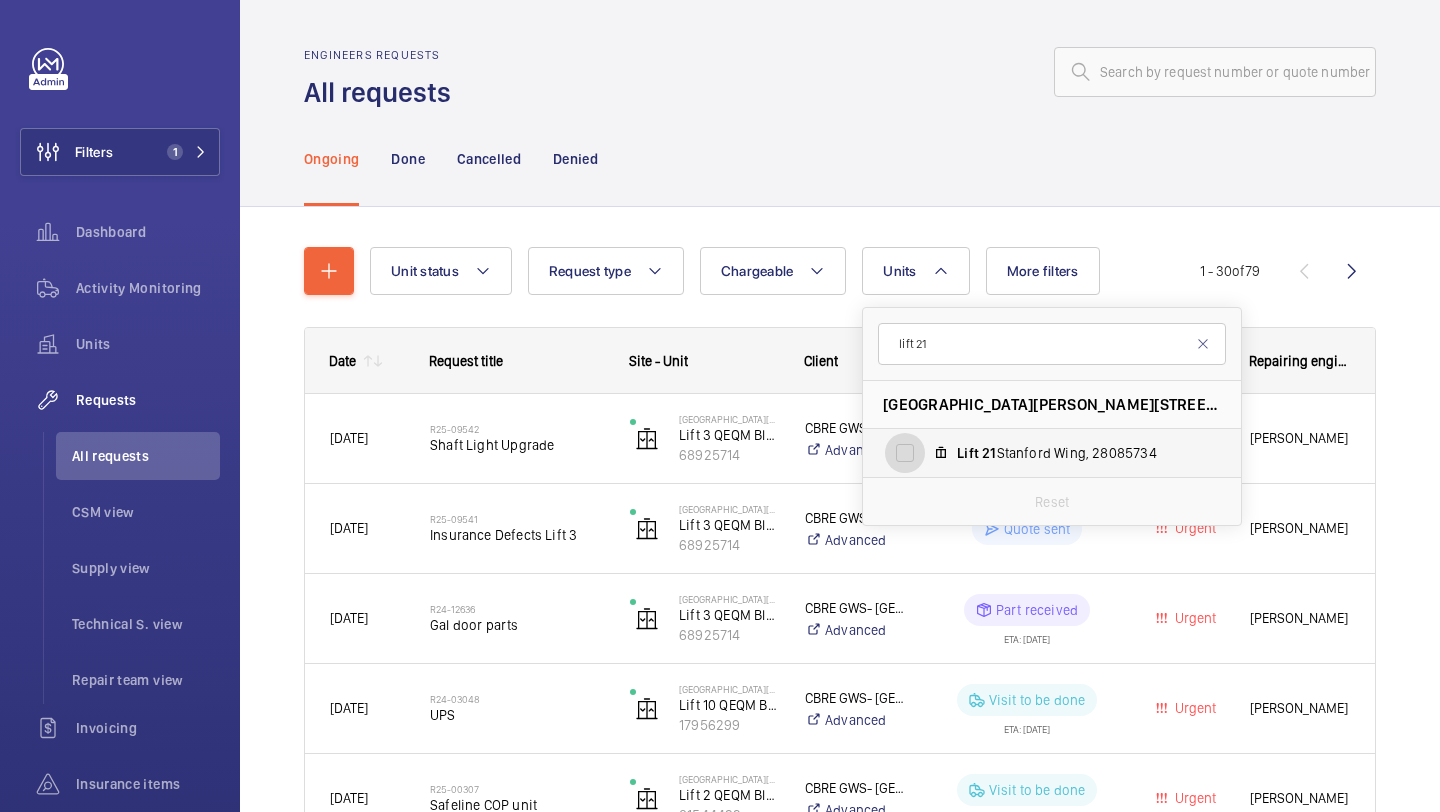 click on "Lift   21  Stanford Wing, 28085734" at bounding box center (905, 453) 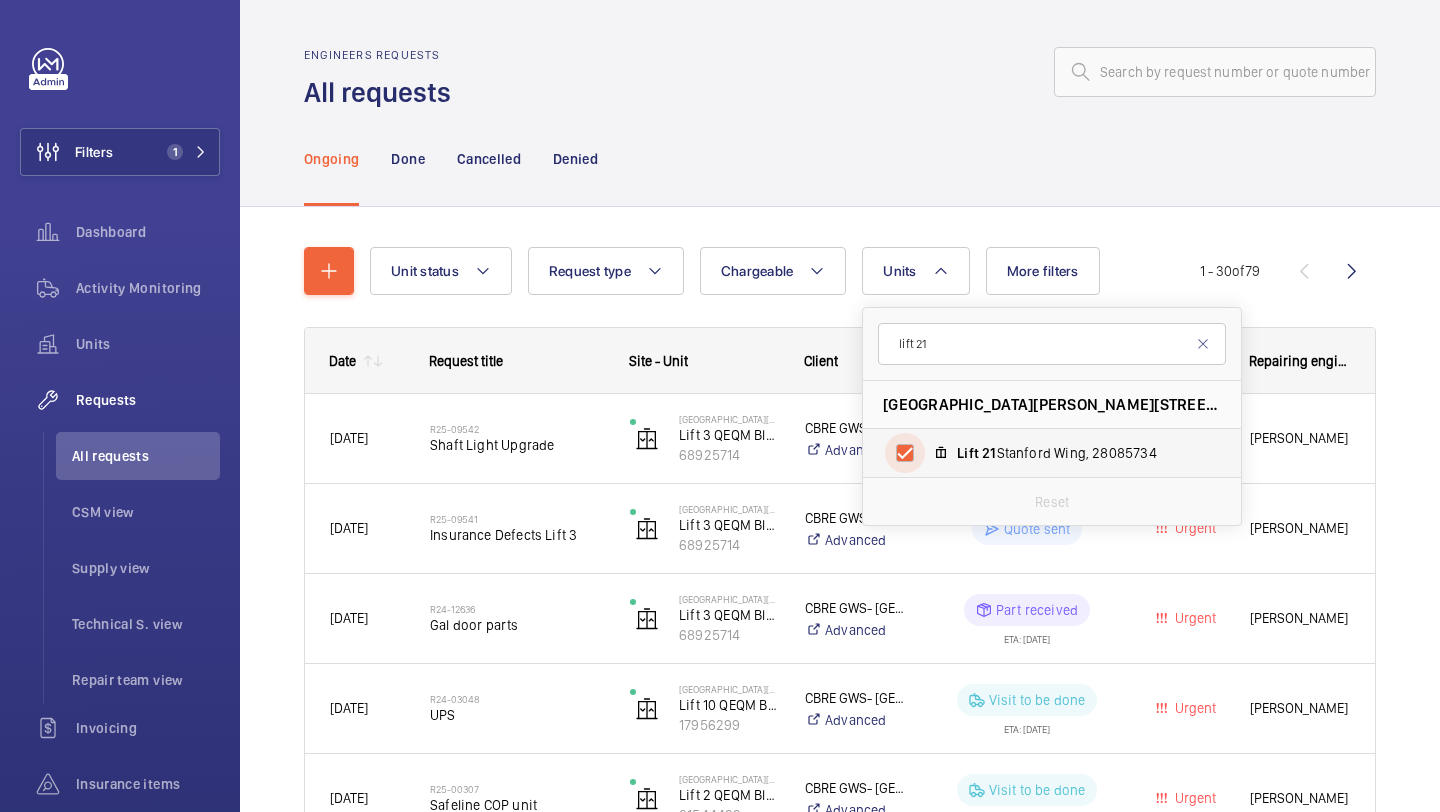 checkbox on "true" 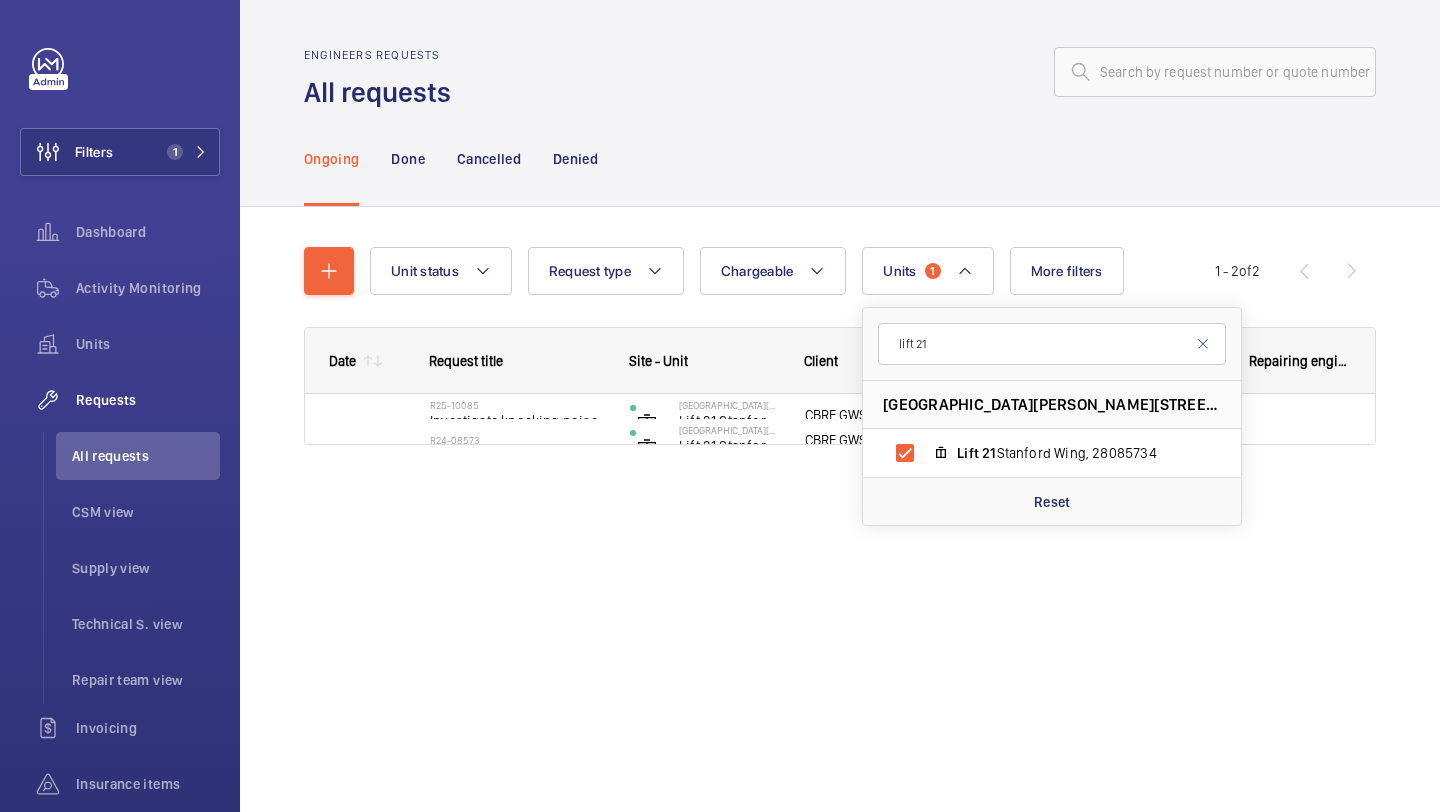 click on "Unit status Request type  Chargeable Units  1 lift [STREET_ADDRESS][PERSON_NAME] Lift   [GEOGRAPHIC_DATA] Reset More filters Request status Urgency Repairing engineer Engineer Device type Reset all filters 1 - 2  of  2
Date
Request title
Site - Unit
UPS" 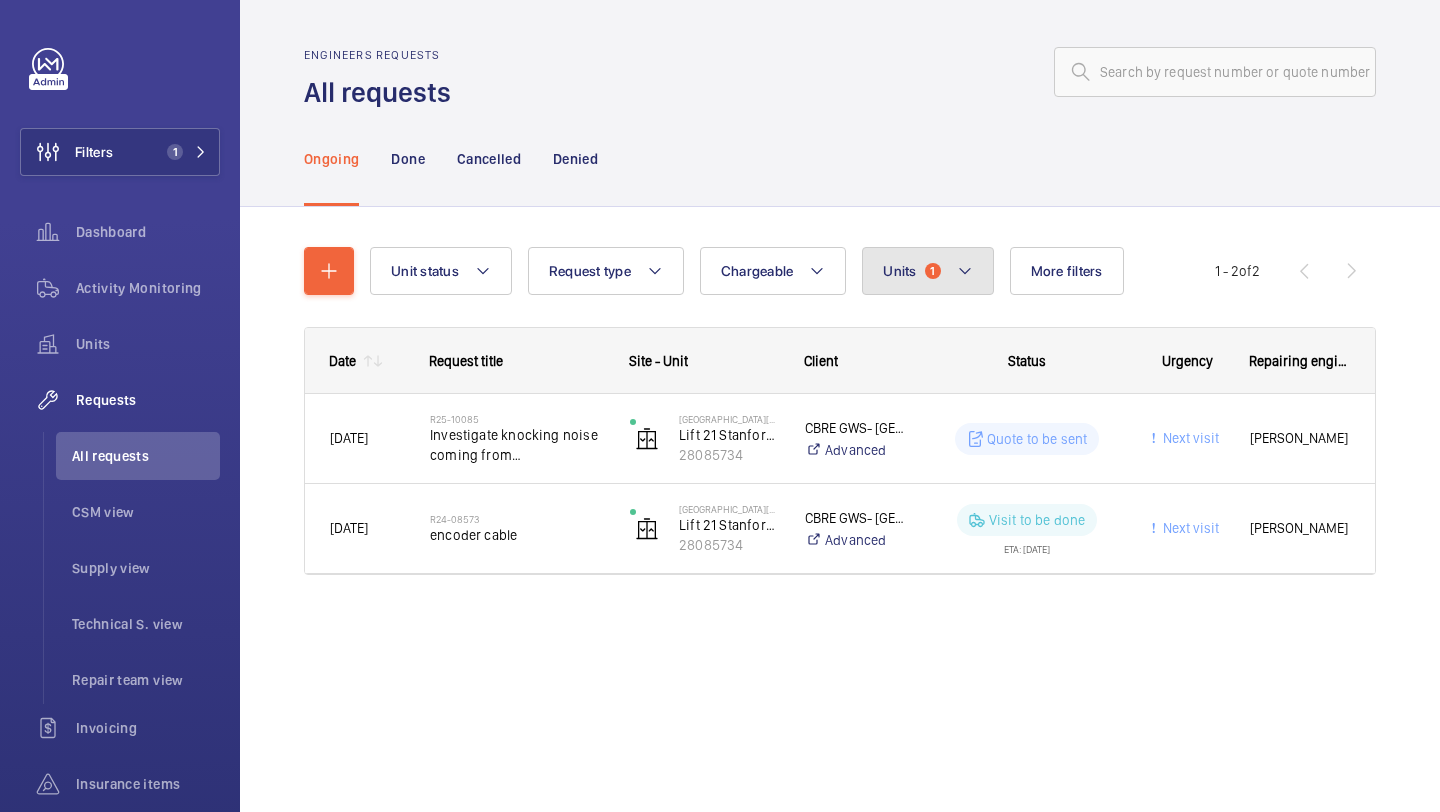 click on "Units" 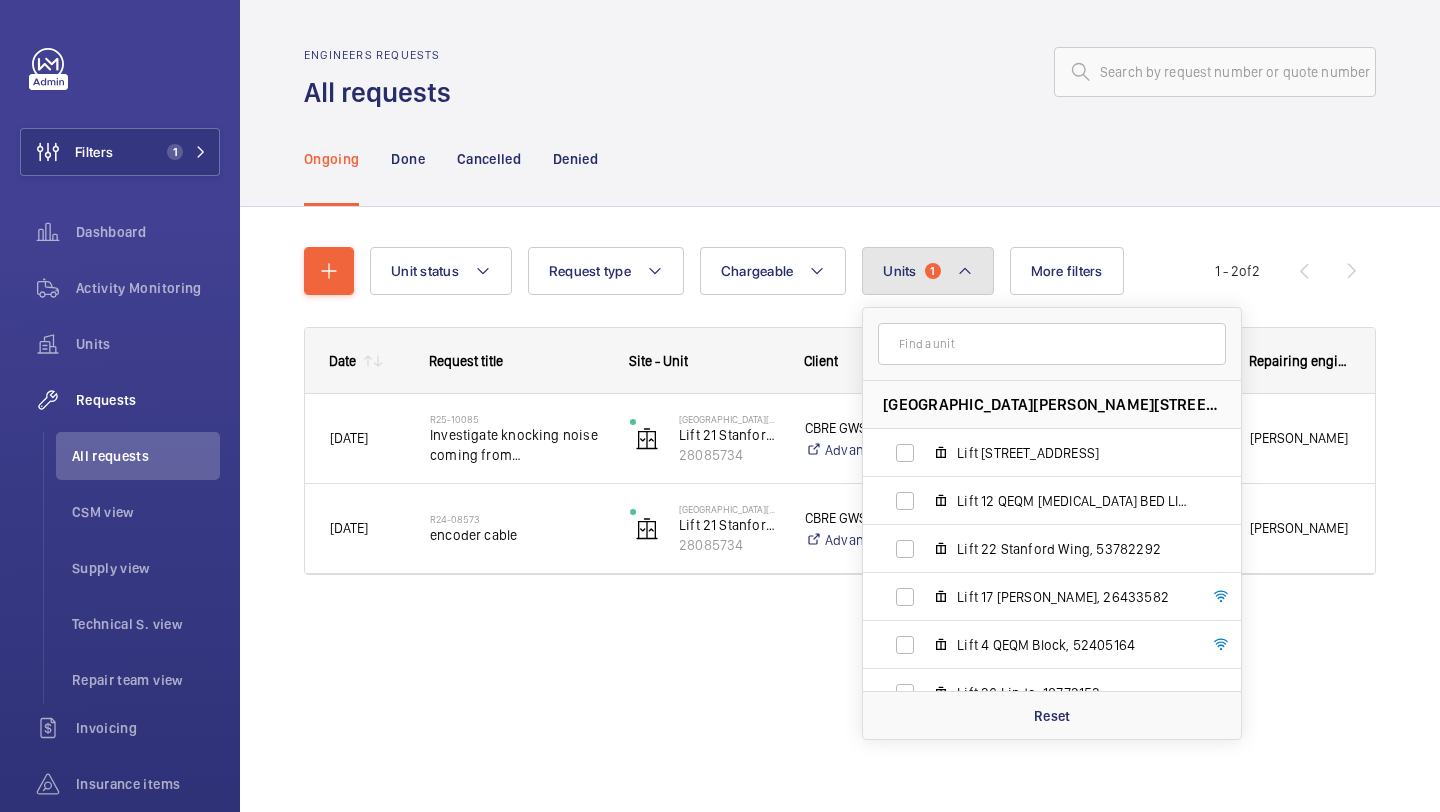 click on "Units" 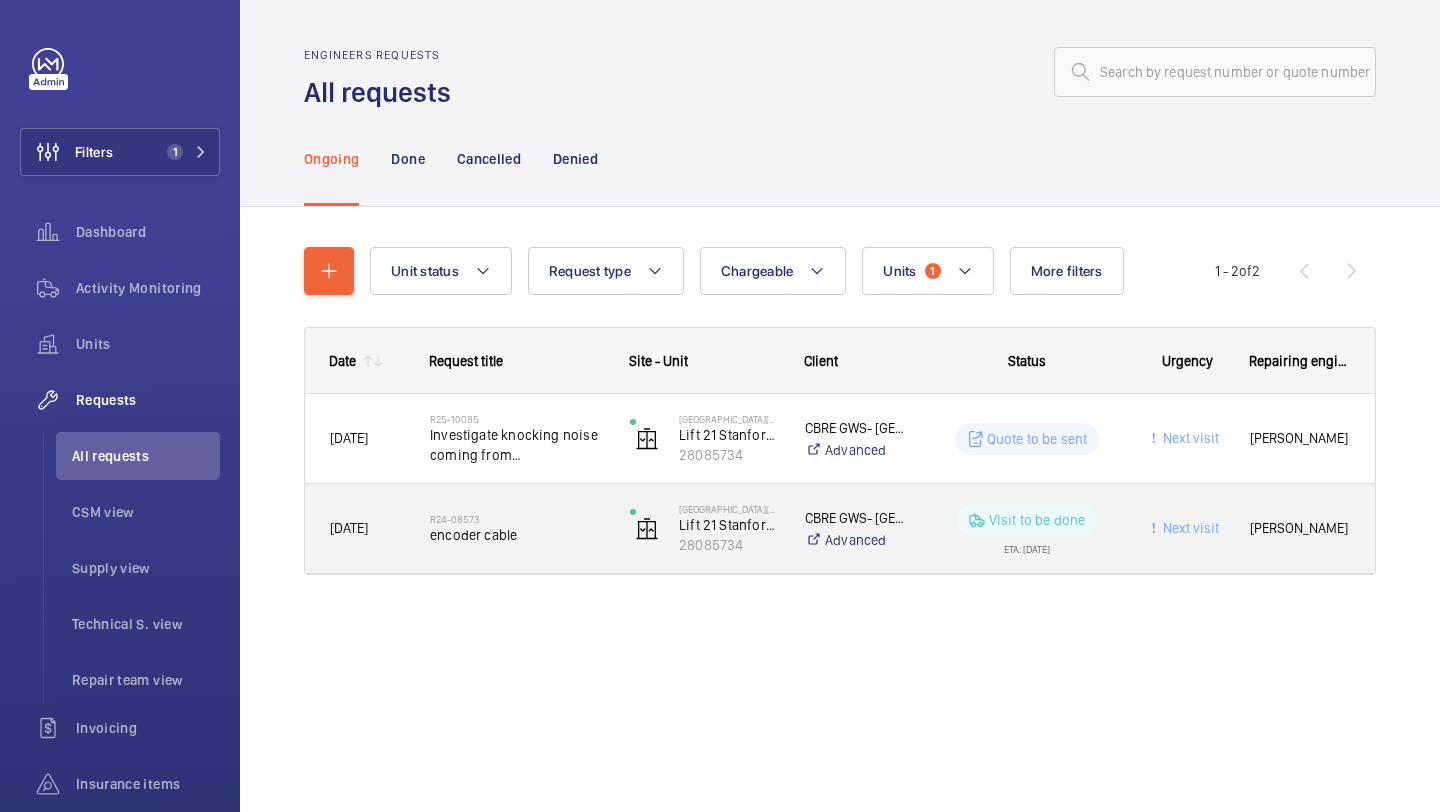 click on "encoder cable" 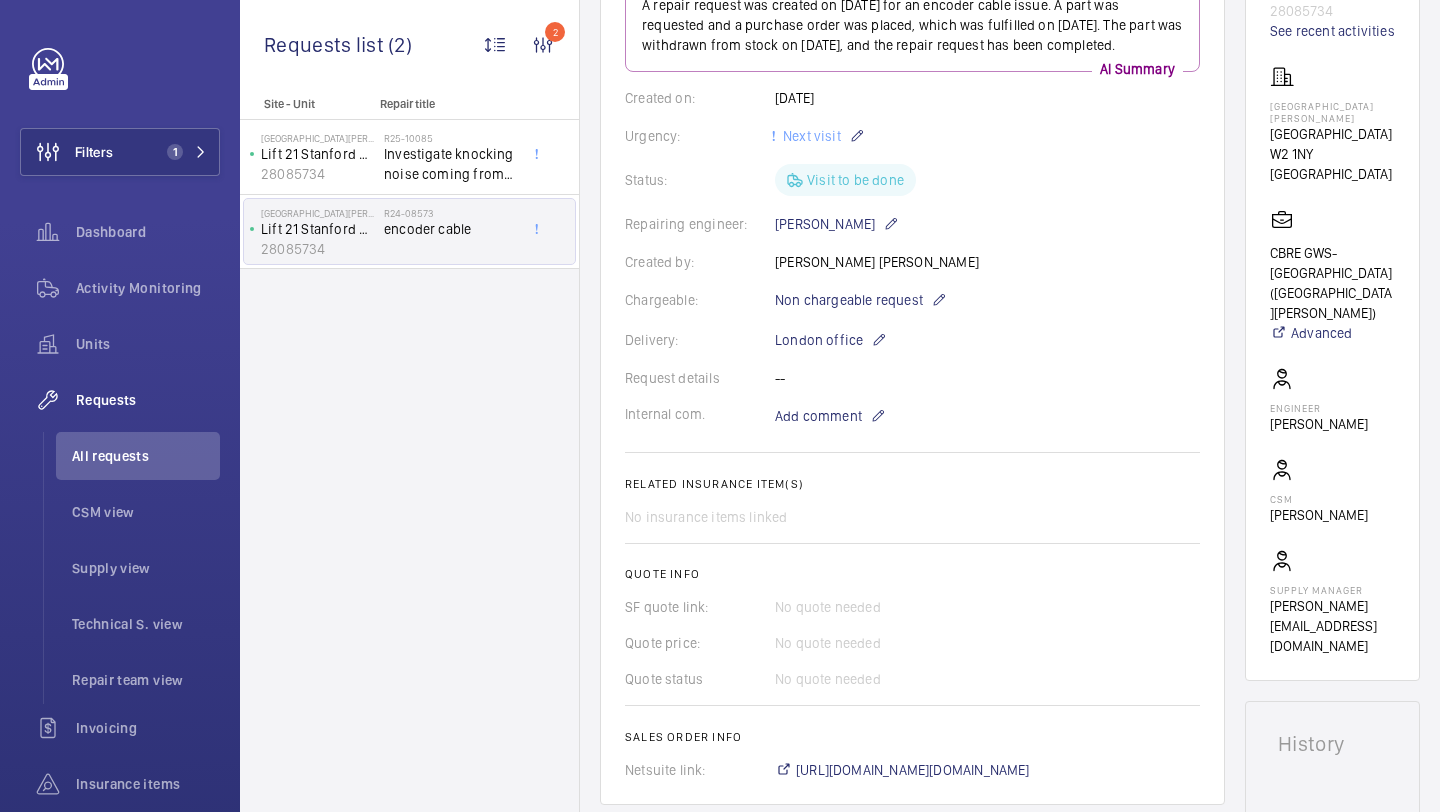 scroll, scrollTop: 33, scrollLeft: 0, axis: vertical 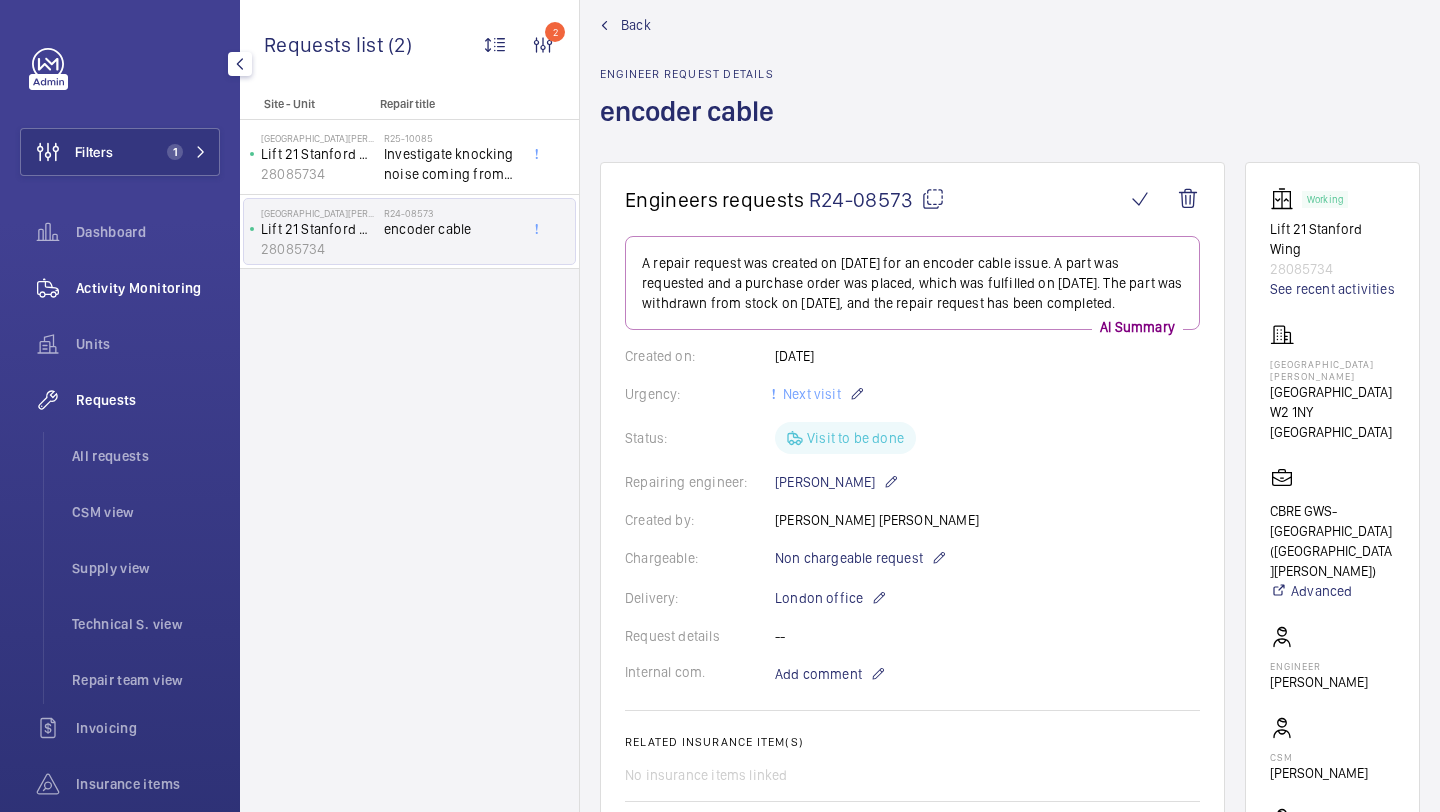 click on "Activity Monitoring" 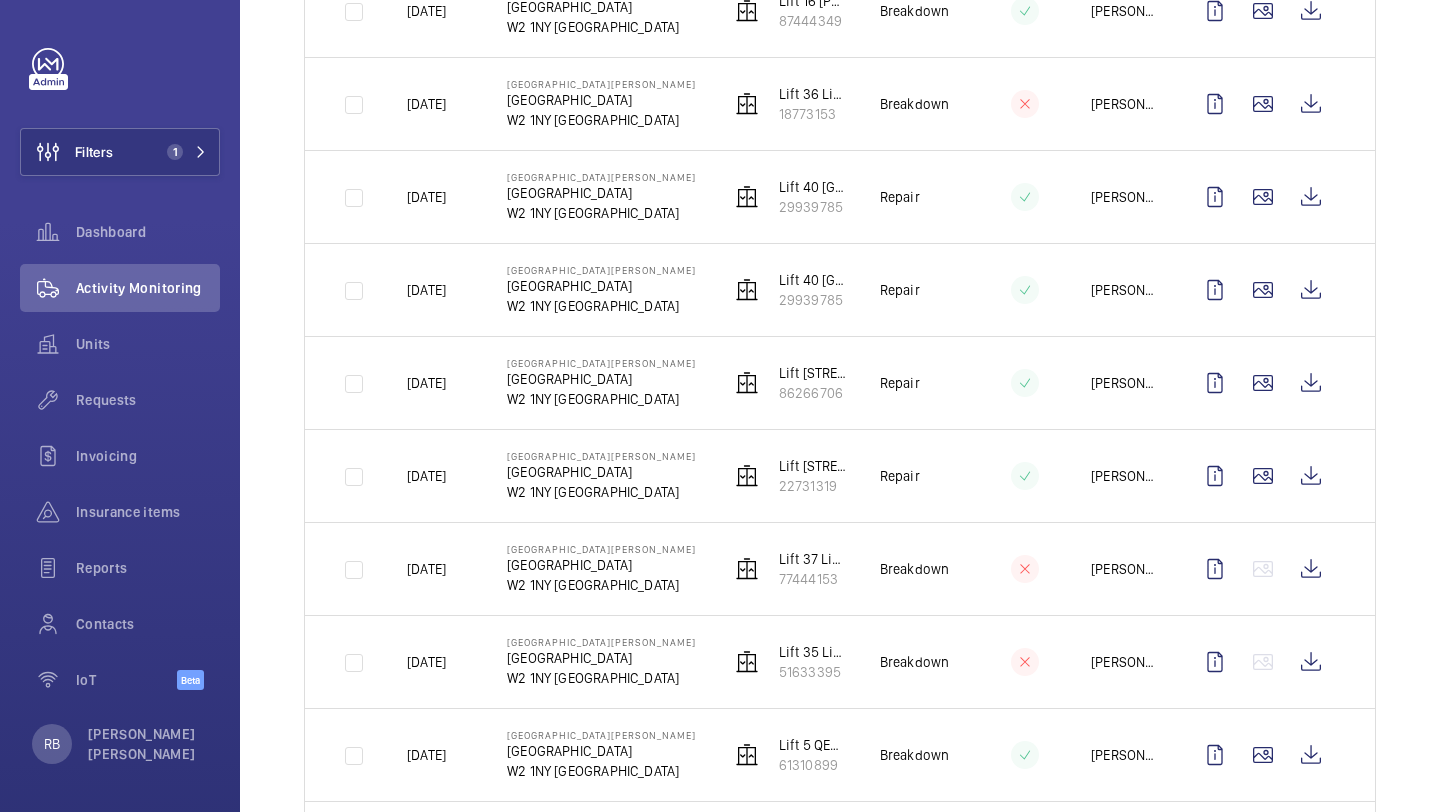 scroll, scrollTop: 803, scrollLeft: 0, axis: vertical 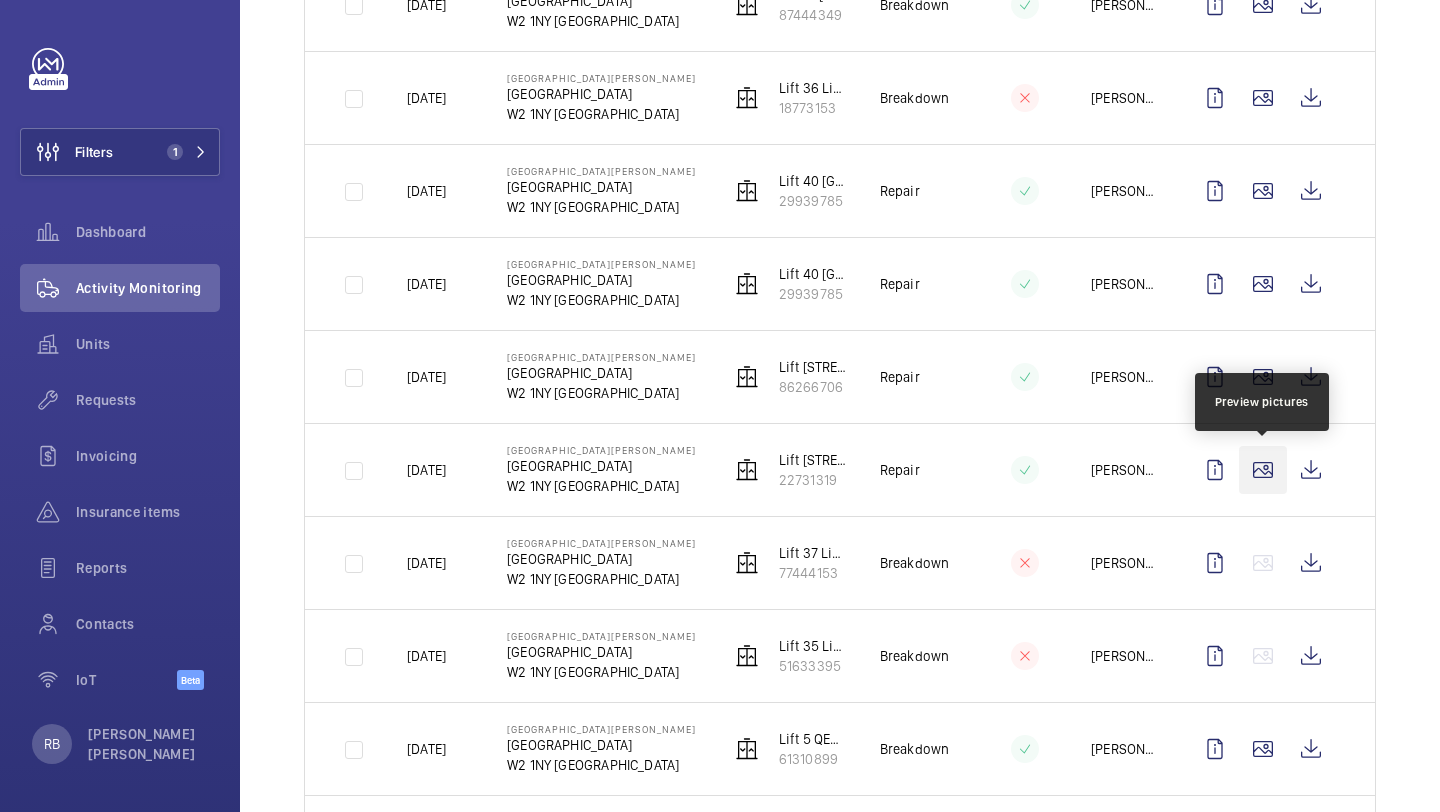 click 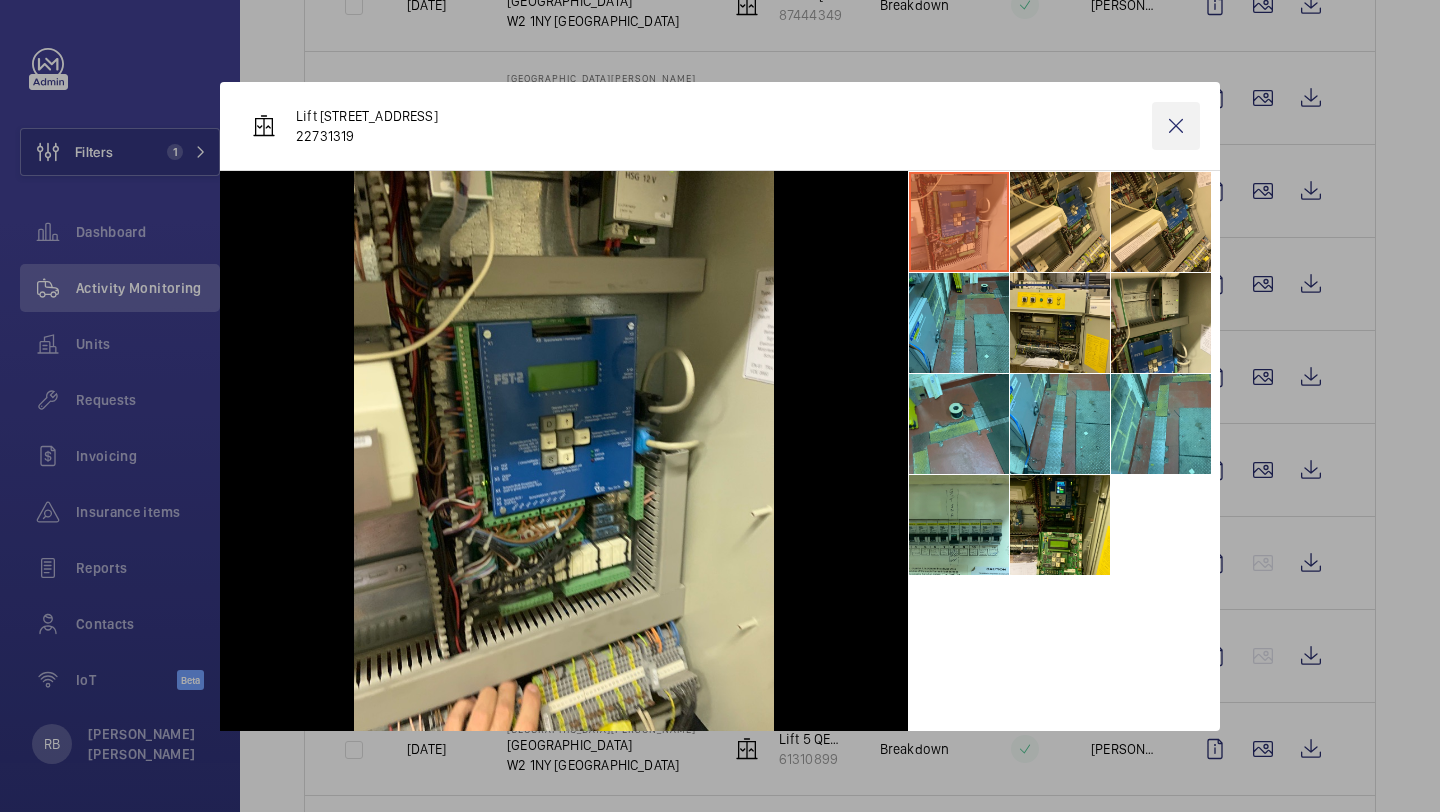 click at bounding box center [1176, 126] 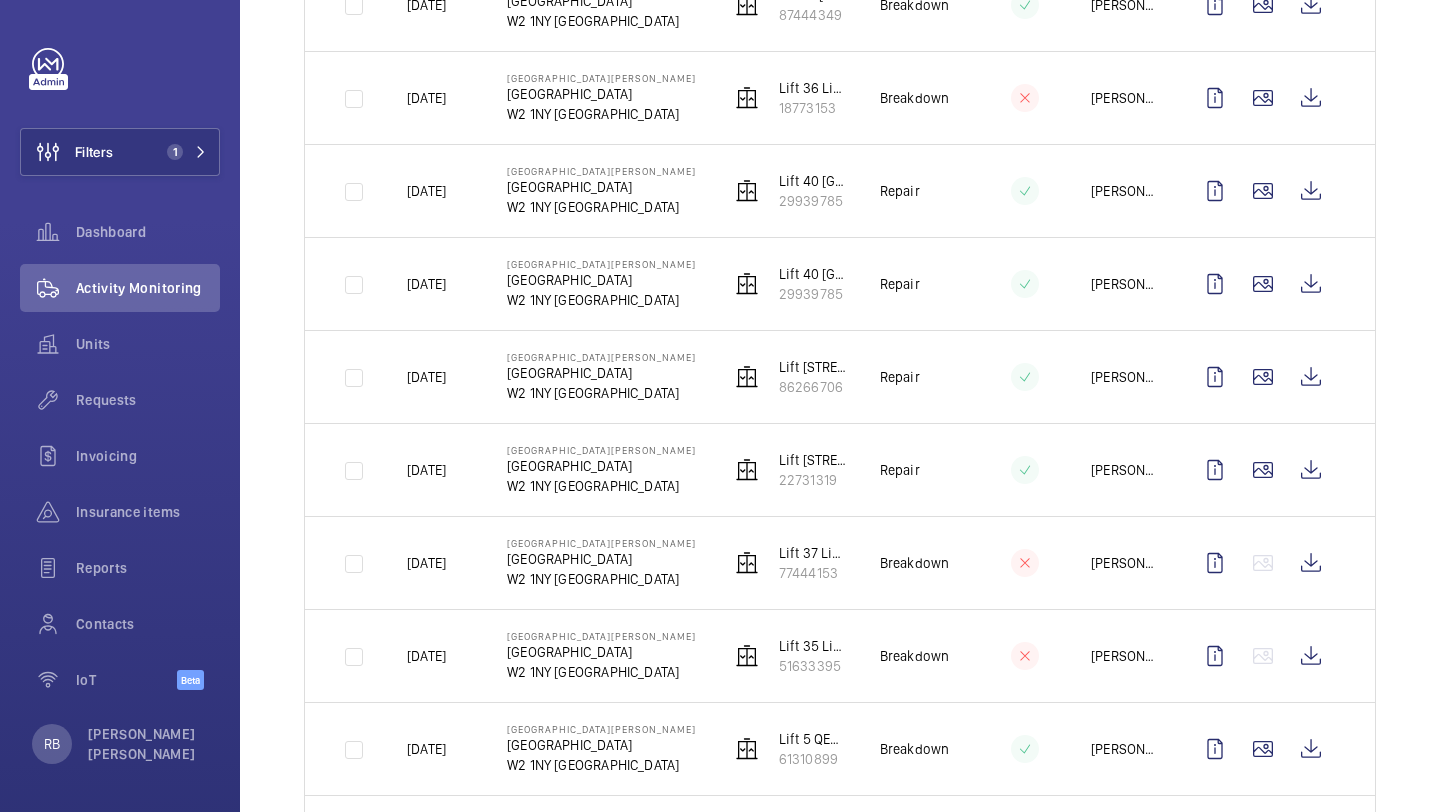 click on "Unit" 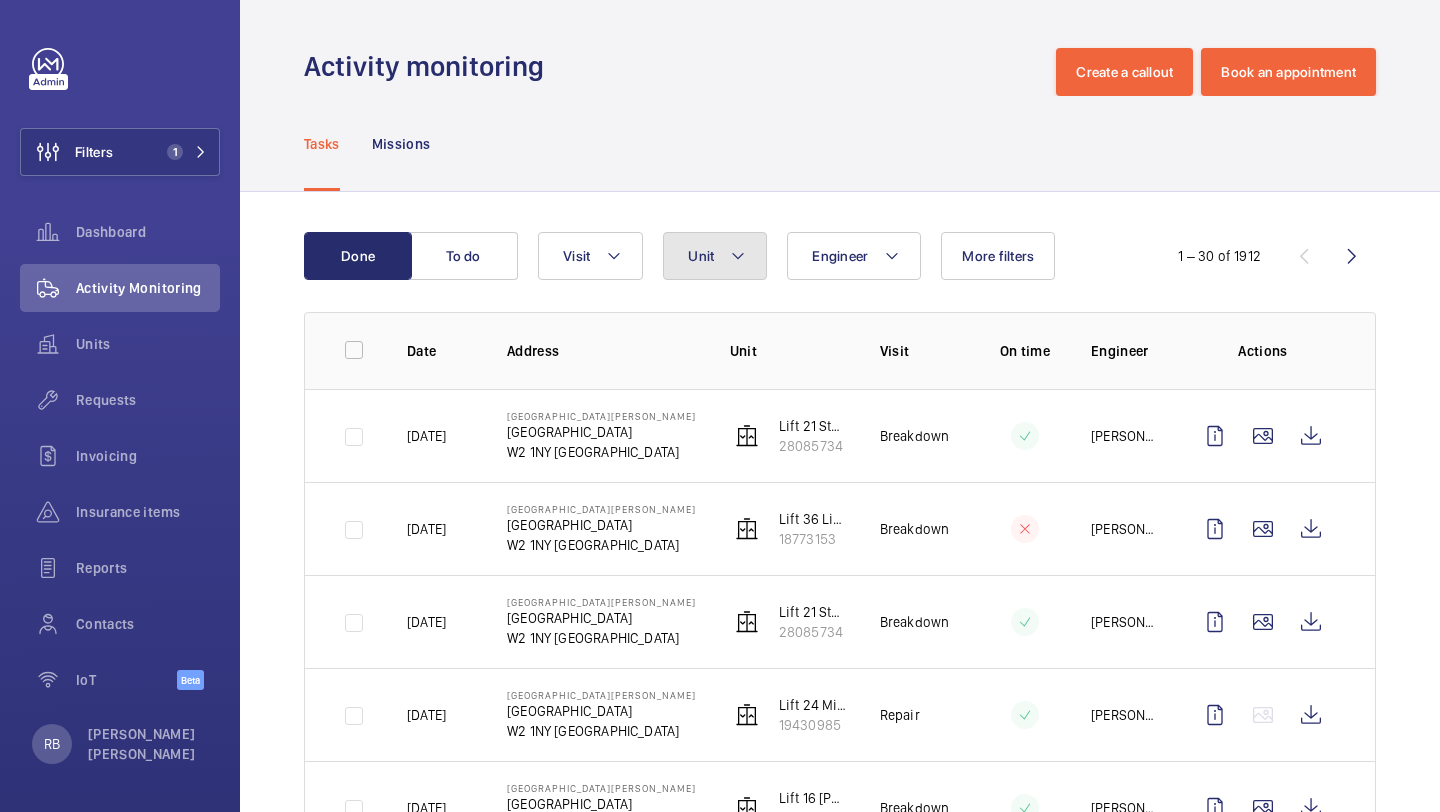 click on "Unit" 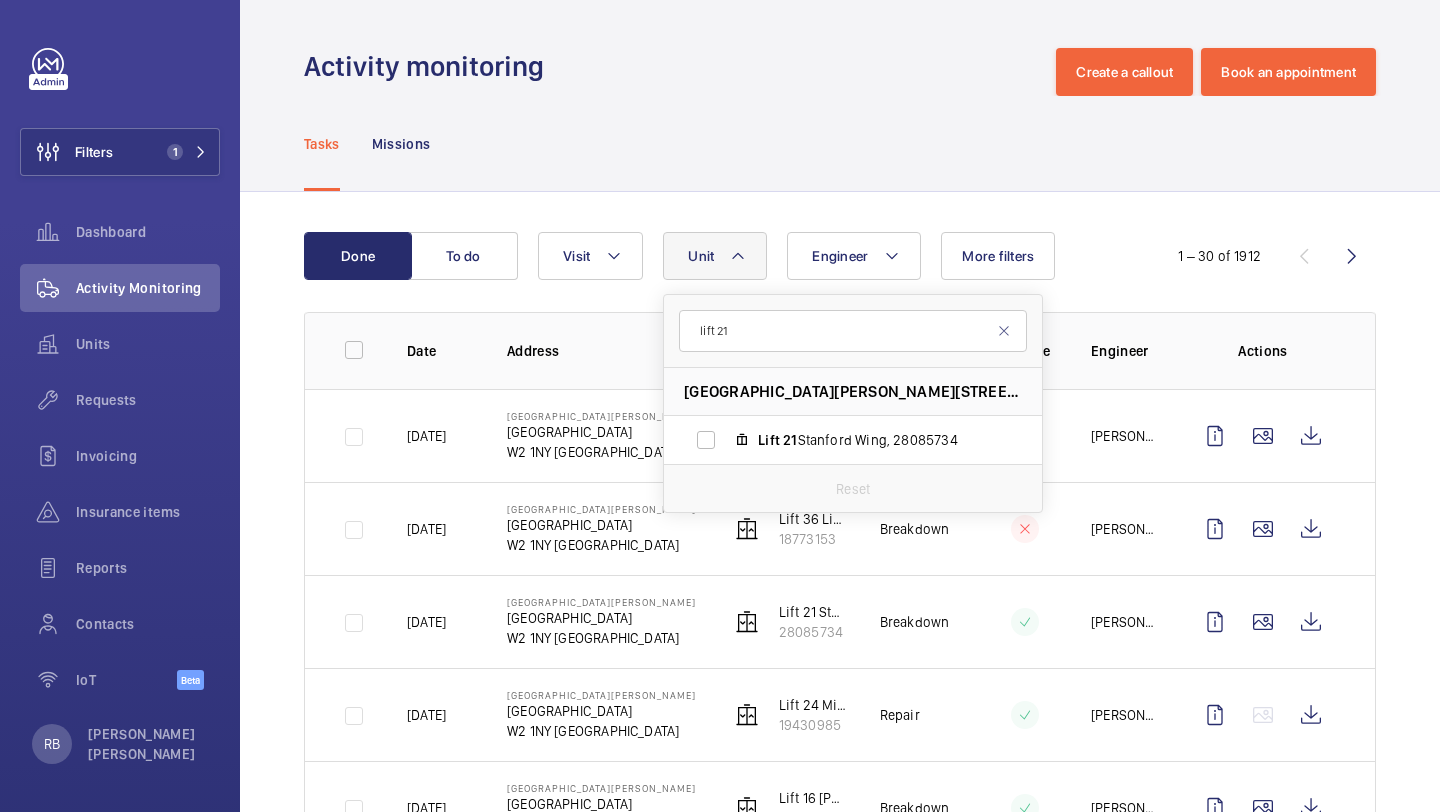type on "lift 21" 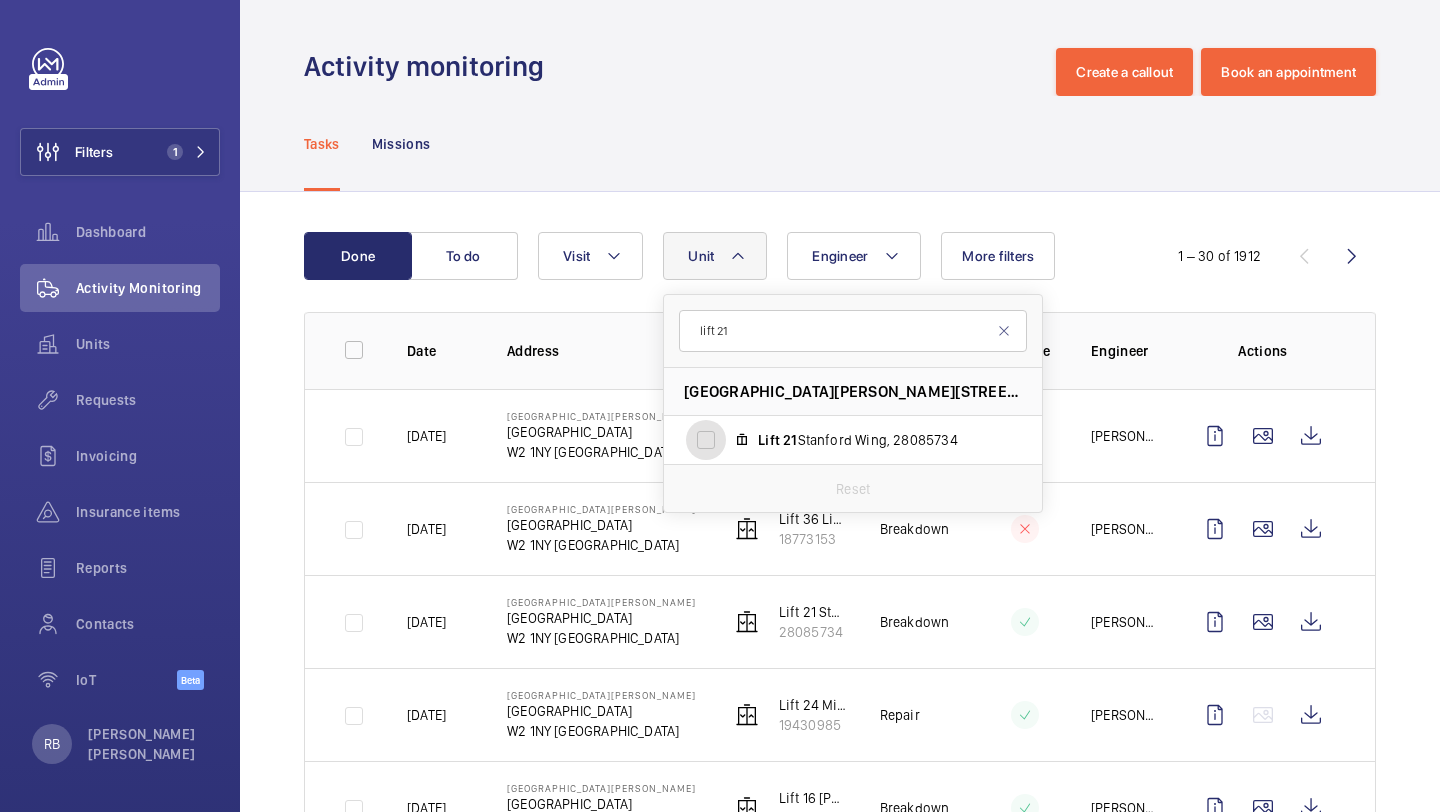 click on "Lift   21  Stanford Wing, 28085734" at bounding box center [706, 440] 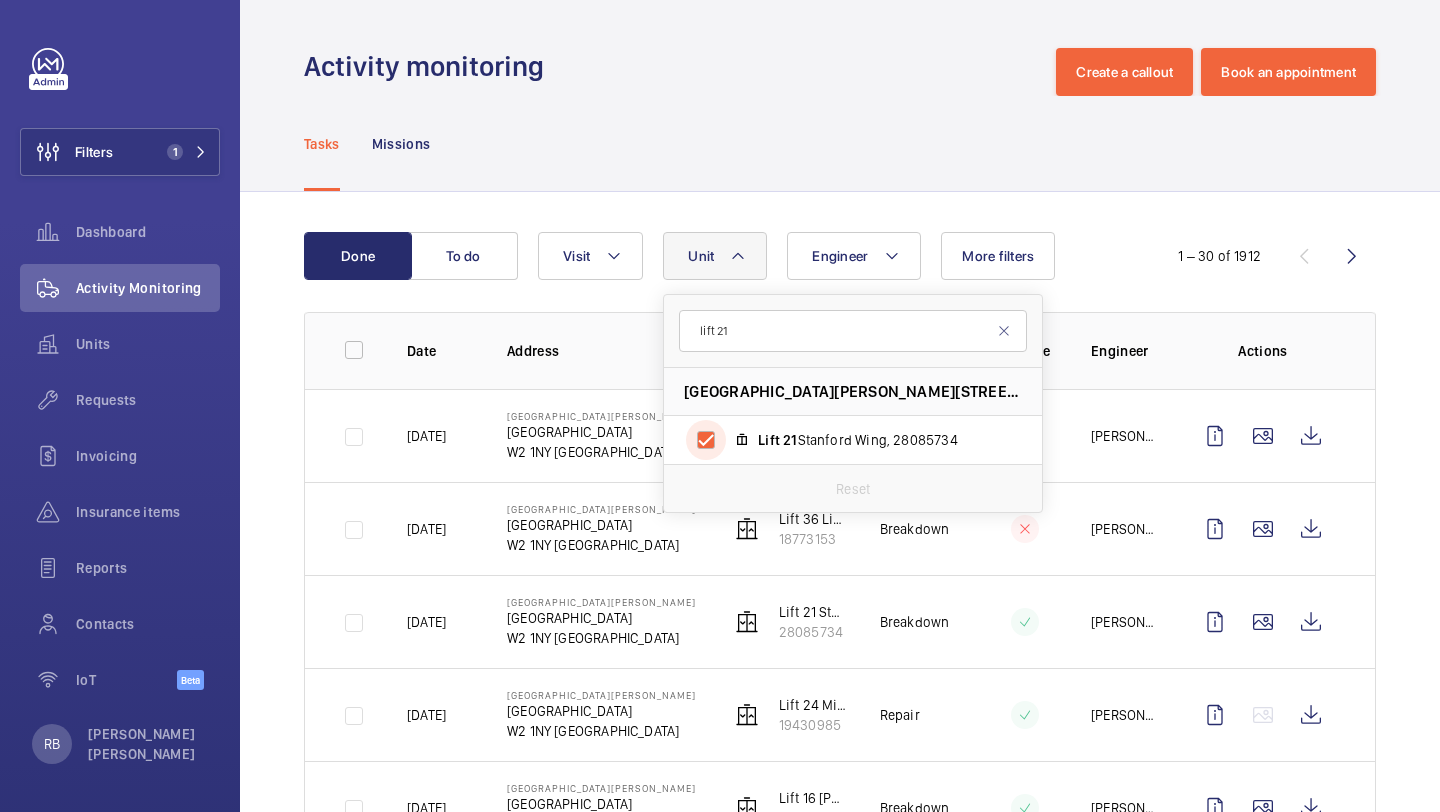 checkbox on "true" 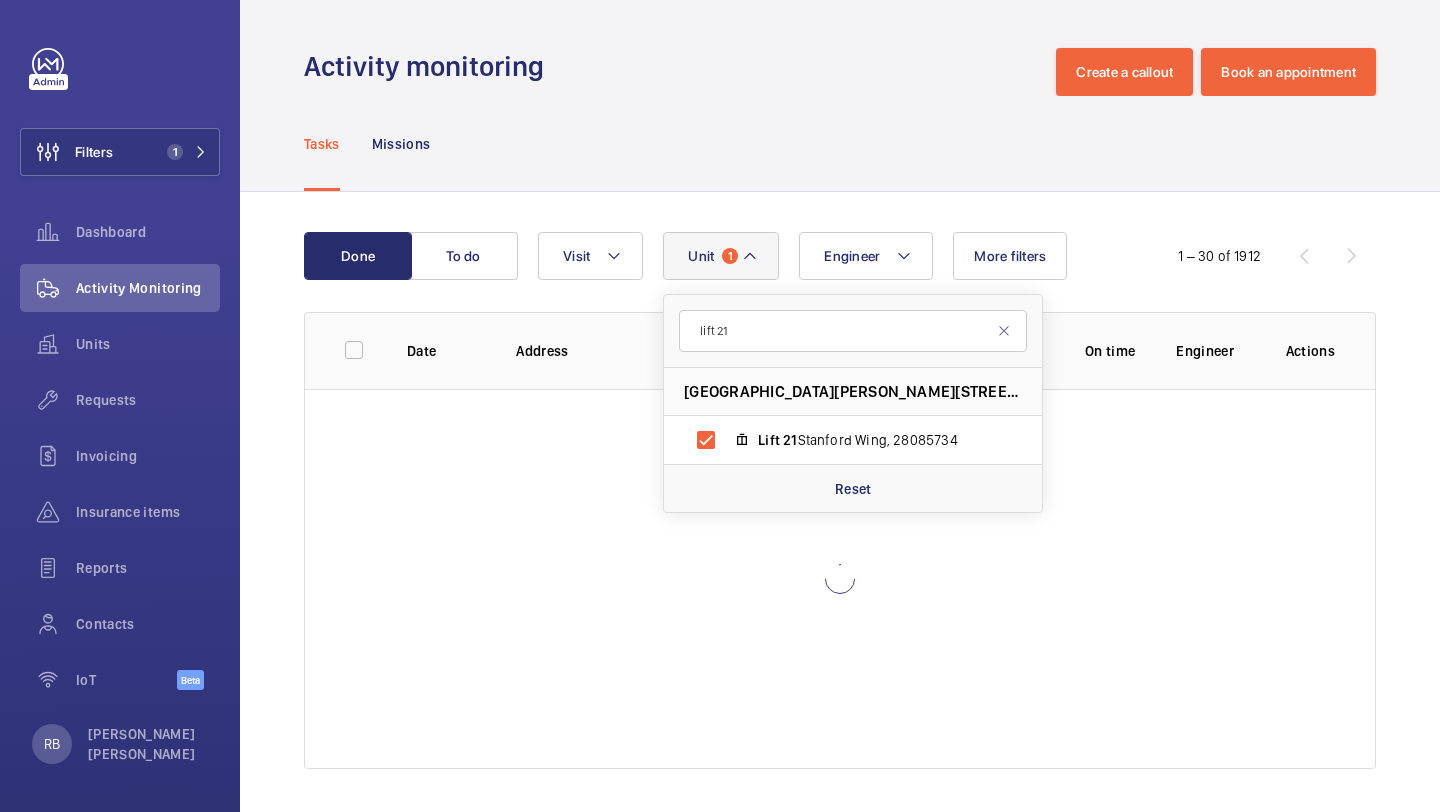 click on "Done To do Engineer Unit 1 lift [STREET_ADDRESS][GEOGRAPHIC_DATA][PERSON_NAME] Reset Visit More filters  1 – 30 of 1912  Date Address Unit Visit On time Engineer Actions" 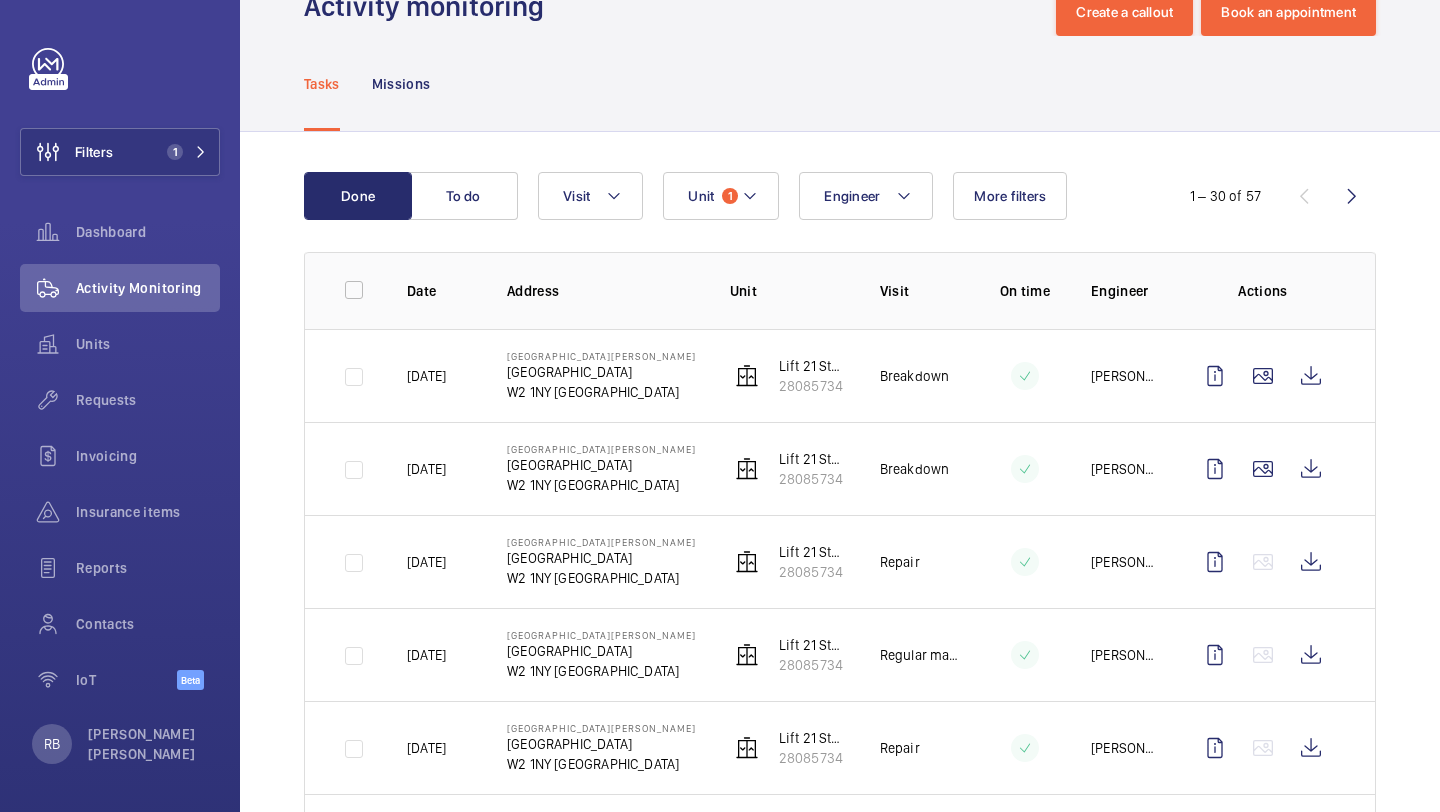scroll, scrollTop: 82, scrollLeft: 0, axis: vertical 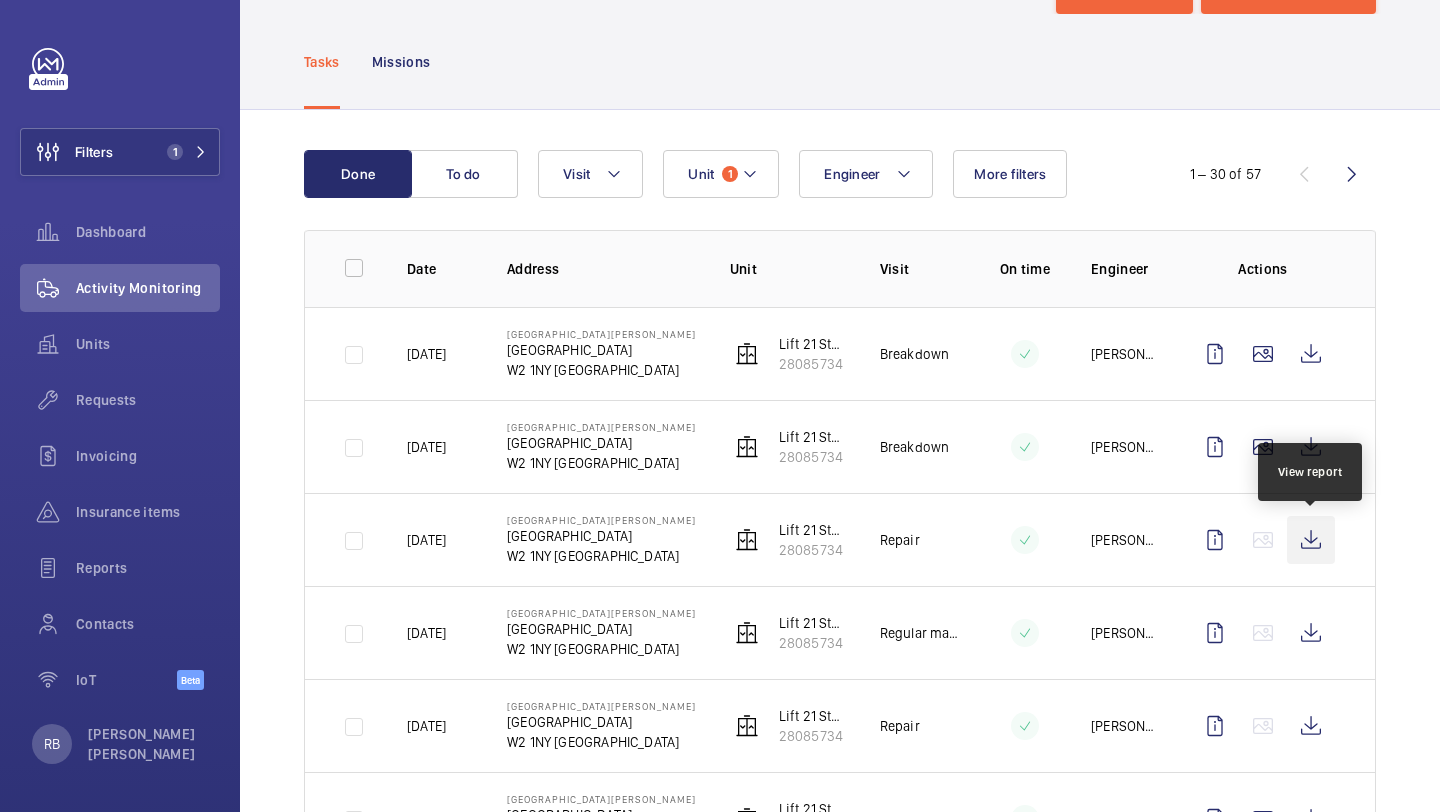 click 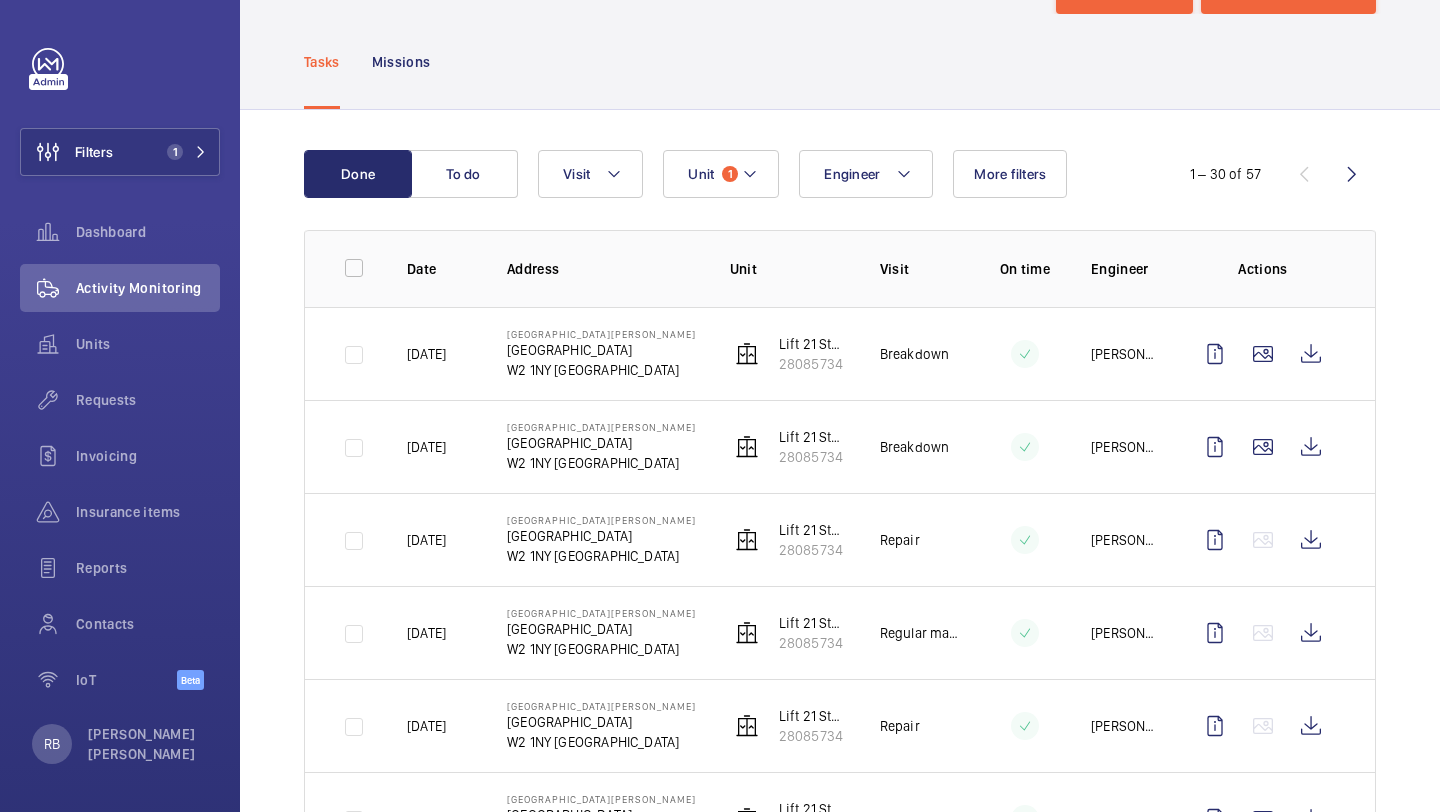 scroll, scrollTop: 90, scrollLeft: 0, axis: vertical 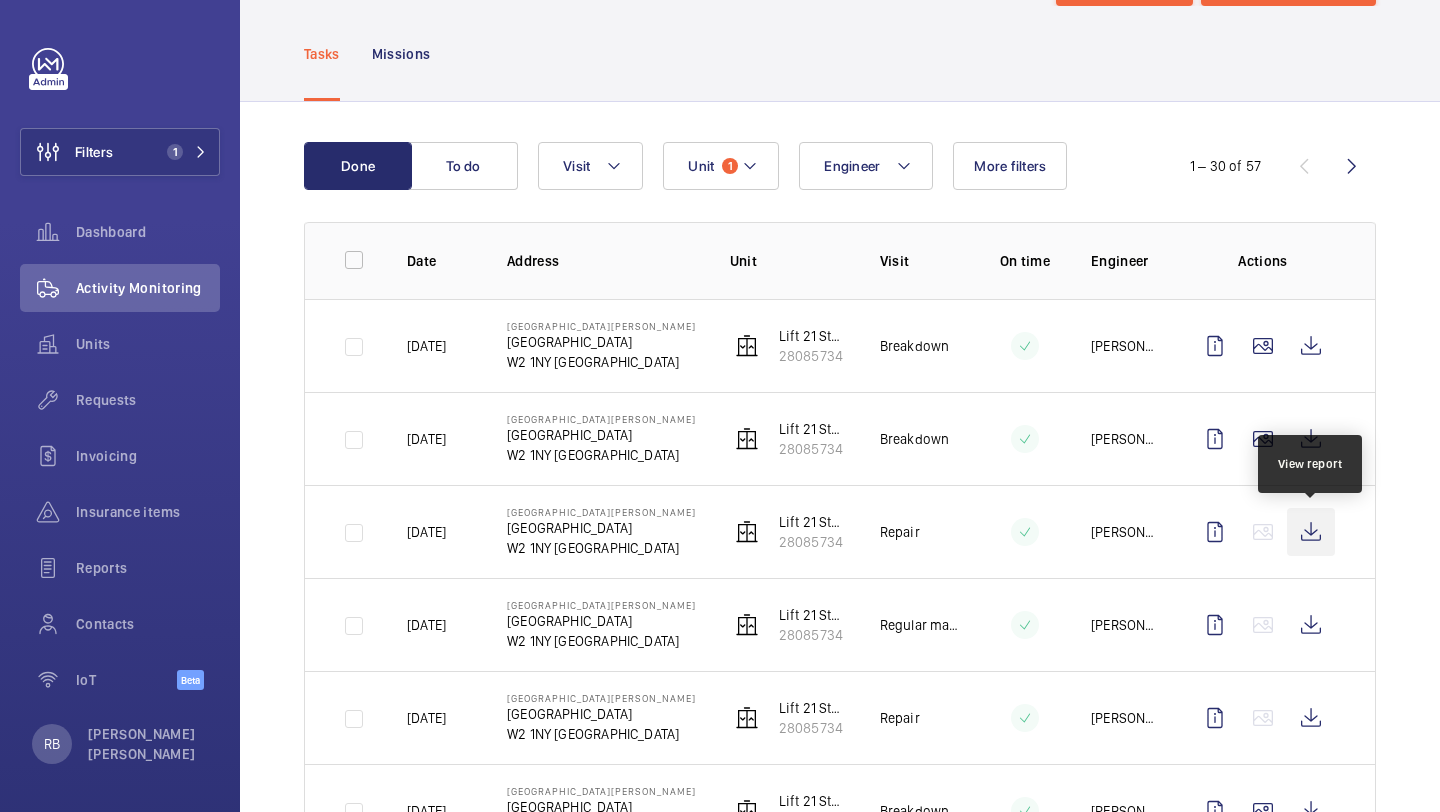 click 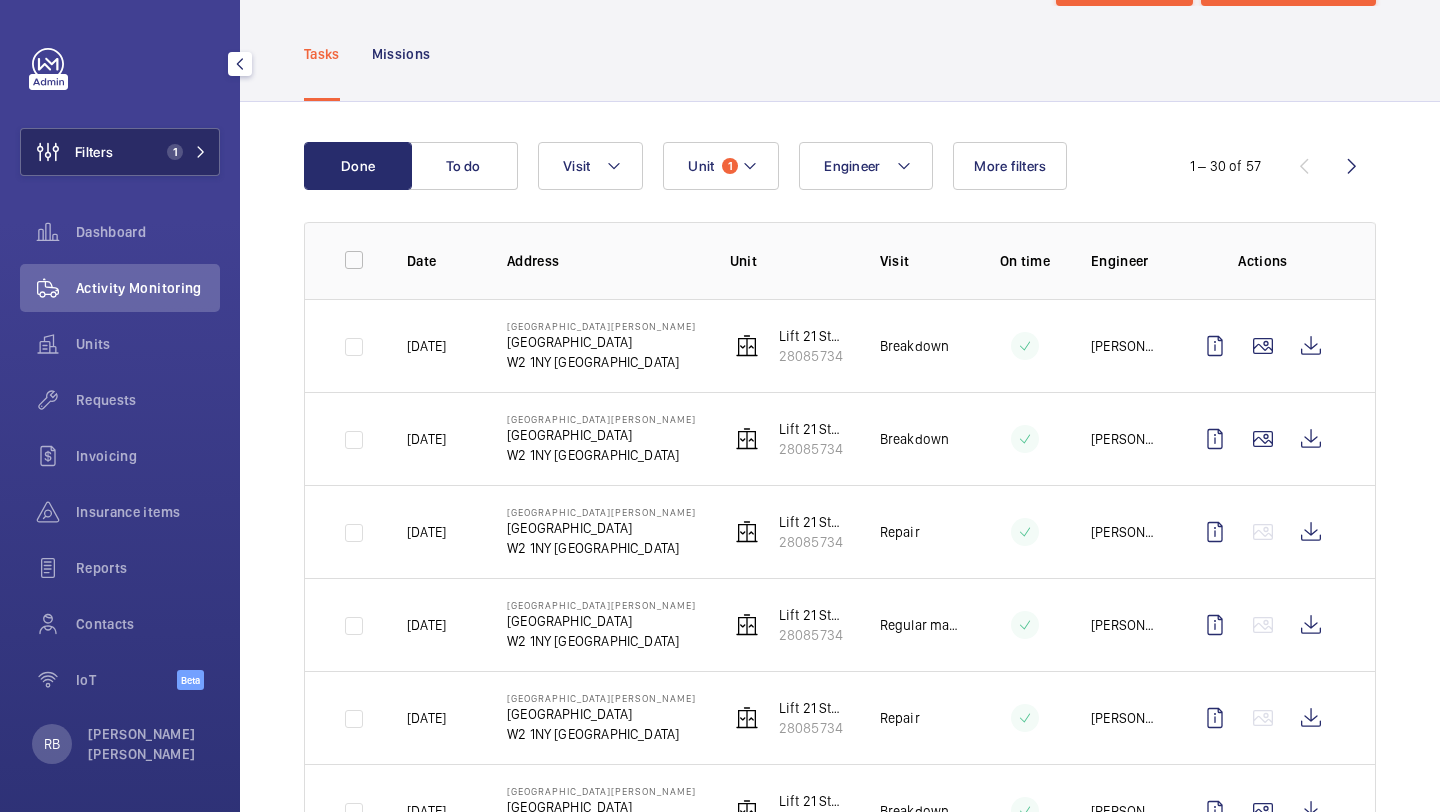 click on "1" 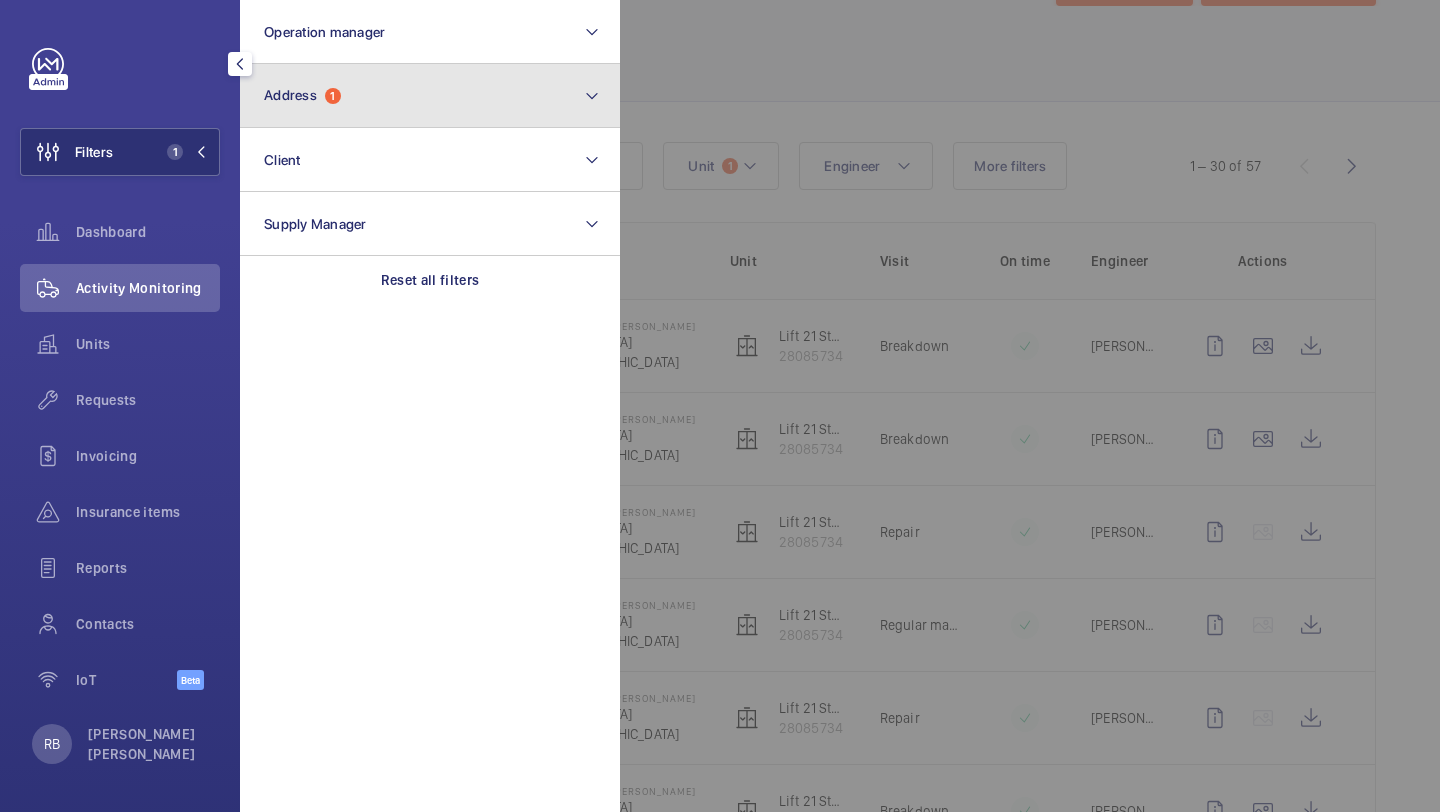 click on "Address" 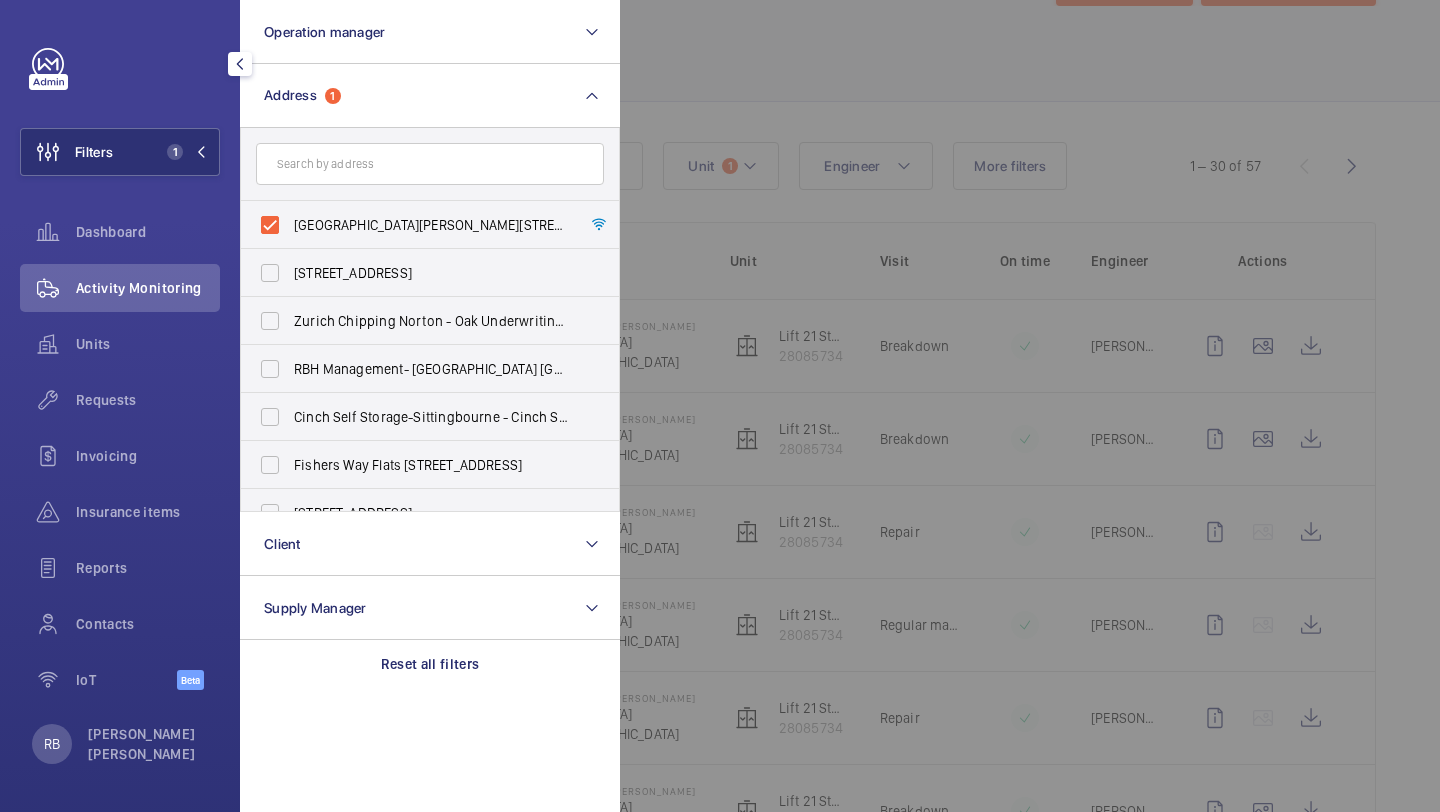 click 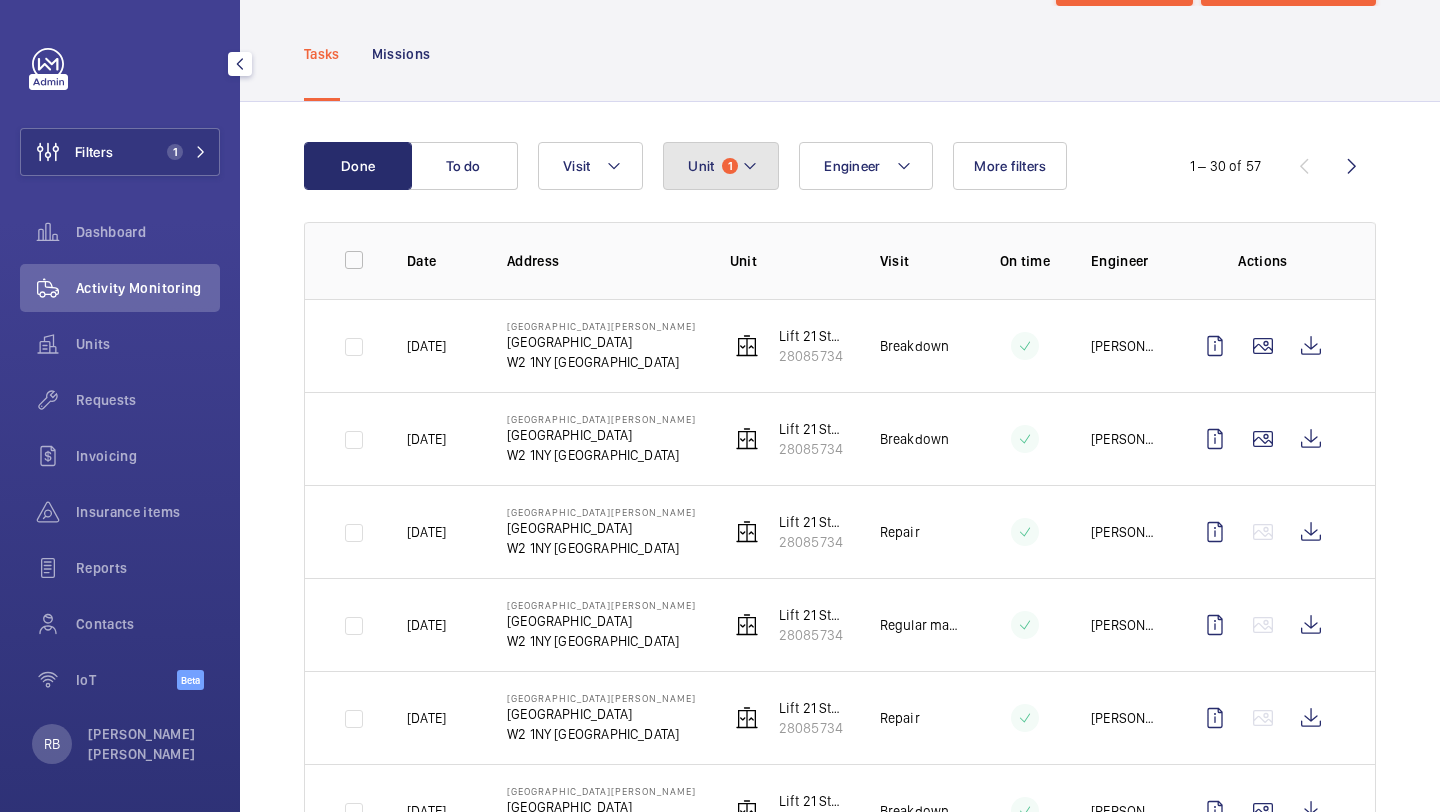 click on "Unit 1" 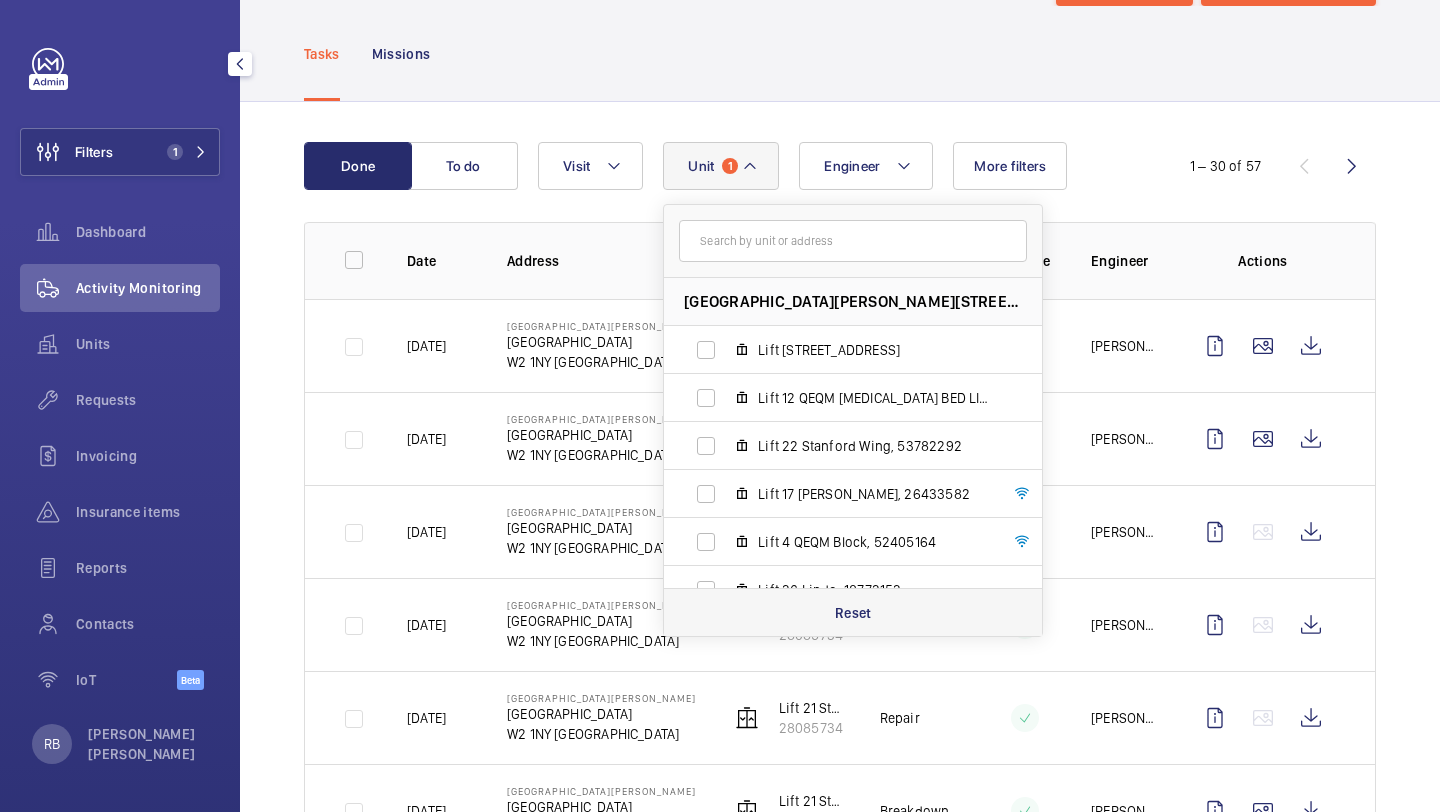 click on "Reset" 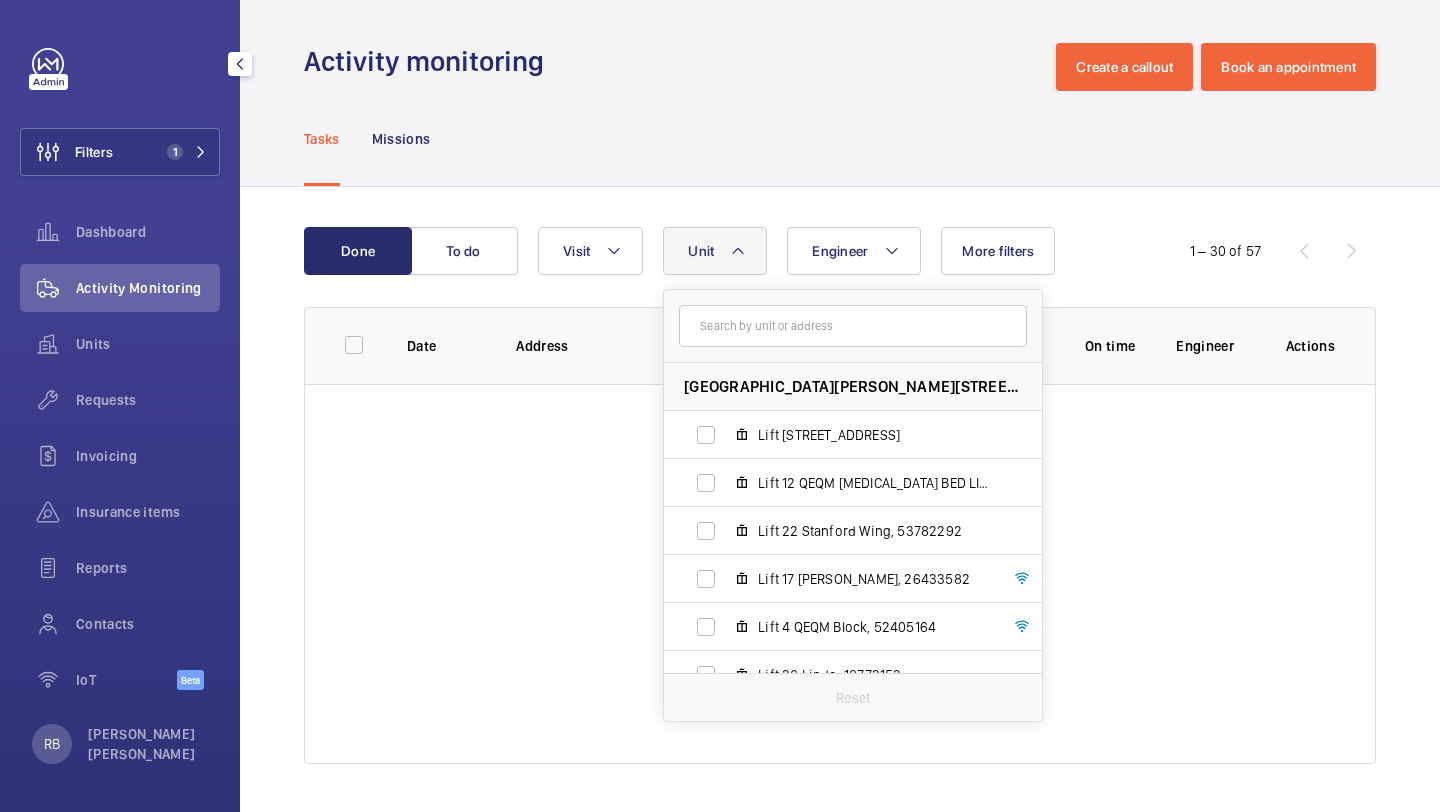 scroll, scrollTop: 5, scrollLeft: 0, axis: vertical 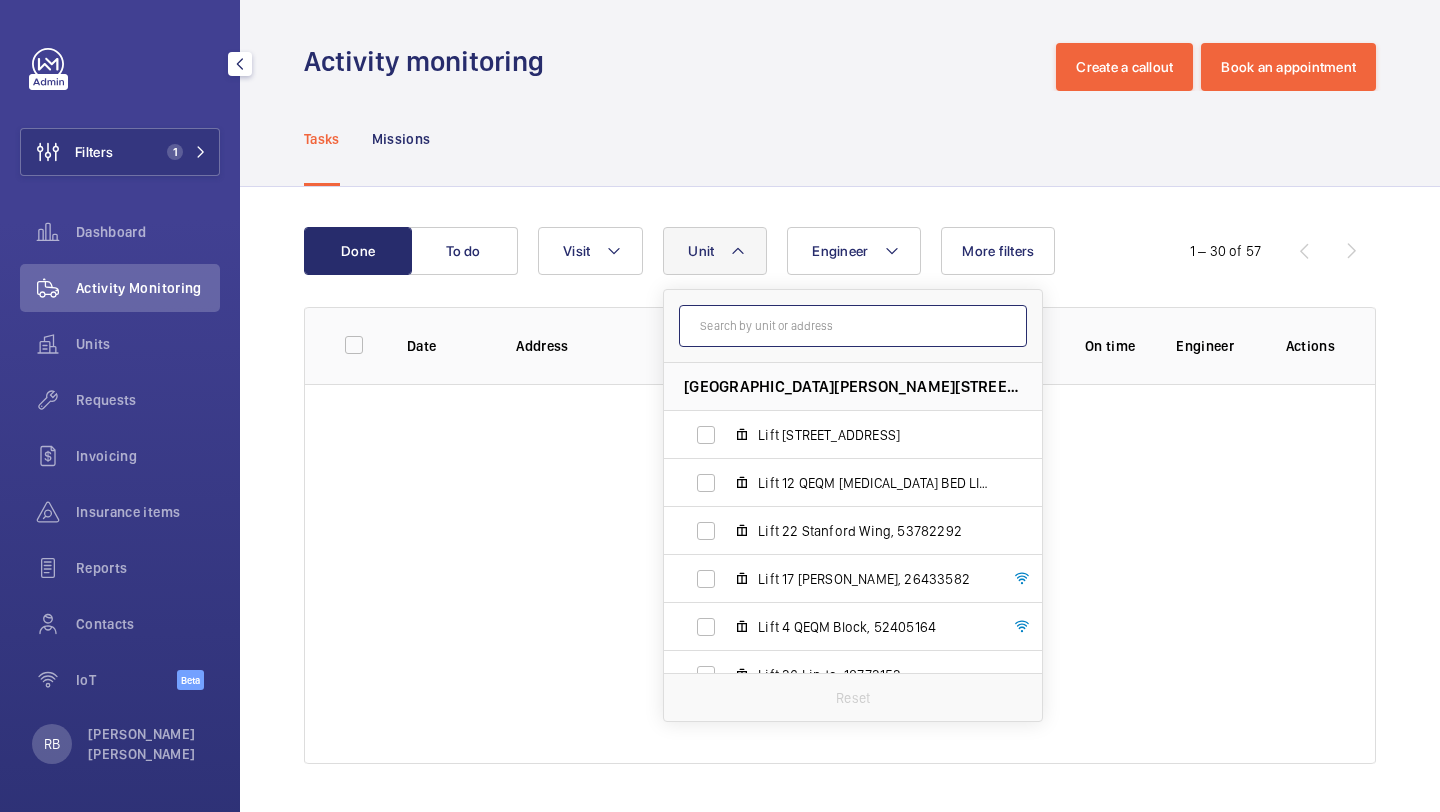 click 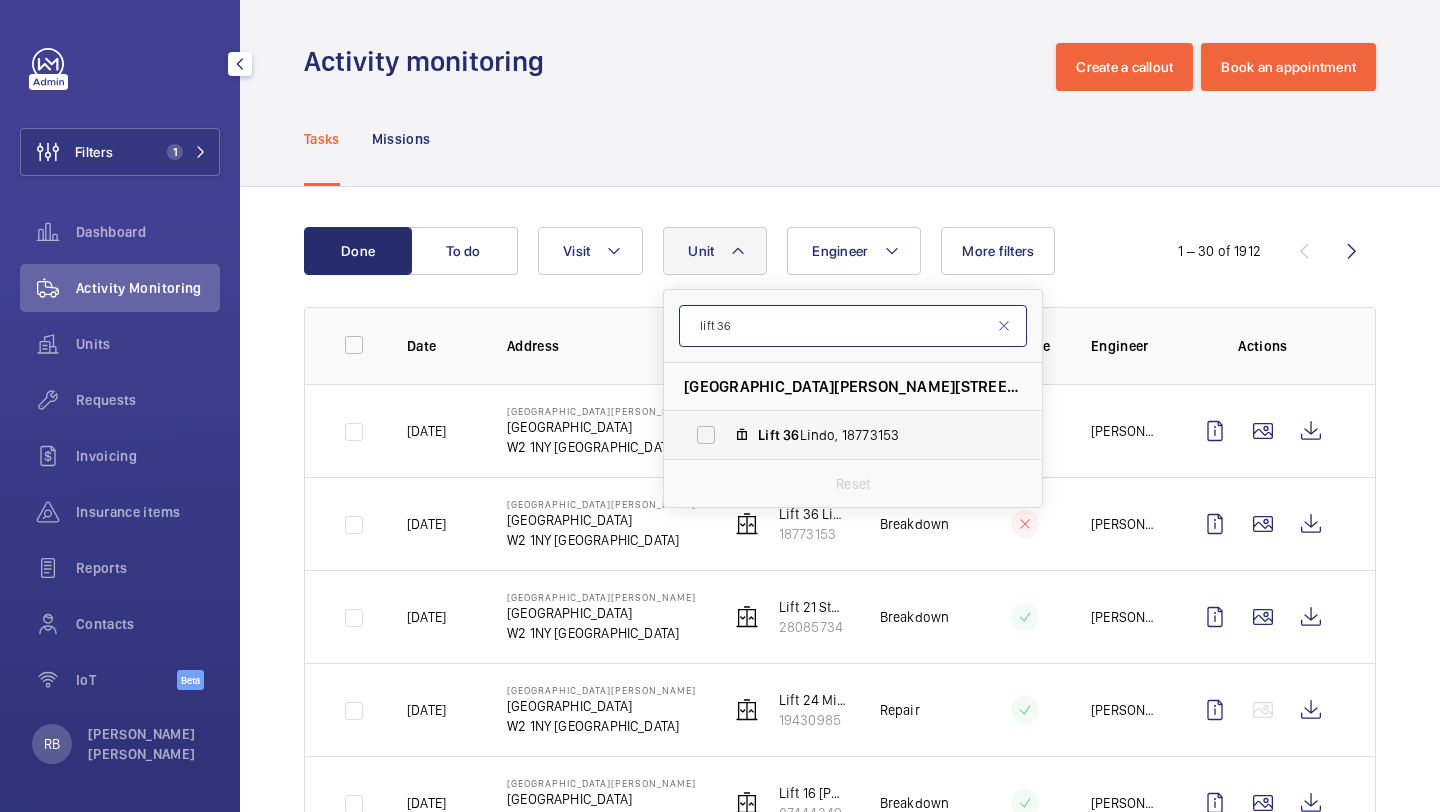 type on "lift 36" 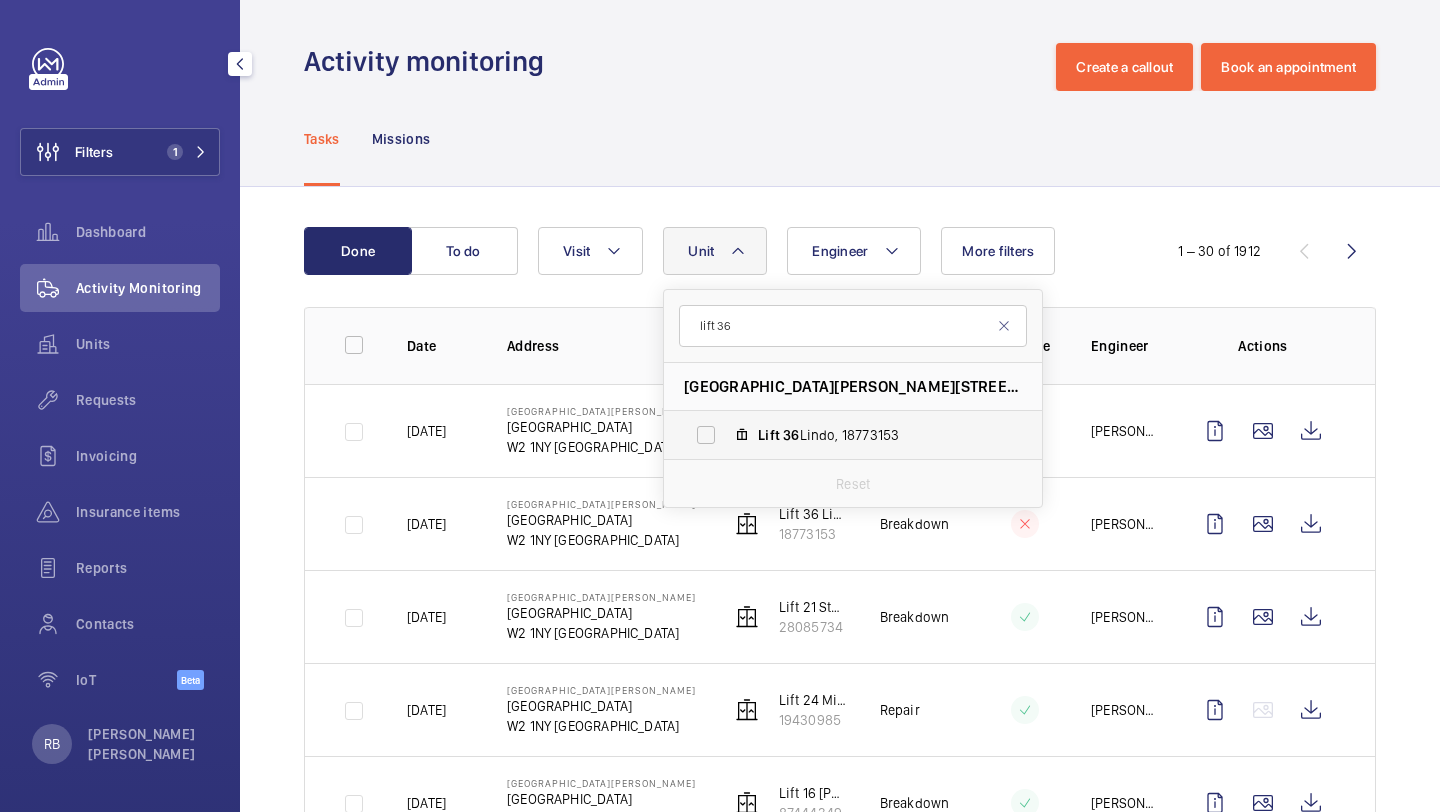 click on "Lift   36  Lindo, 18773153" at bounding box center (874, 435) 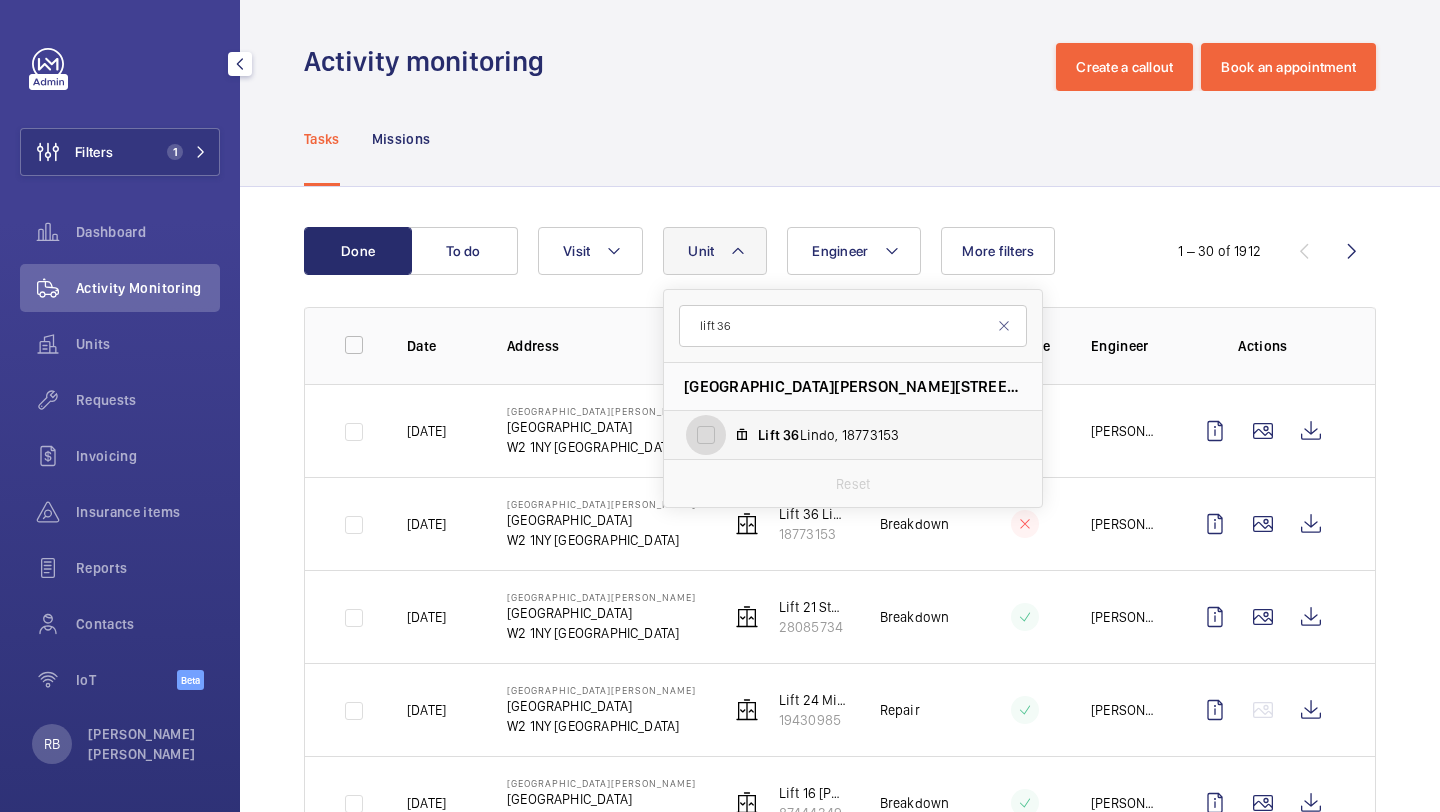 click on "Lift   36  Lindo, 18773153" at bounding box center (706, 435) 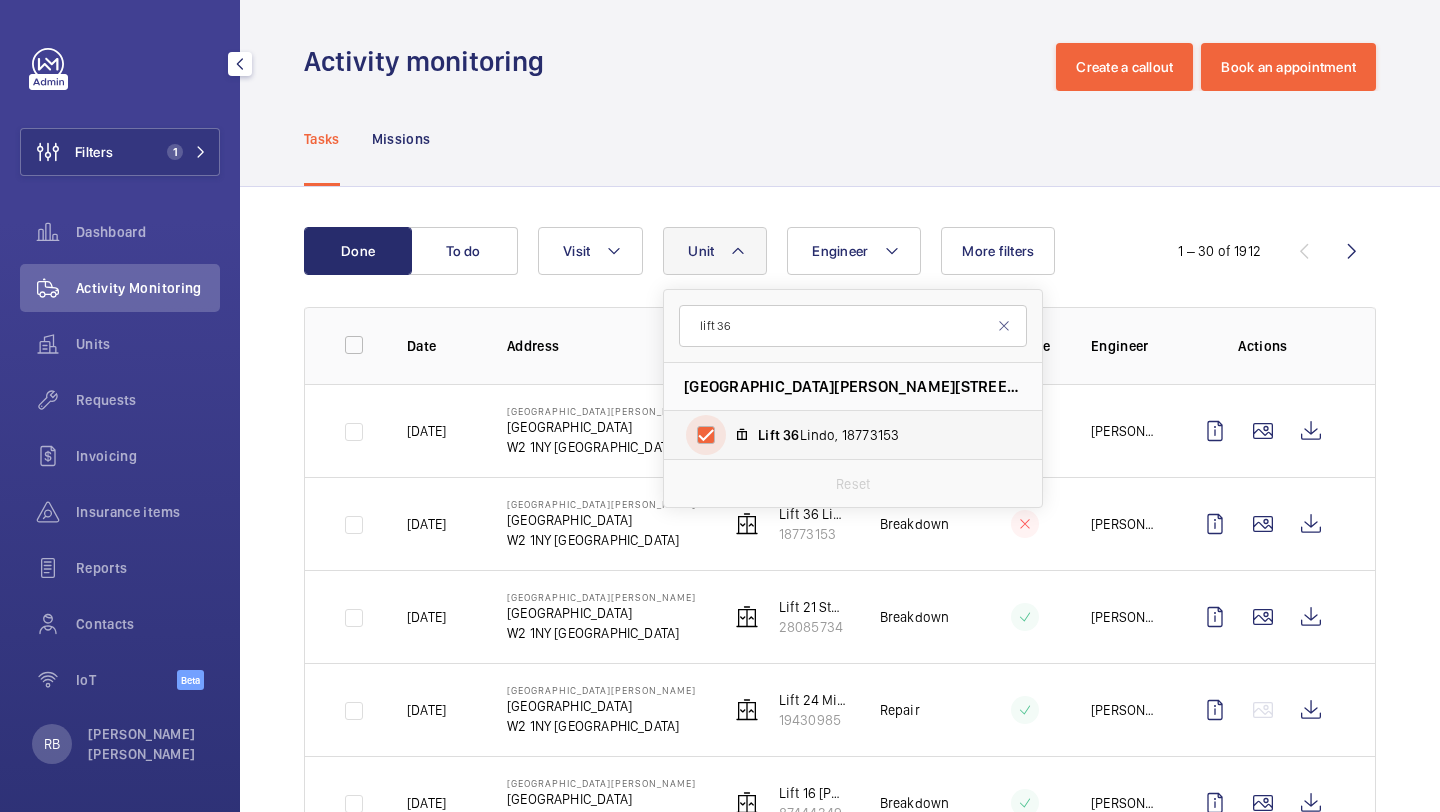 checkbox on "true" 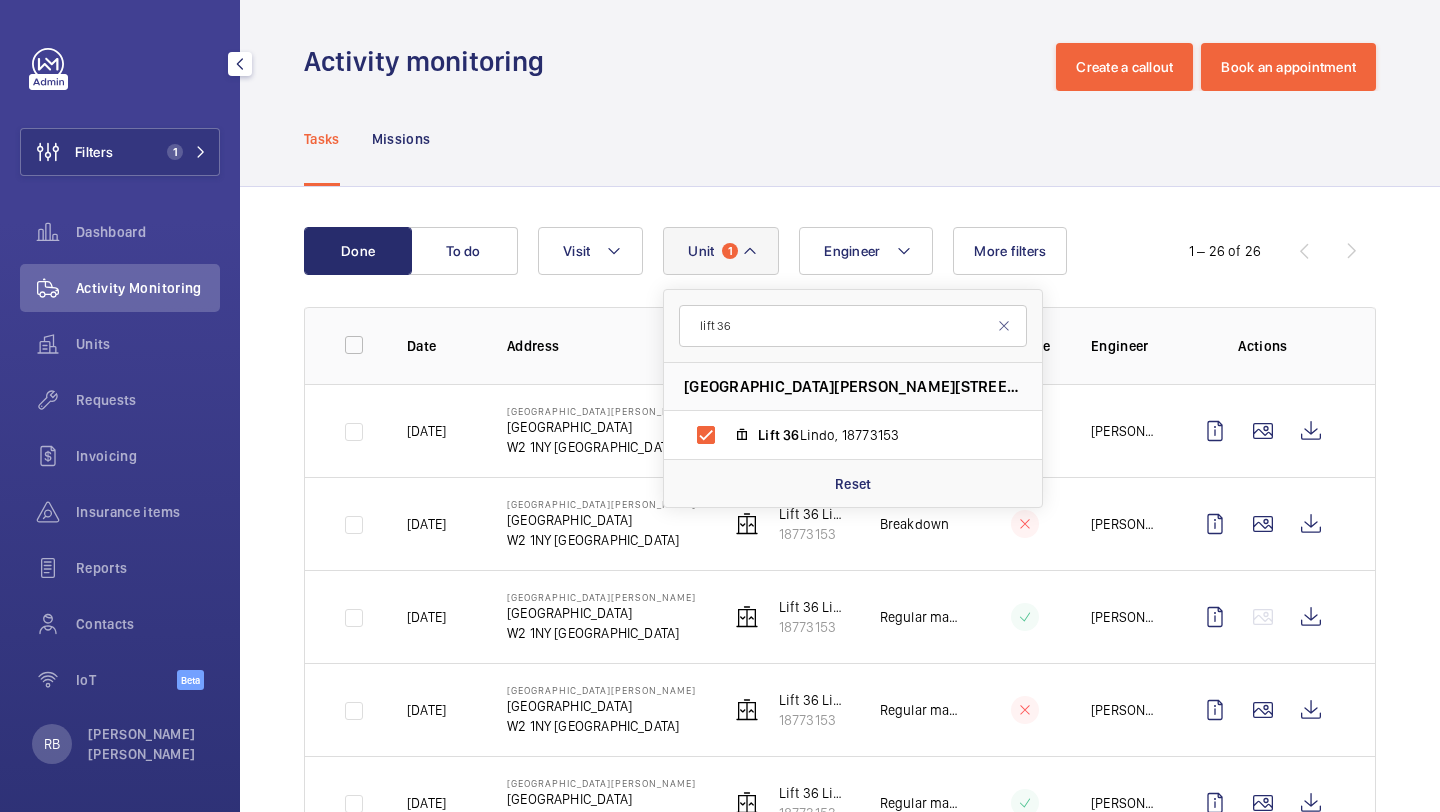 click on "Done To do Engineer Unit 1 lift [STREET_ADDRESS][PERSON_NAME] Lift   [GEOGRAPHIC_DATA] Reset Visit More filters  1 – 26 of 26  Date Address Unit Visit On time Engineer Actions [DATE][GEOGRAPHIC_DATA][PERSON_NAME]   Lift 36 Lindo   18773153   Breakdown  [PERSON_NAME]  [DATE][GEOGRAPHIC_DATA][PERSON_NAME]   Lift 36 Lindo   18773153   Breakdown  [PERSON_NAME]  [DATE]  [GEOGRAPHIC_DATA][PERSON_NAME][STREET_ADDRESS]   Lift 36 Lindo   18773153   Regular maintenance  [PERSON_NAME]  [DATE][GEOGRAPHIC_DATA][PERSON_NAME][STREET_ADDRESS]   Lift 36 Lindo   18773153   Regular maintenance  [PERSON_NAME]  [DATE][GEOGRAPHIC_DATA][PERSON_NAME]   Lift 36 Lindo   18773153   Regular maintenance  [PERSON_NAME]  [DATE]  [GEOGRAPHIC_DATA][PERSON_NAME]   [GEOGRAPHIC_DATA]   Lift 36 Lindo   18773153   Regular maintenance  [PERSON_NAME]  [DATE][GEOGRAPHIC_DATA][PERSON_NAME][STREET_ADDRESS]   Lift 36 Lindo   18773153   [PERSON_NAME]" 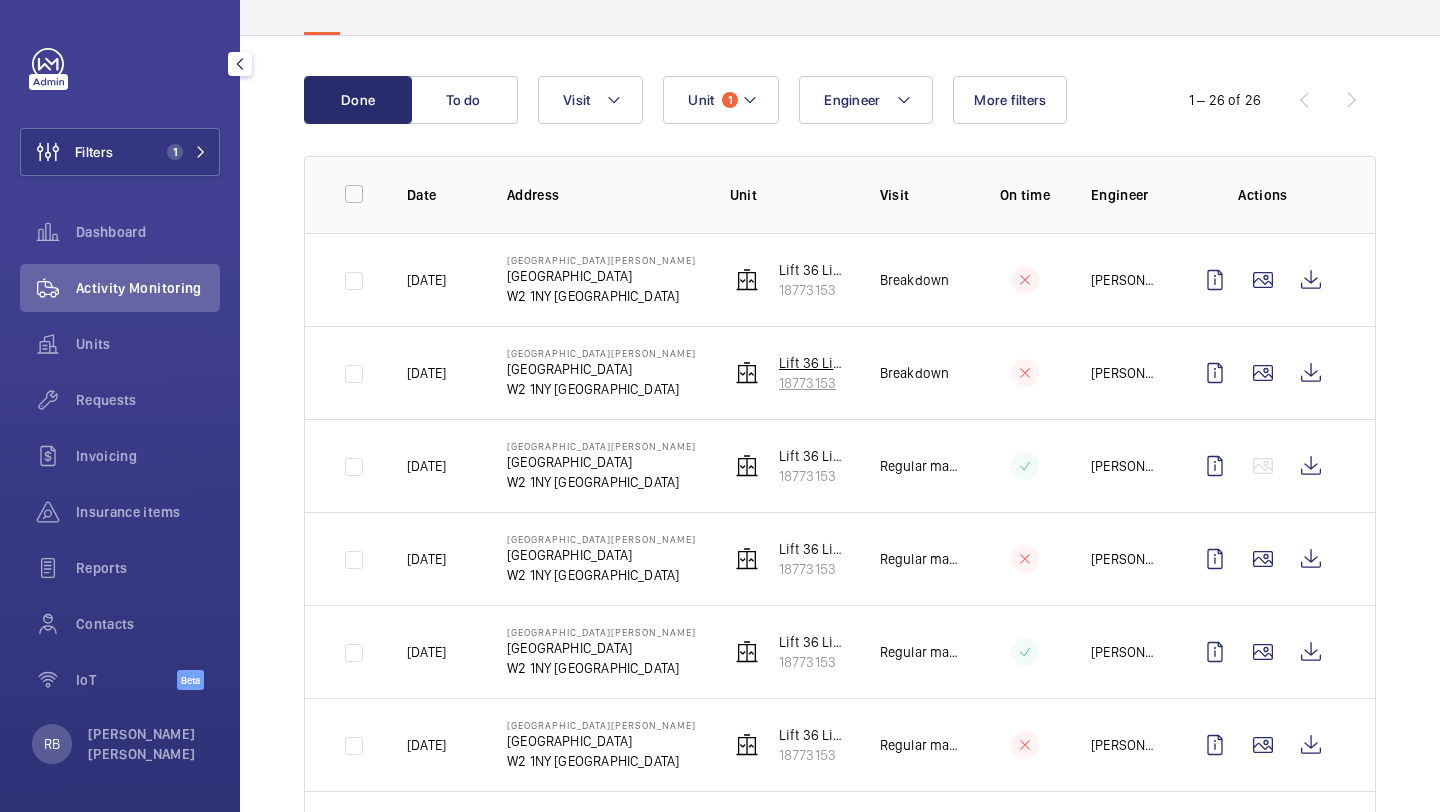 scroll, scrollTop: 182, scrollLeft: 0, axis: vertical 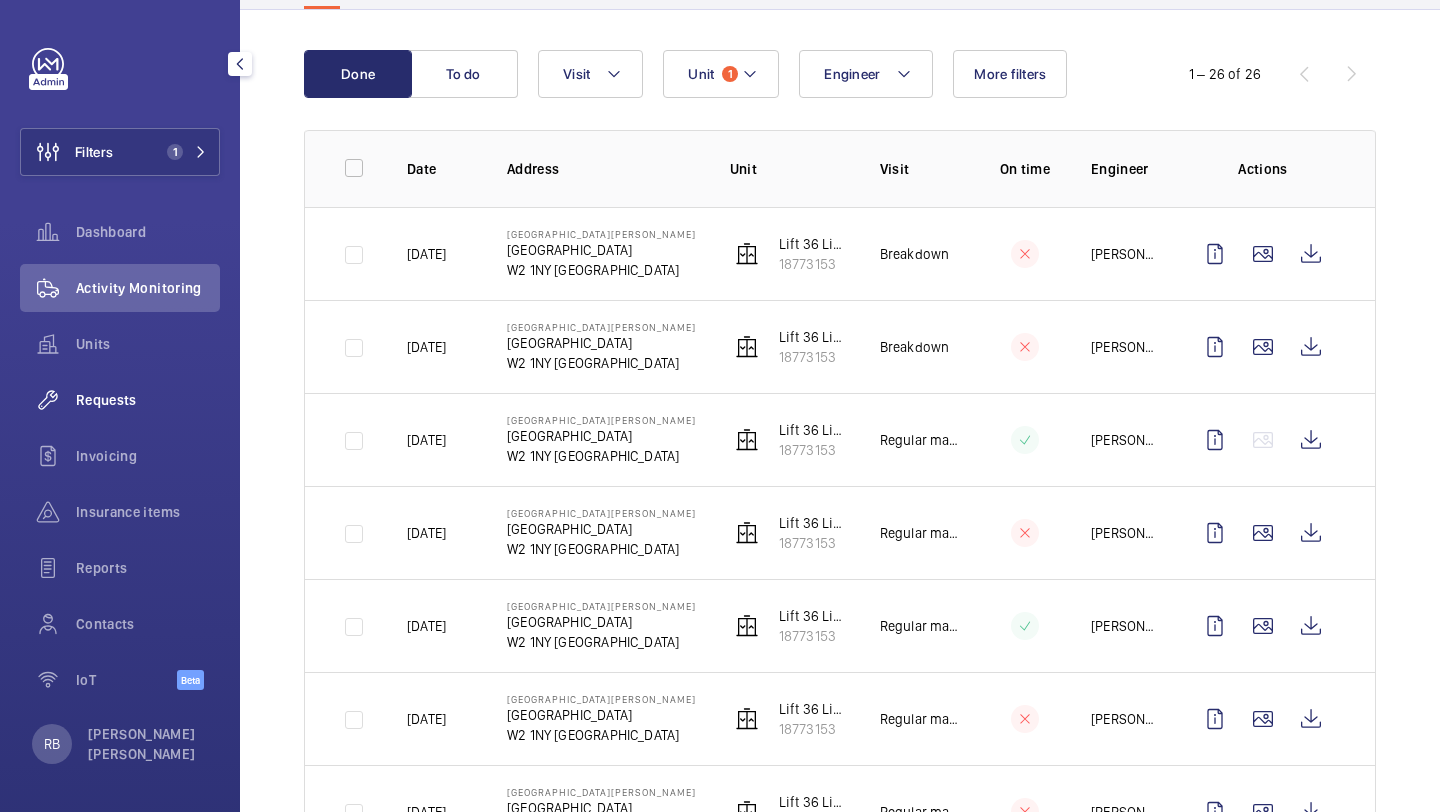 click 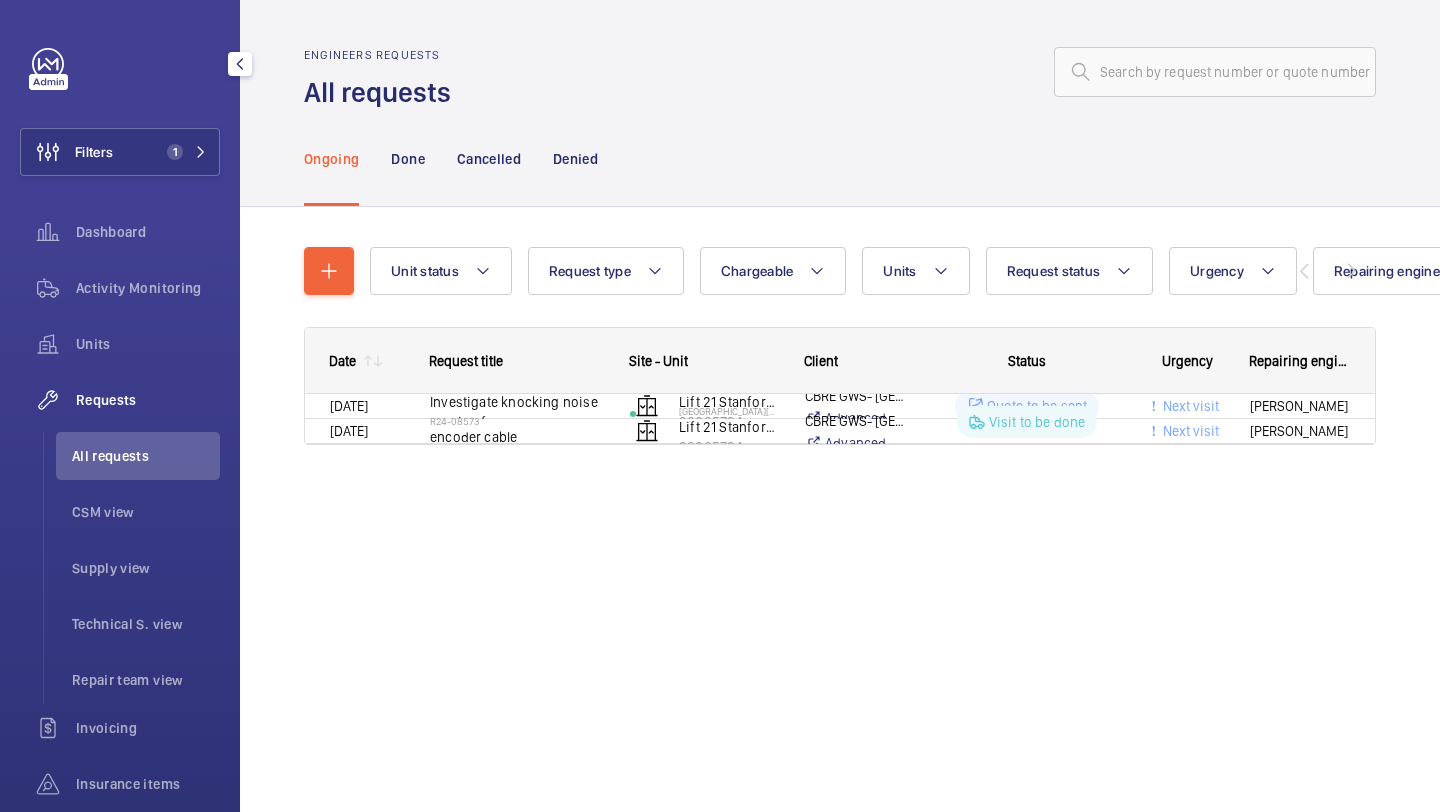 scroll, scrollTop: 0, scrollLeft: 0, axis: both 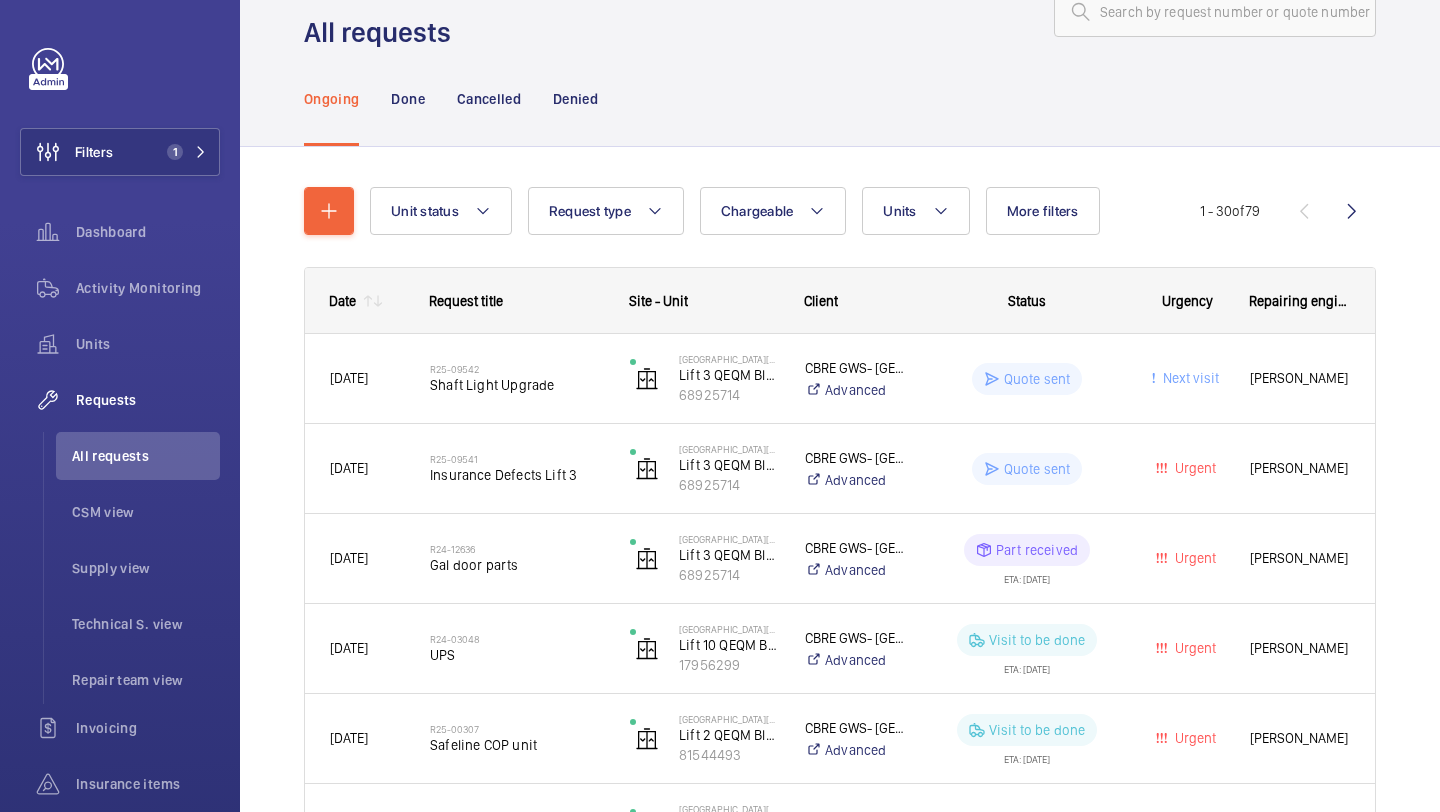 click on "Unit status Request type  Chargeable Units More filters Request status Urgency Repairing engineer Engineer Device type Reset all filters 1 - 30  of  79
Date
Request title
Site - Unit
to" 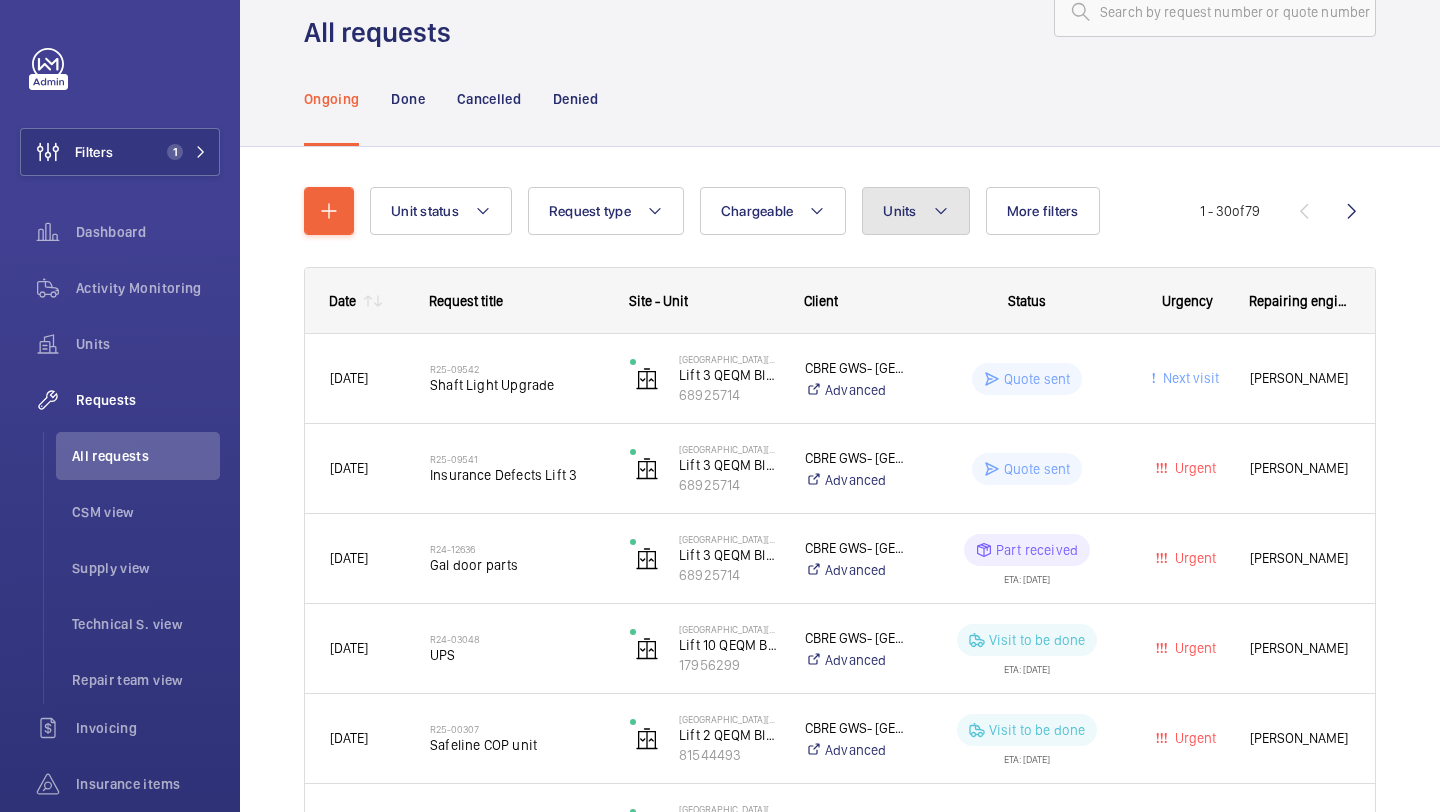 click on "Units" 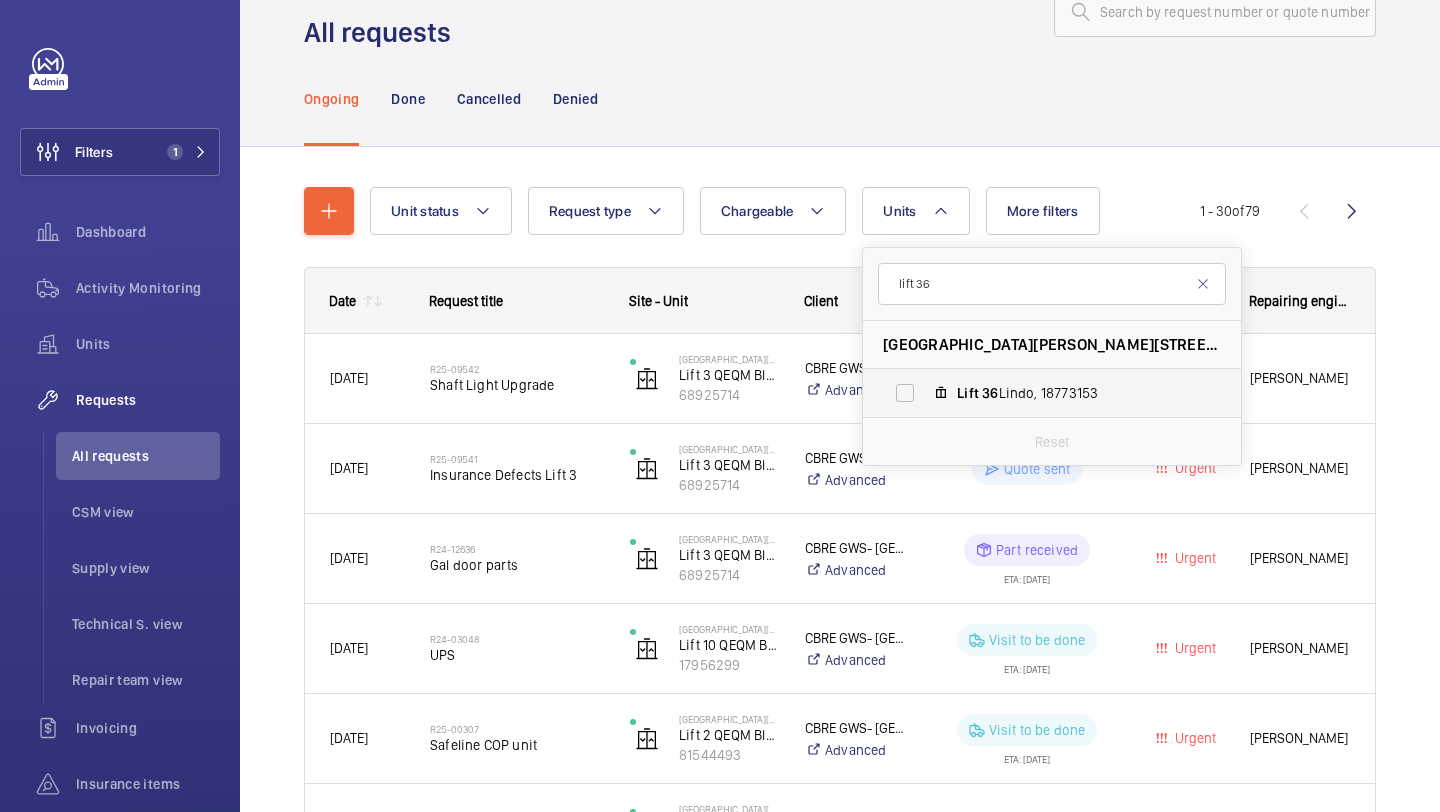 type on "lift 36" 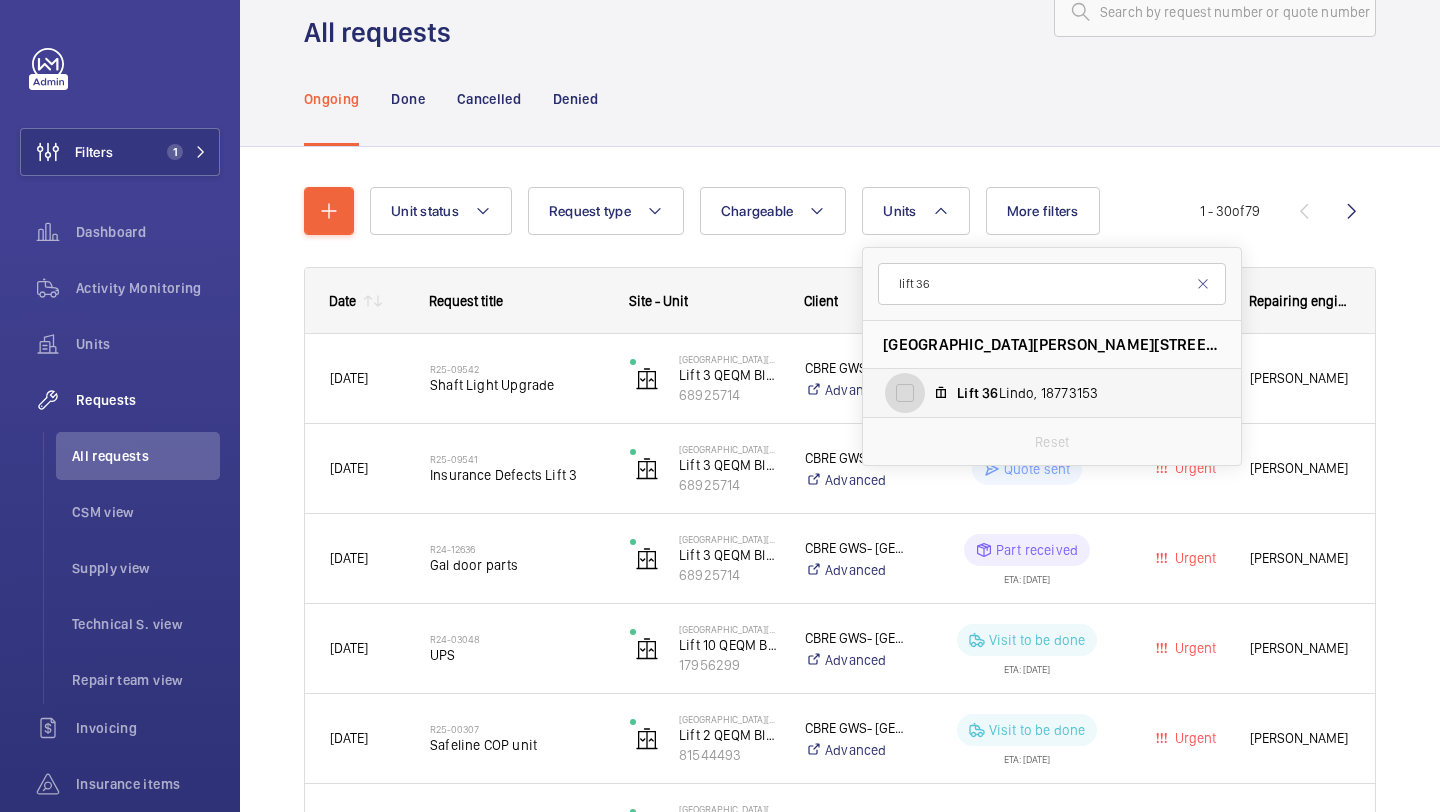 click on "Lift   36  Lindo, 18773153" at bounding box center [905, 393] 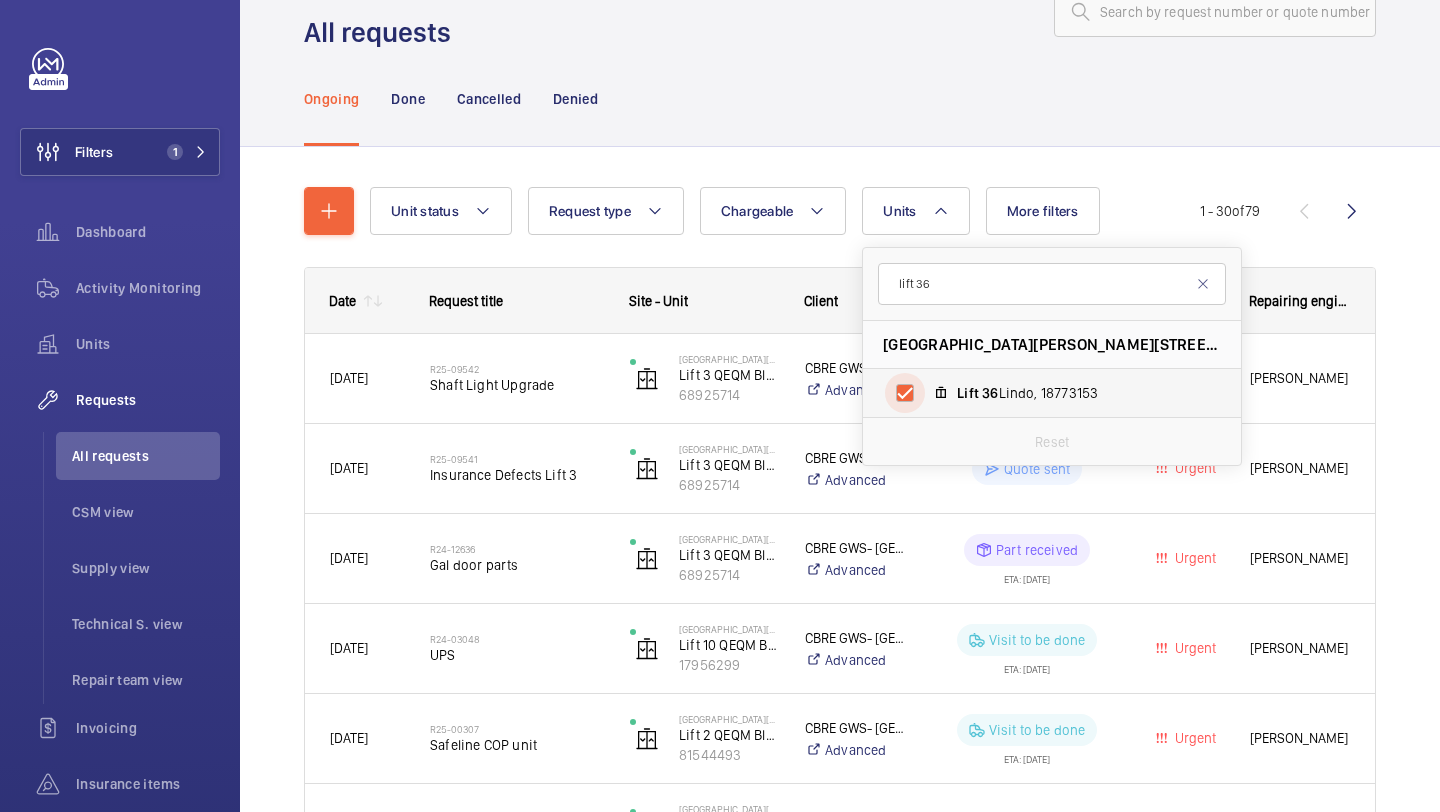 checkbox on "true" 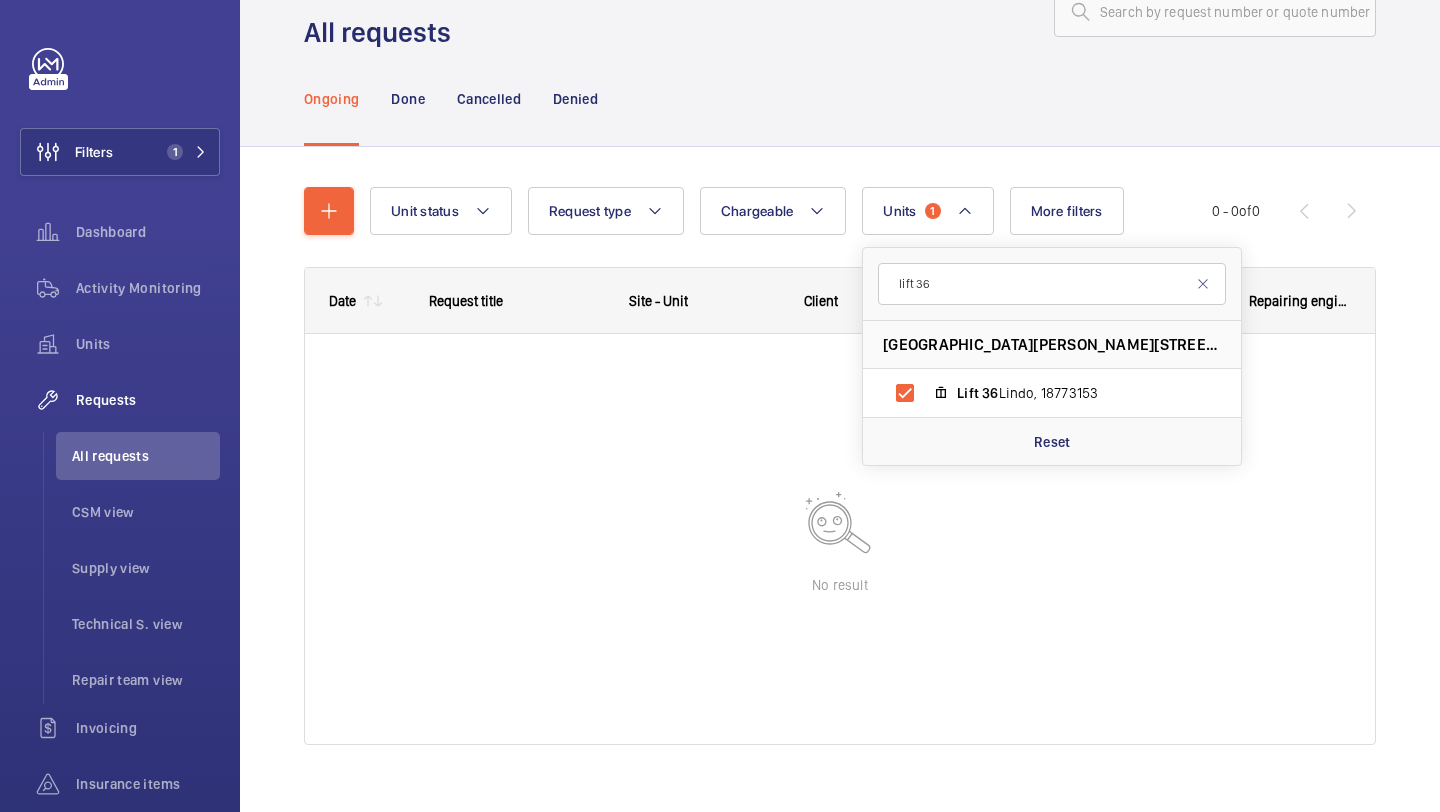 click on "Unit status Request type  Chargeable Units  1 lift [STREET_ADDRESS][PERSON_NAME] Lift   36  Lindo, 18773153 Reset More filters Request status Urgency Repairing engineer Engineer Device type Reset all filters 0 - 0  of  0
Date
Request title
Site - Unit" 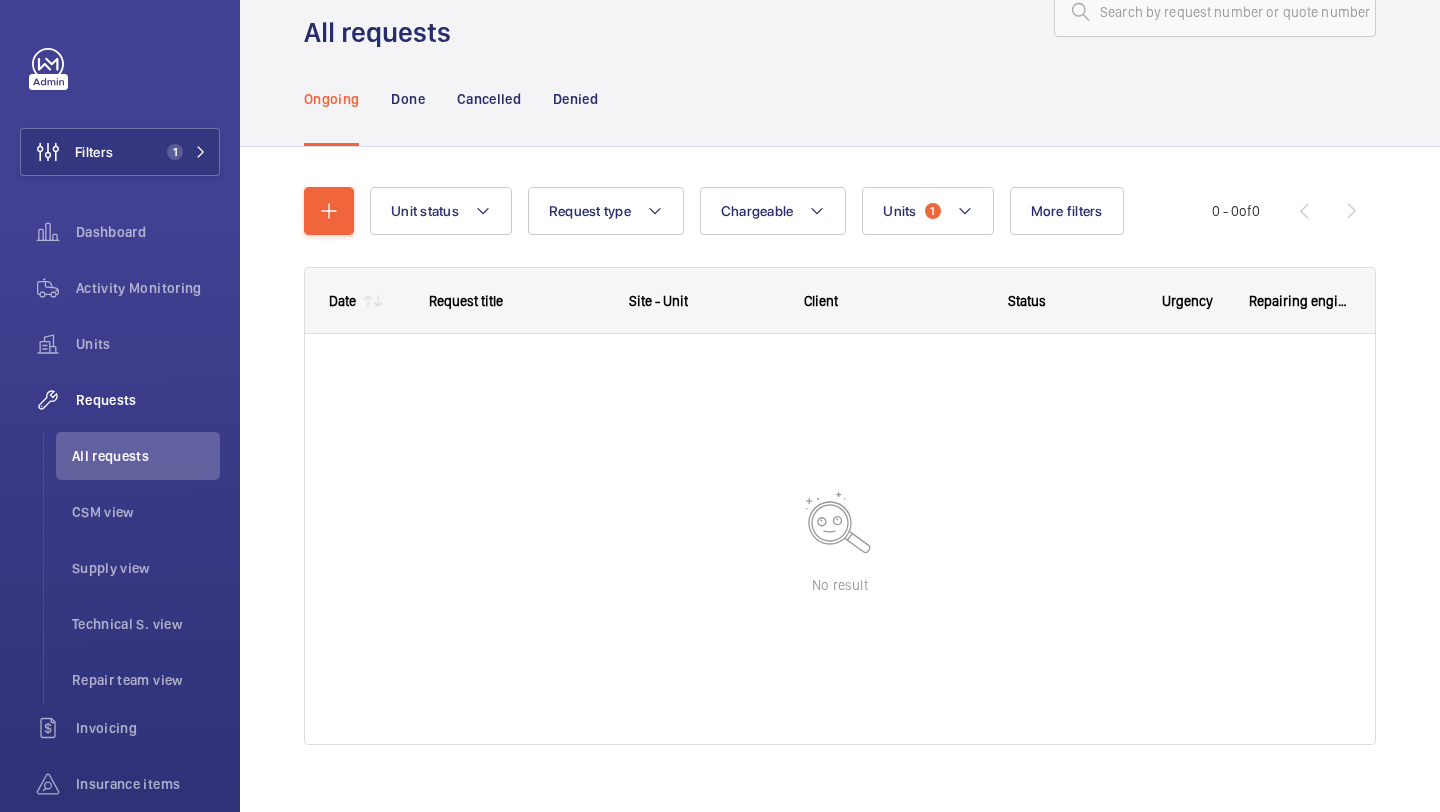 scroll, scrollTop: 89, scrollLeft: 0, axis: vertical 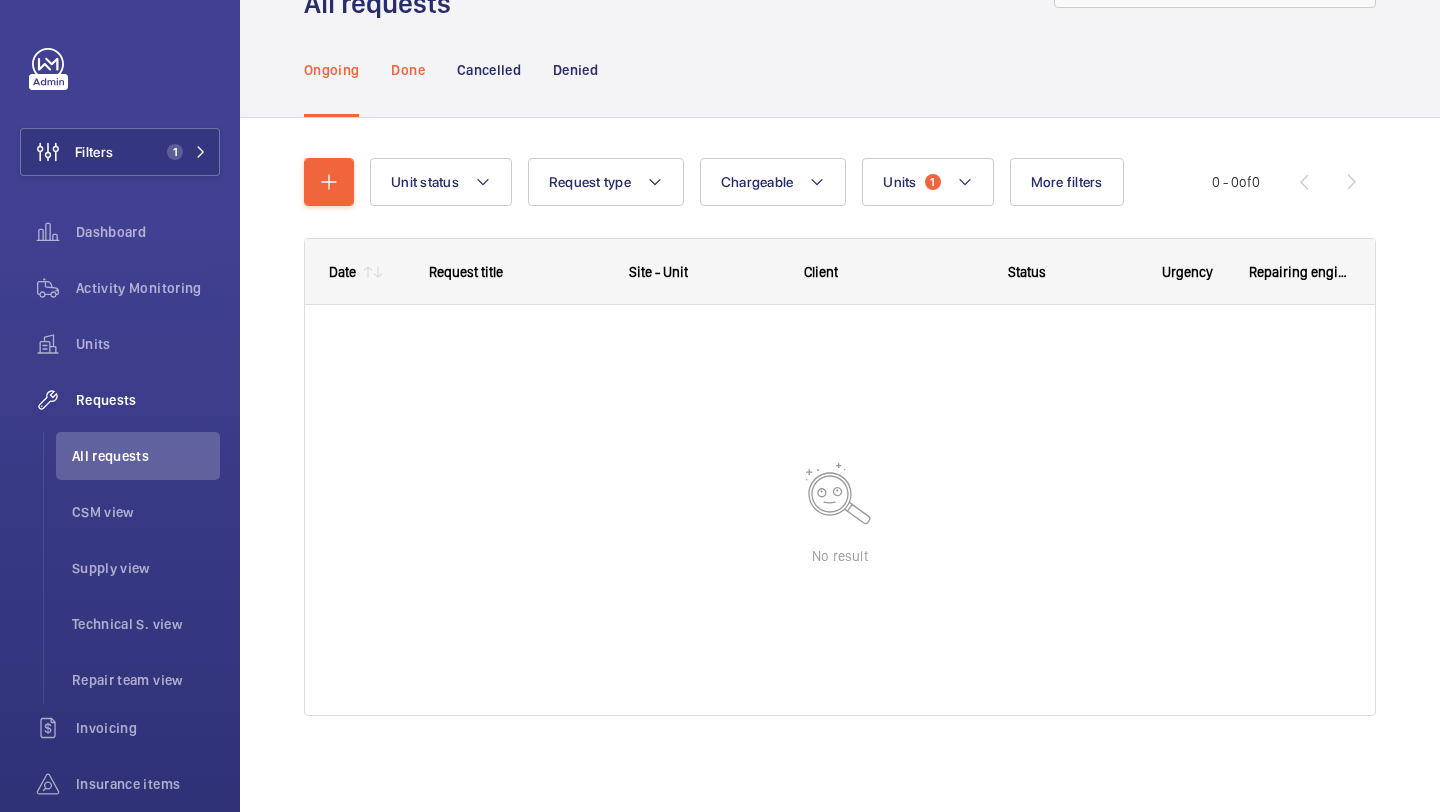 click on "Done" 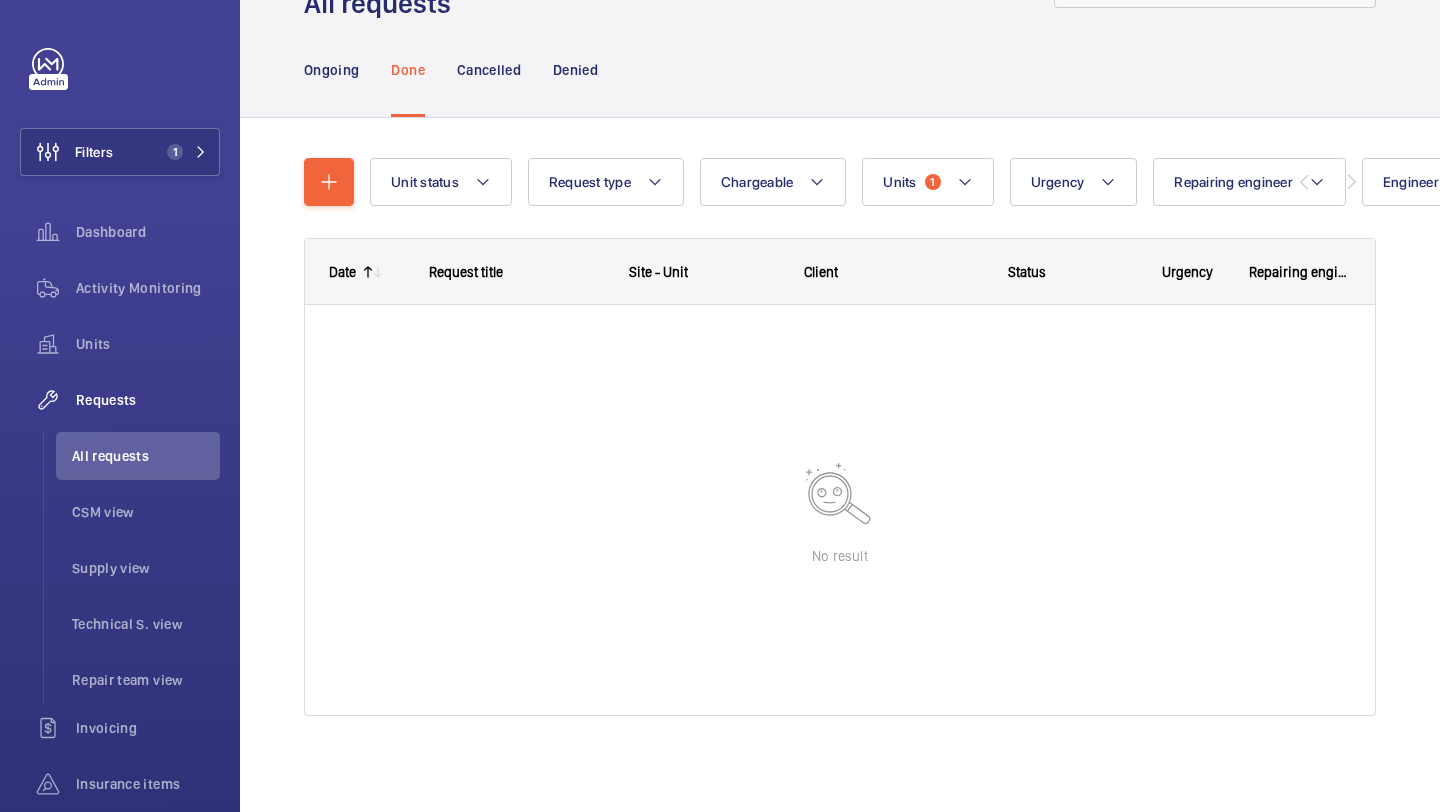 scroll, scrollTop: 0, scrollLeft: 0, axis: both 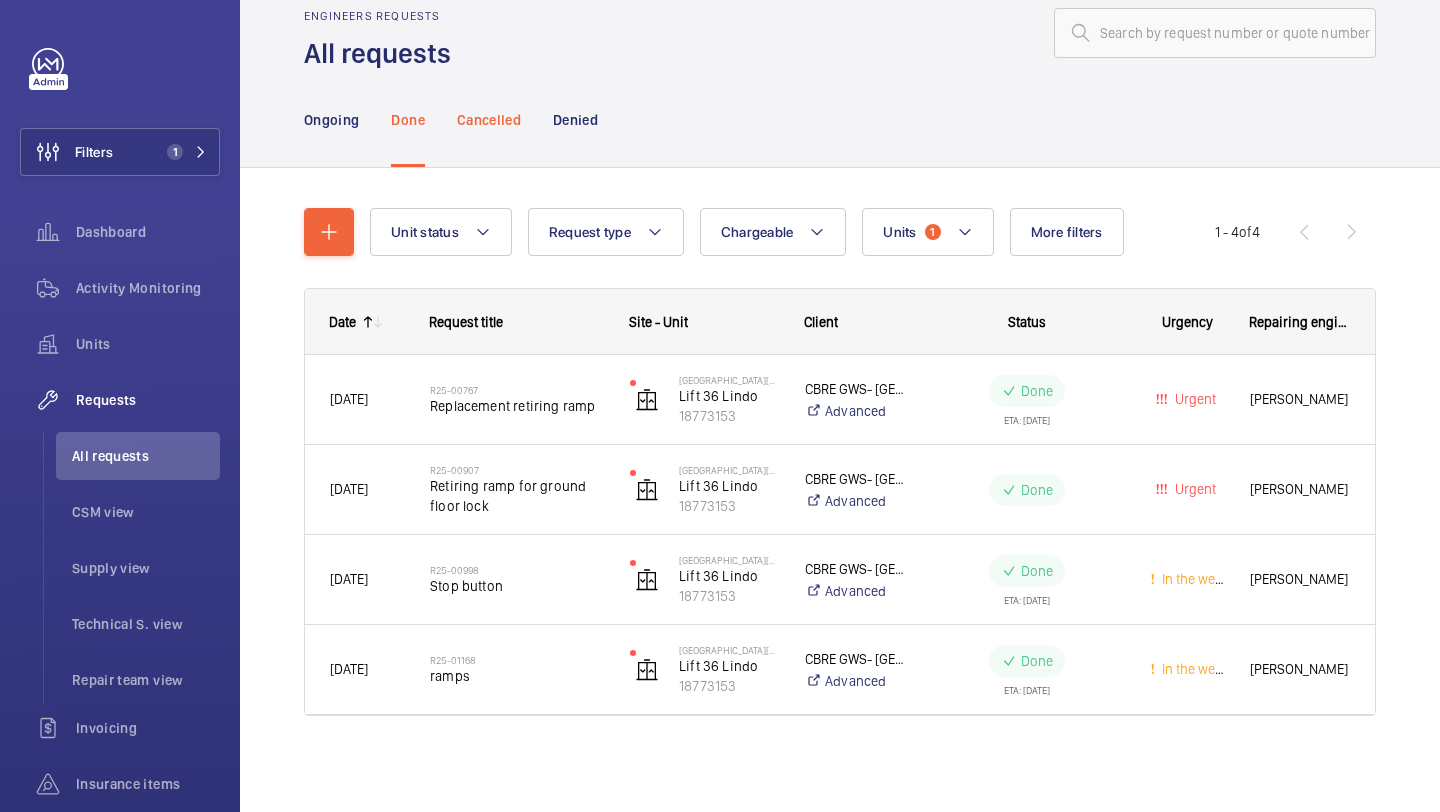 click on "Cancelled" 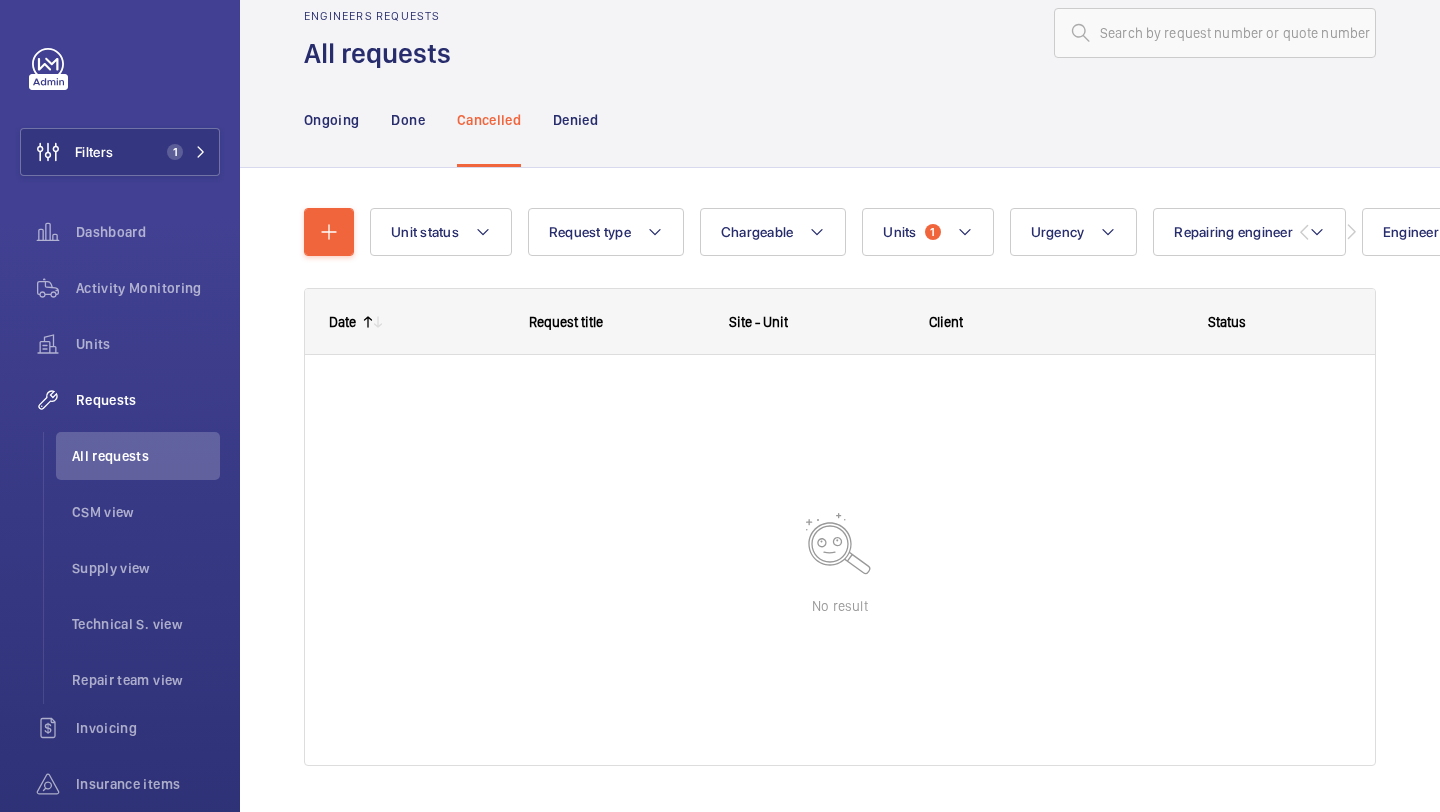 scroll, scrollTop: 0, scrollLeft: 0, axis: both 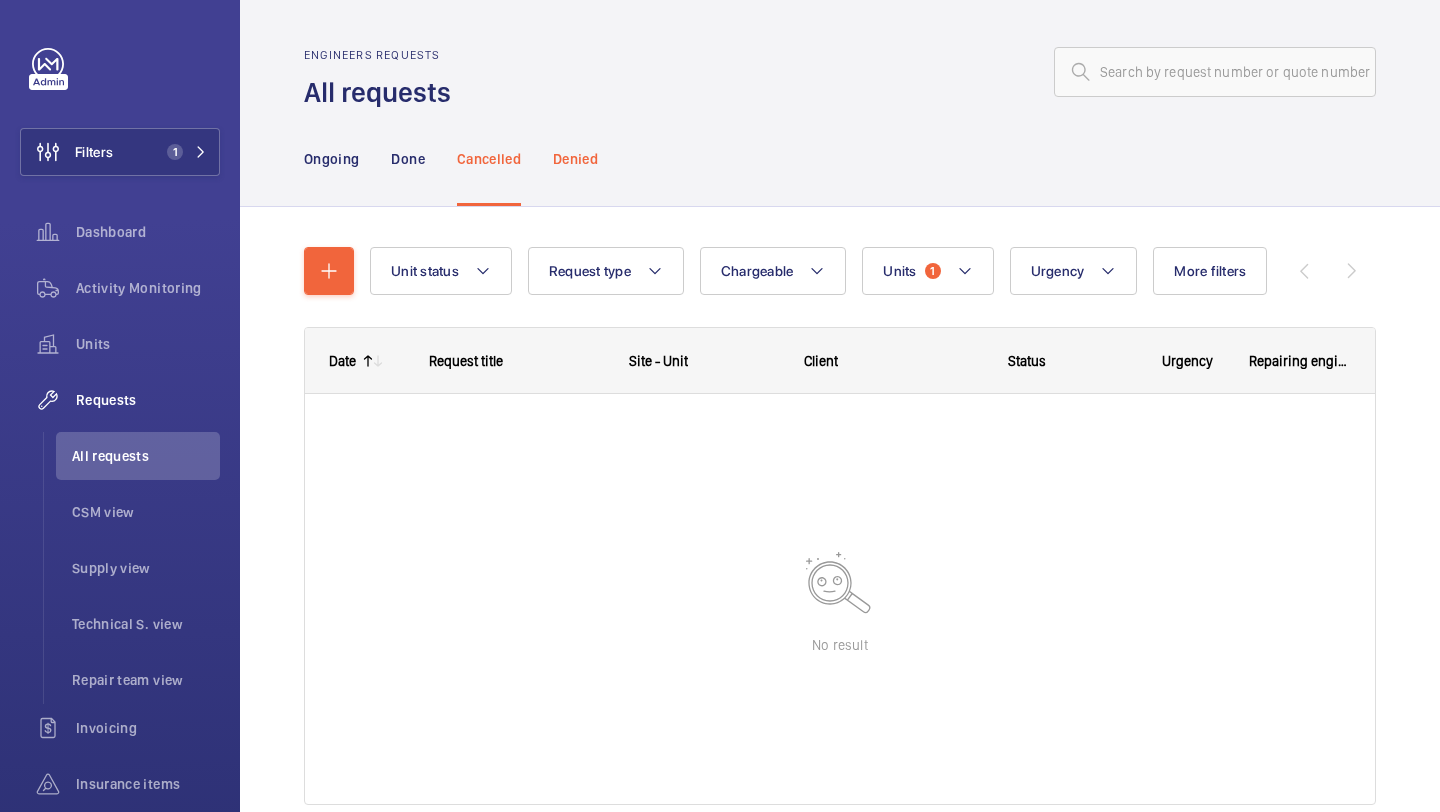 click on "Denied" 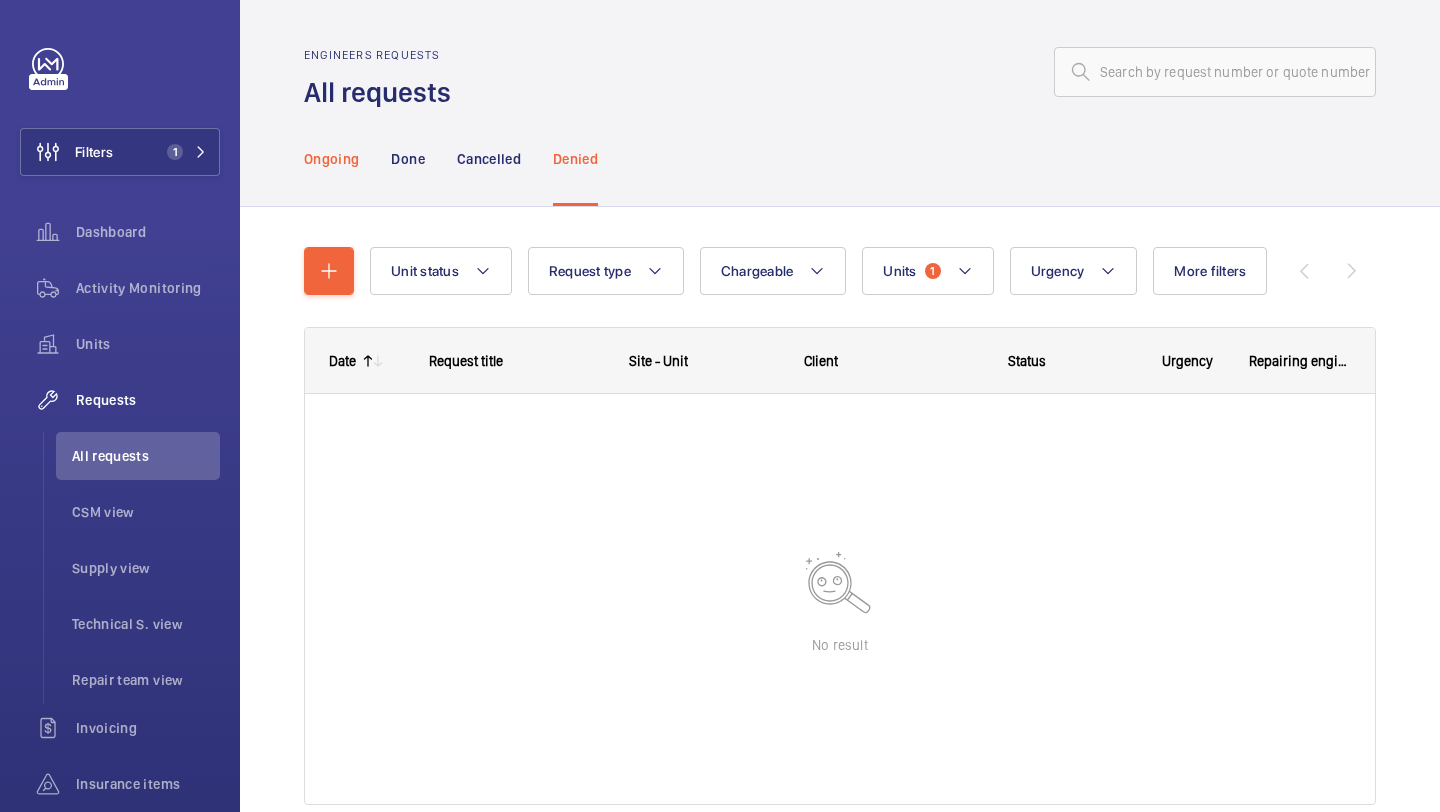 click on "Ongoing" 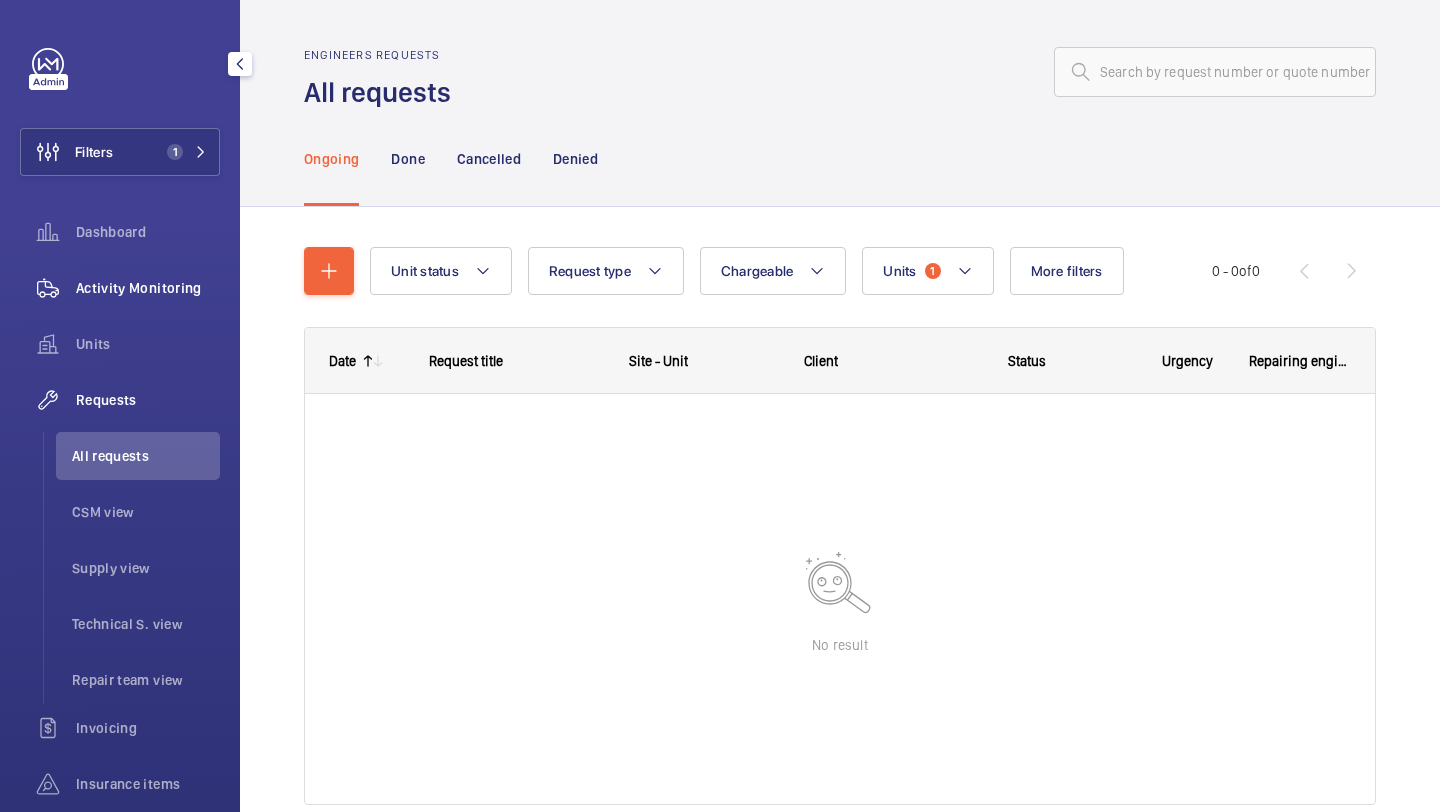 click on "Activity Monitoring" 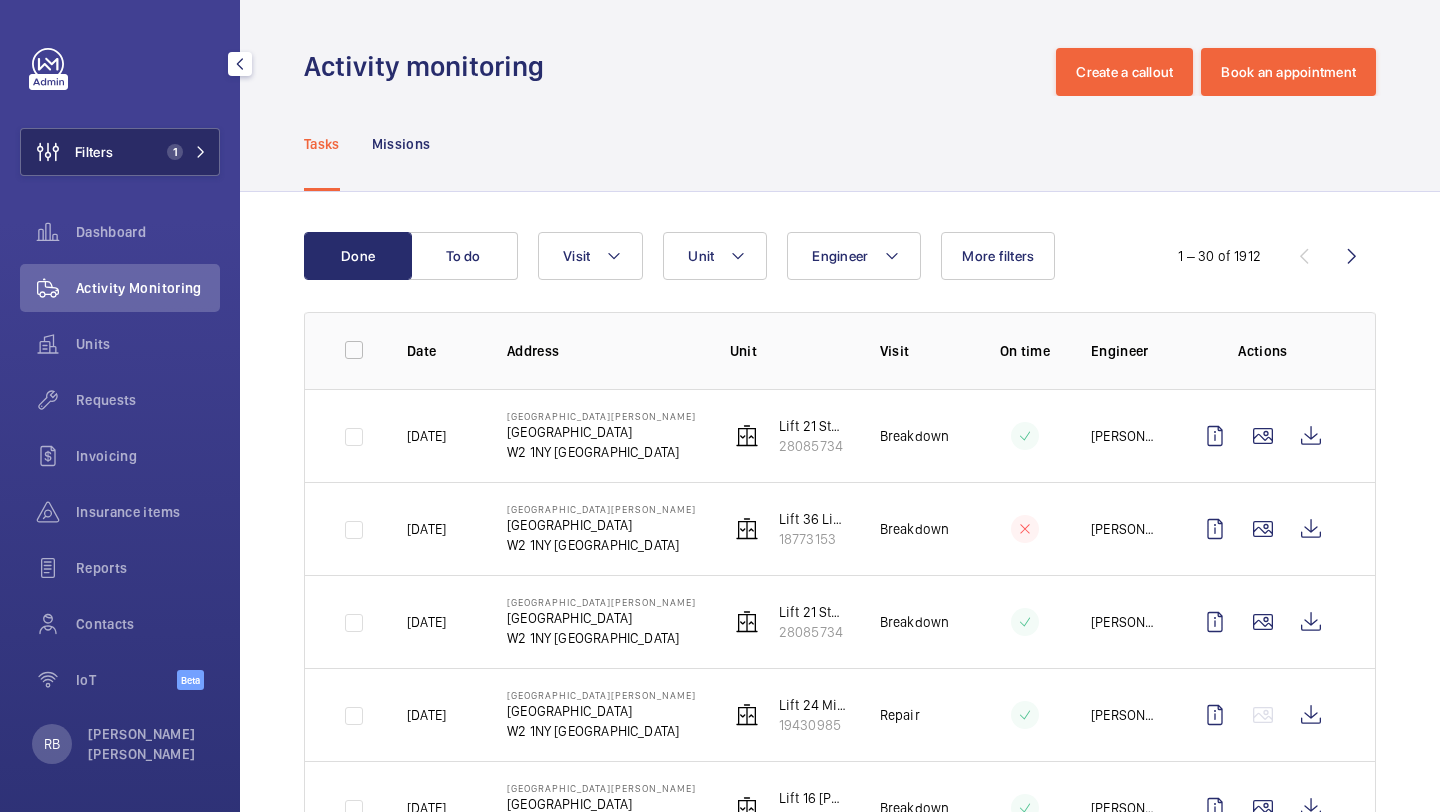 click on "Filters 1" 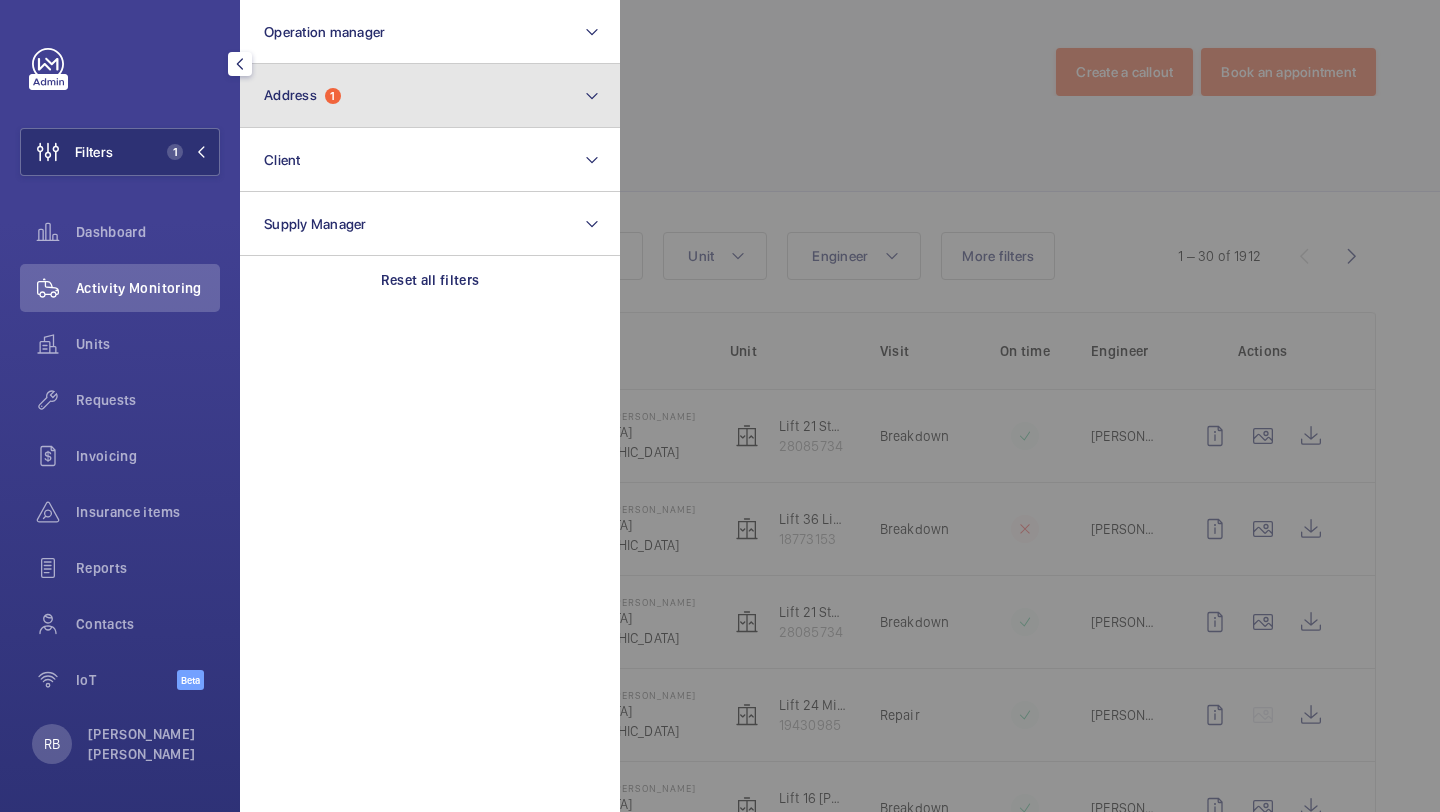 click on "Address  1" 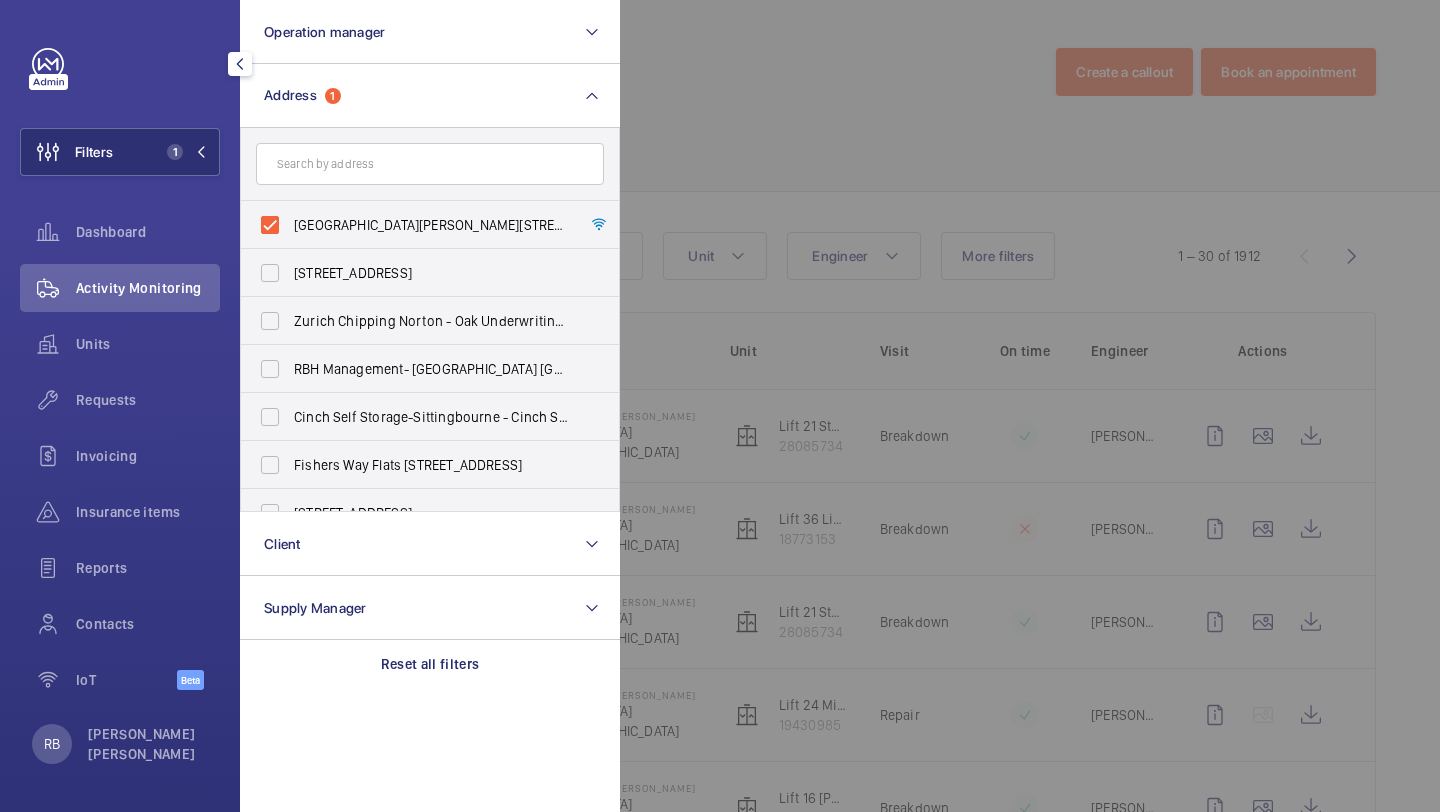 click 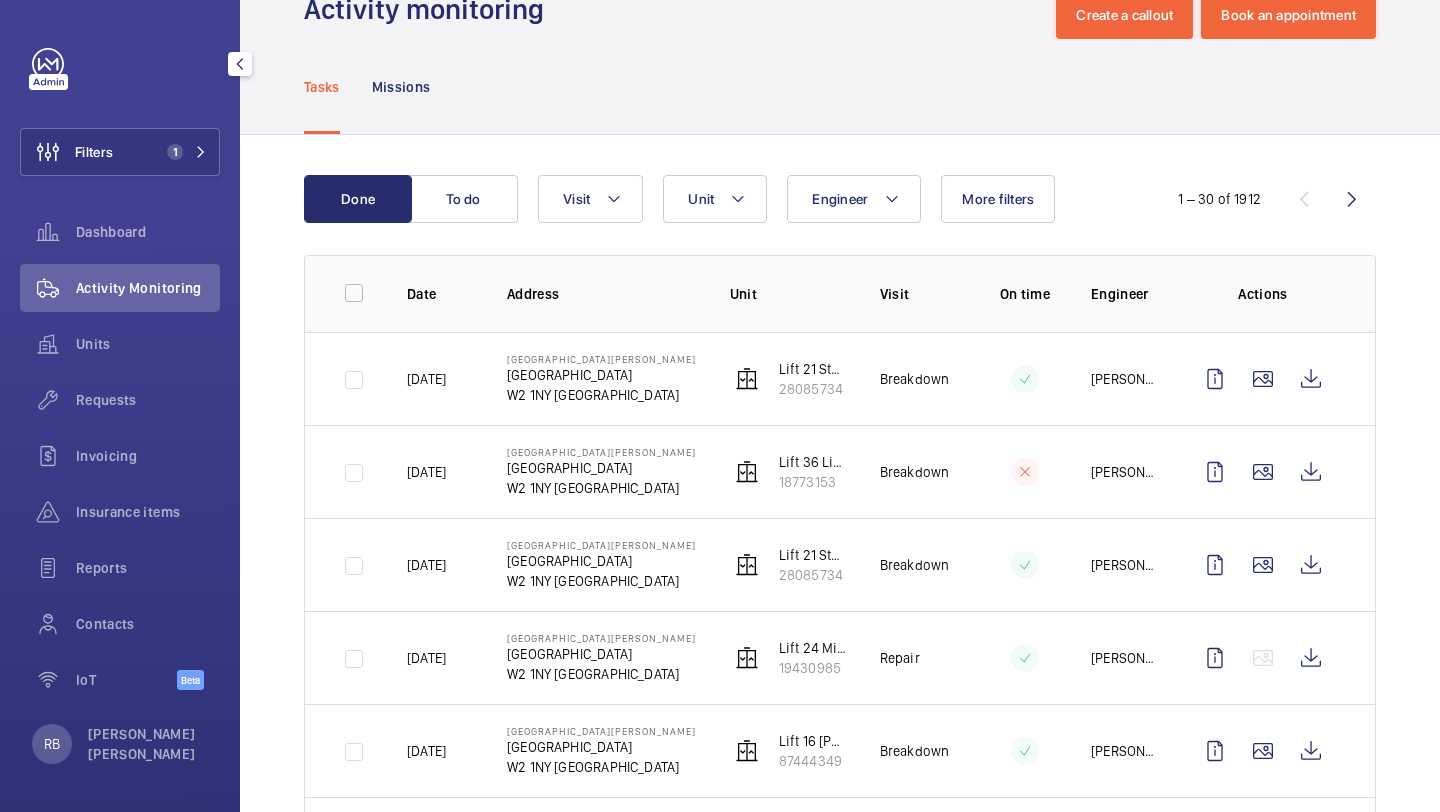 scroll, scrollTop: 59, scrollLeft: 0, axis: vertical 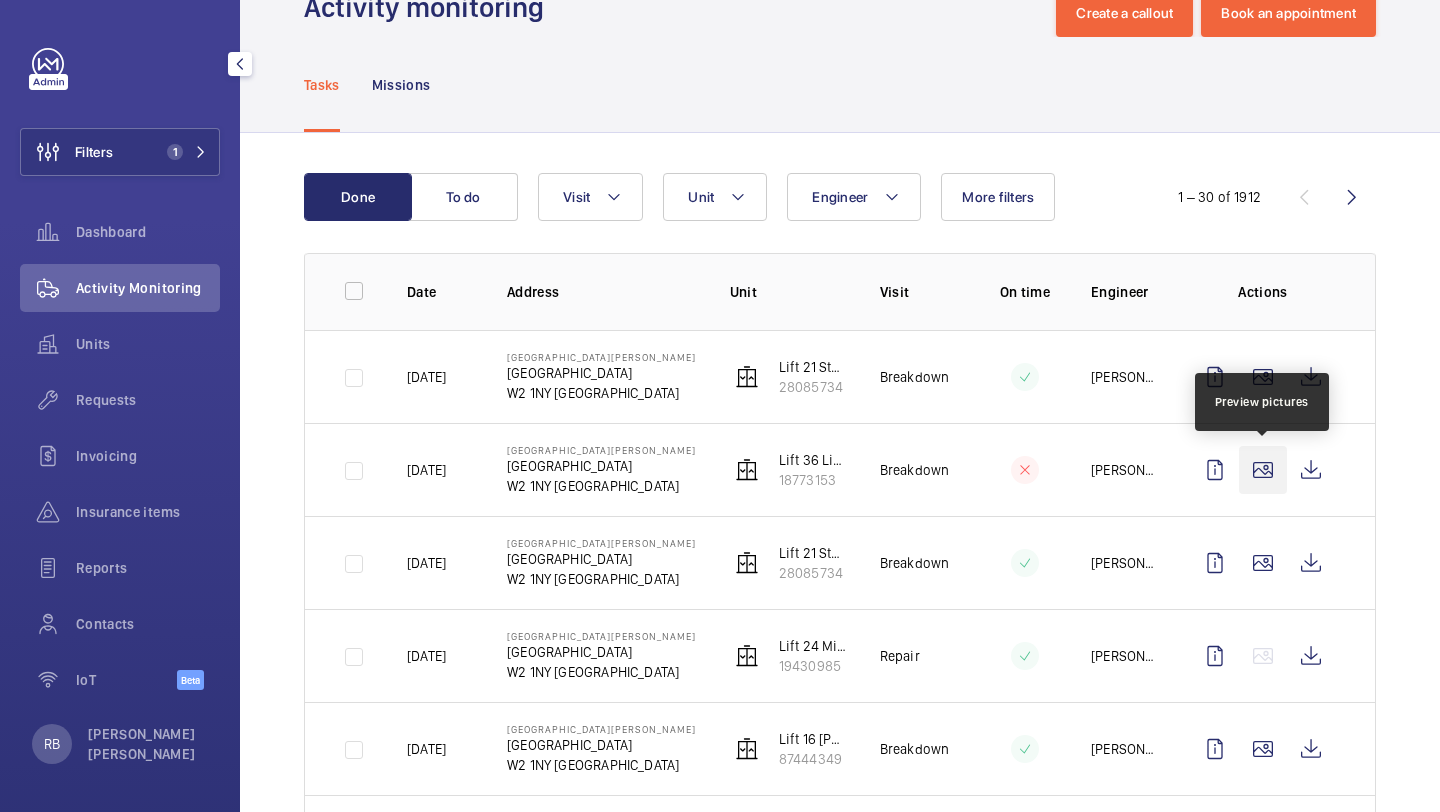 click 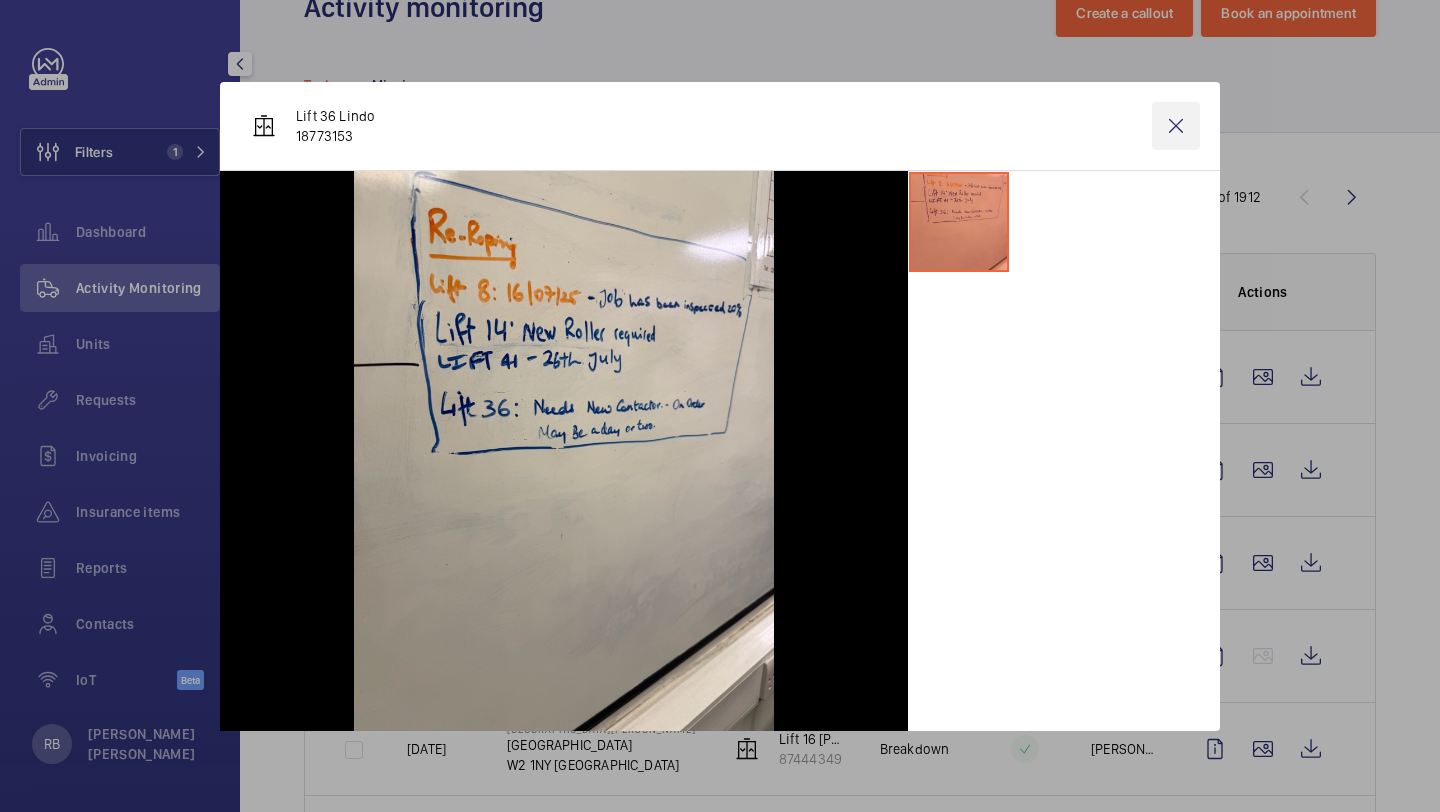 click at bounding box center [1176, 126] 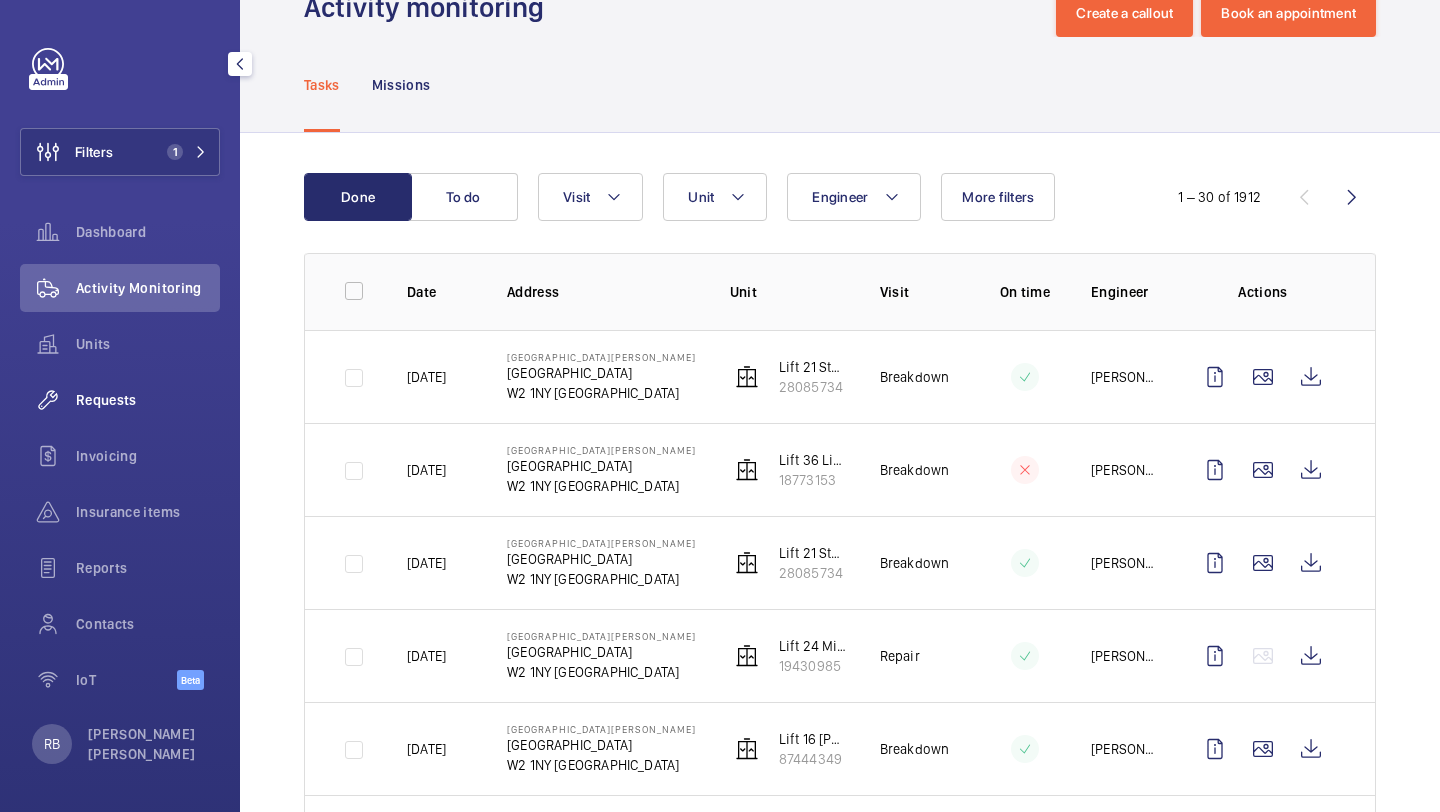 click on "Requests" 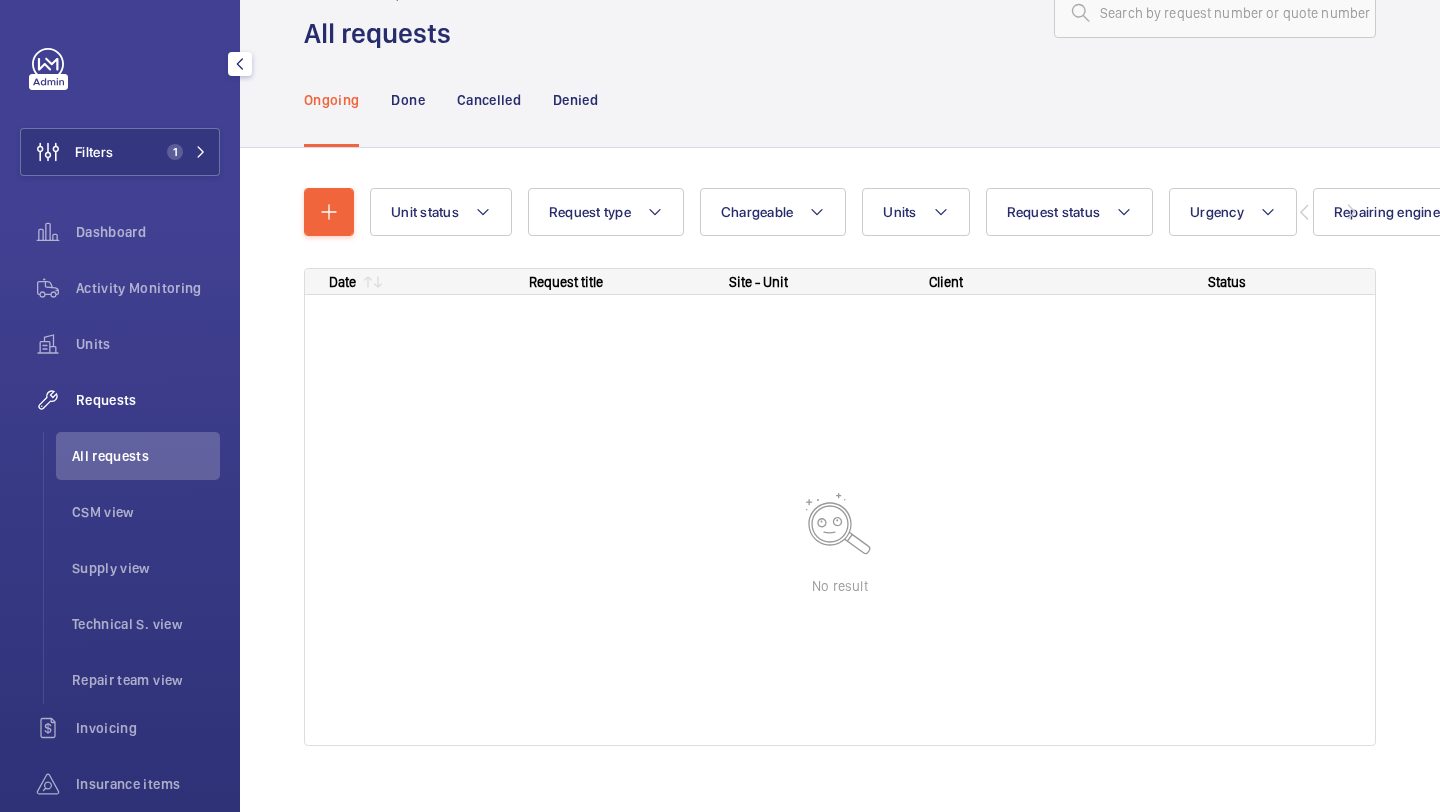click on "Requests" 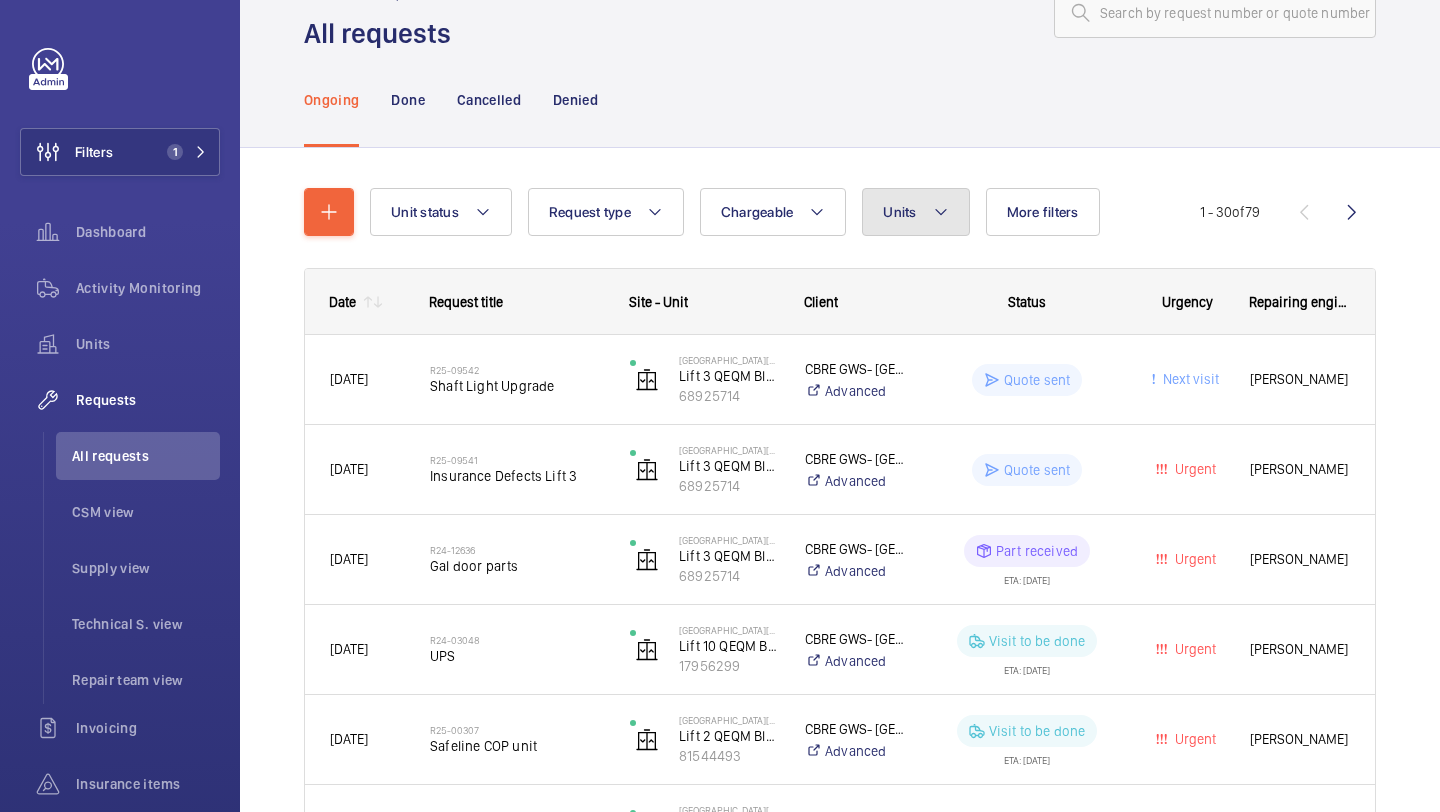 click on "Units" 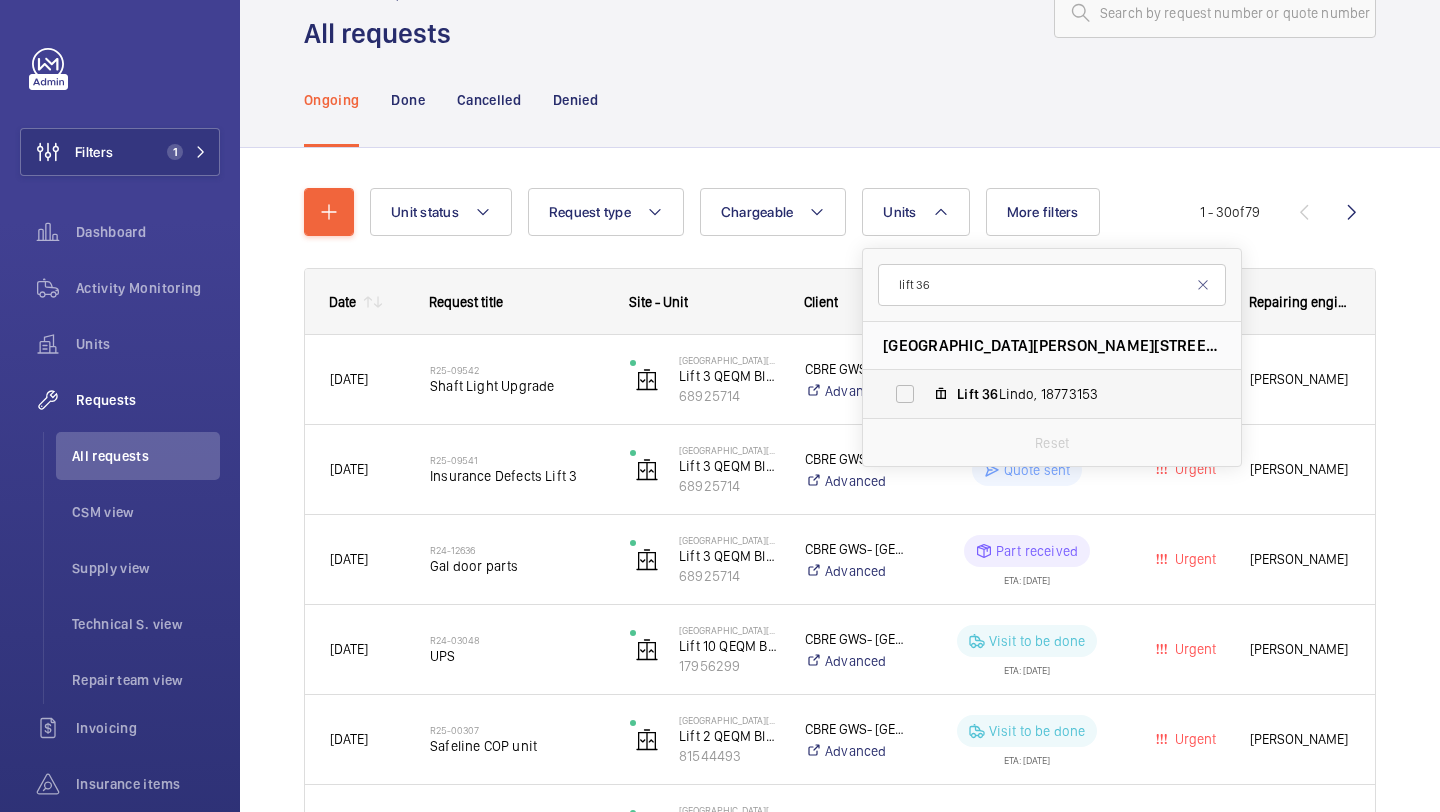 type on "lift 36" 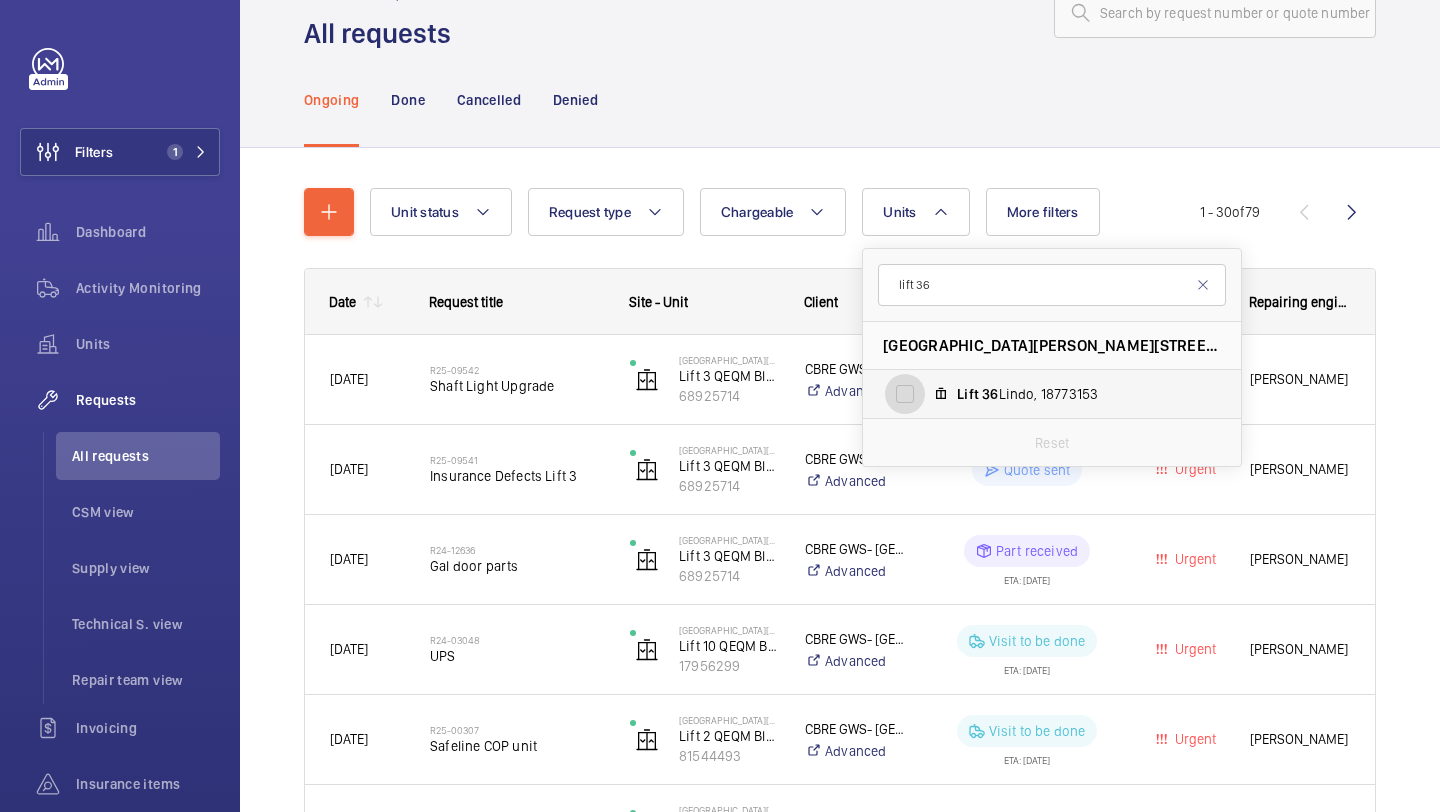 click on "Lift   36  Lindo, 18773153" at bounding box center (905, 394) 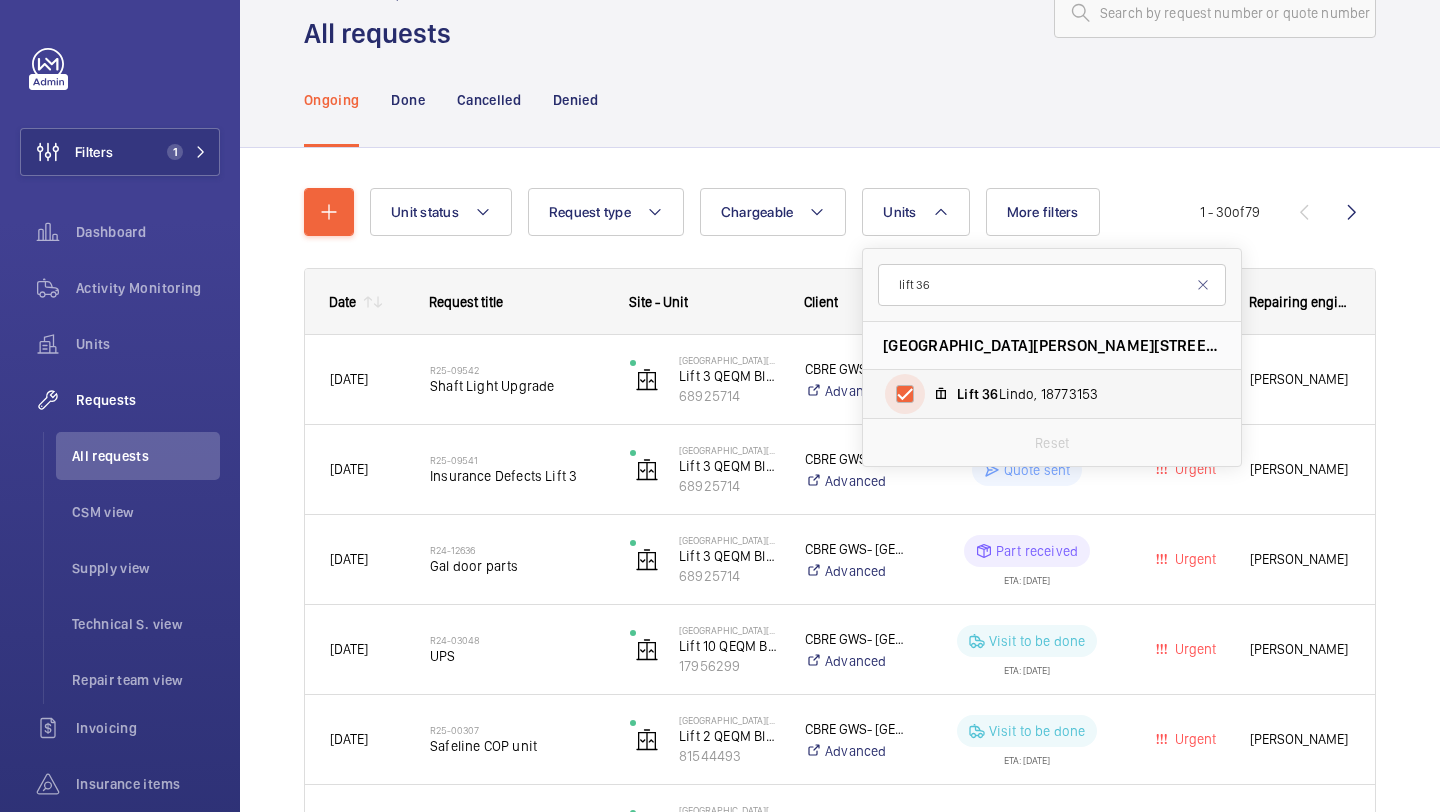 checkbox on "true" 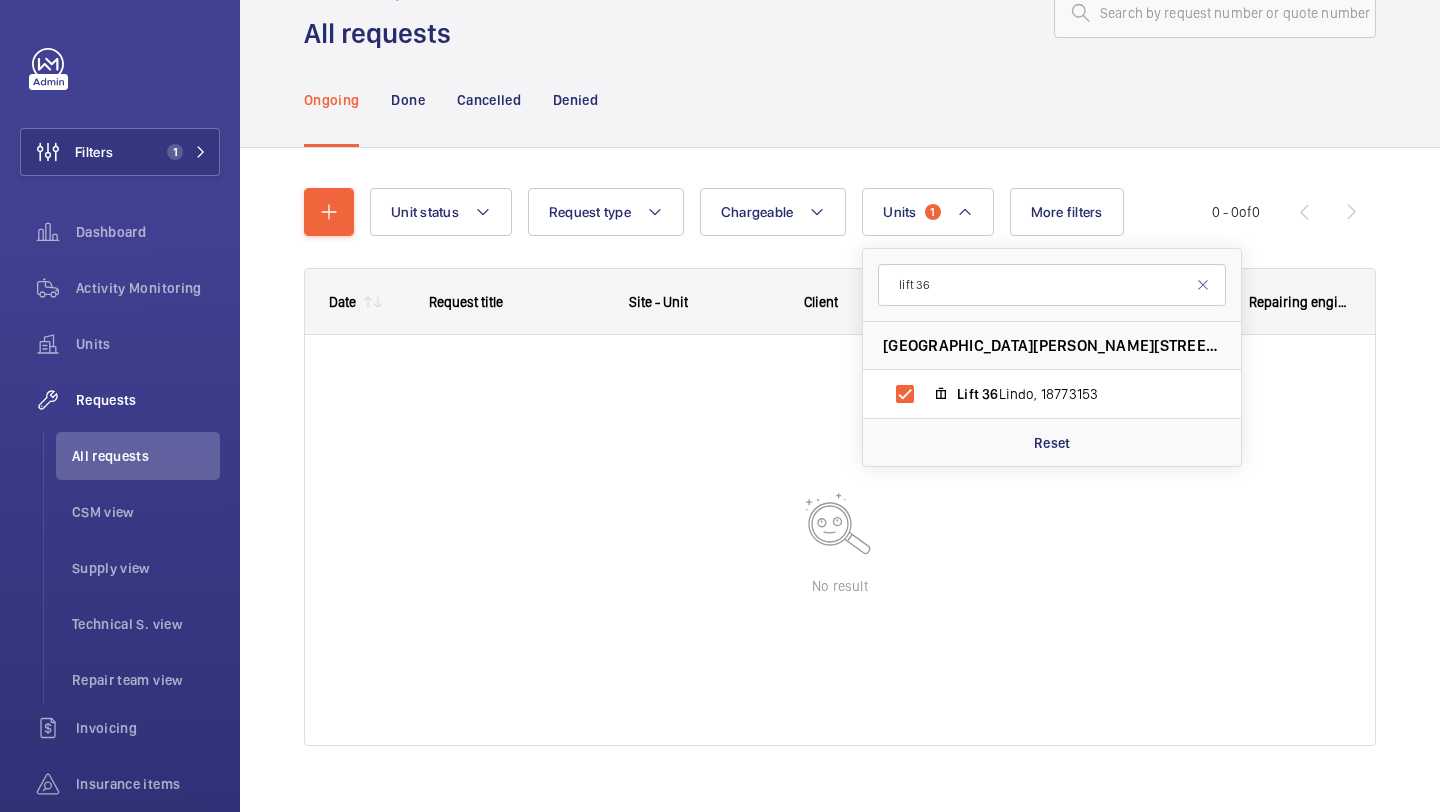 click on "Unit status Request type  Chargeable Units  1 lift [STREET_ADDRESS][PERSON_NAME] Lift   36  Lindo, 18773153 Reset More filters Request status Urgency Repairing engineer Engineer Device type Reset all filters 0 - 0  of  0
Date
Request title
Site - Unit" 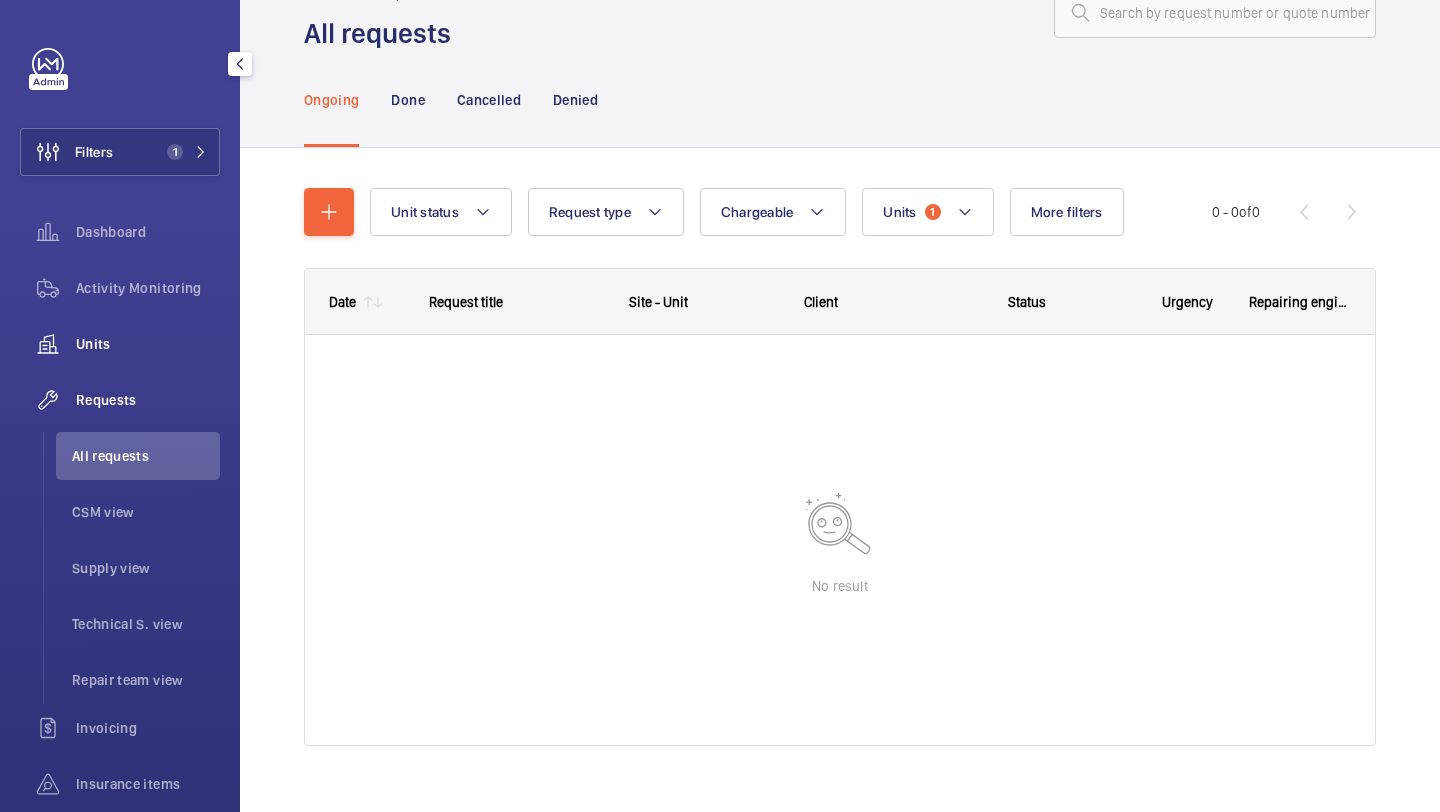 click on "Units" 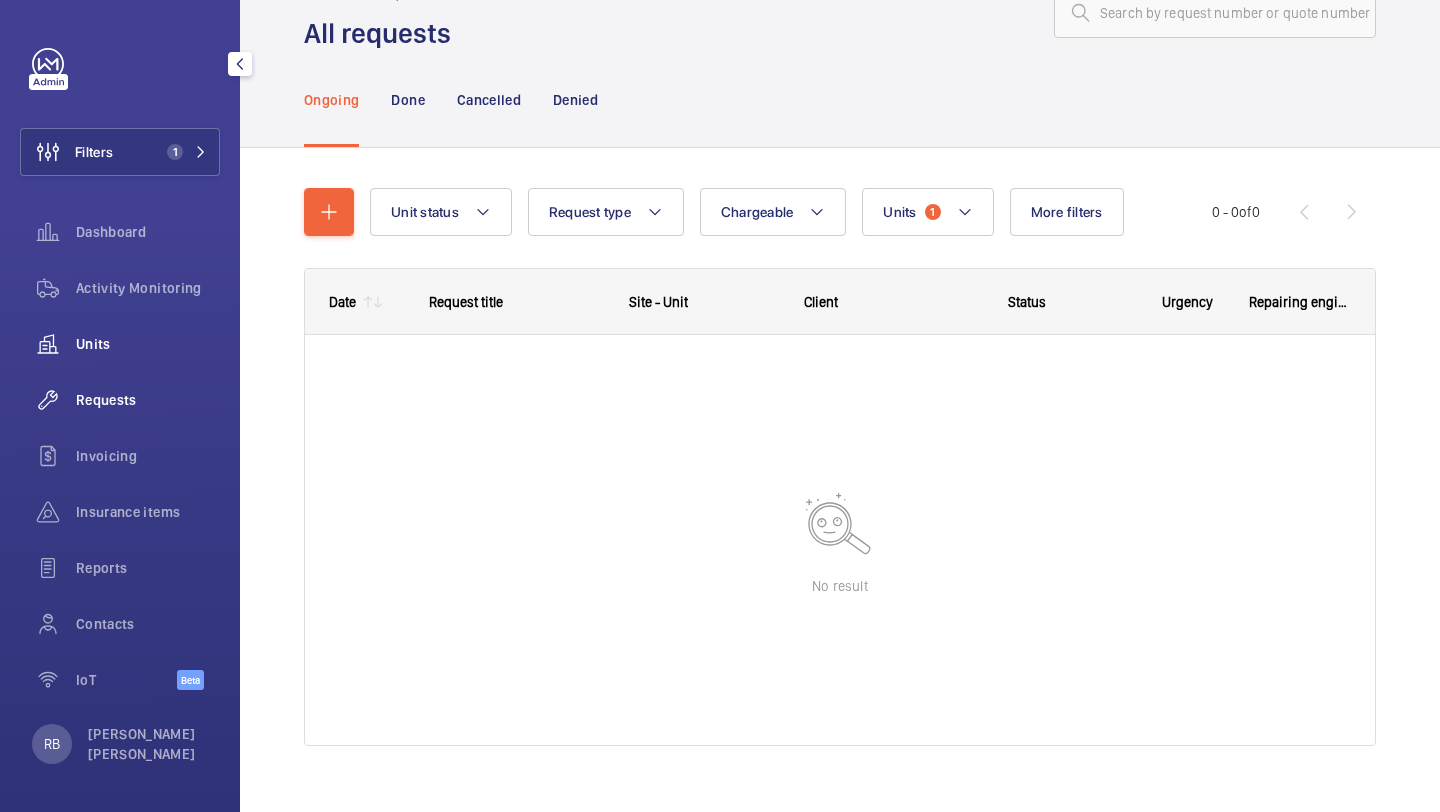 scroll, scrollTop: 0, scrollLeft: 0, axis: both 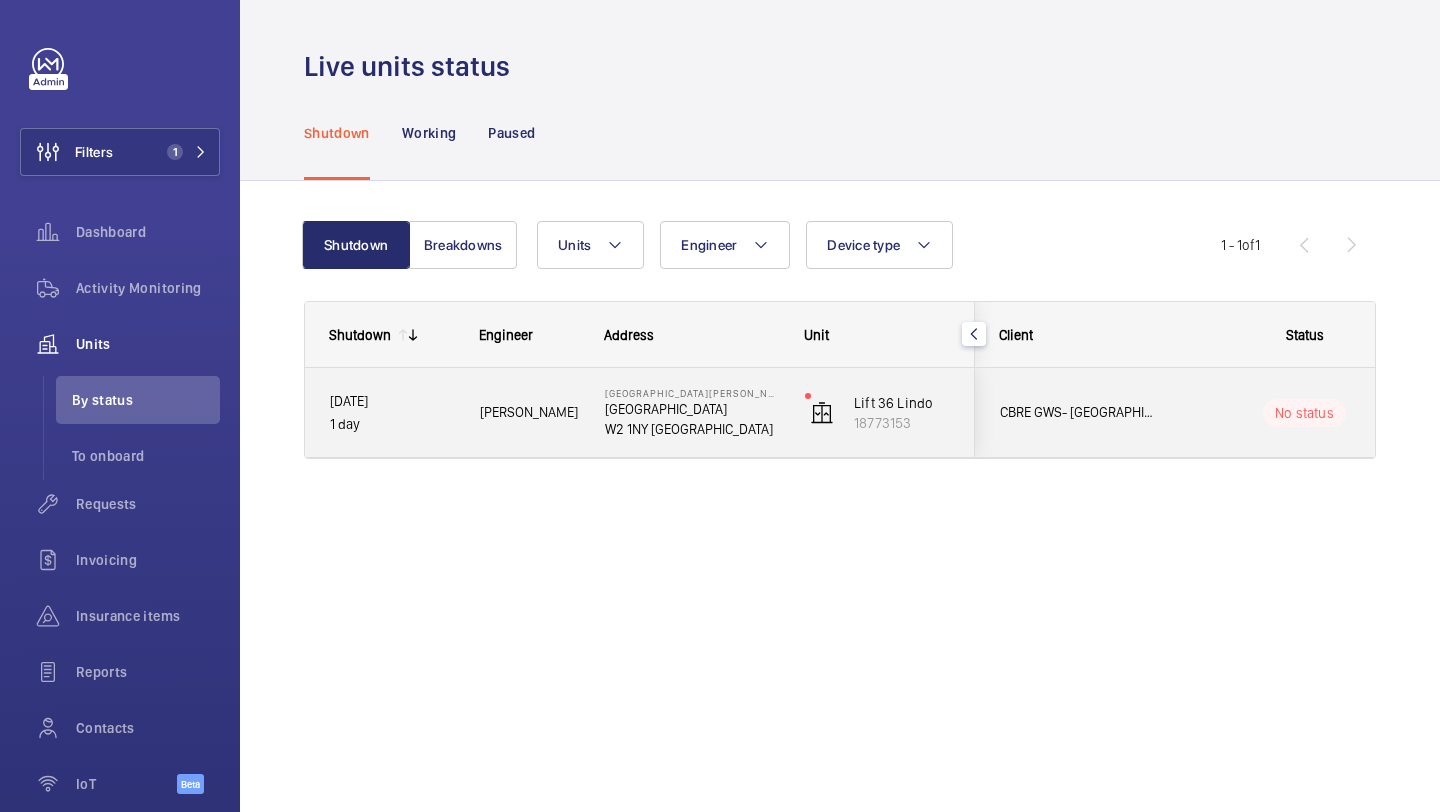 click on "W2 1NY [GEOGRAPHIC_DATA]" 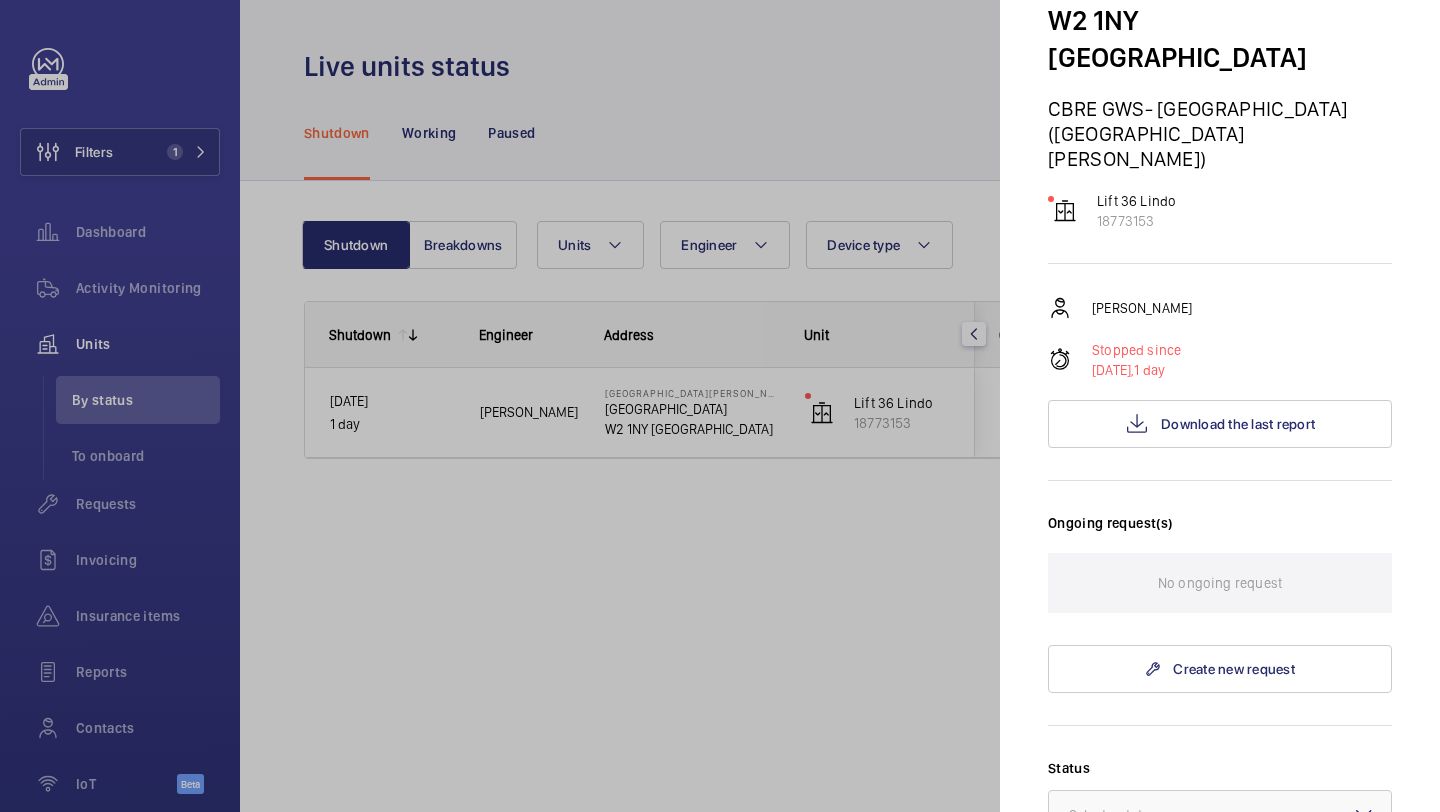 scroll, scrollTop: 0, scrollLeft: 0, axis: both 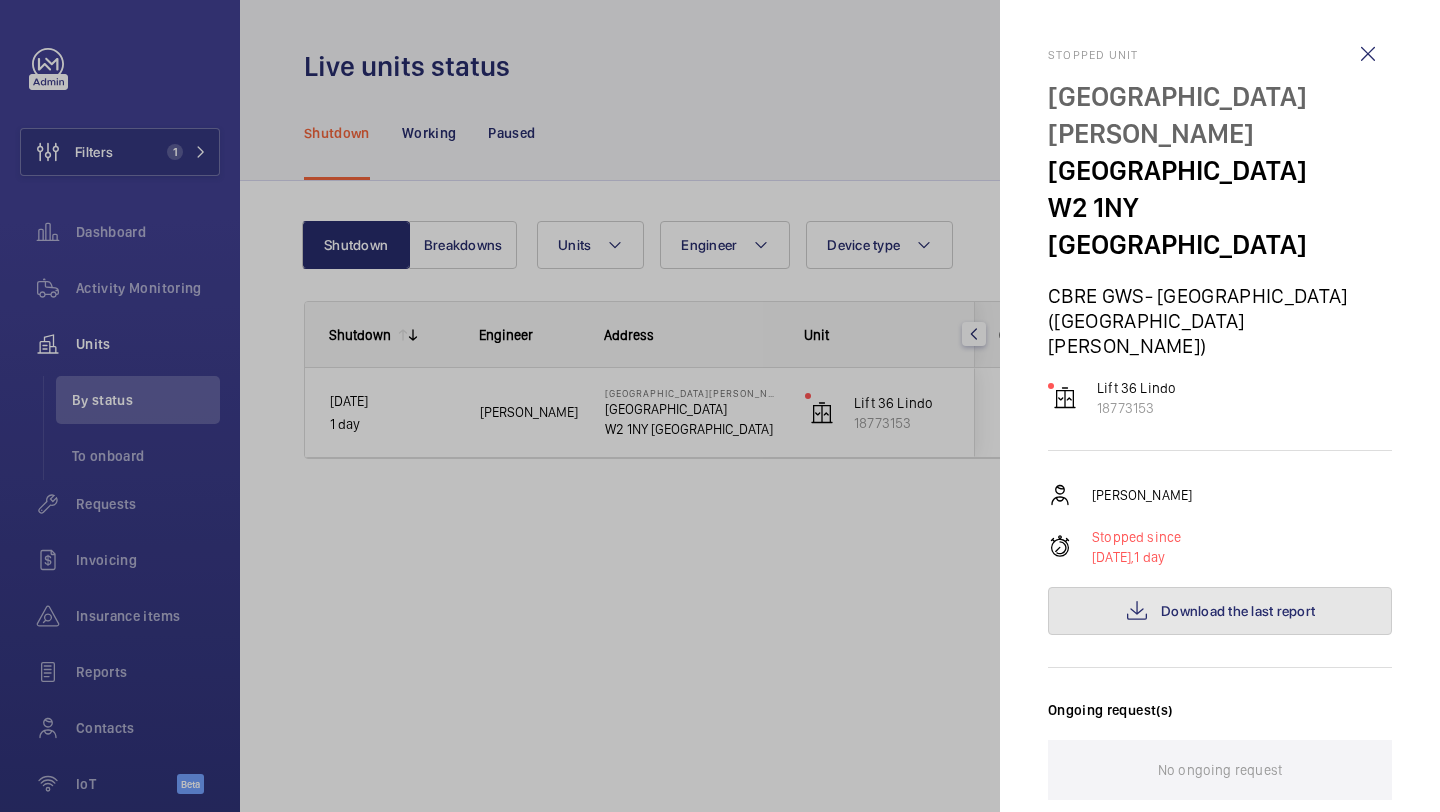 click on "Download the last report" 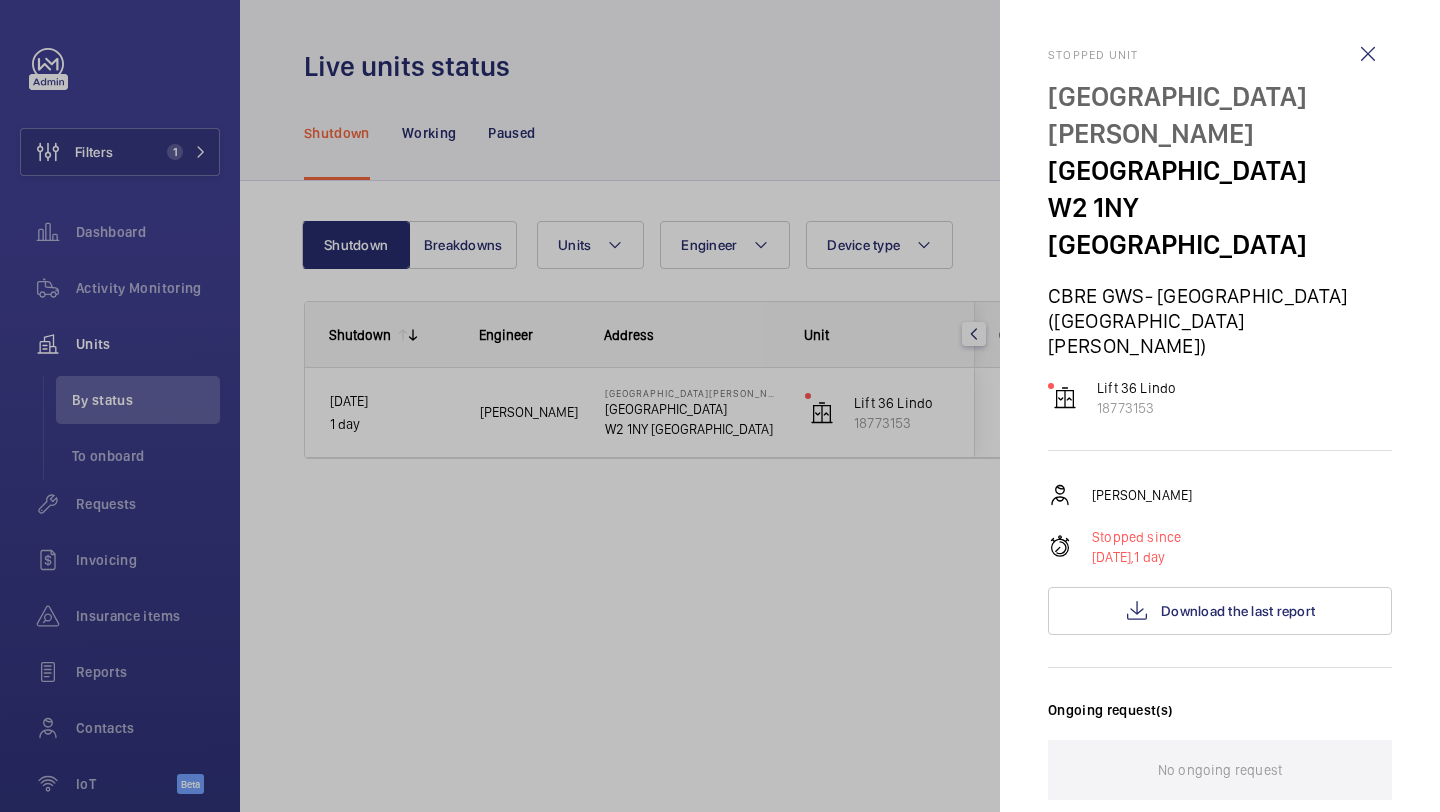 click on "Stopped unit [GEOGRAPHIC_DATA][PERSON_NAME][STREET_ADDRESS] ([GEOGRAPHIC_DATA][PERSON_NAME])   Lift 36 Lindo   18773153   [PERSON_NAME]   Stopped since [DATE], 1 day Download the last report Ongoing request(s) No ongoing request  Create new request Status Select a status Comment visible to client Internal comment Save the changes Pause the unit" 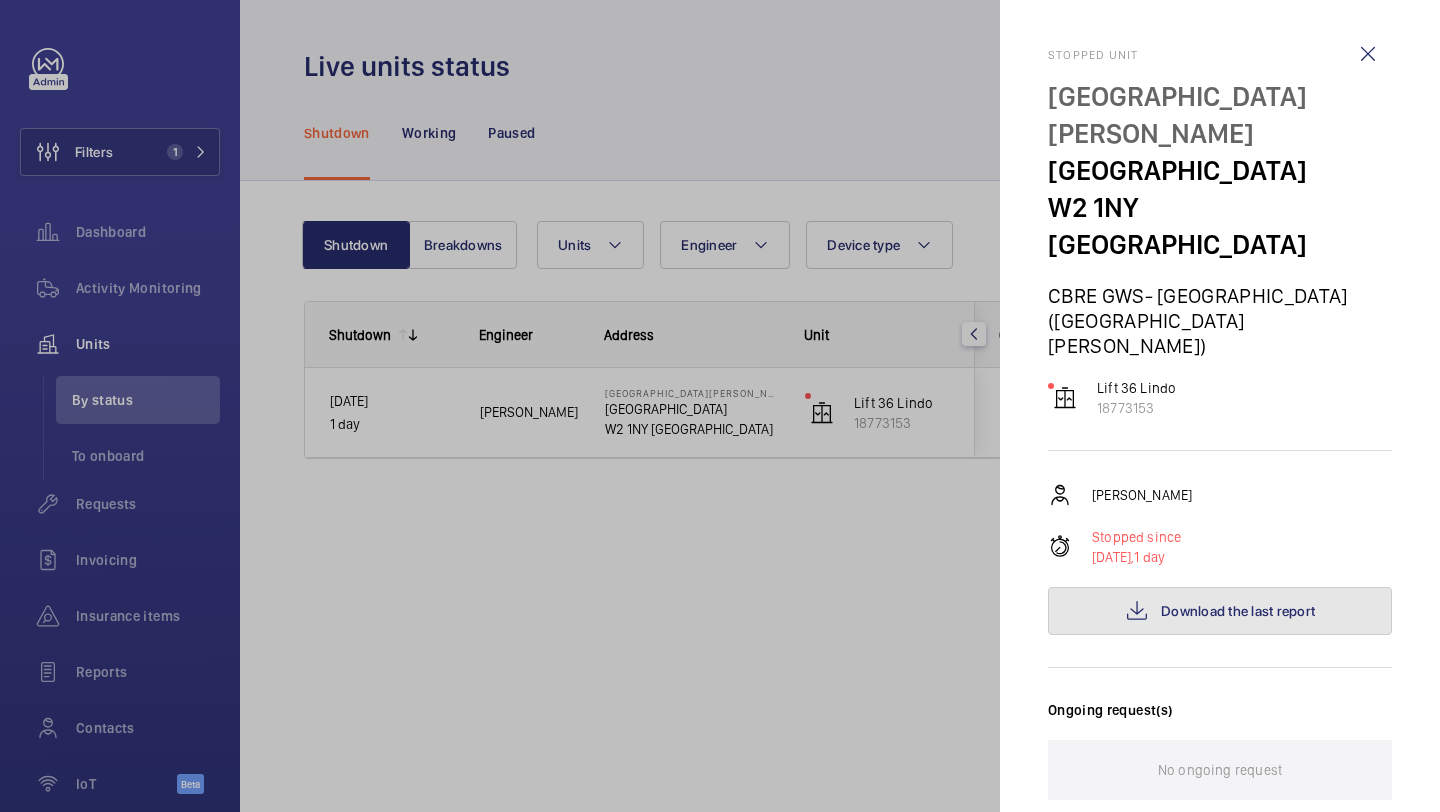 click on "Download the last report" 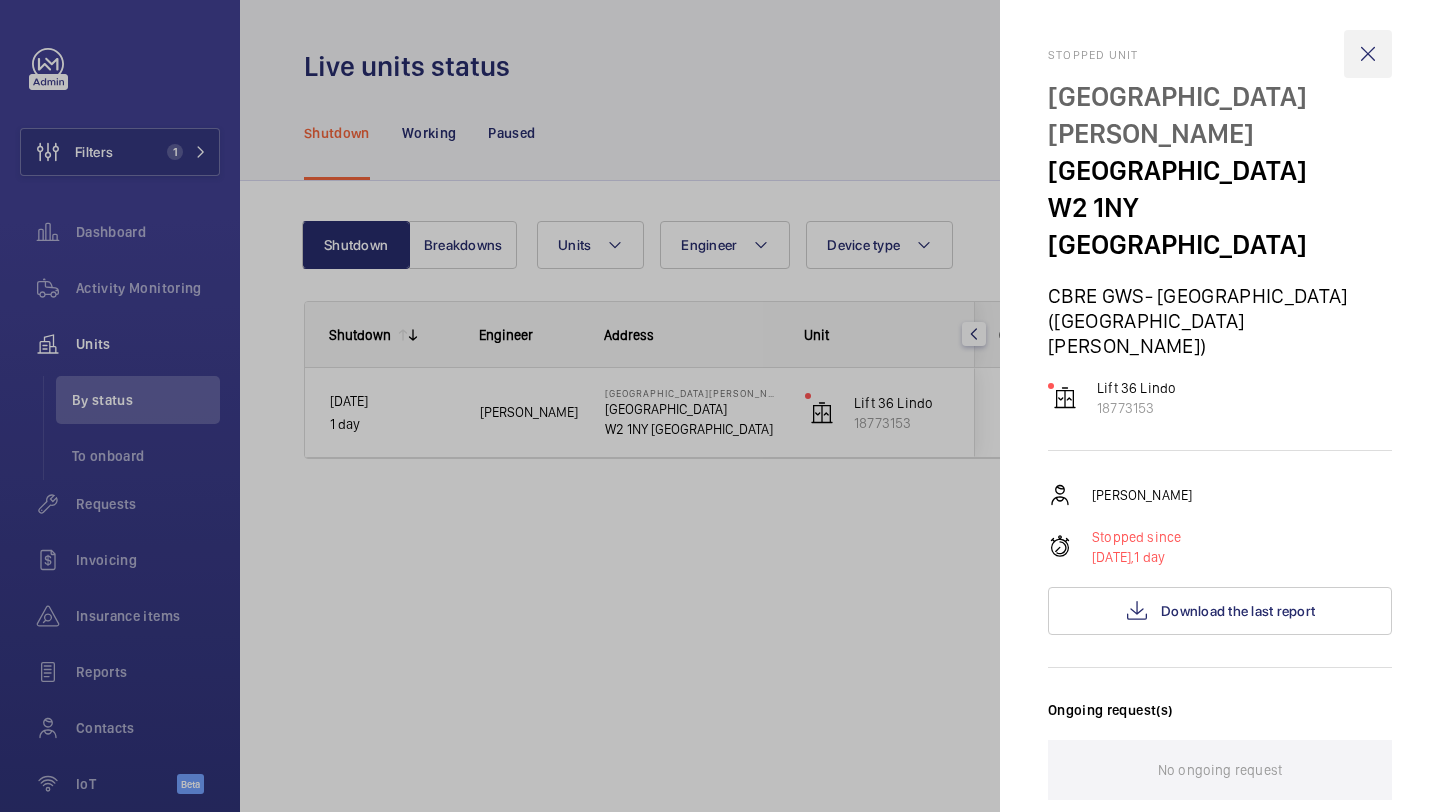 click 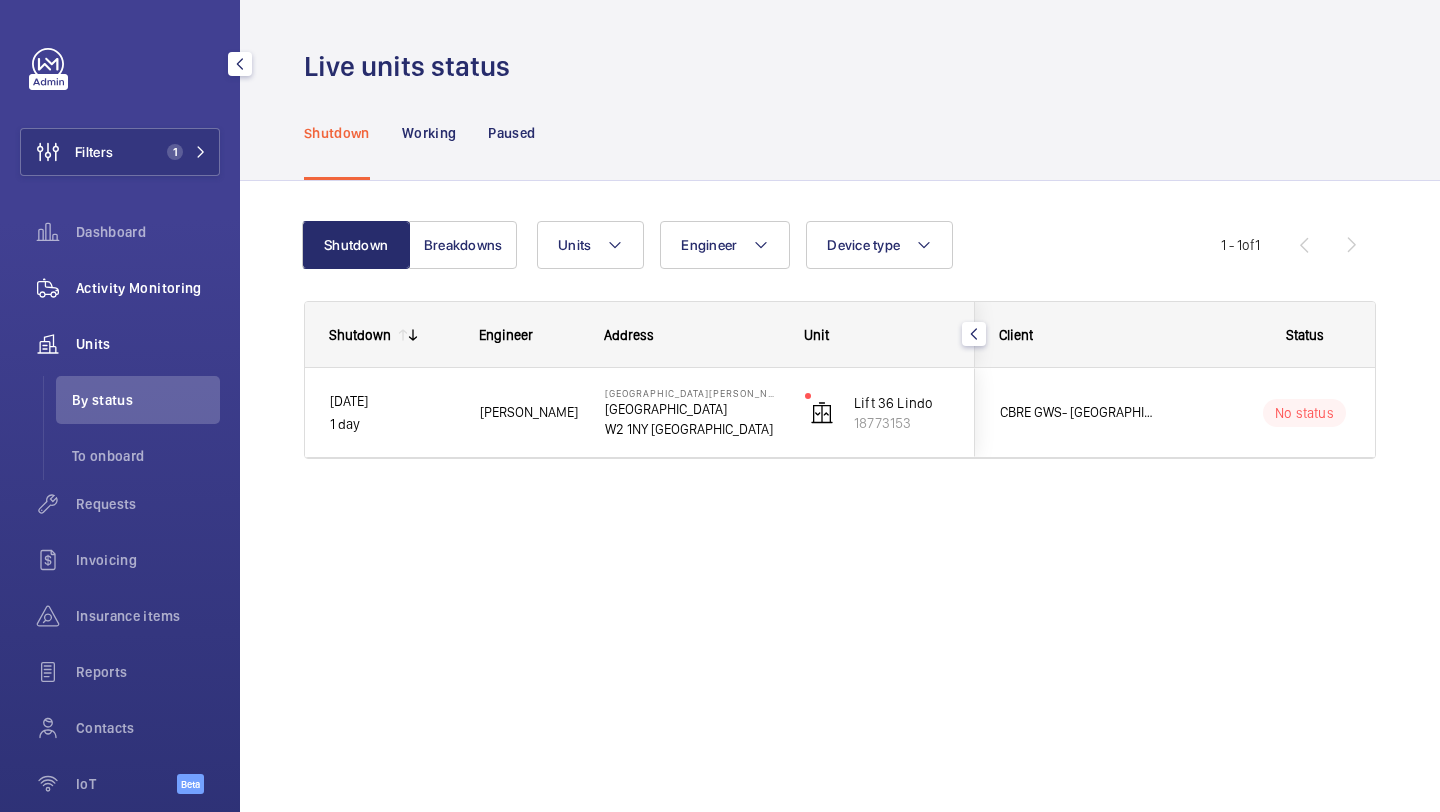 click on "Activity Monitoring" 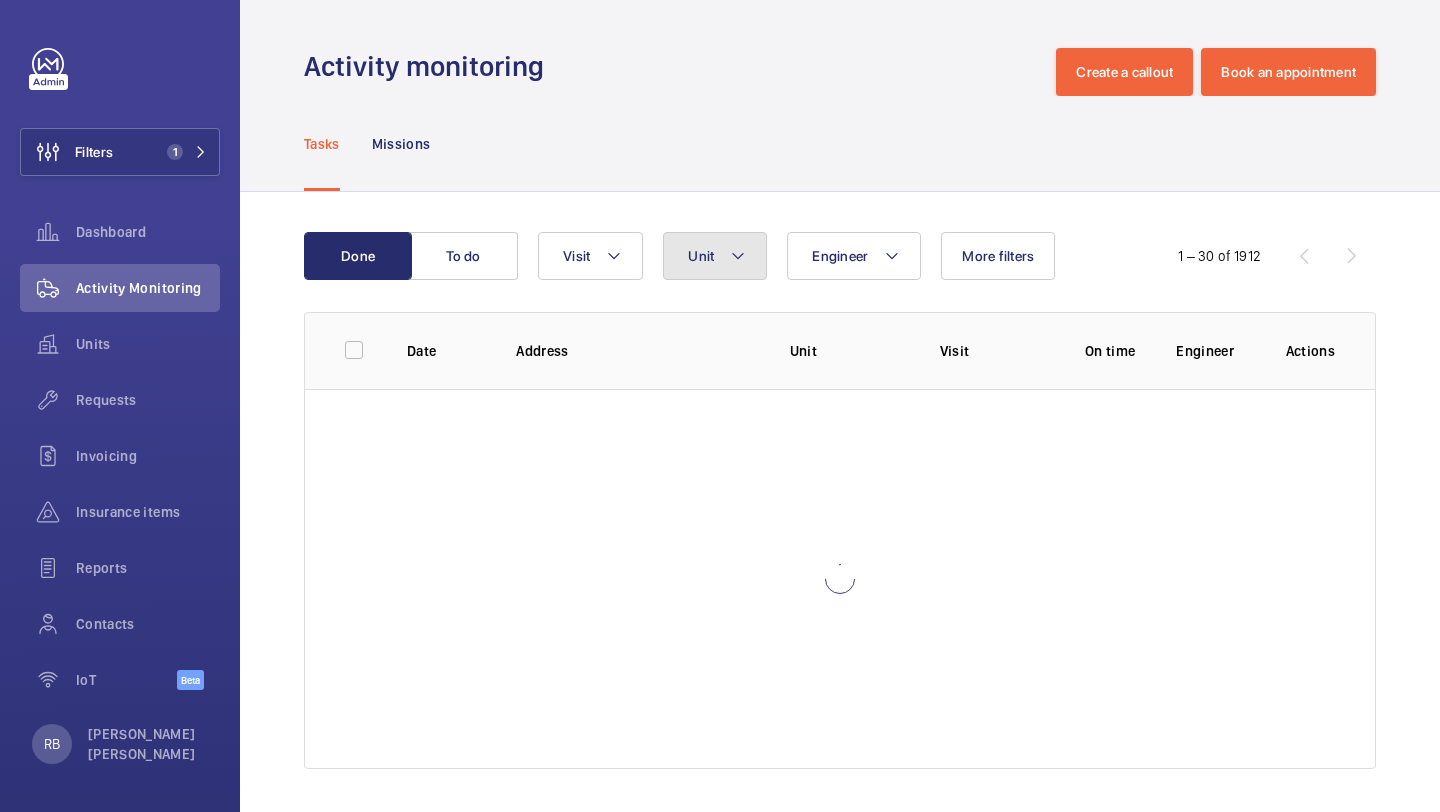 click 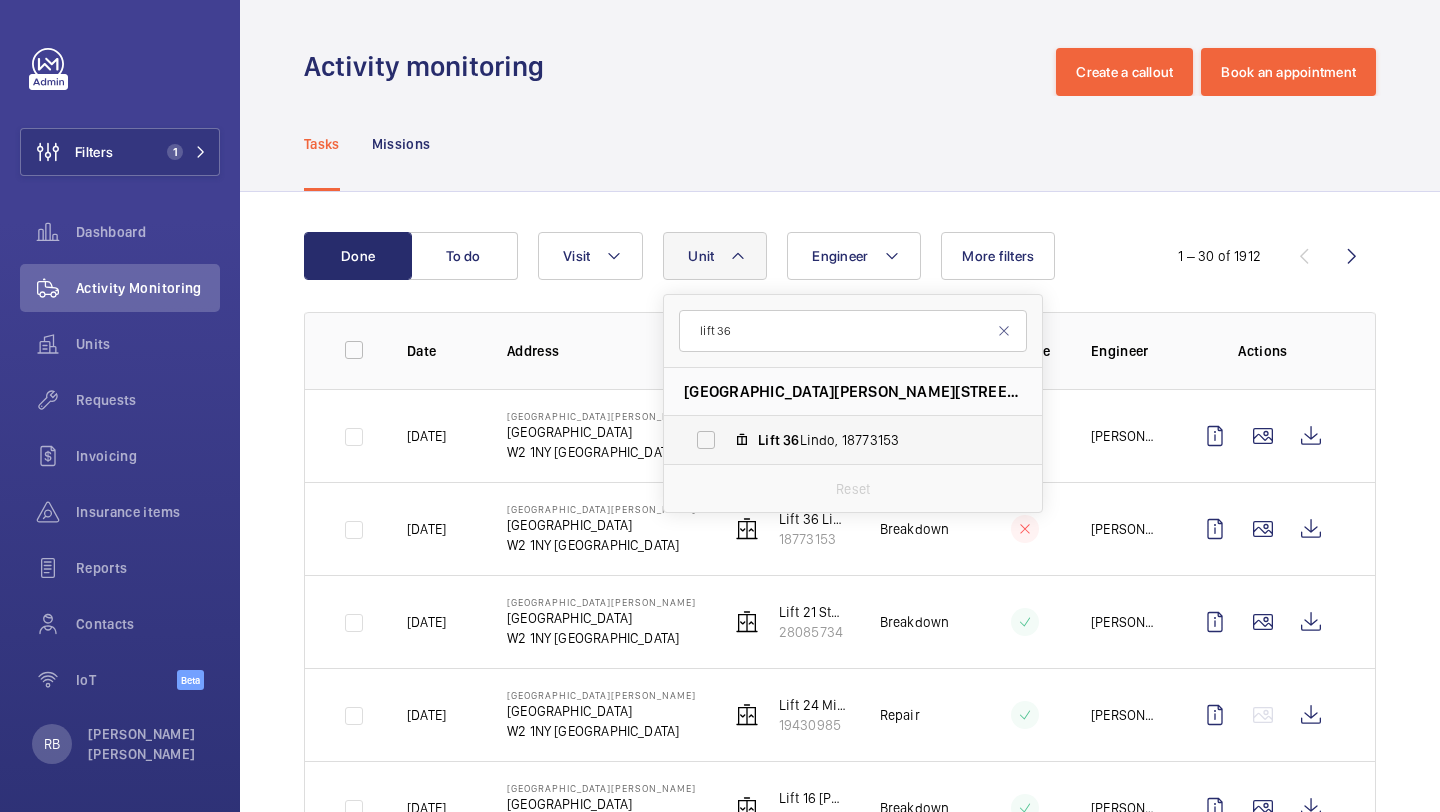 type on "lift 36" 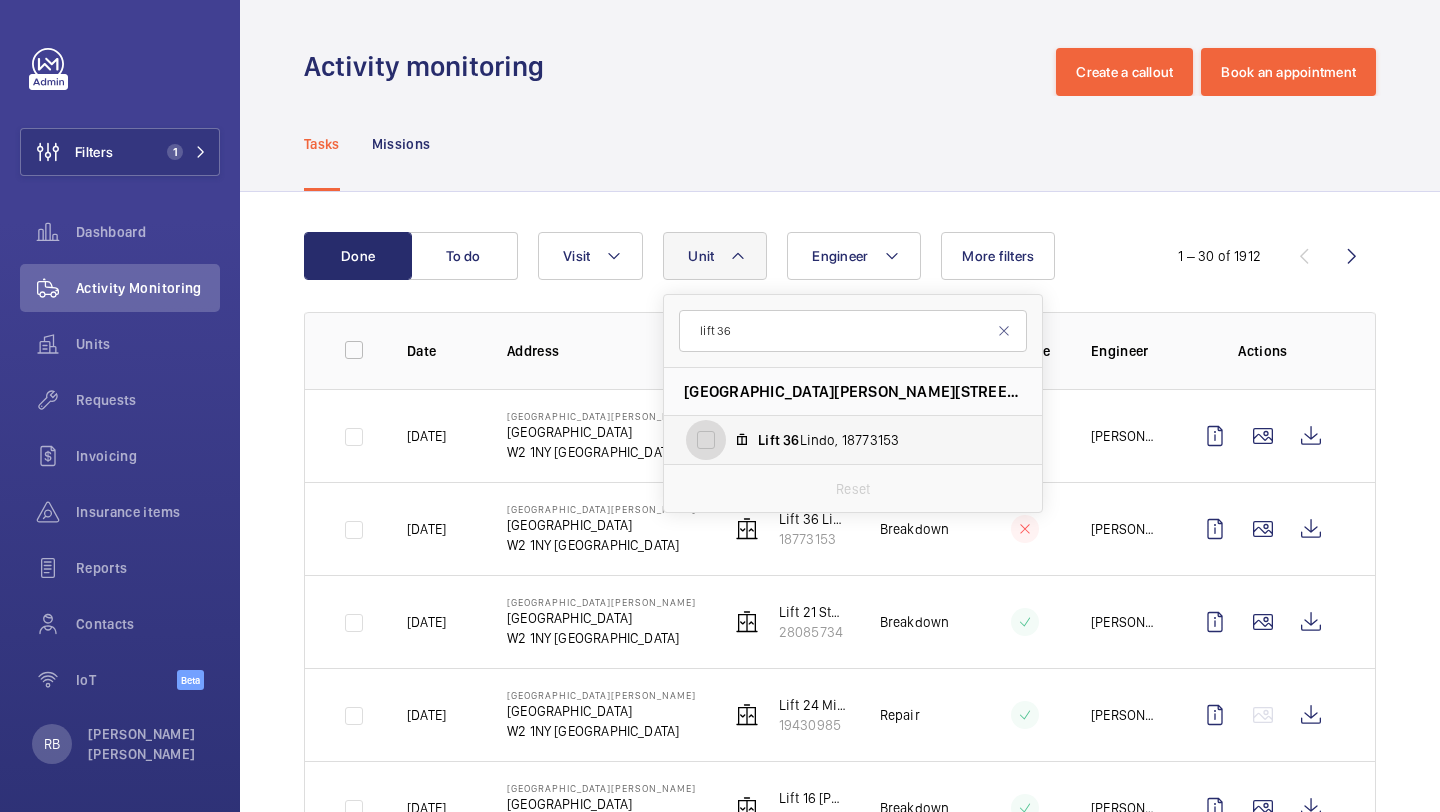 click on "Lift   36  Lindo, 18773153" at bounding box center (706, 440) 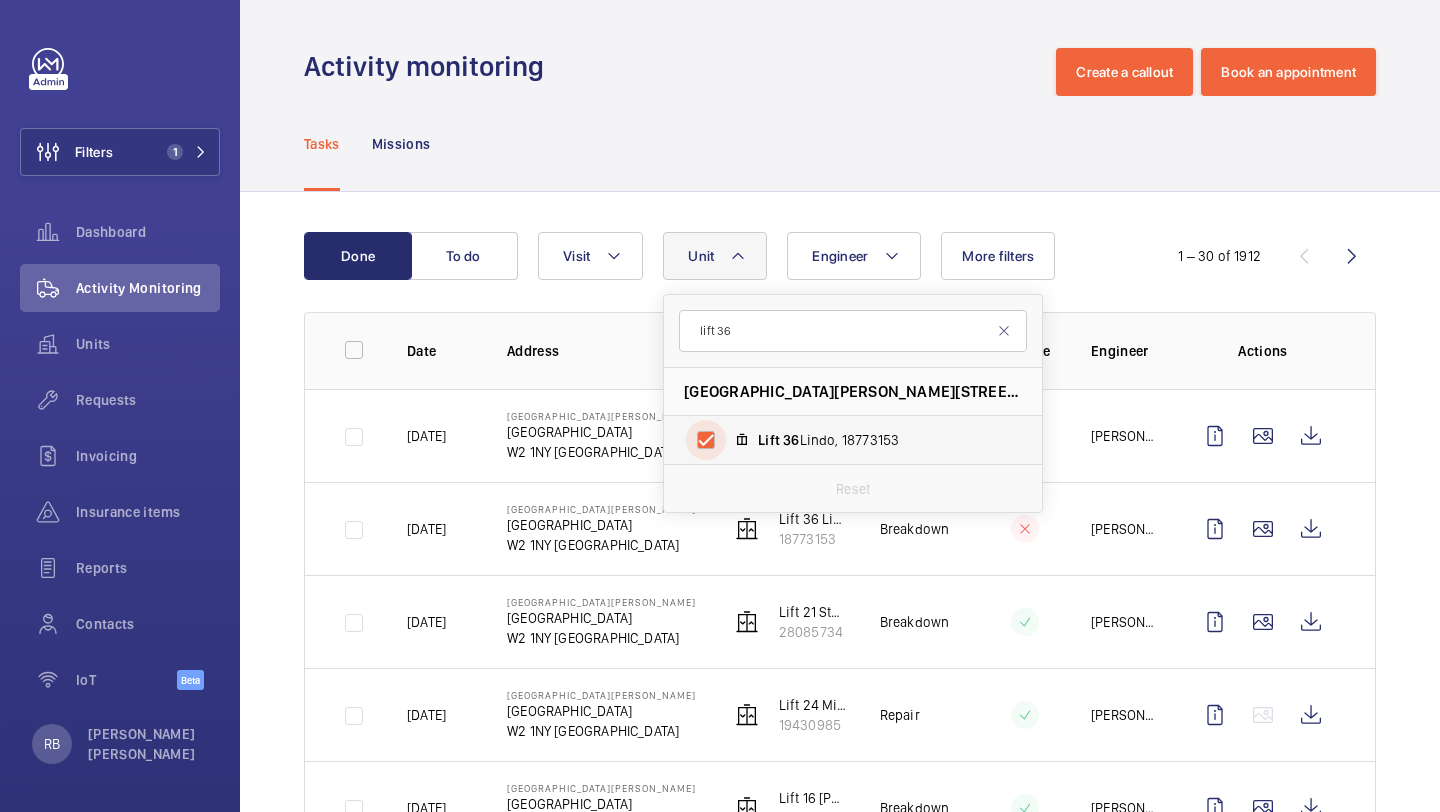checkbox on "true" 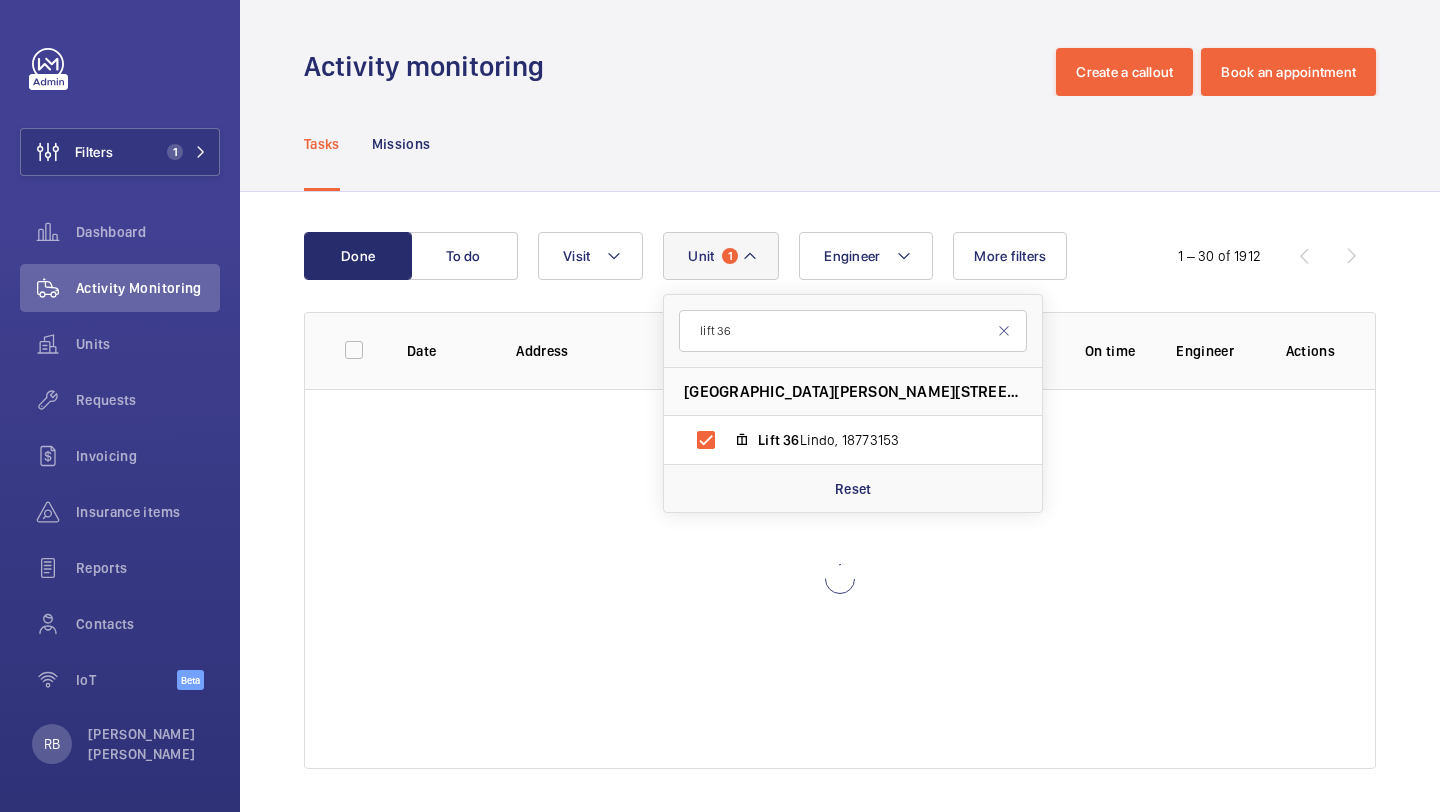 click on "Done To do Engineer Unit 1 lift [STREET_ADDRESS][GEOGRAPHIC_DATA][PERSON_NAME] Reset Visit More filters  1 – 30 of 1912  Date Address Unit Visit On time Engineer Actions" 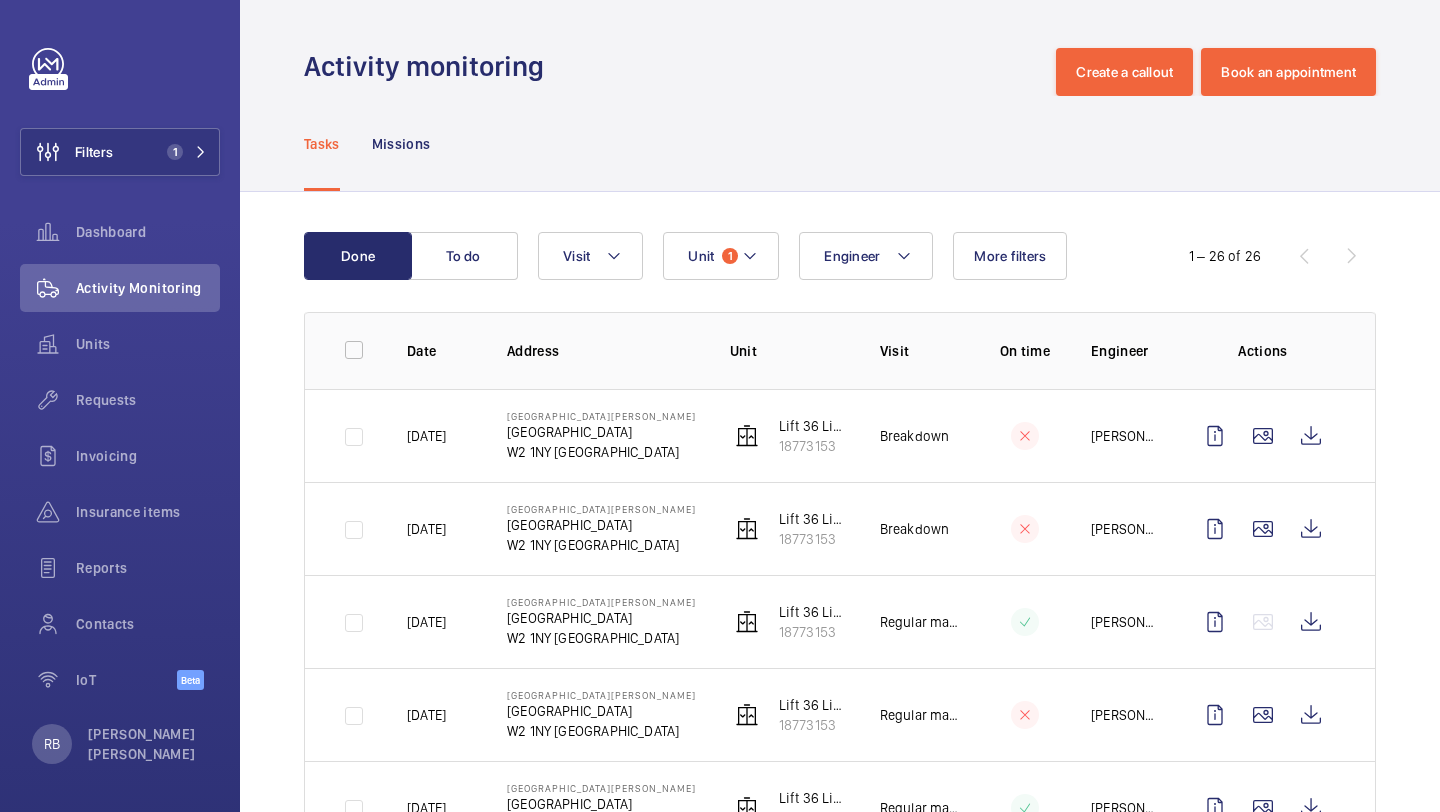 scroll, scrollTop: 57, scrollLeft: 0, axis: vertical 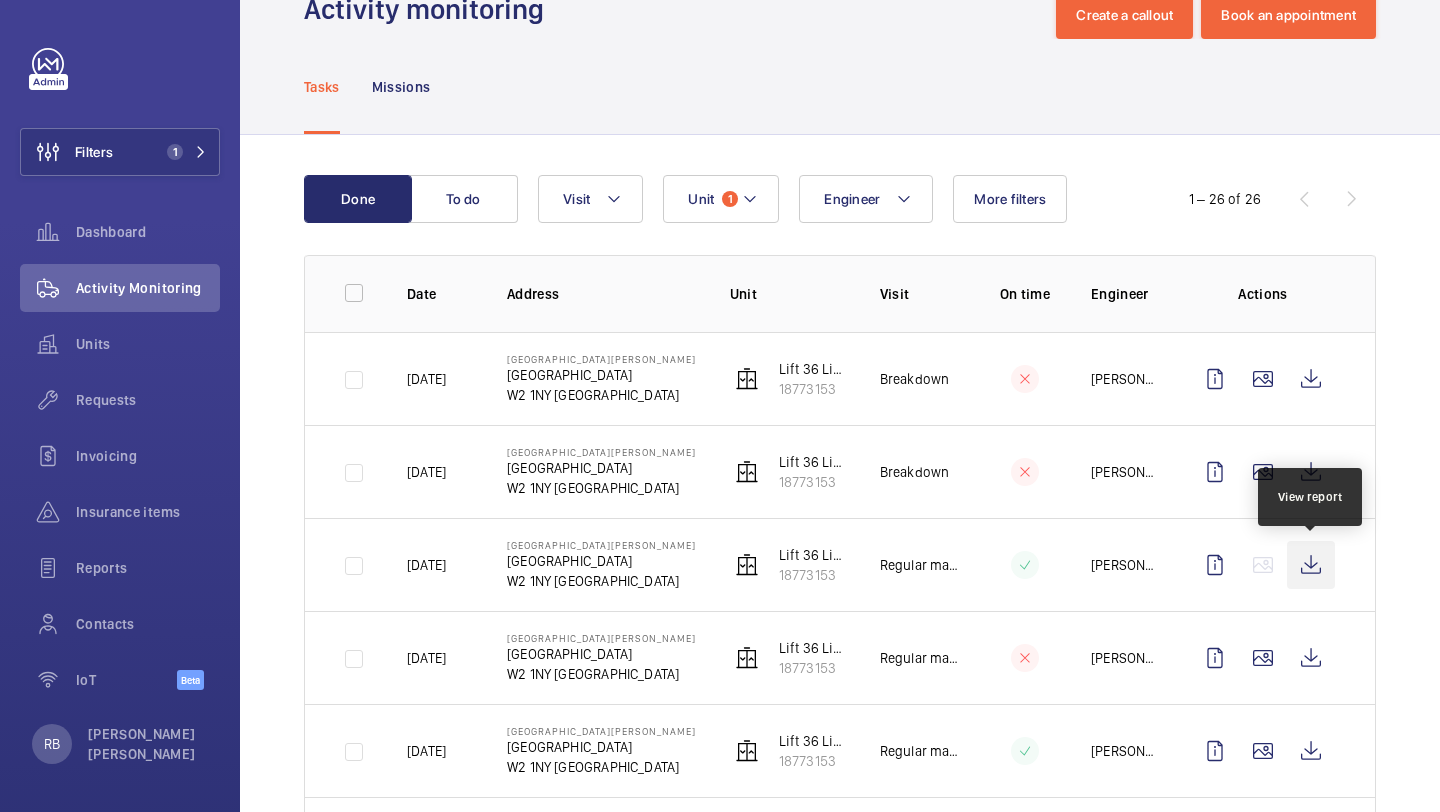 click 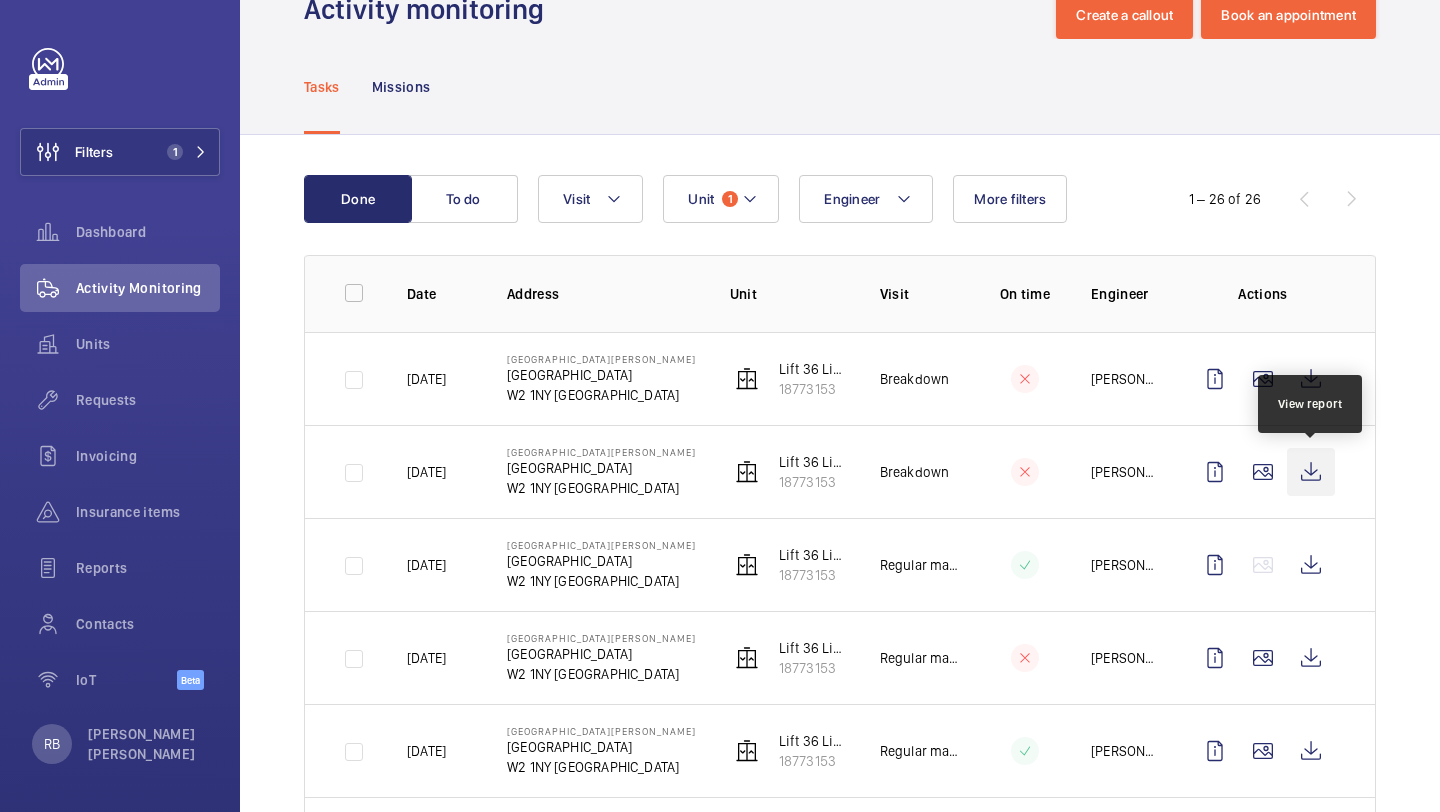 click 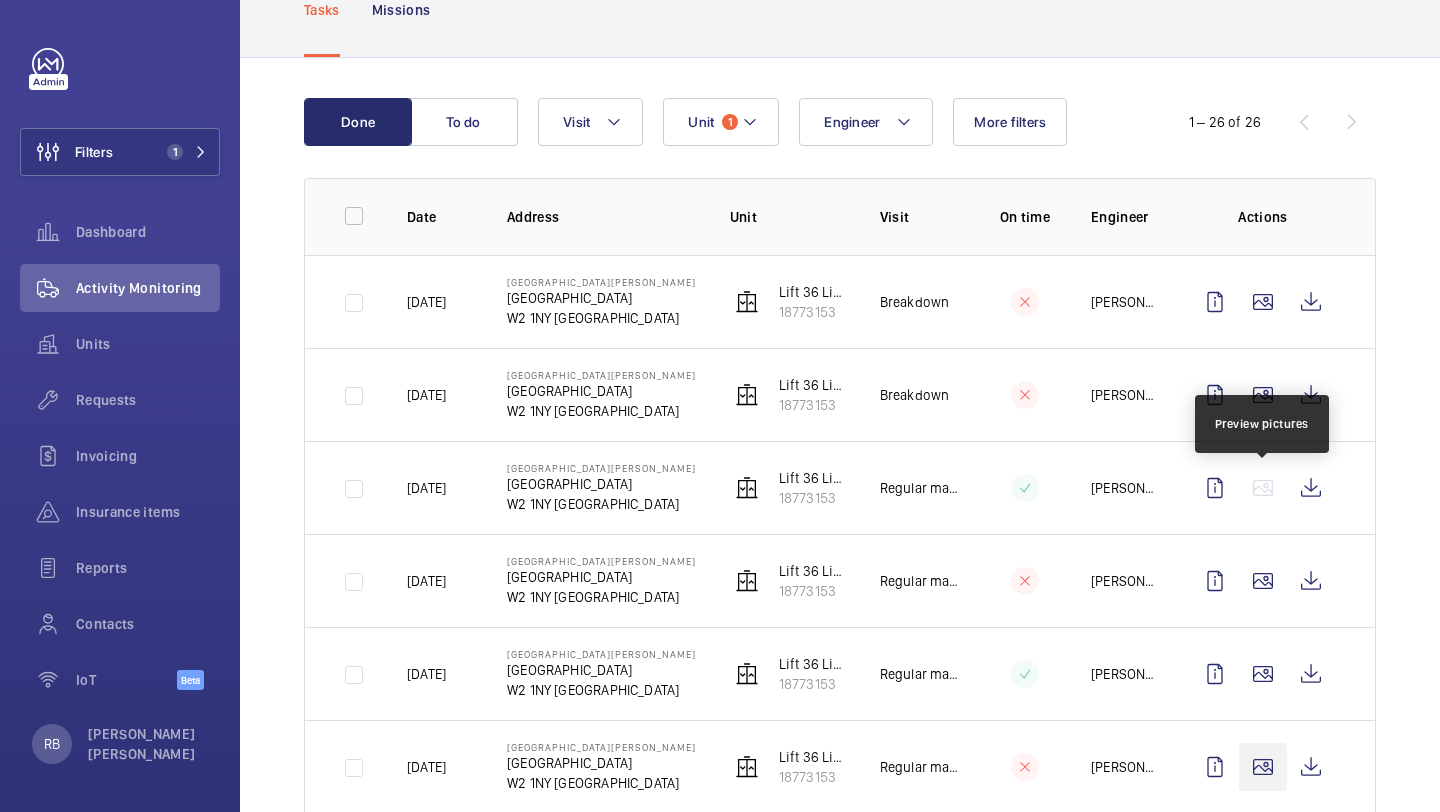 scroll, scrollTop: 123, scrollLeft: 0, axis: vertical 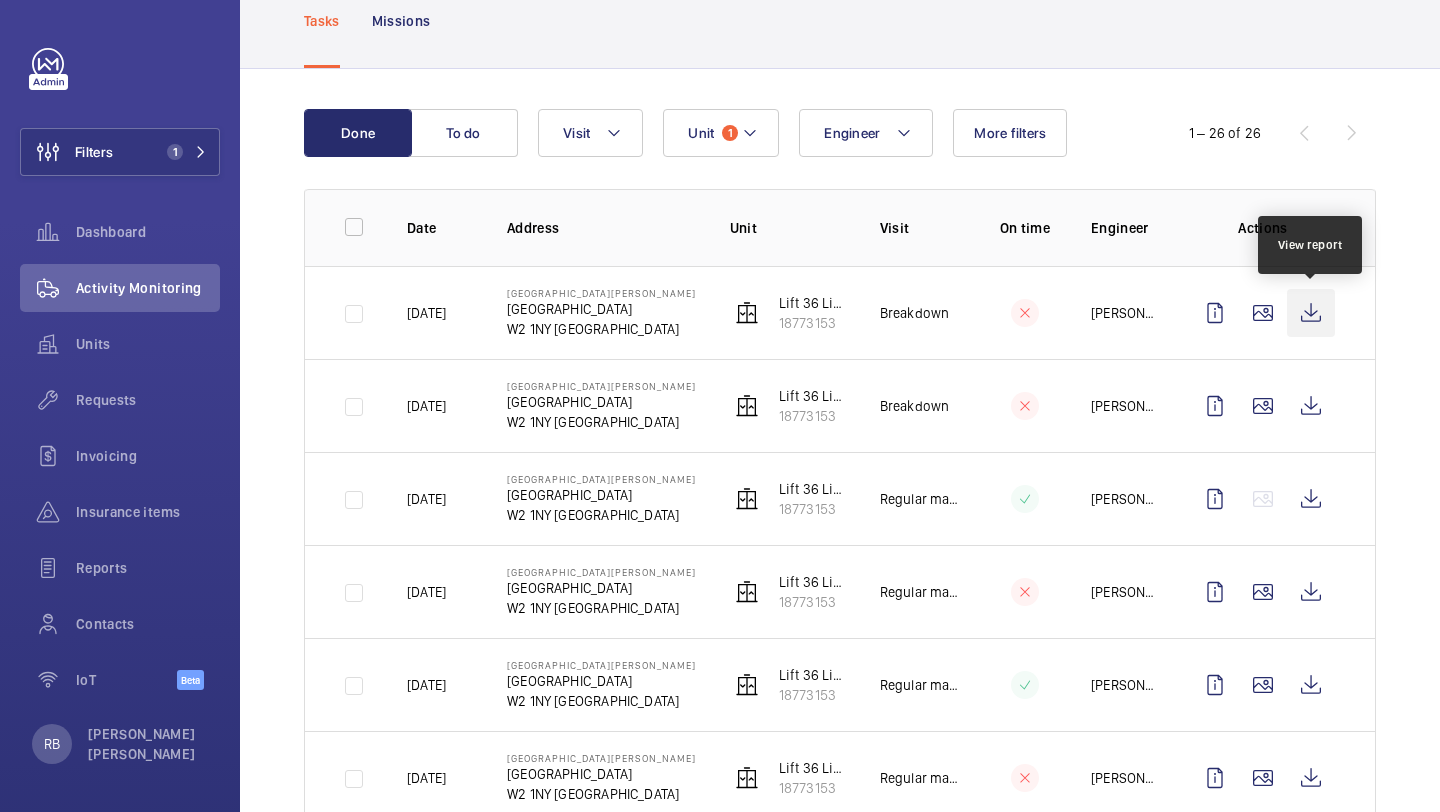 click 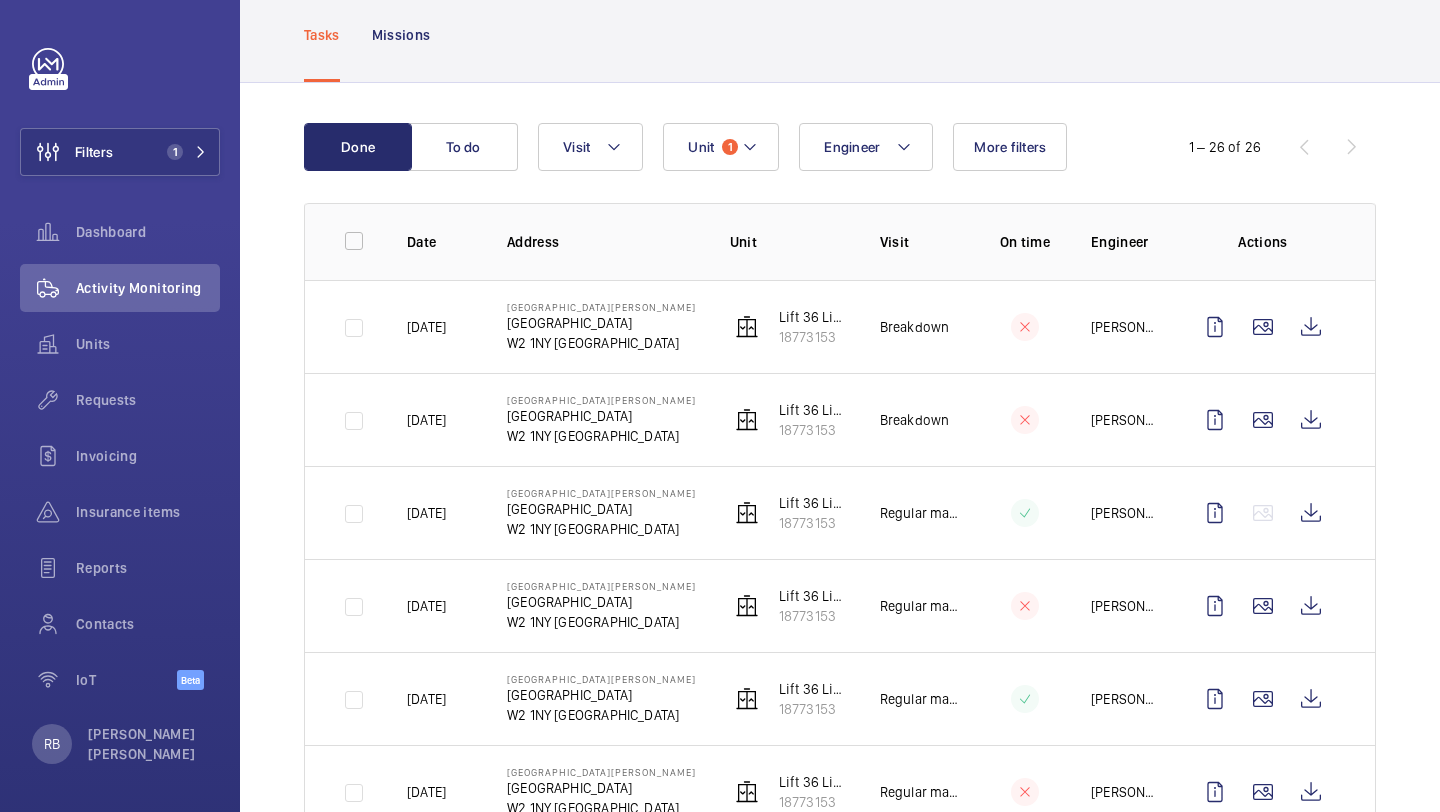 scroll, scrollTop: 104, scrollLeft: 0, axis: vertical 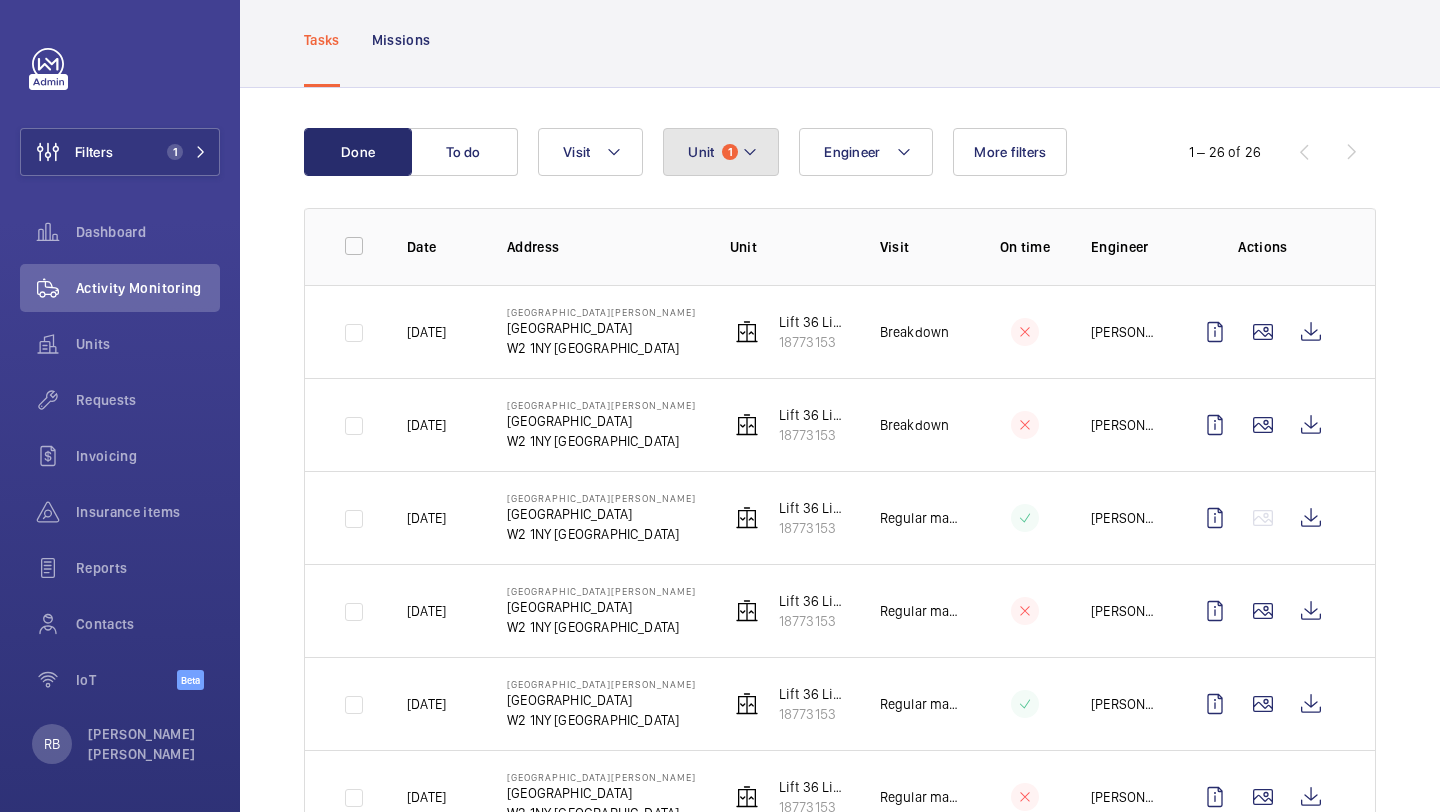 click on "Unit 1" 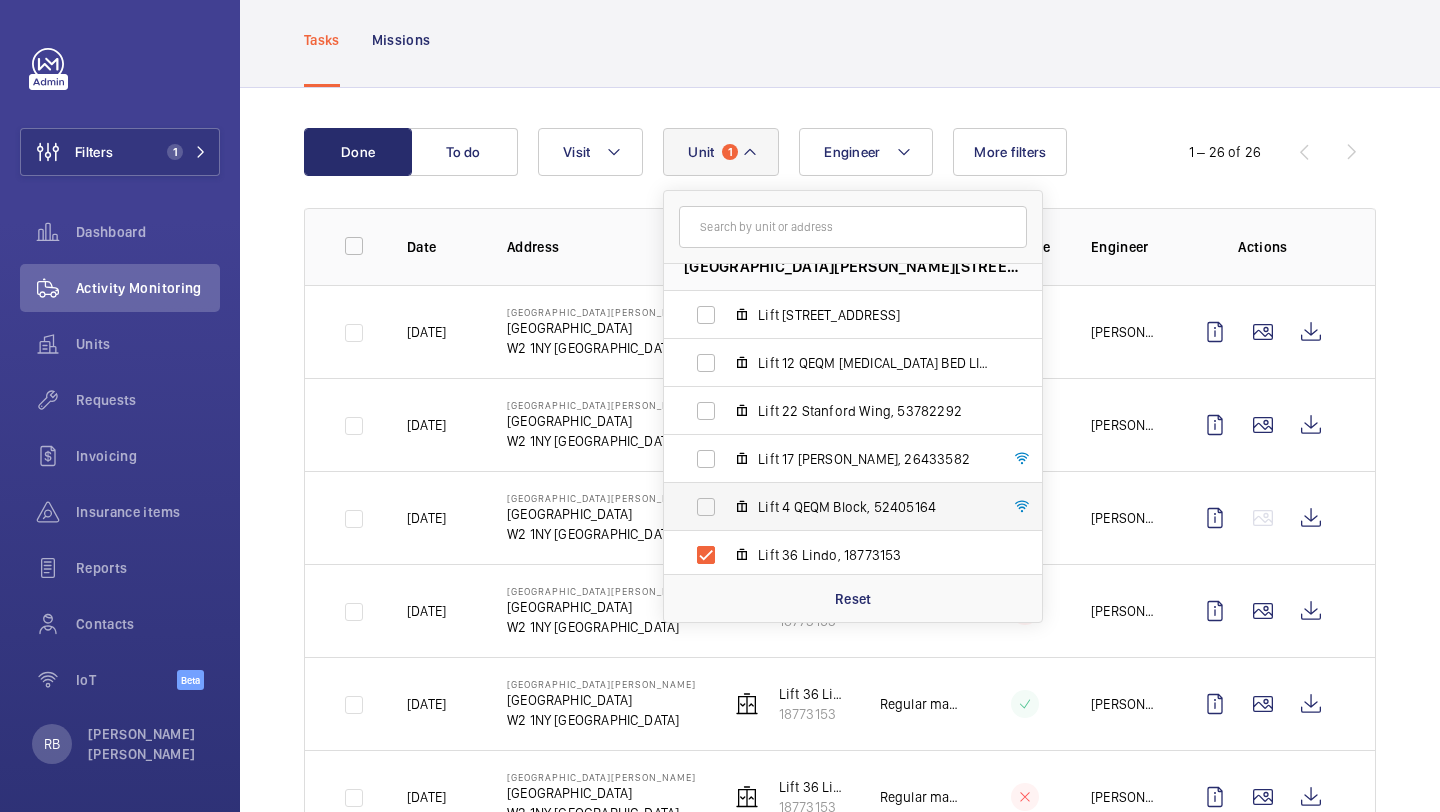 scroll, scrollTop: 19, scrollLeft: 0, axis: vertical 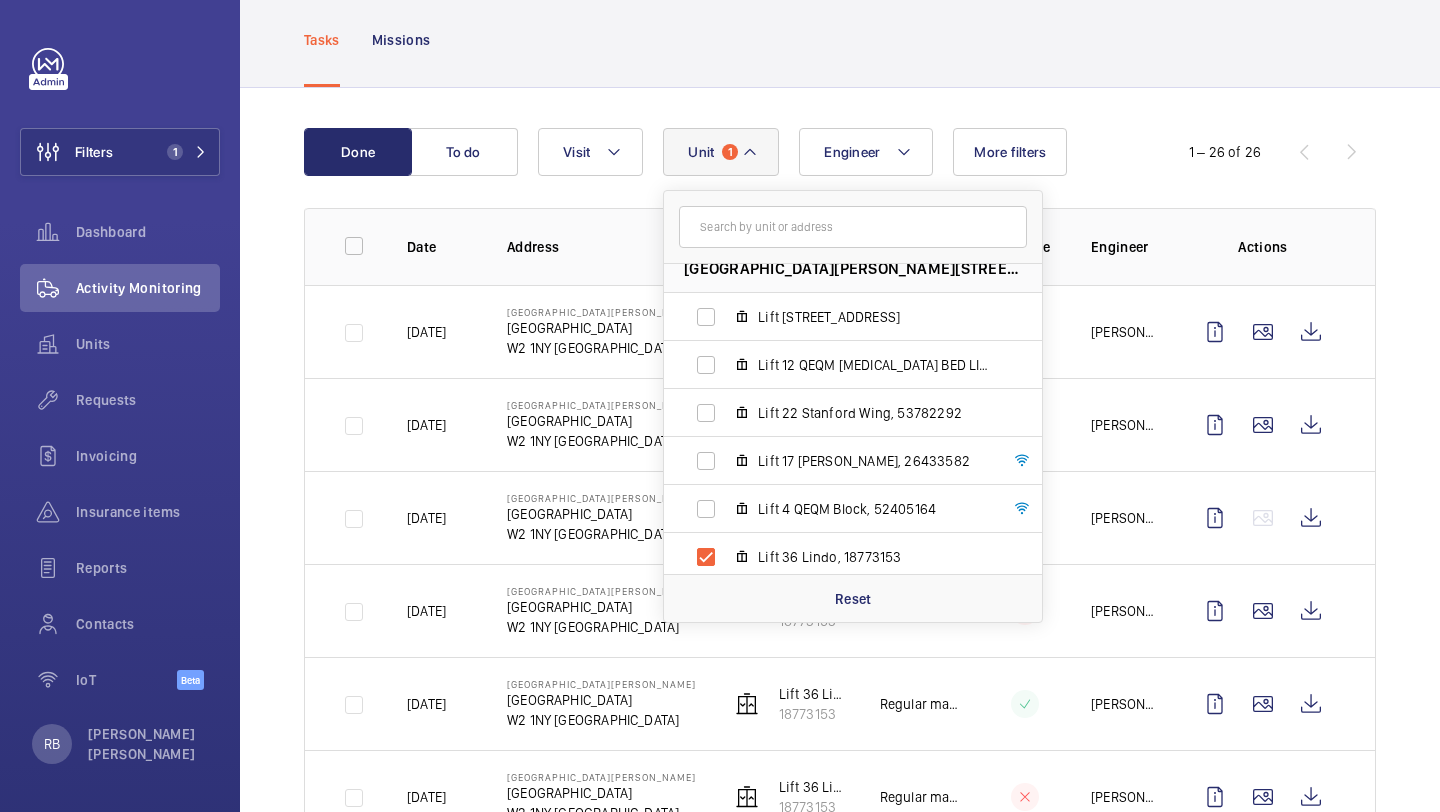 click on "Unit 1" 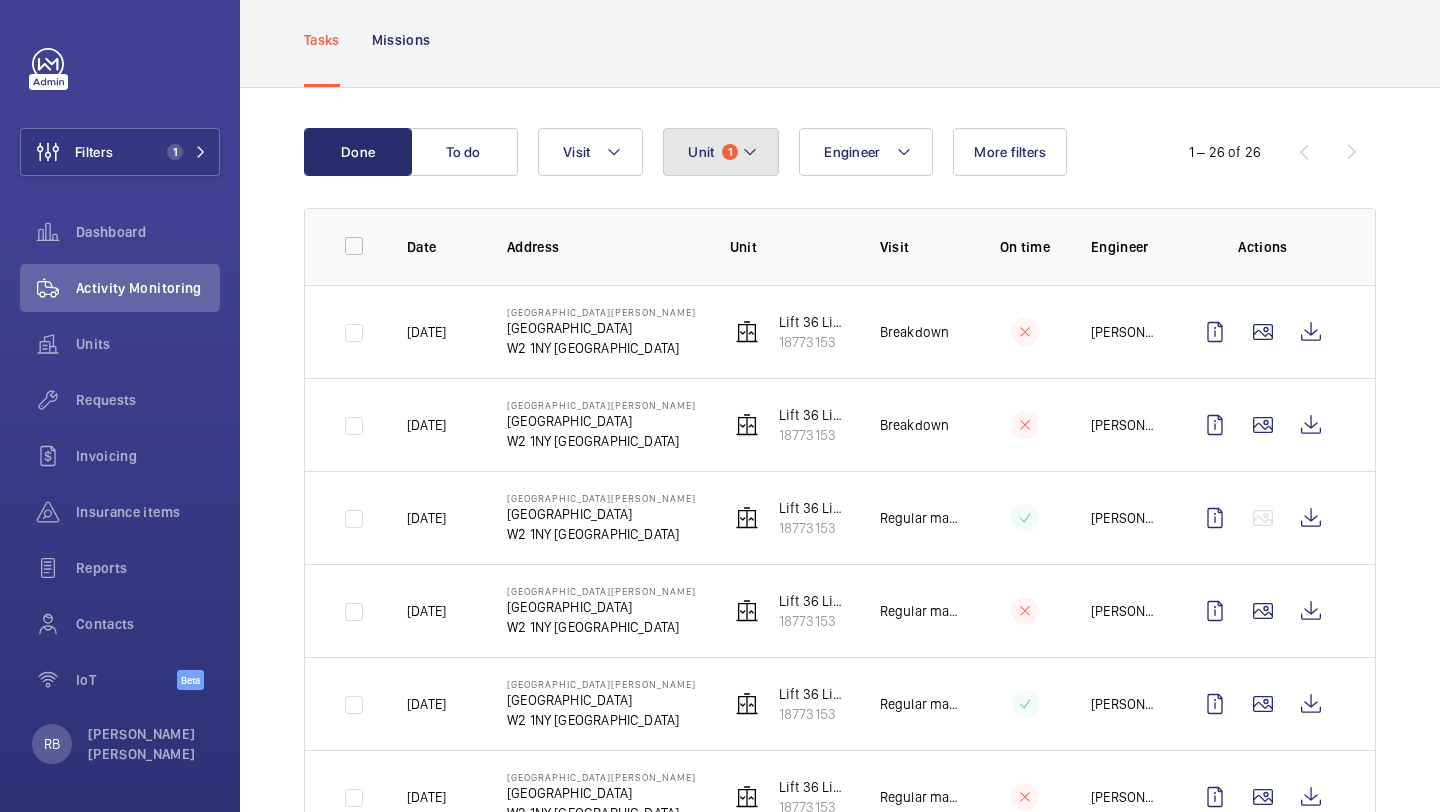 click on "Unit 1" 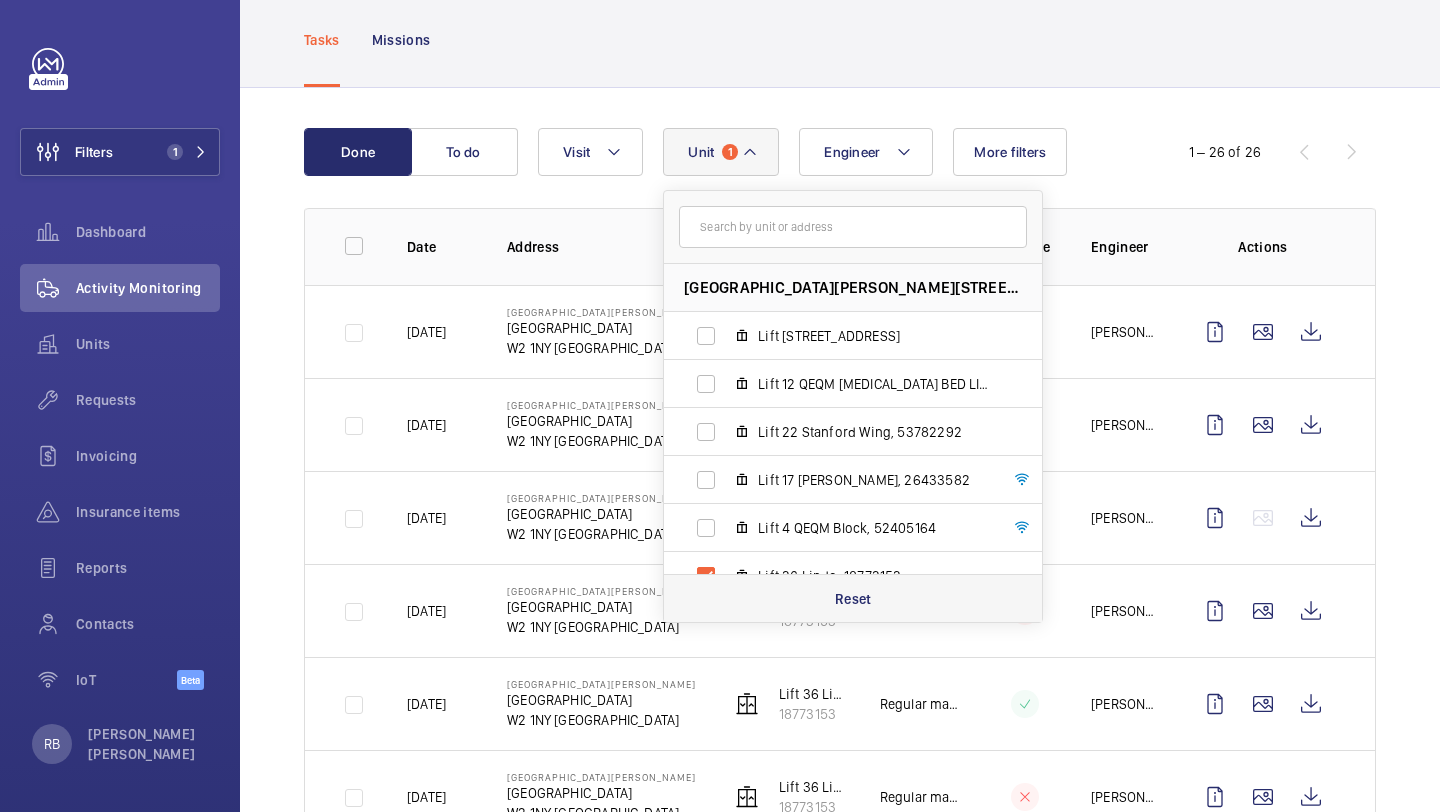click on "Reset" 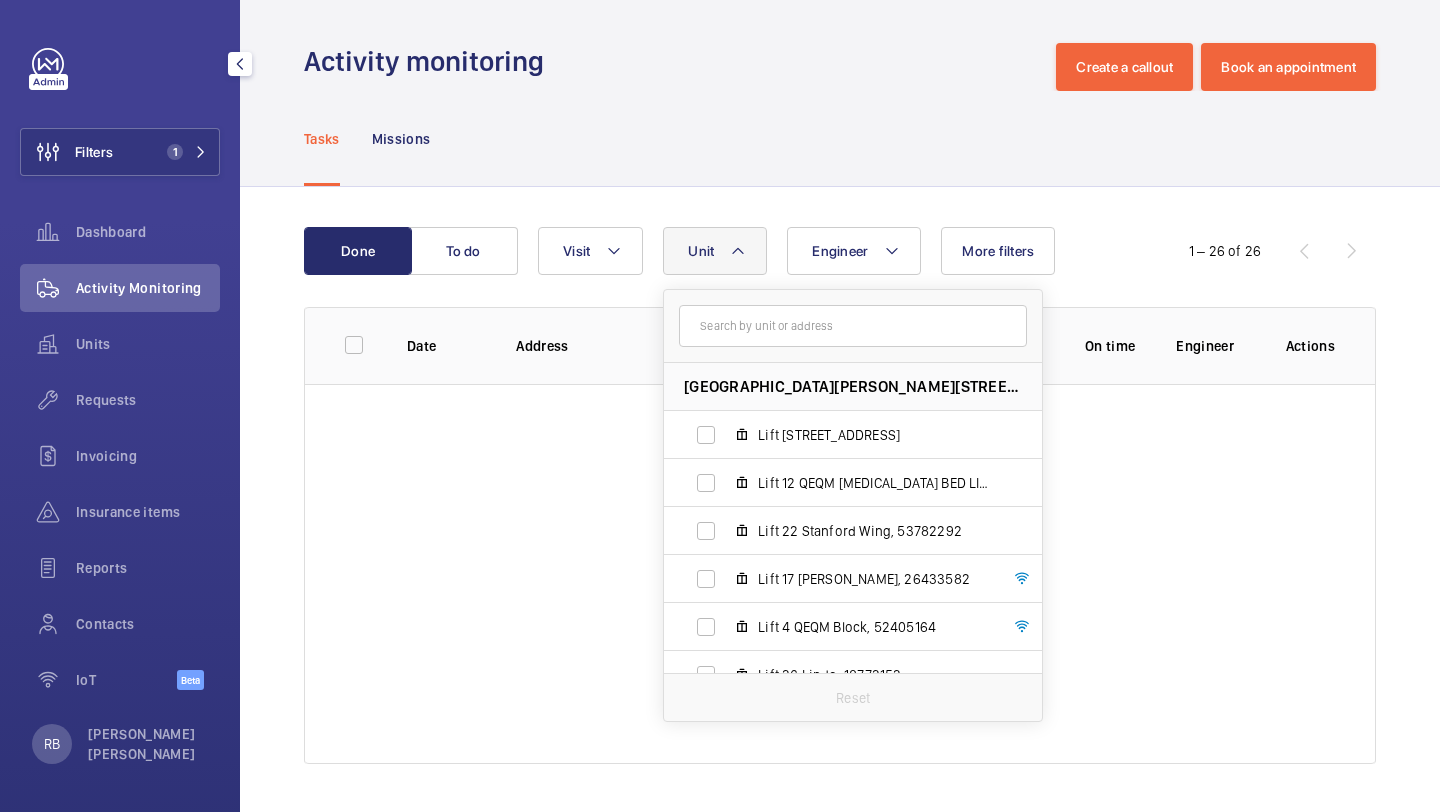 click on "Filters 1  Dashboard   Activity Monitoring   Units   Requests   Invoicing   Insurance items   Reports   Contacts   IoT  Beta" 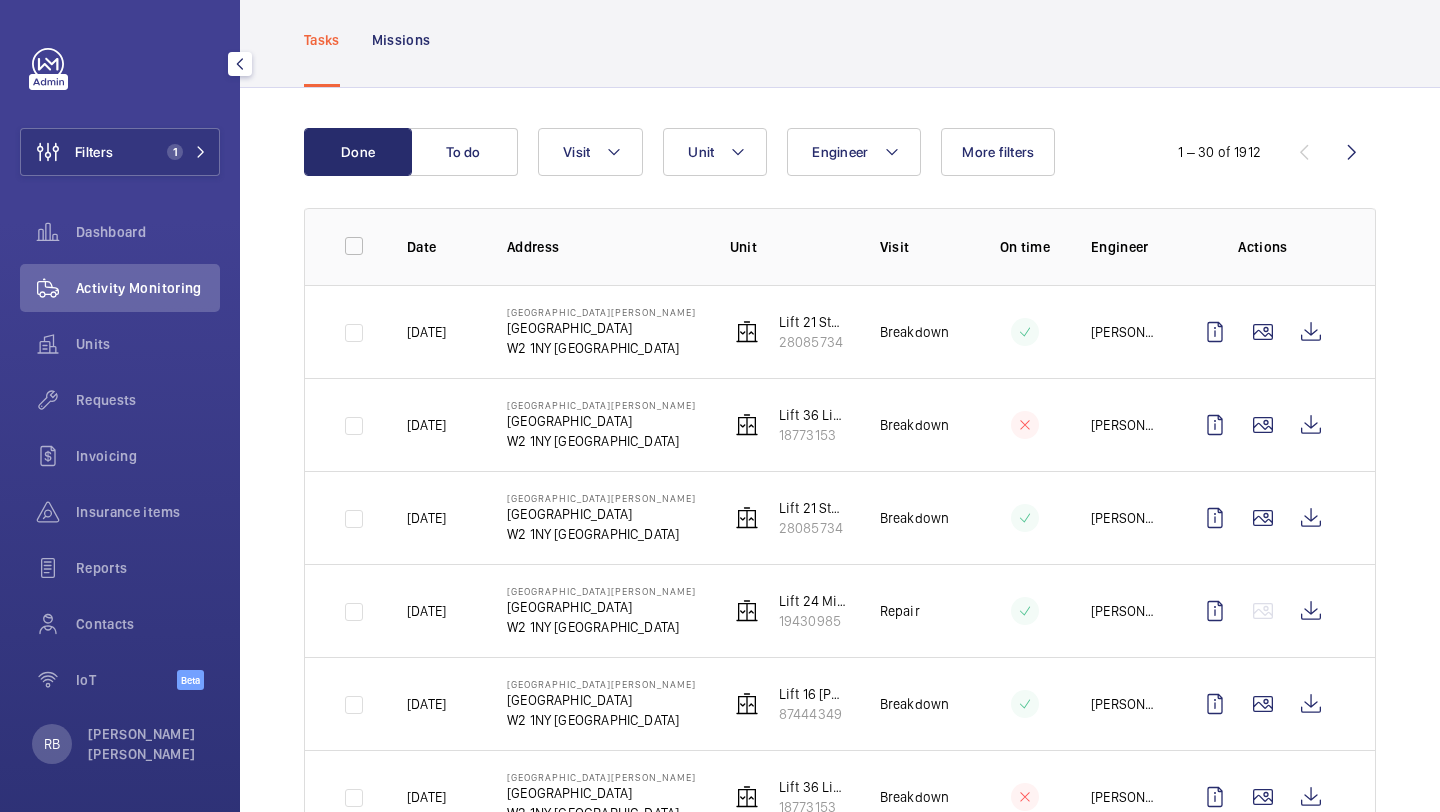 click on "Filters 1  Dashboard   Activity Monitoring   Units   Requests   Invoicing   Insurance items   Reports   Contacts   IoT  Beta" 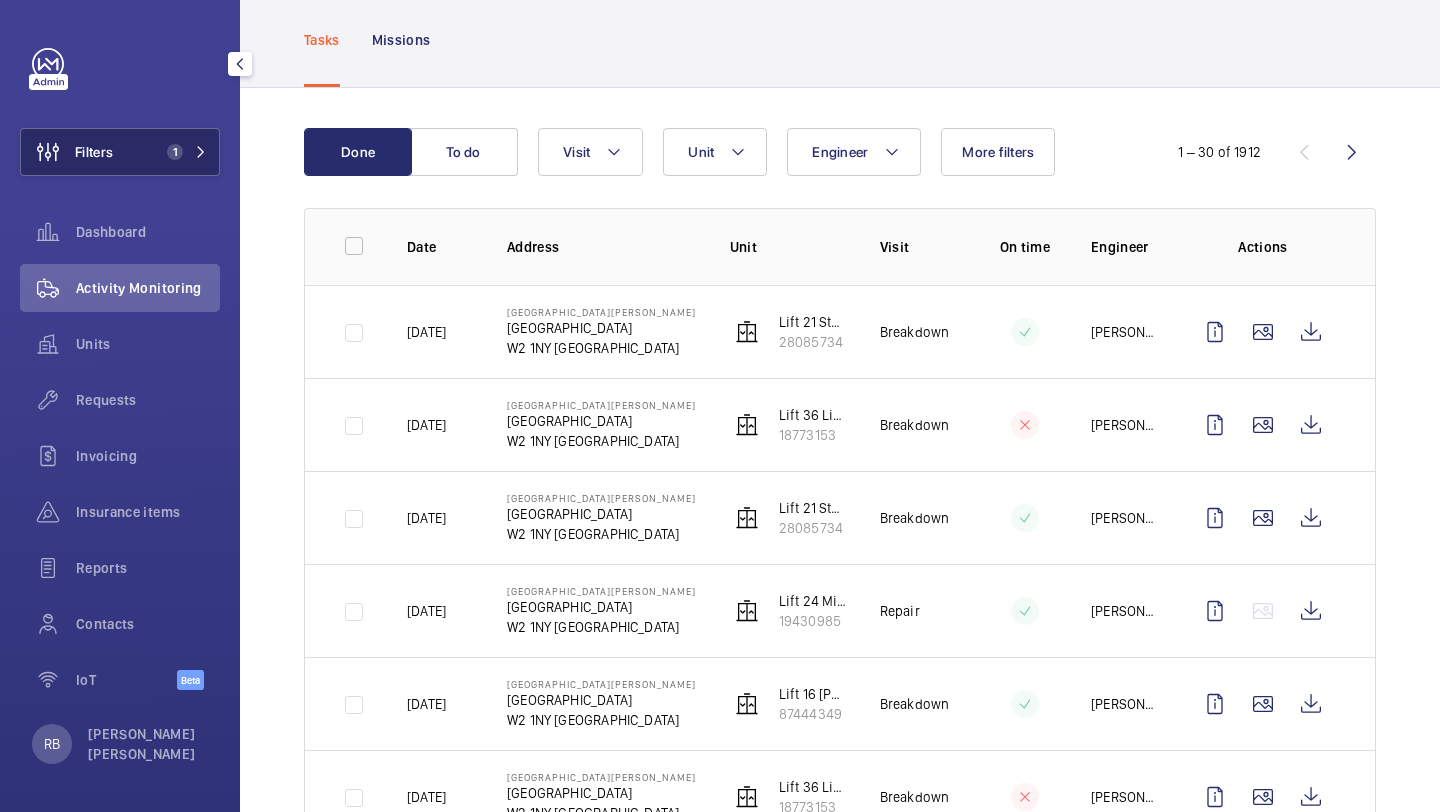 click on "Filters 1" 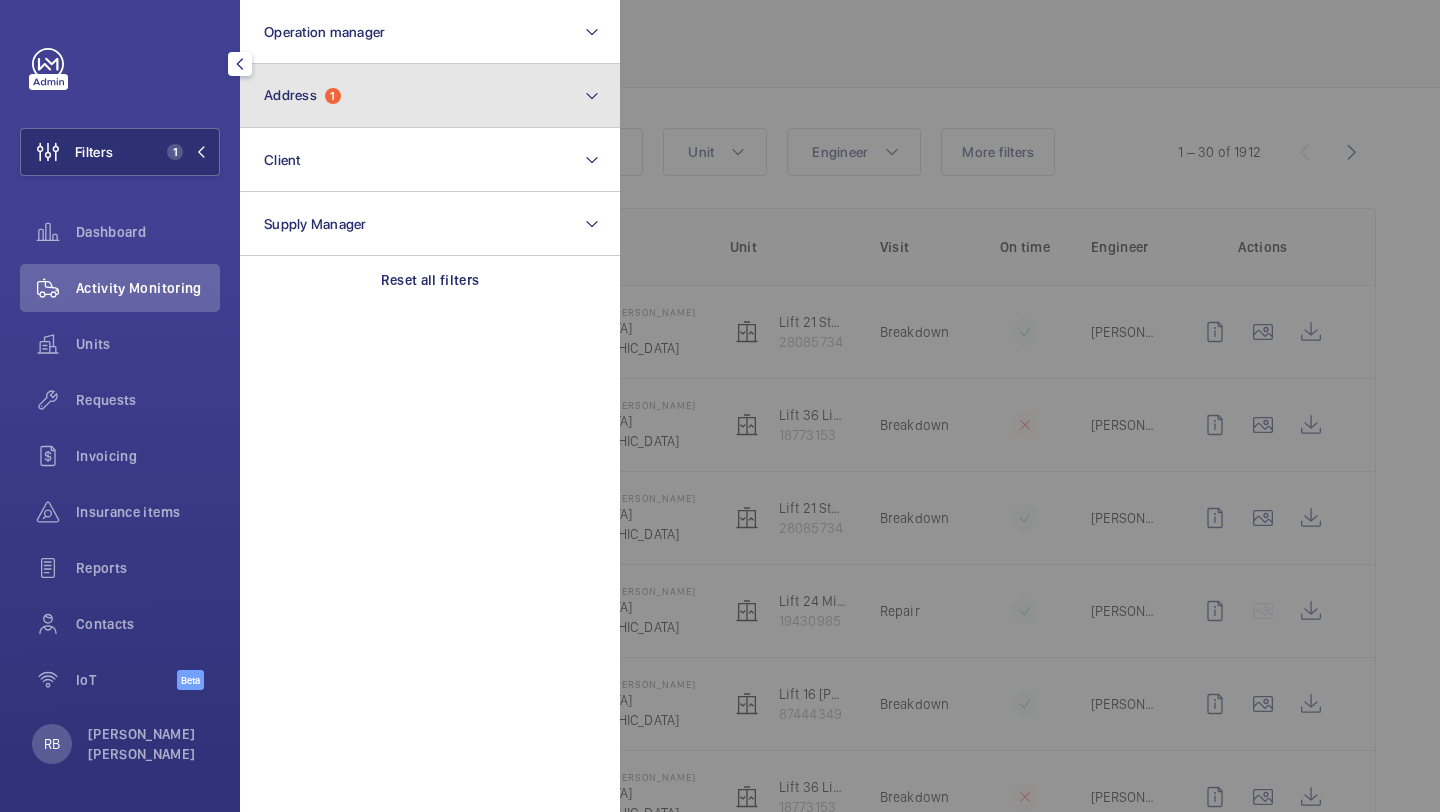 click on "1" 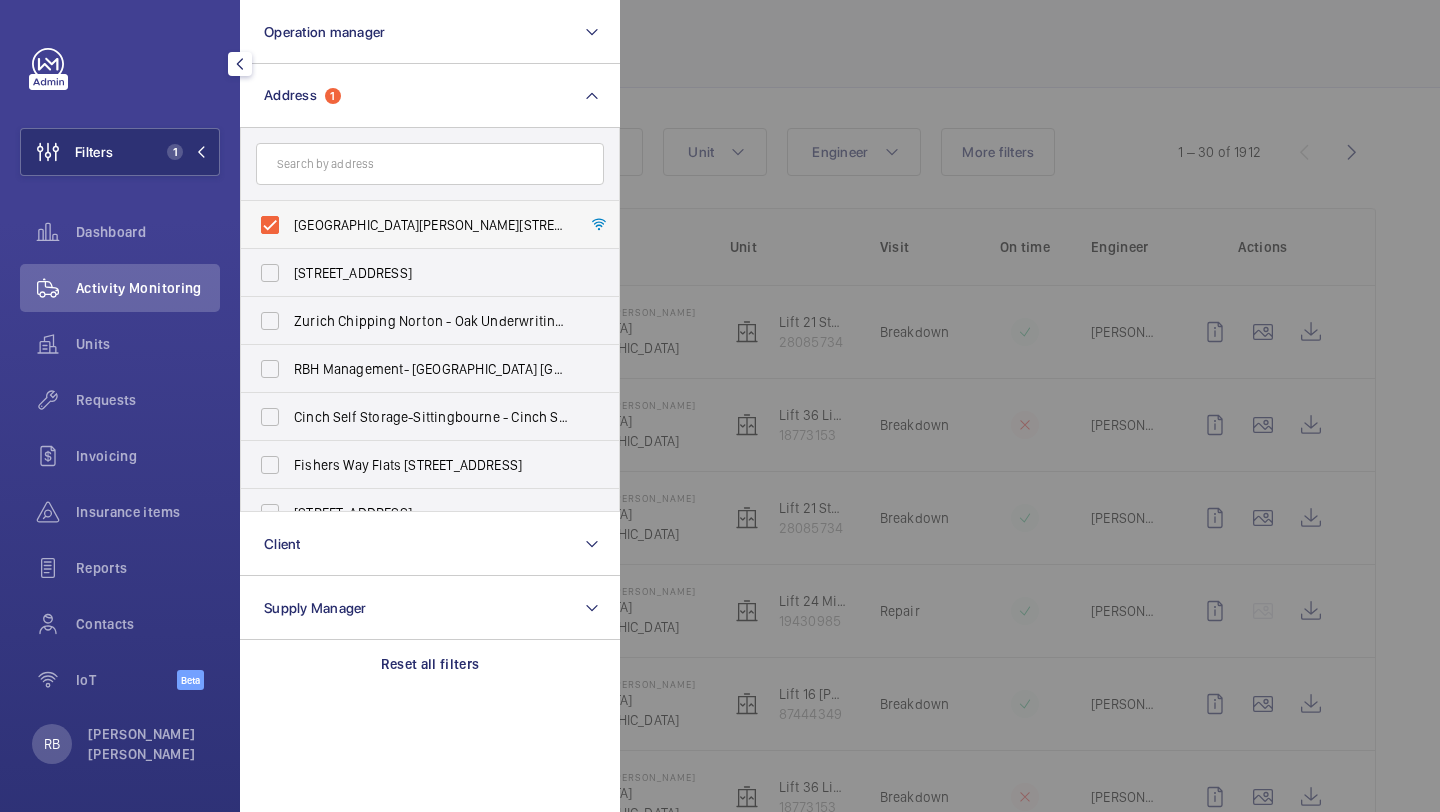click on "[GEOGRAPHIC_DATA][PERSON_NAME][STREET_ADDRESS]" at bounding box center (415, 225) 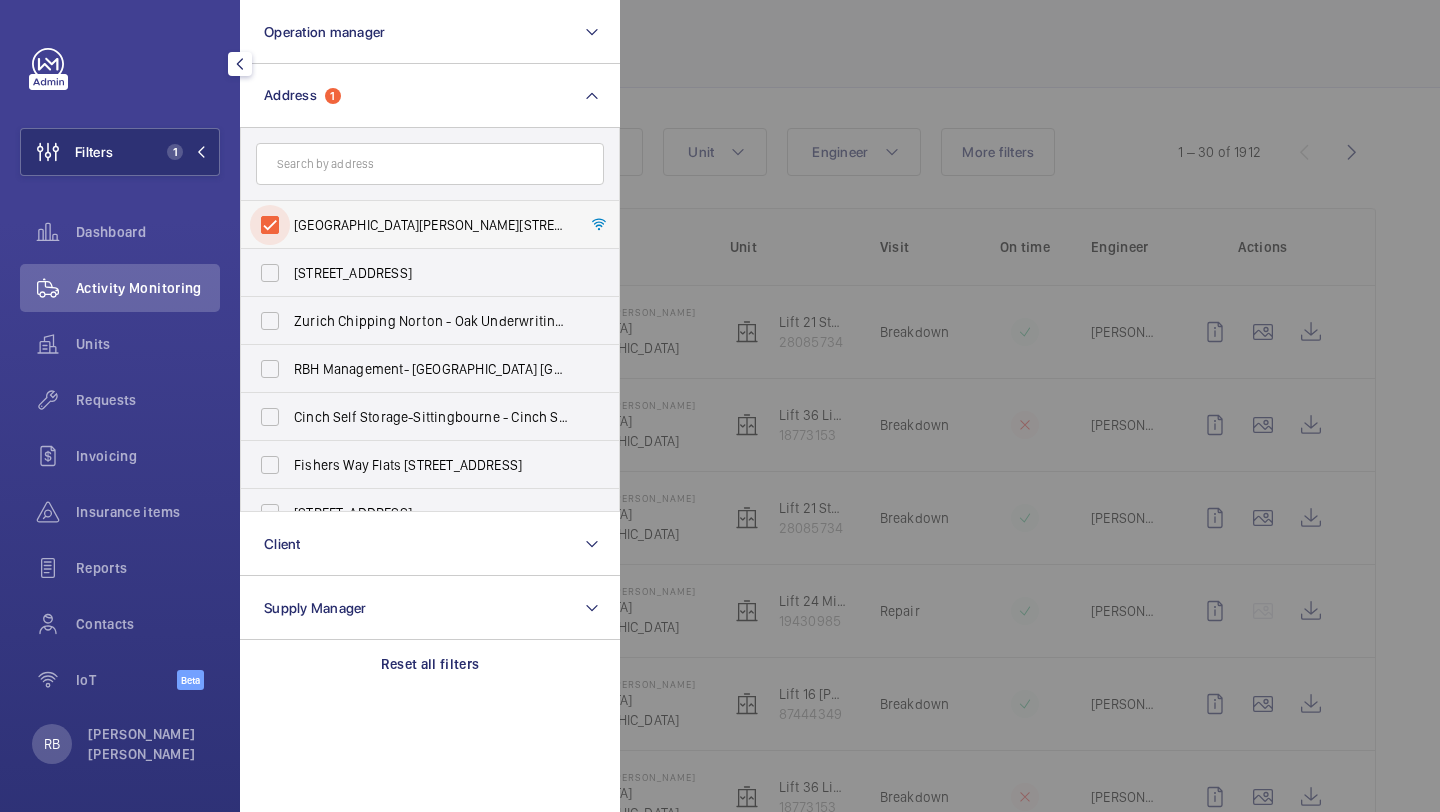 click on "[GEOGRAPHIC_DATA][PERSON_NAME][STREET_ADDRESS]" at bounding box center [270, 225] 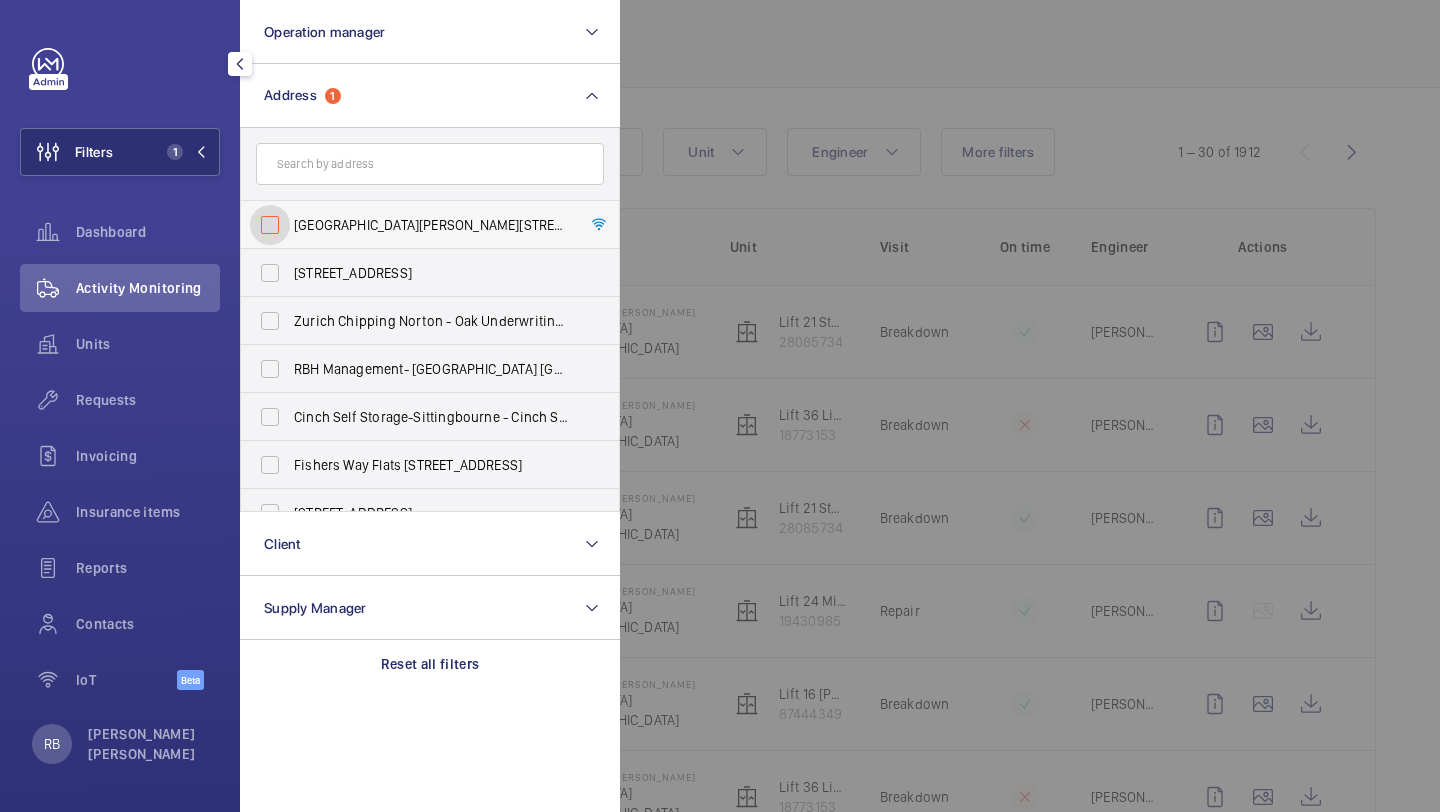 checkbox on "false" 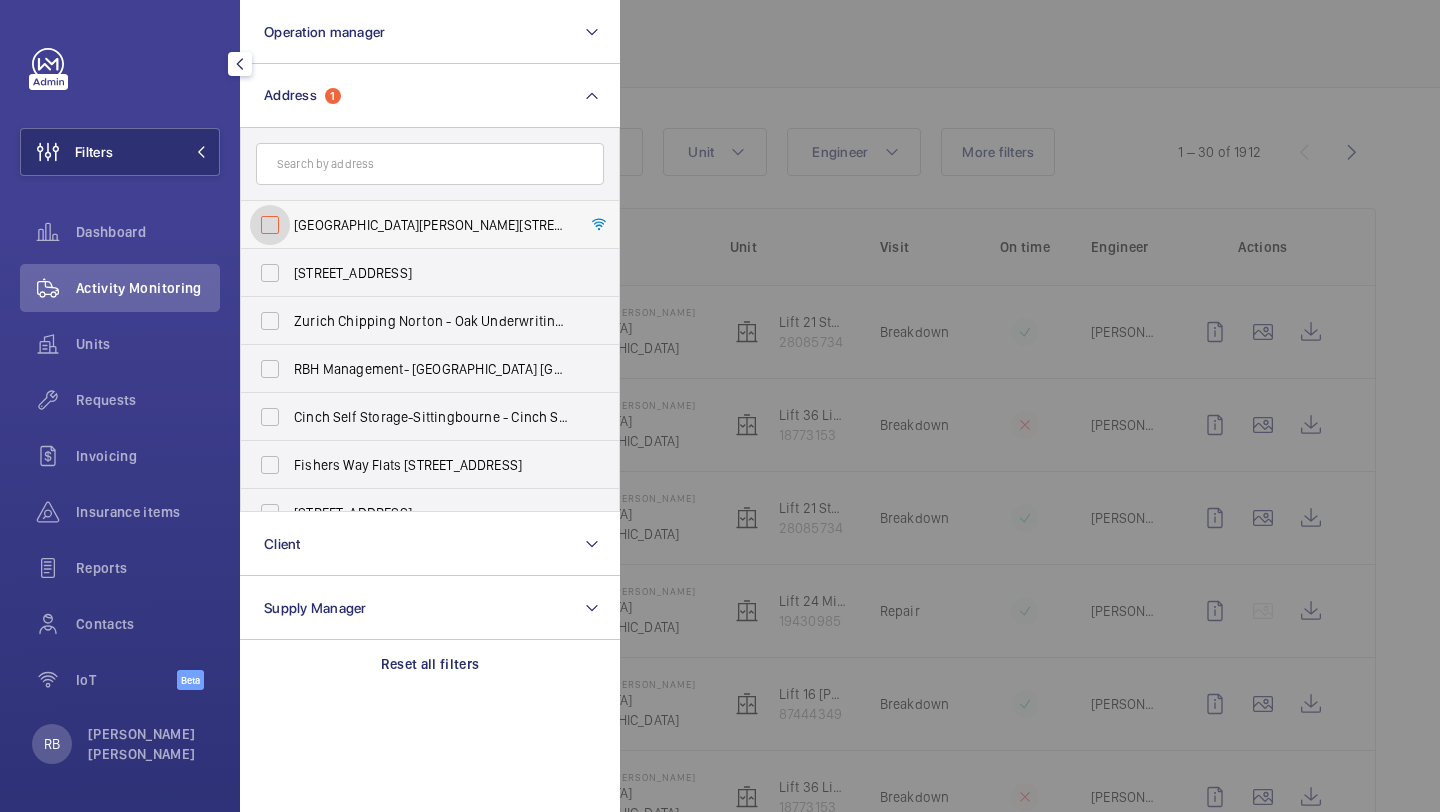 scroll, scrollTop: 5, scrollLeft: 0, axis: vertical 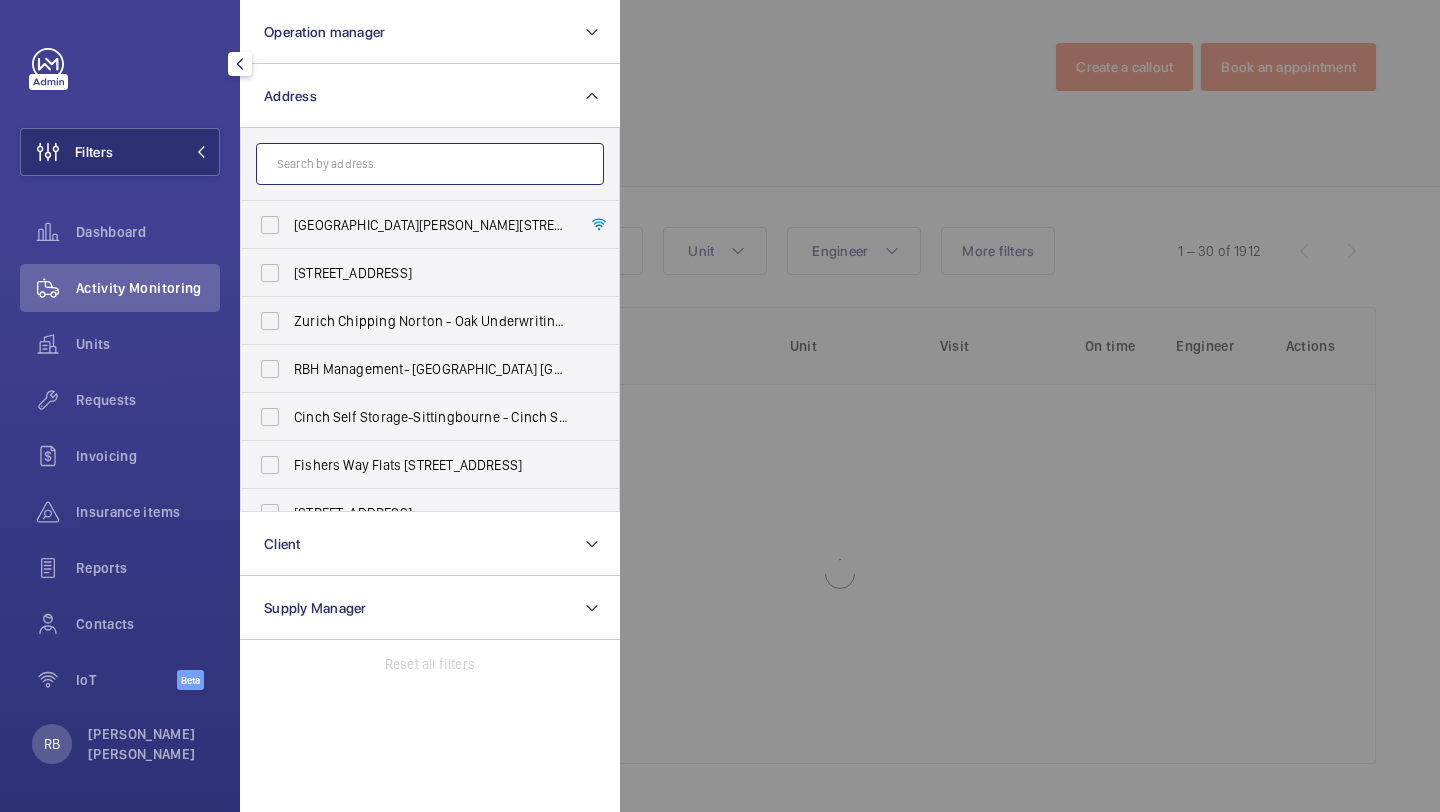 click 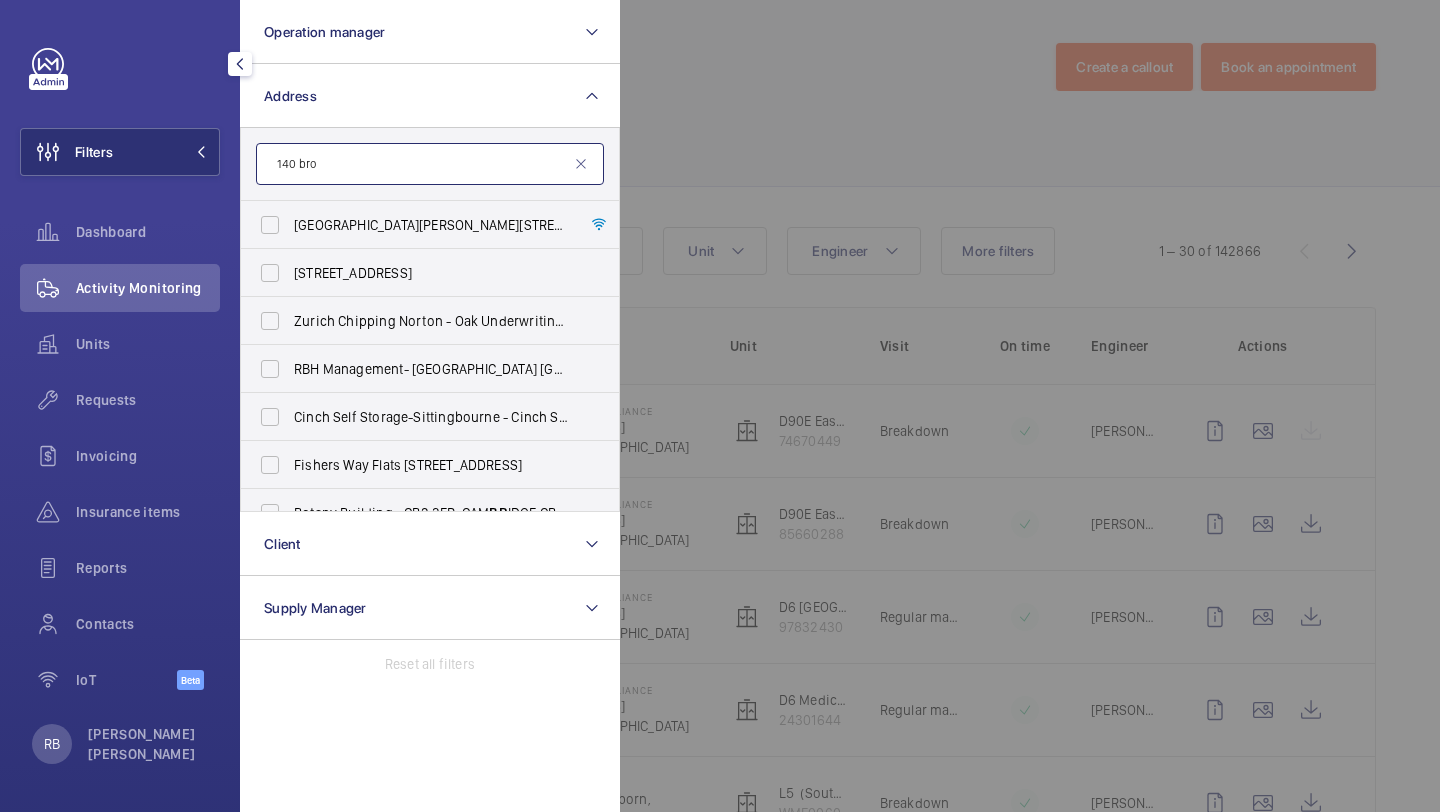 scroll, scrollTop: 104, scrollLeft: 0, axis: vertical 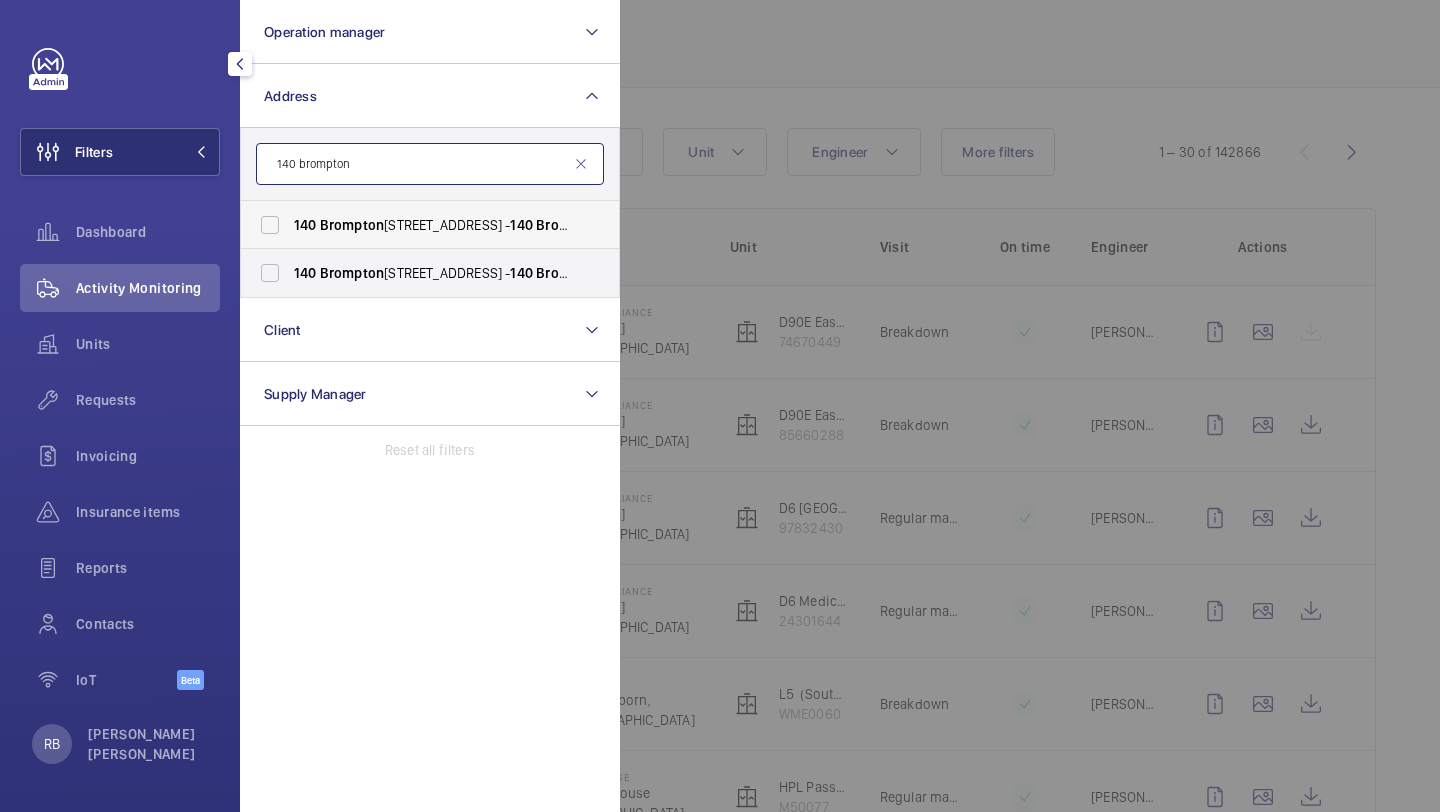 type on "140 brompton" 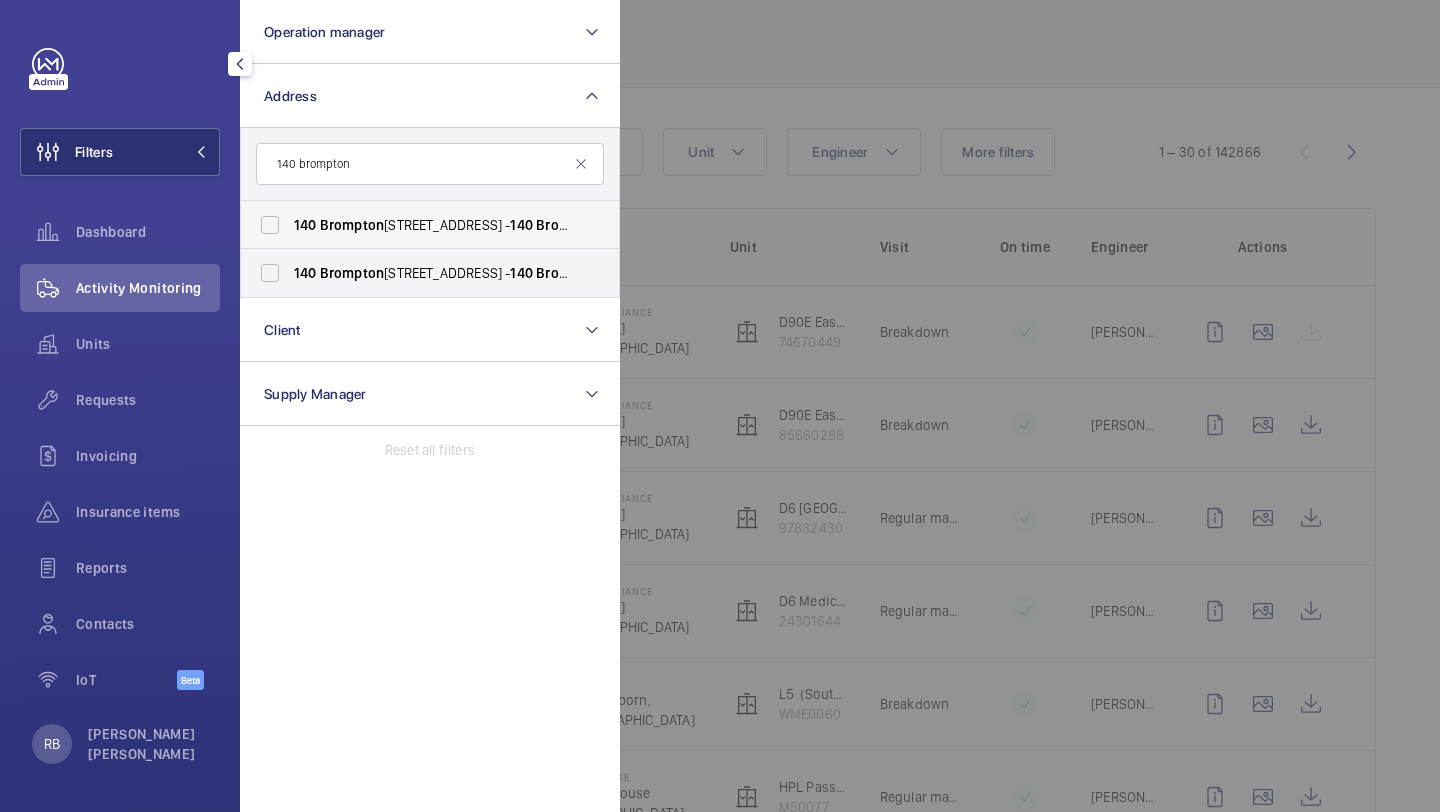 click on "[STREET_ADDRESS]" at bounding box center (415, 225) 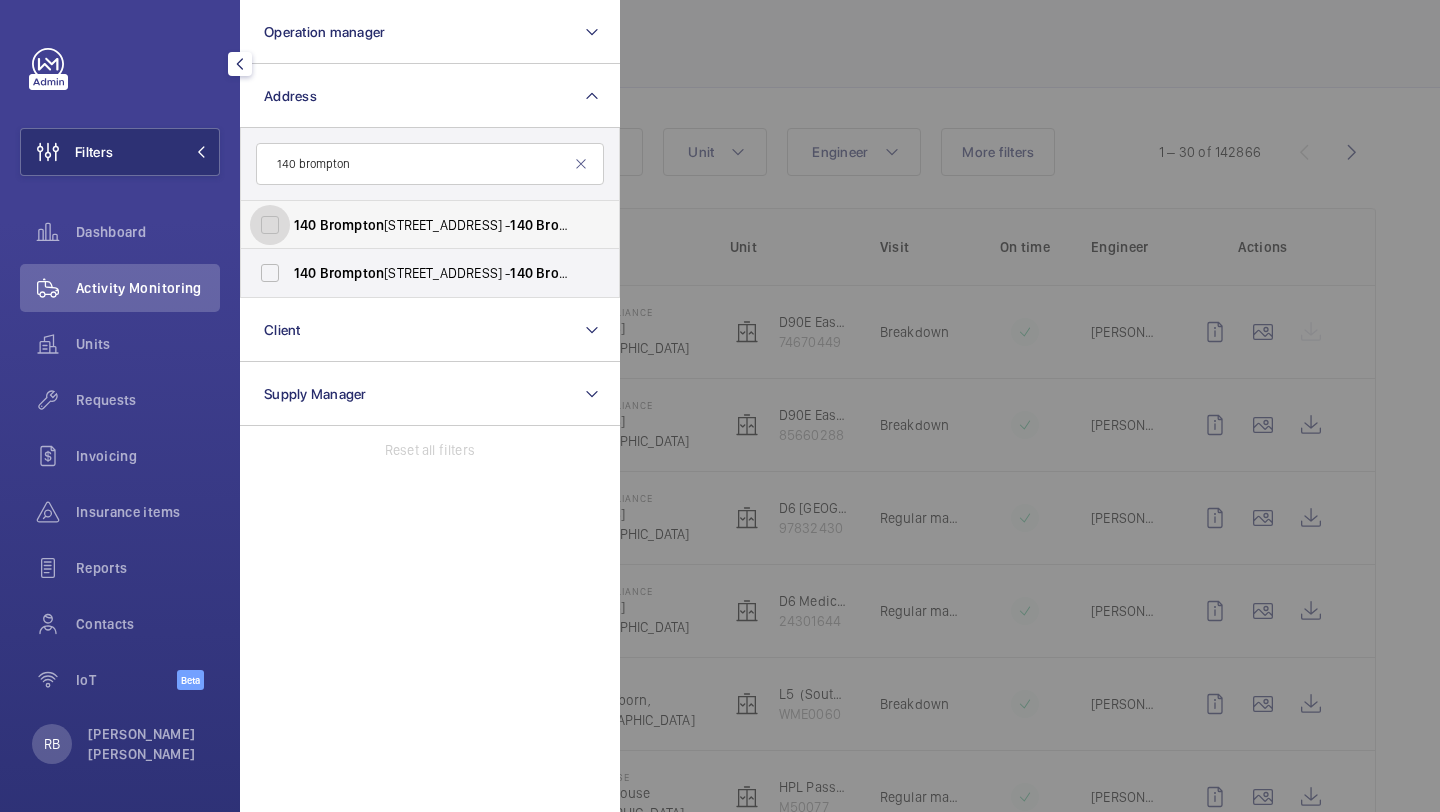 click on "[STREET_ADDRESS]" at bounding box center (270, 225) 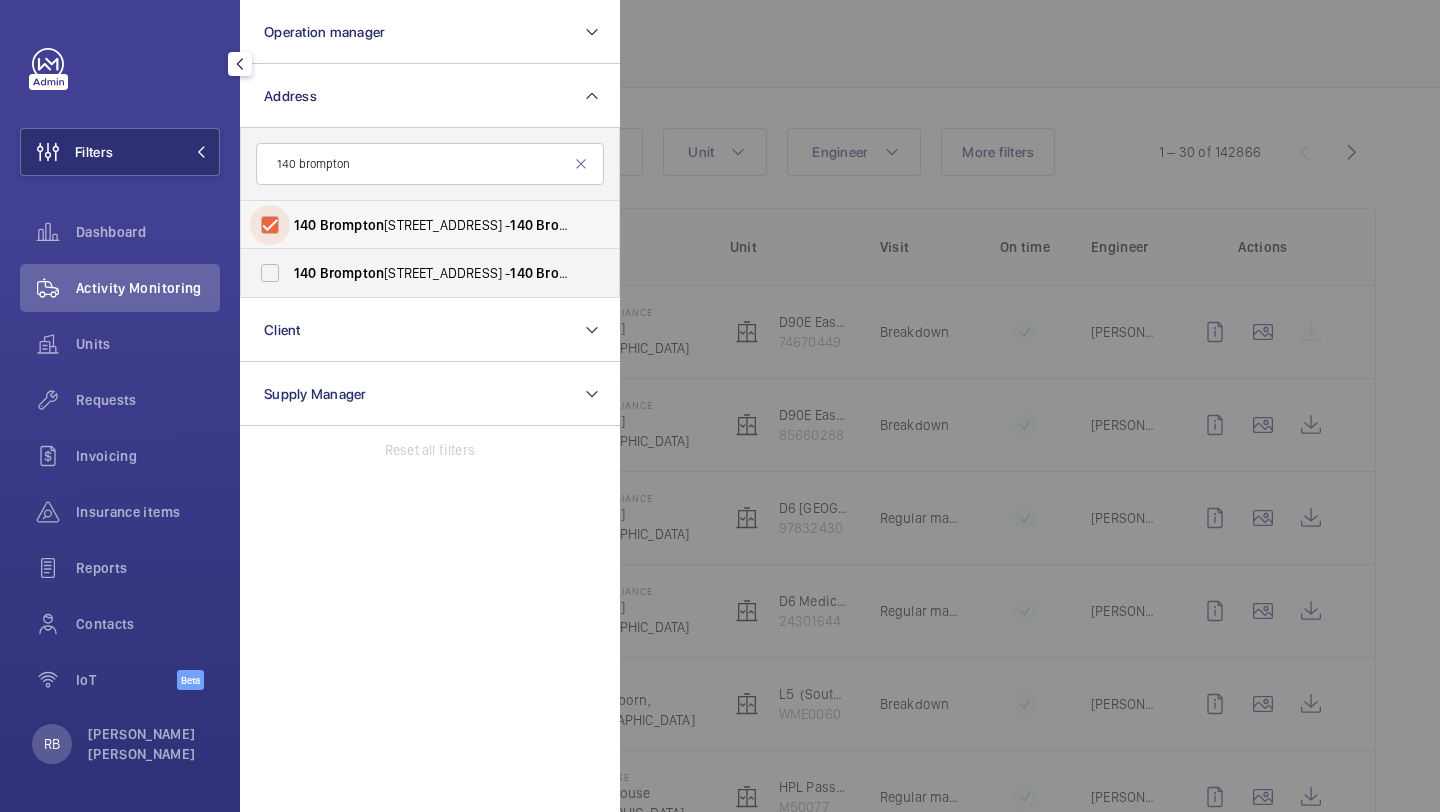 checkbox on "true" 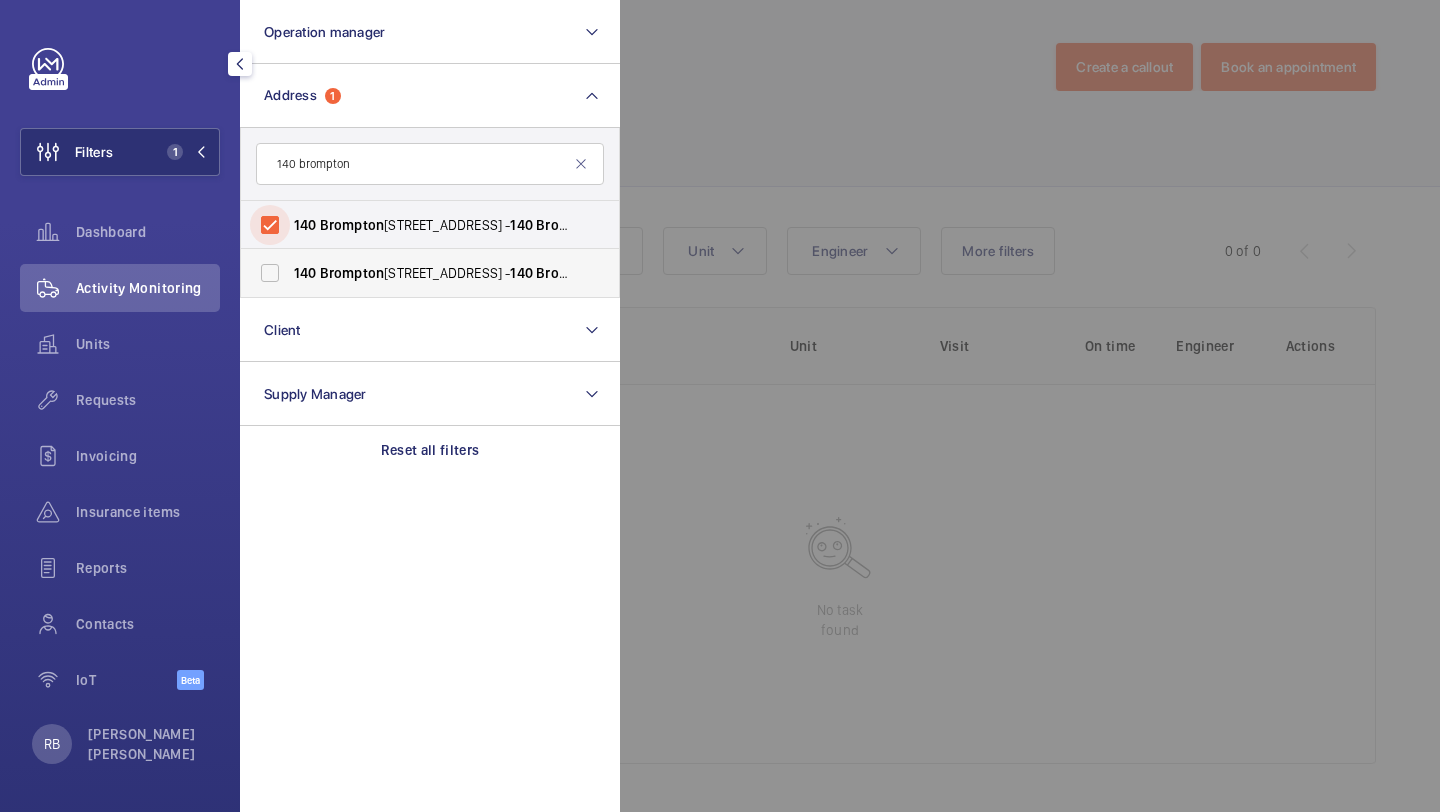scroll, scrollTop: 5, scrollLeft: 0, axis: vertical 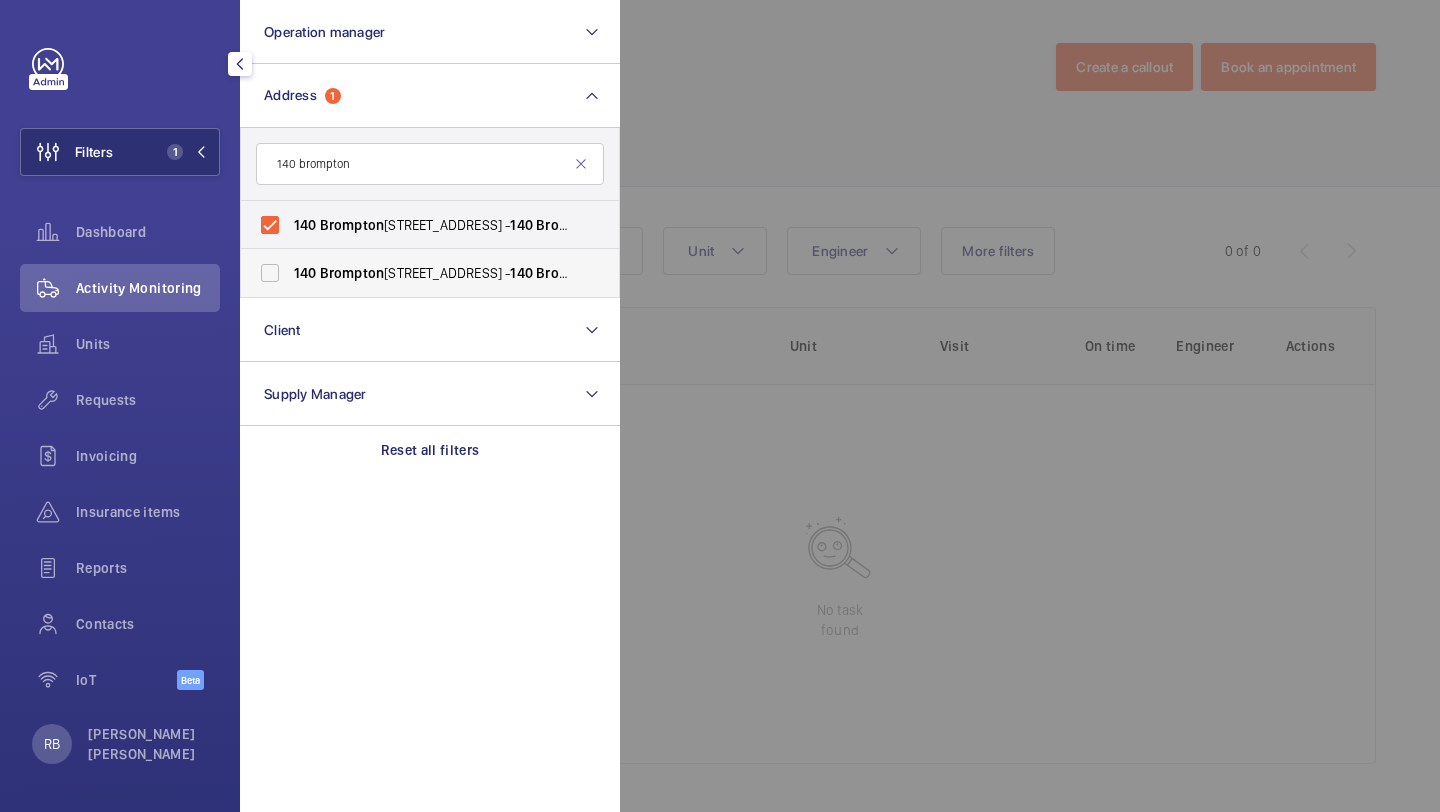 click on "Brompton" at bounding box center [352, 273] 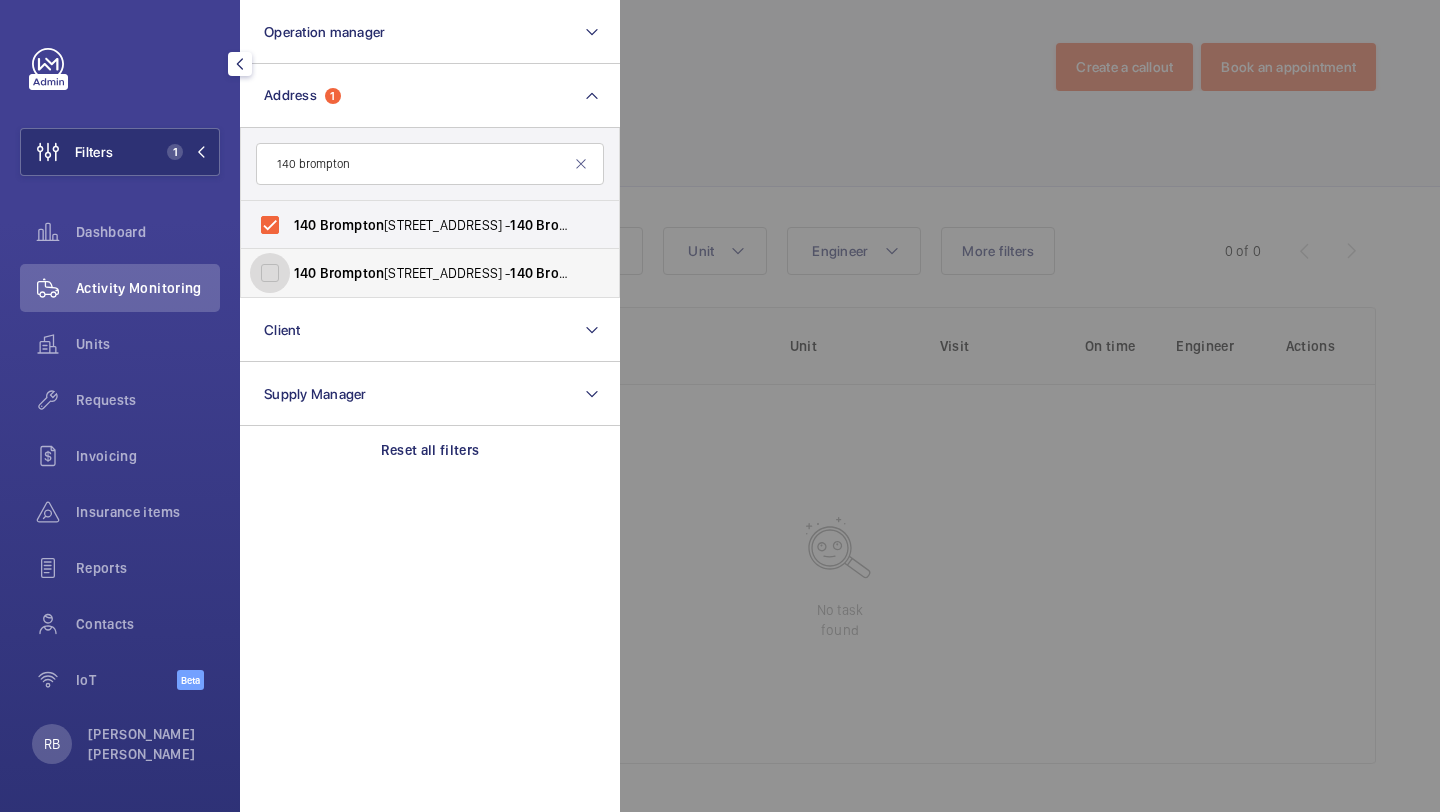 click on "[STREET_ADDRESS]" at bounding box center [270, 273] 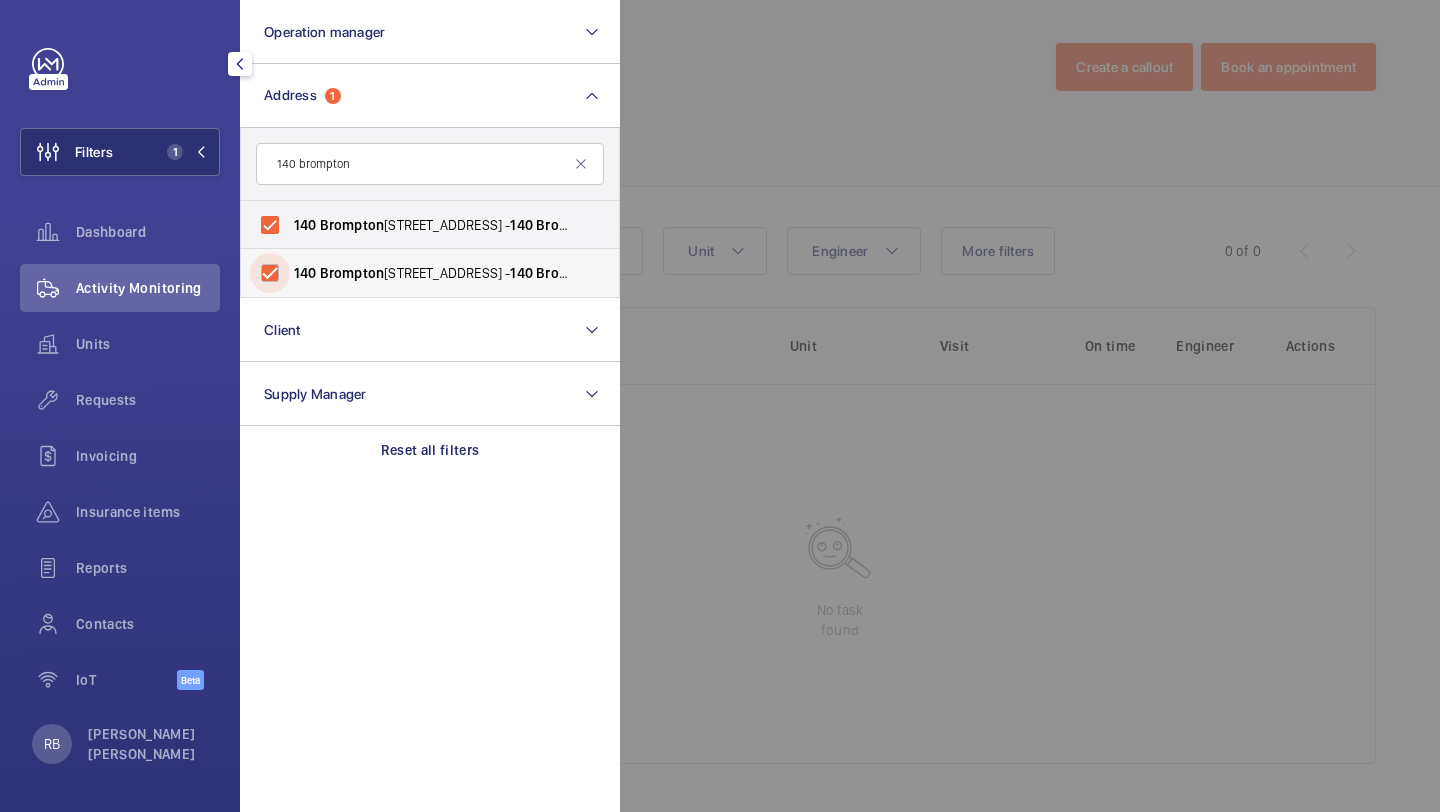 checkbox on "true" 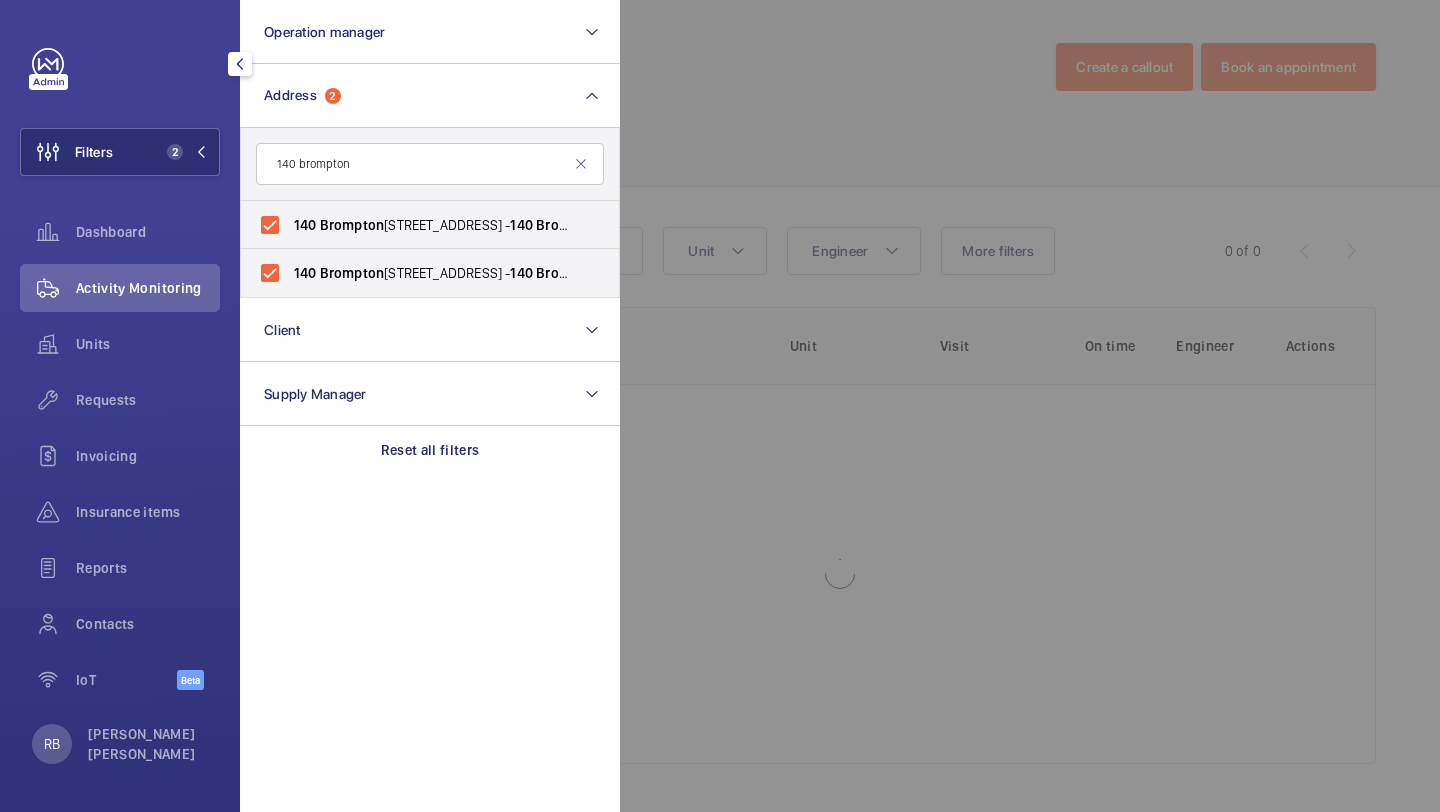 click 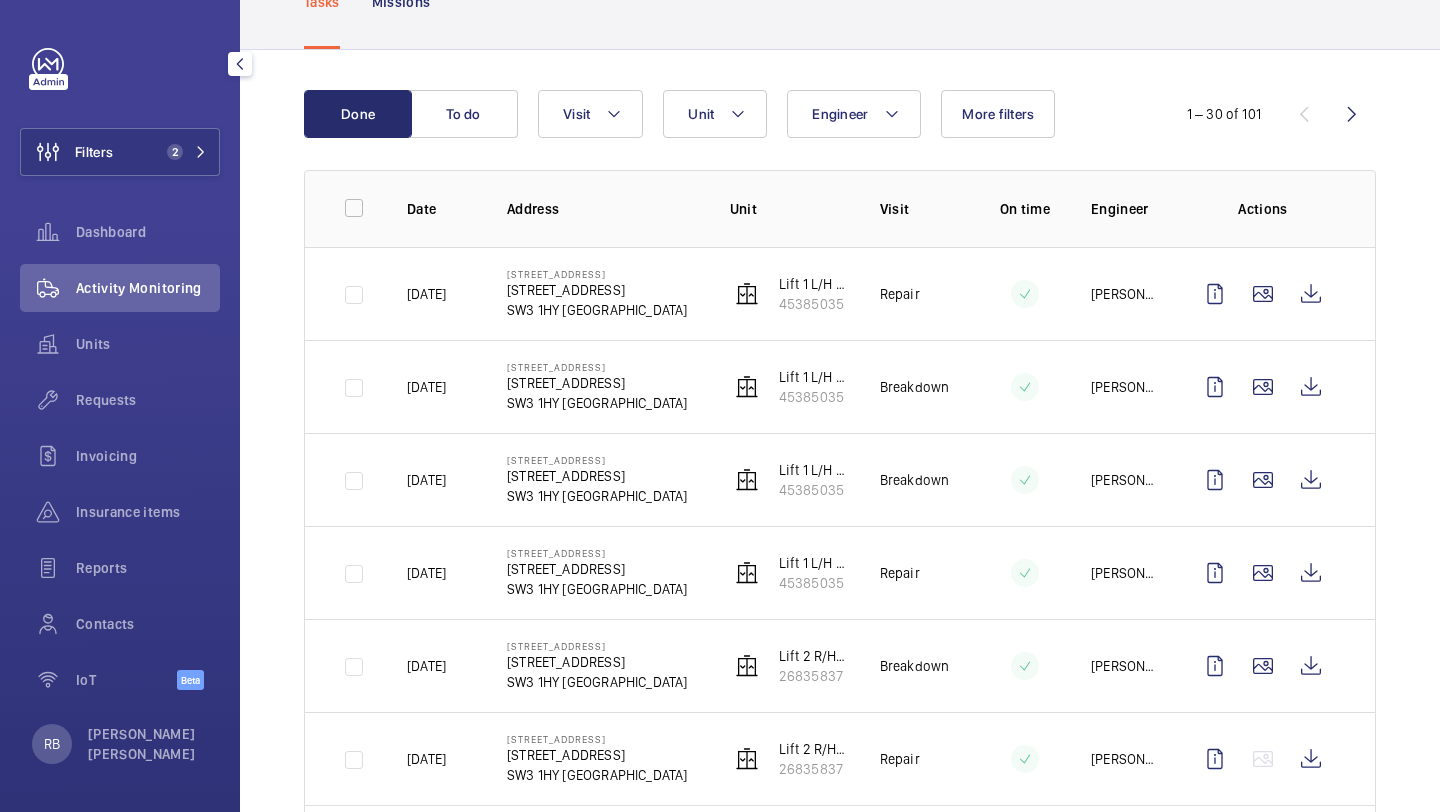scroll, scrollTop: 146, scrollLeft: 0, axis: vertical 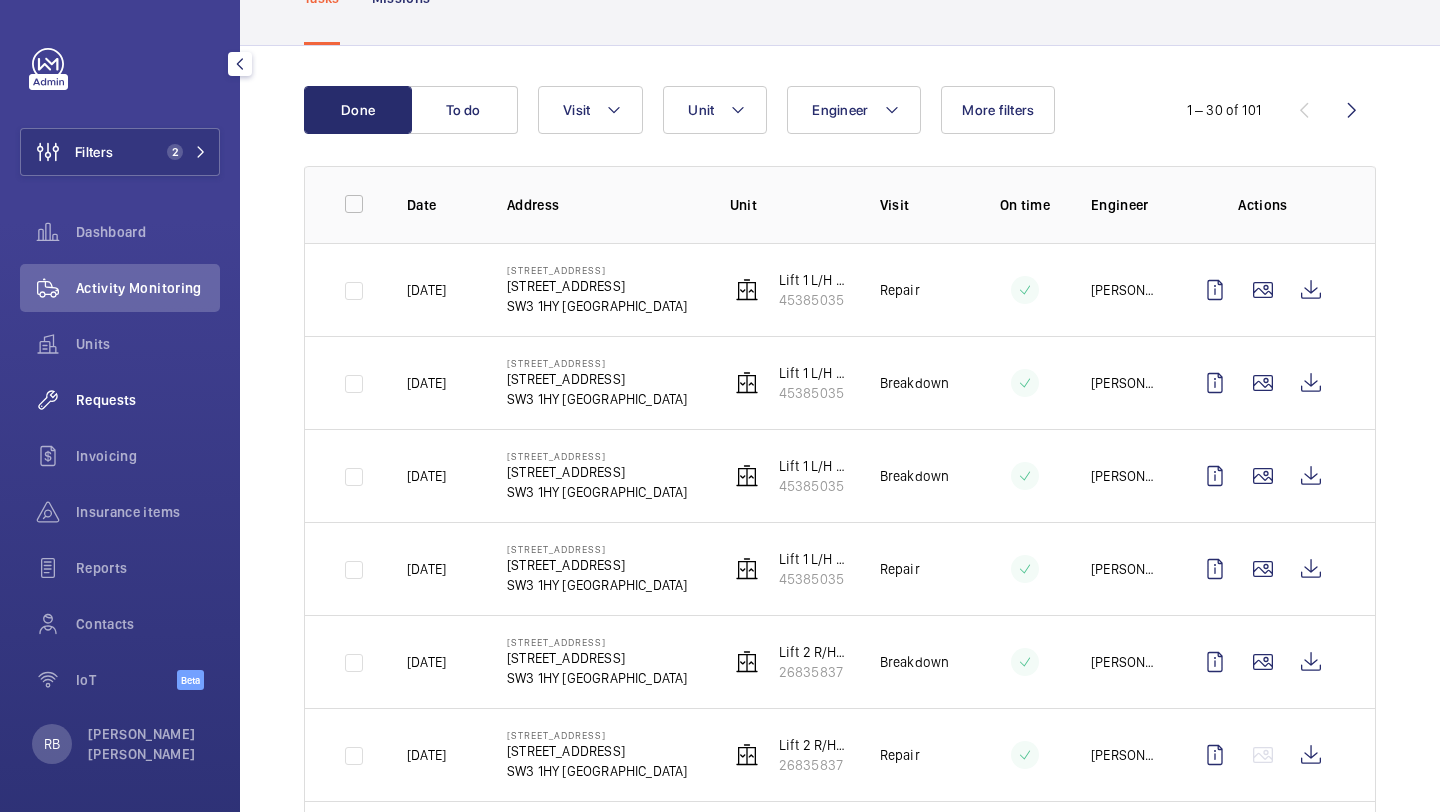 click on "Requests" 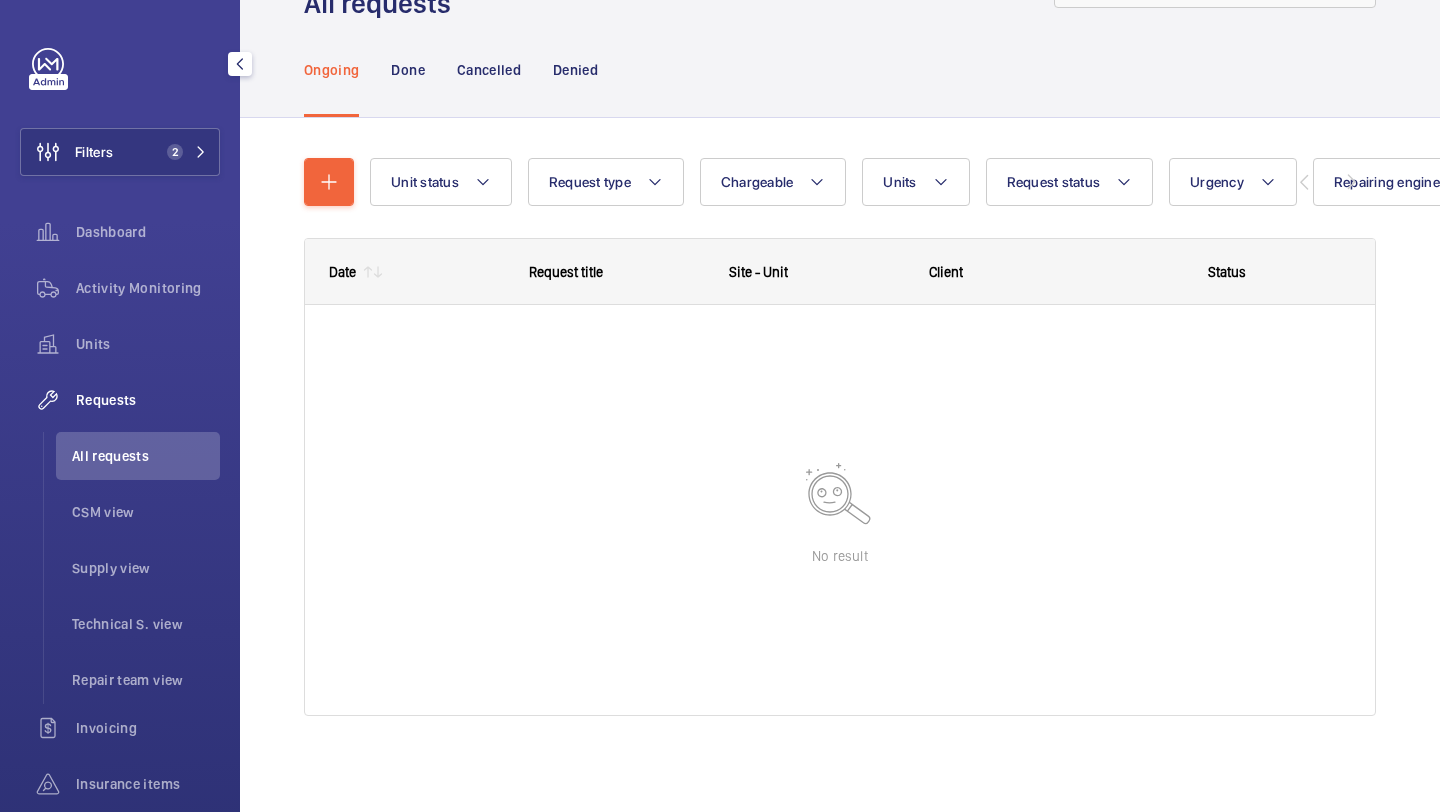 scroll, scrollTop: 89, scrollLeft: 0, axis: vertical 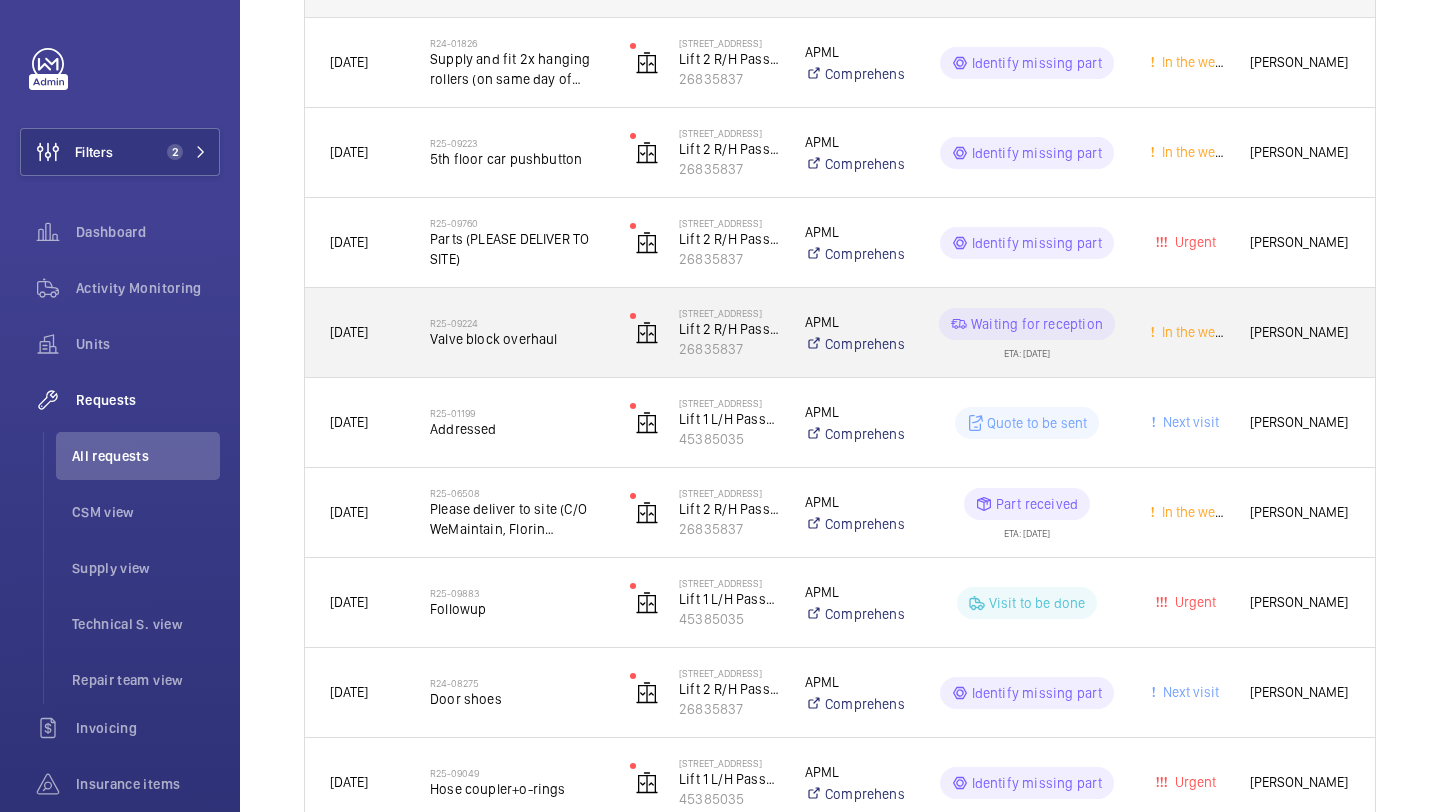 click on "R25-09224" 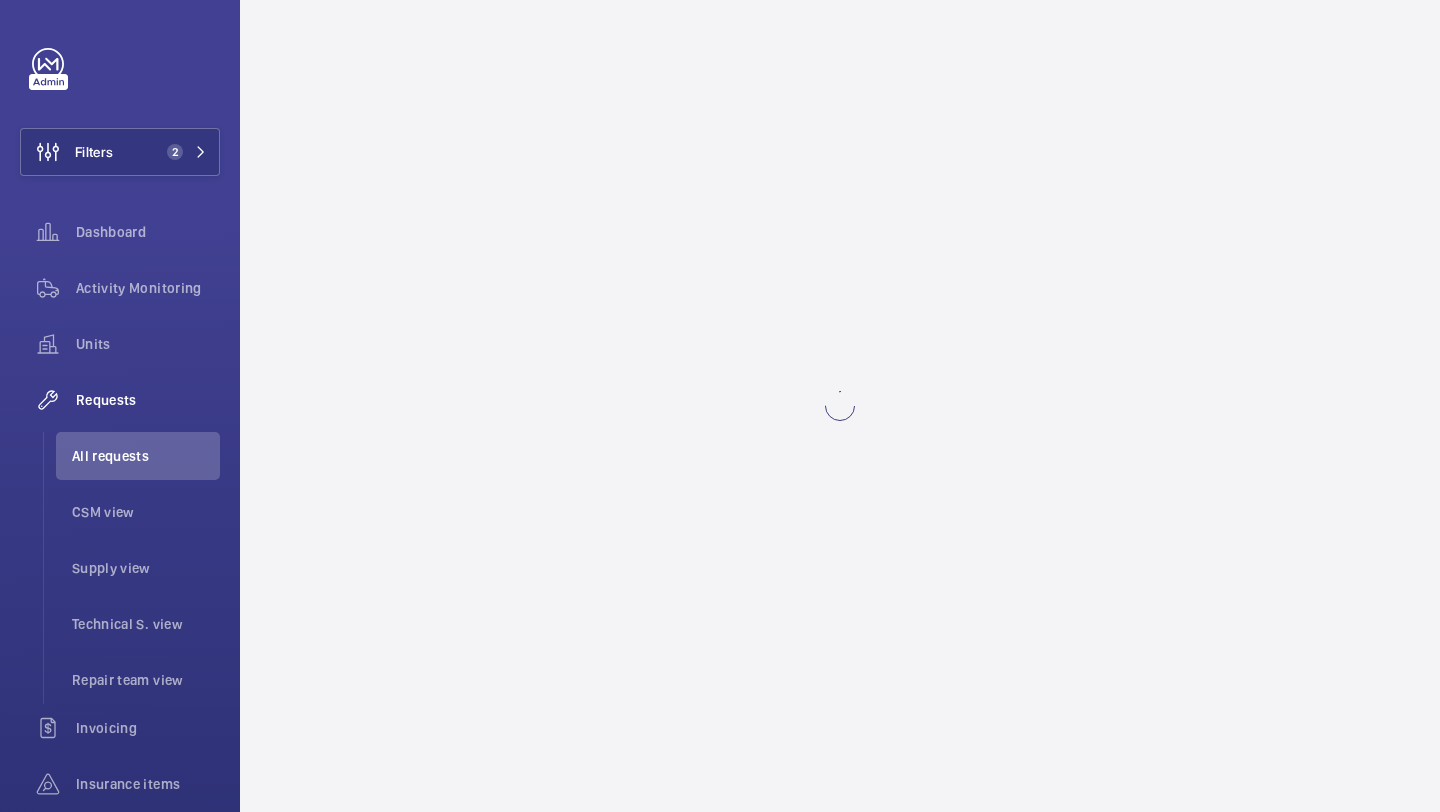 scroll, scrollTop: 0, scrollLeft: 0, axis: both 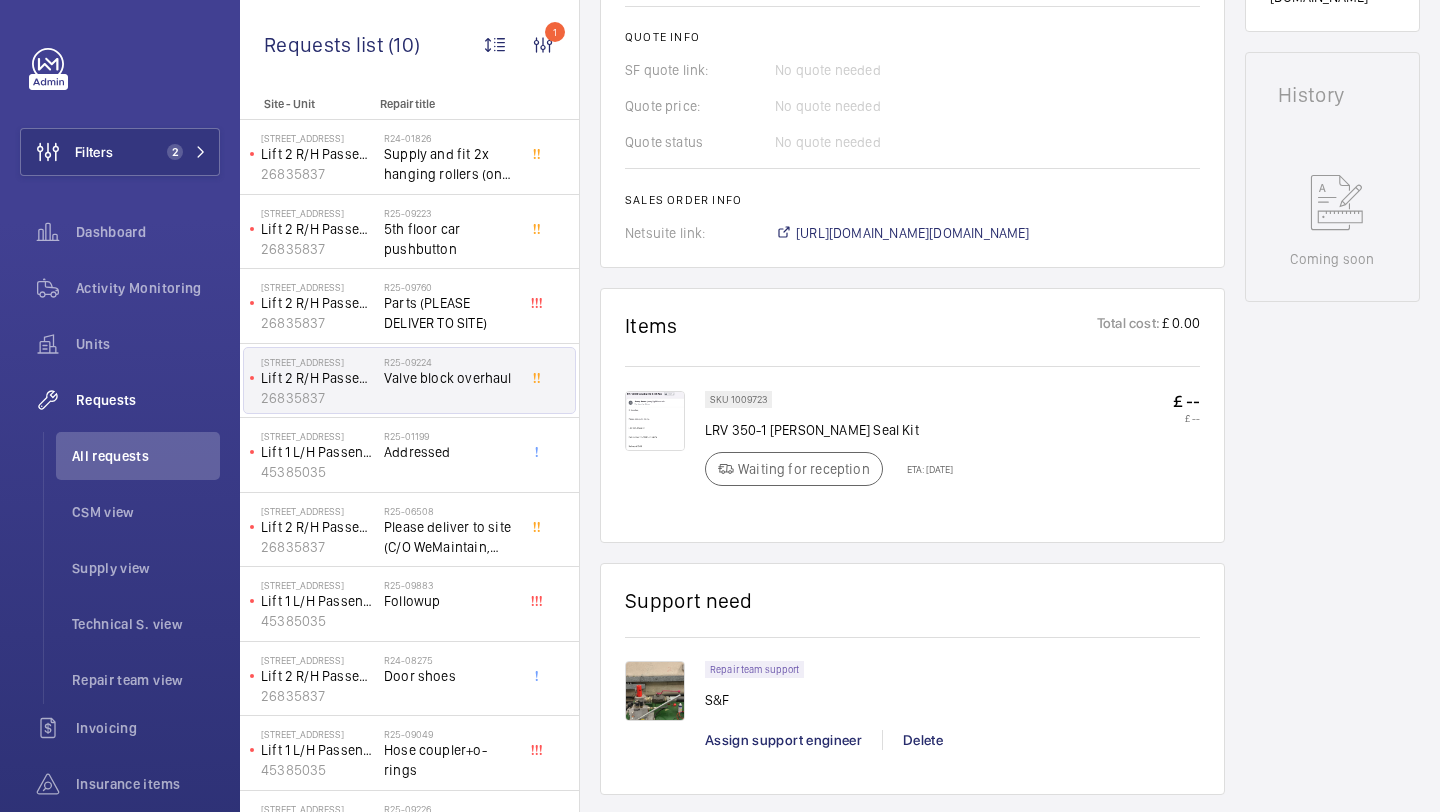 click 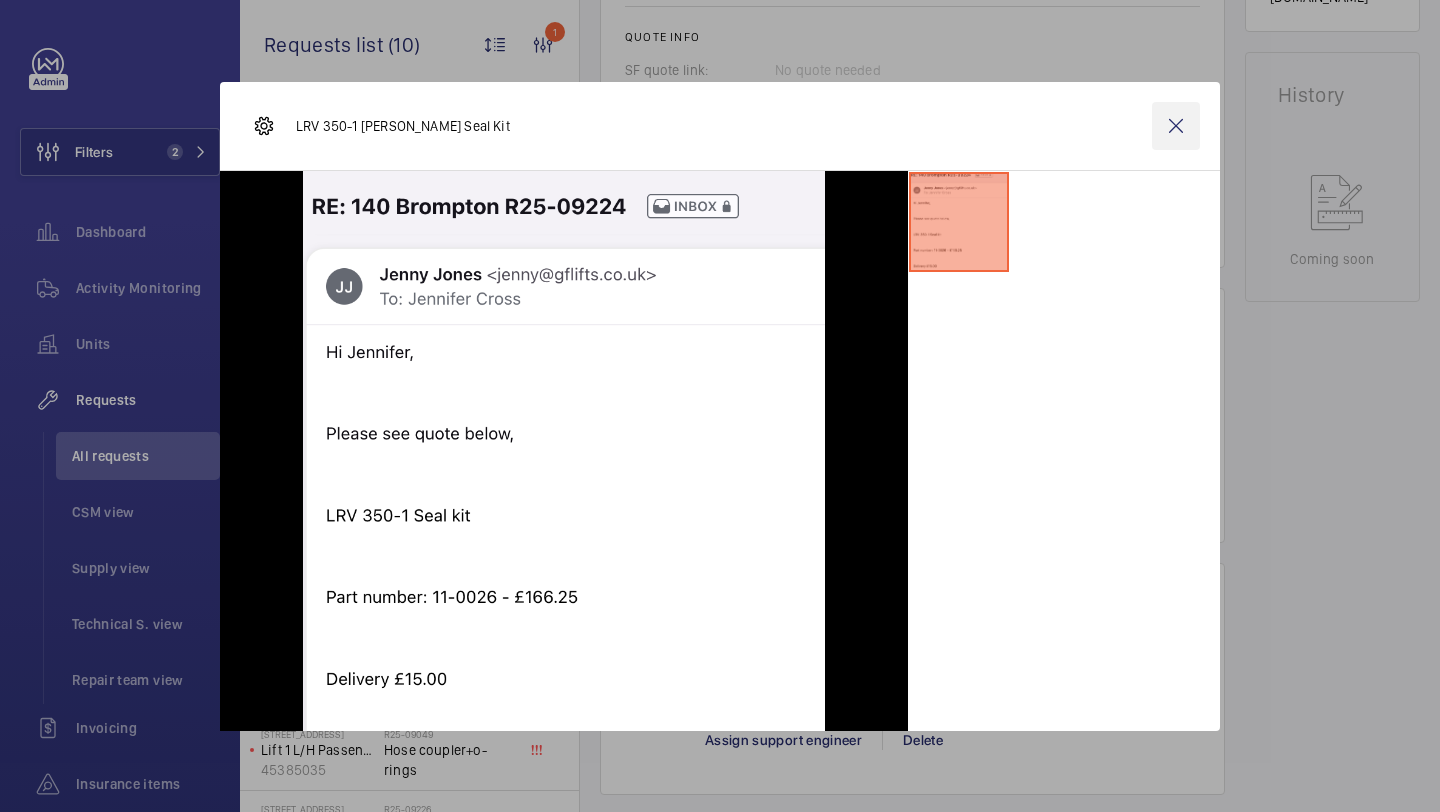 click at bounding box center (1176, 126) 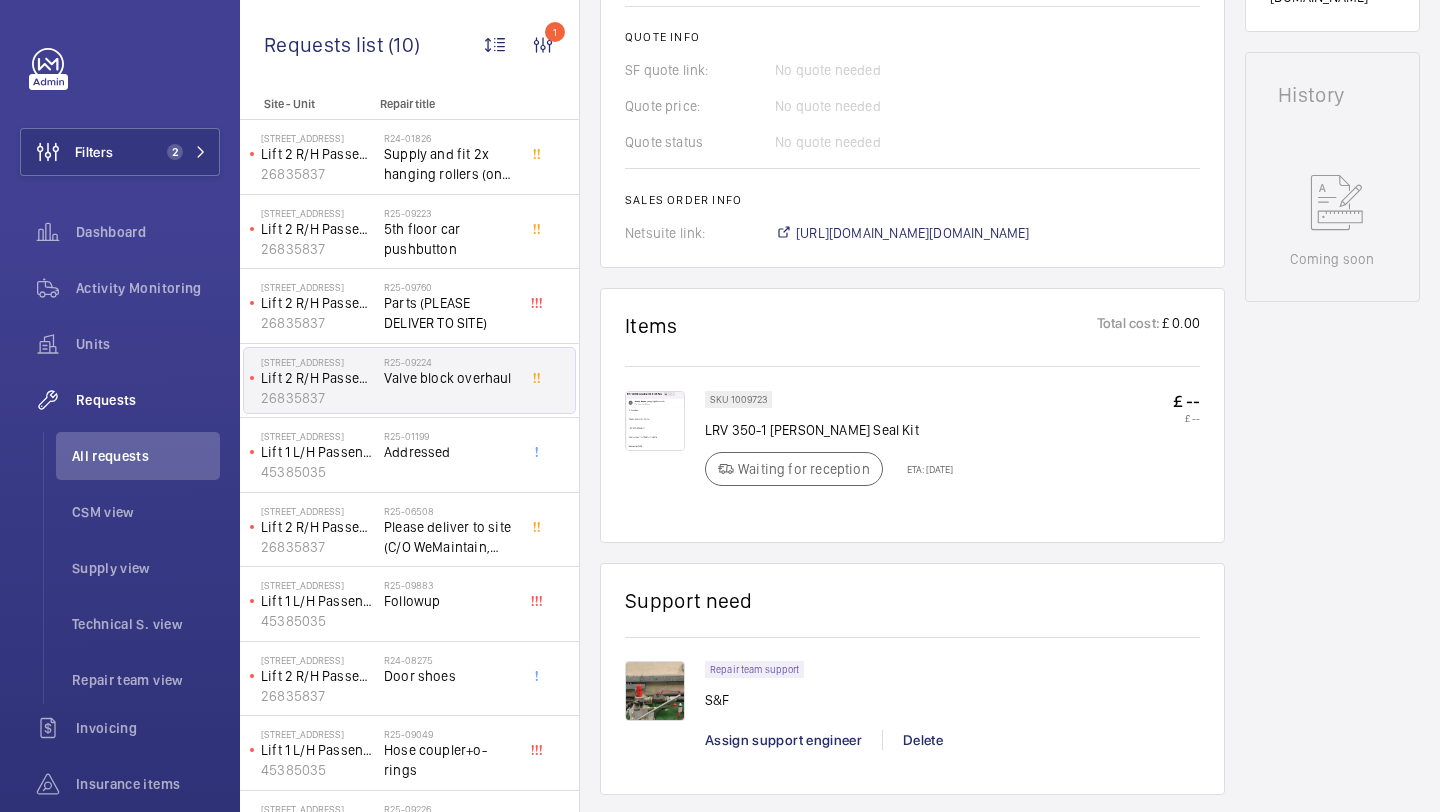 click 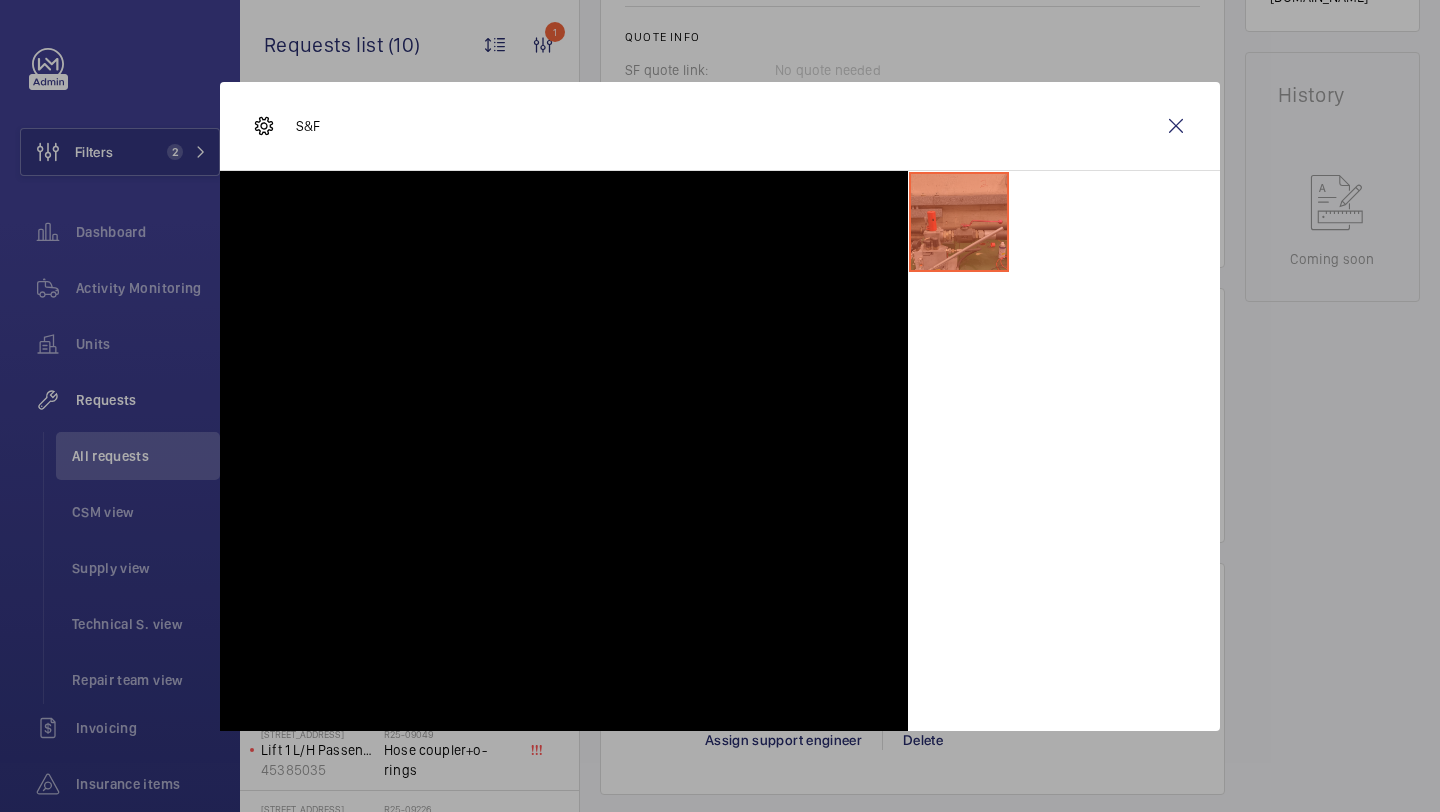 click on "S&F" at bounding box center (720, 406) 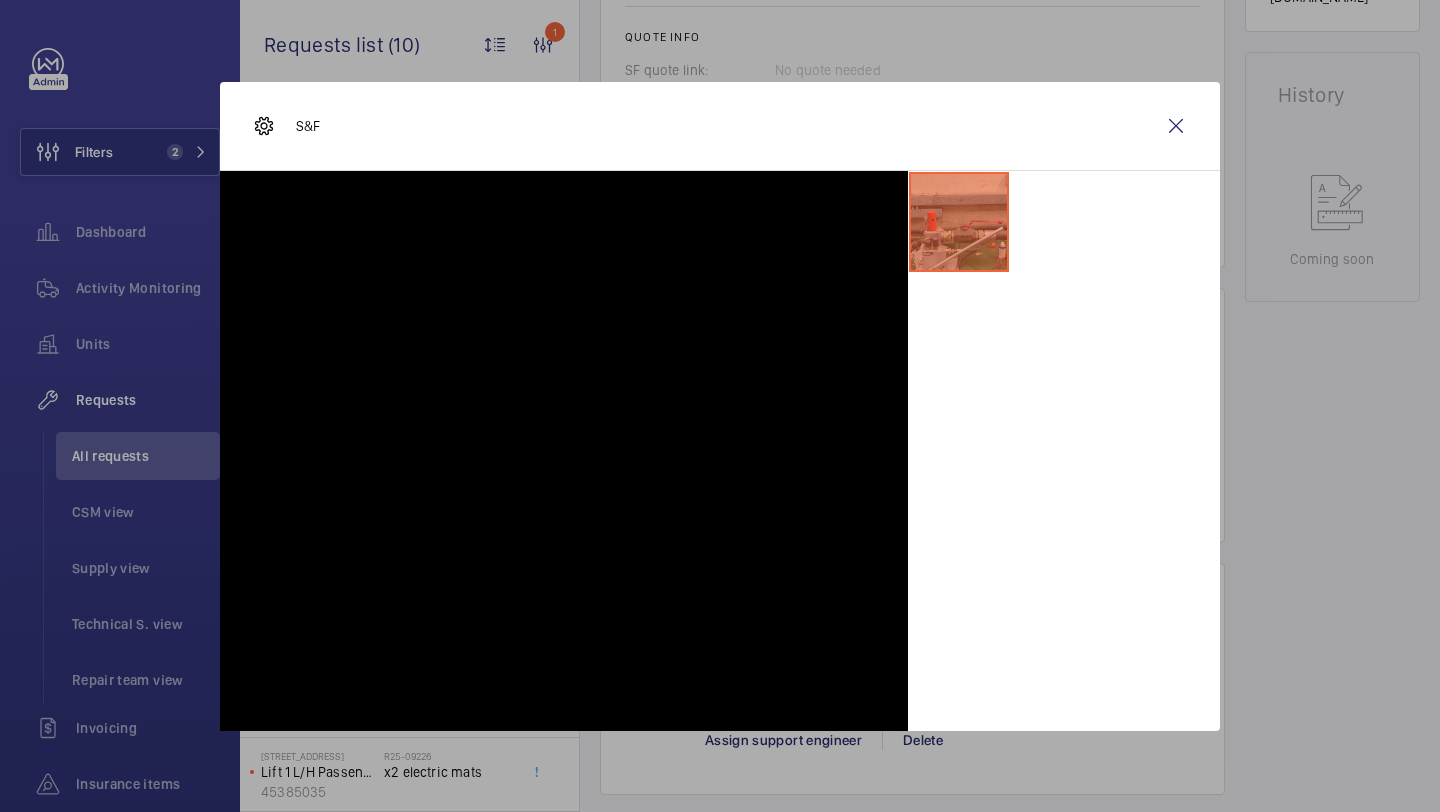 click at bounding box center (774, 731) 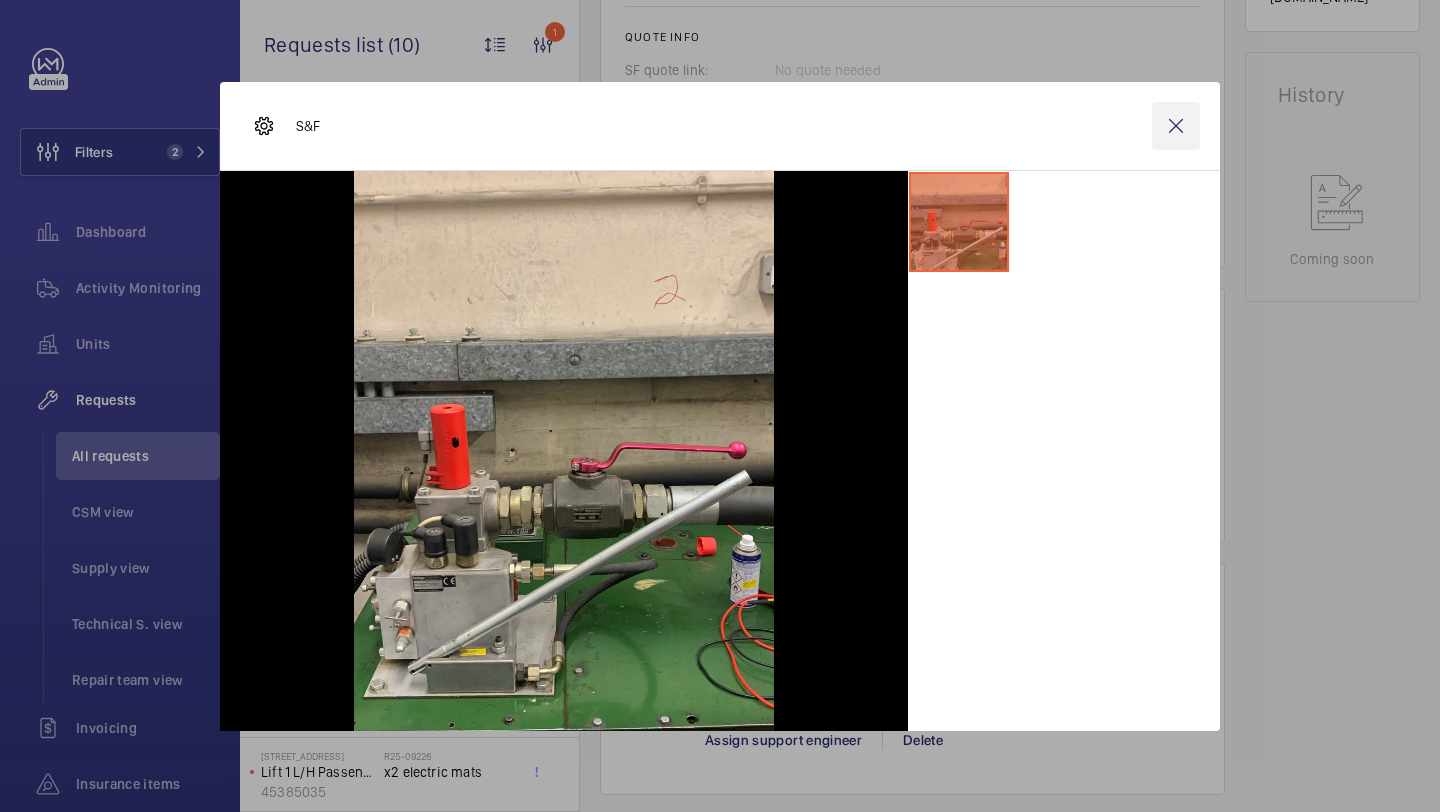 click at bounding box center [1176, 126] 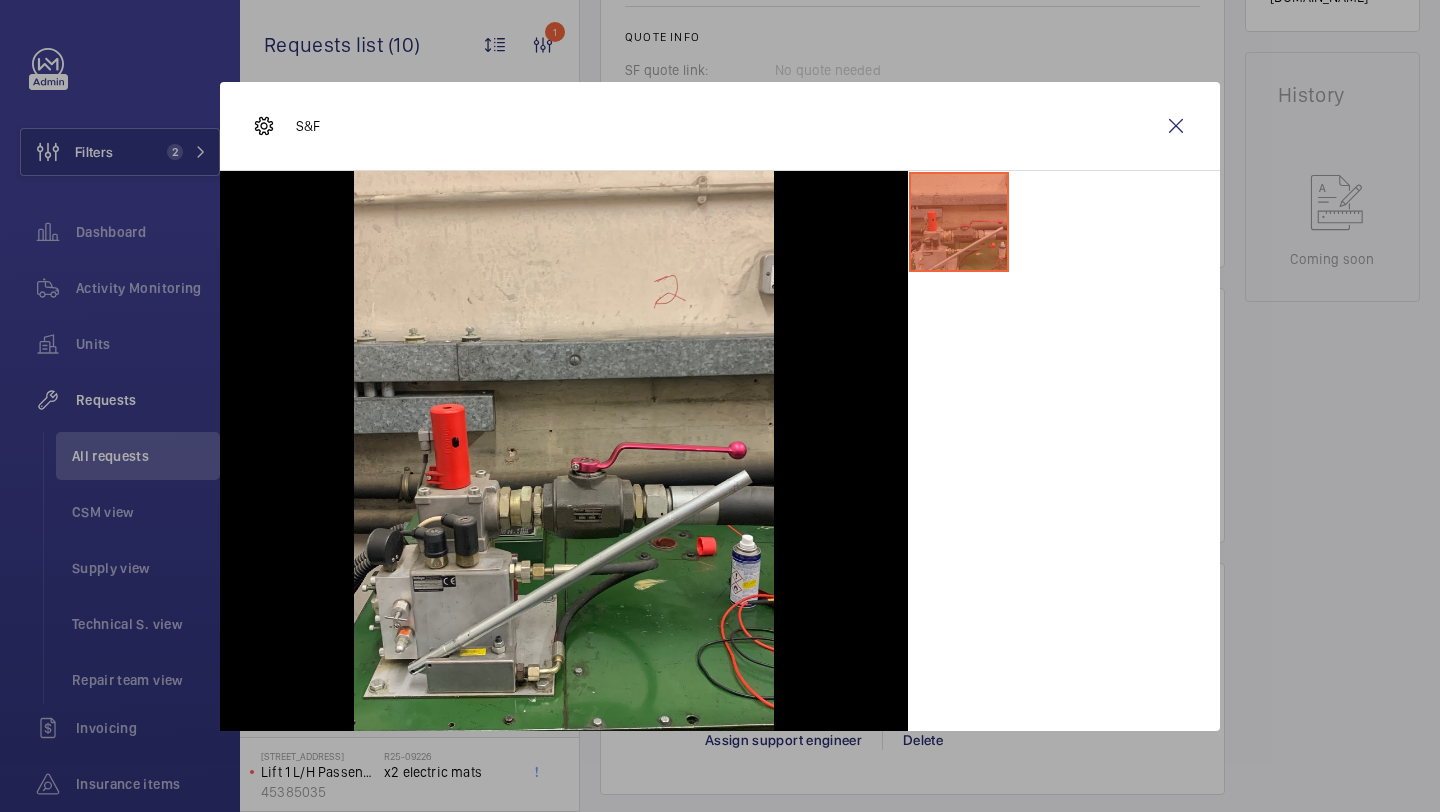 click on "Hose coupler+o-rings" 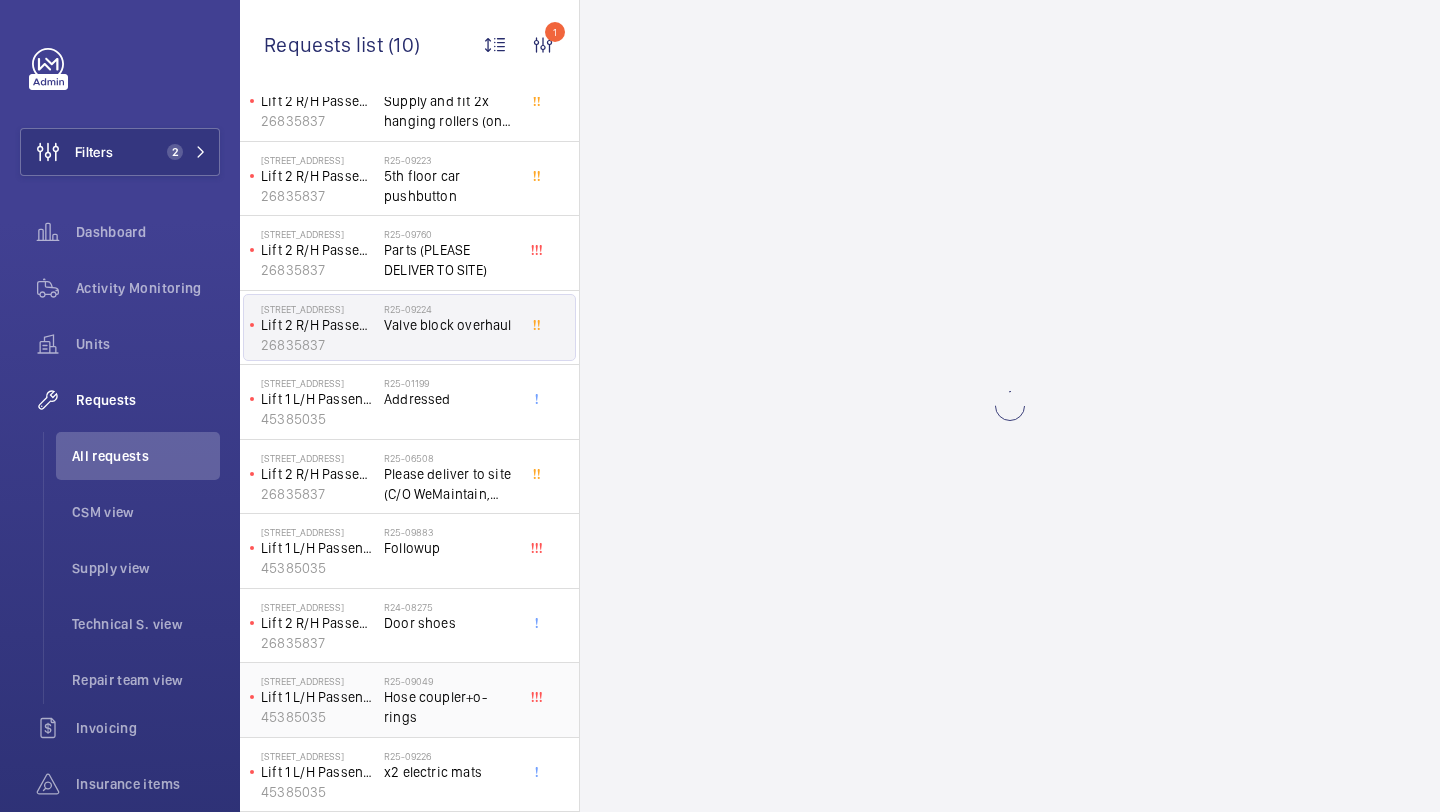 click on "Hose coupler+o-rings" 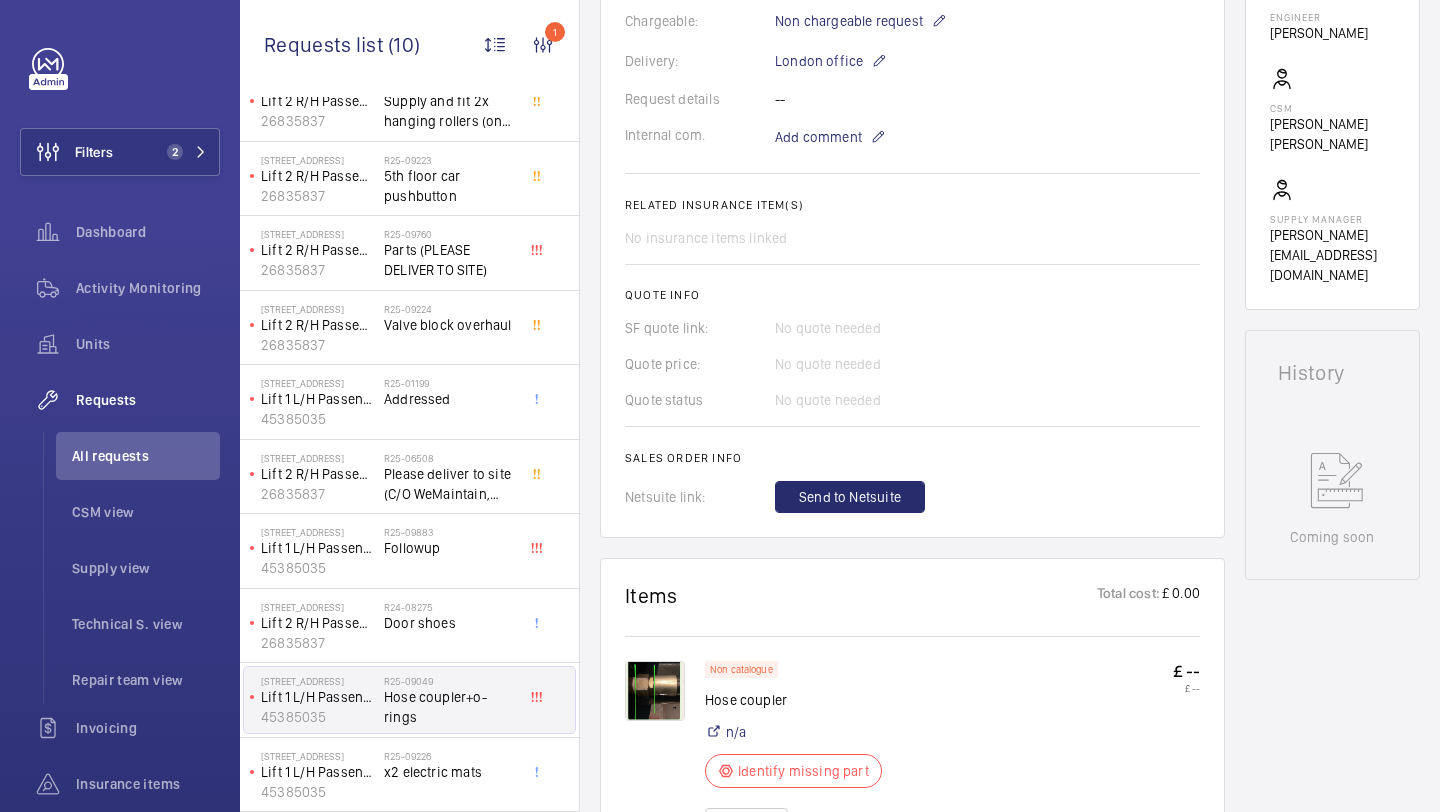 scroll, scrollTop: 989, scrollLeft: 0, axis: vertical 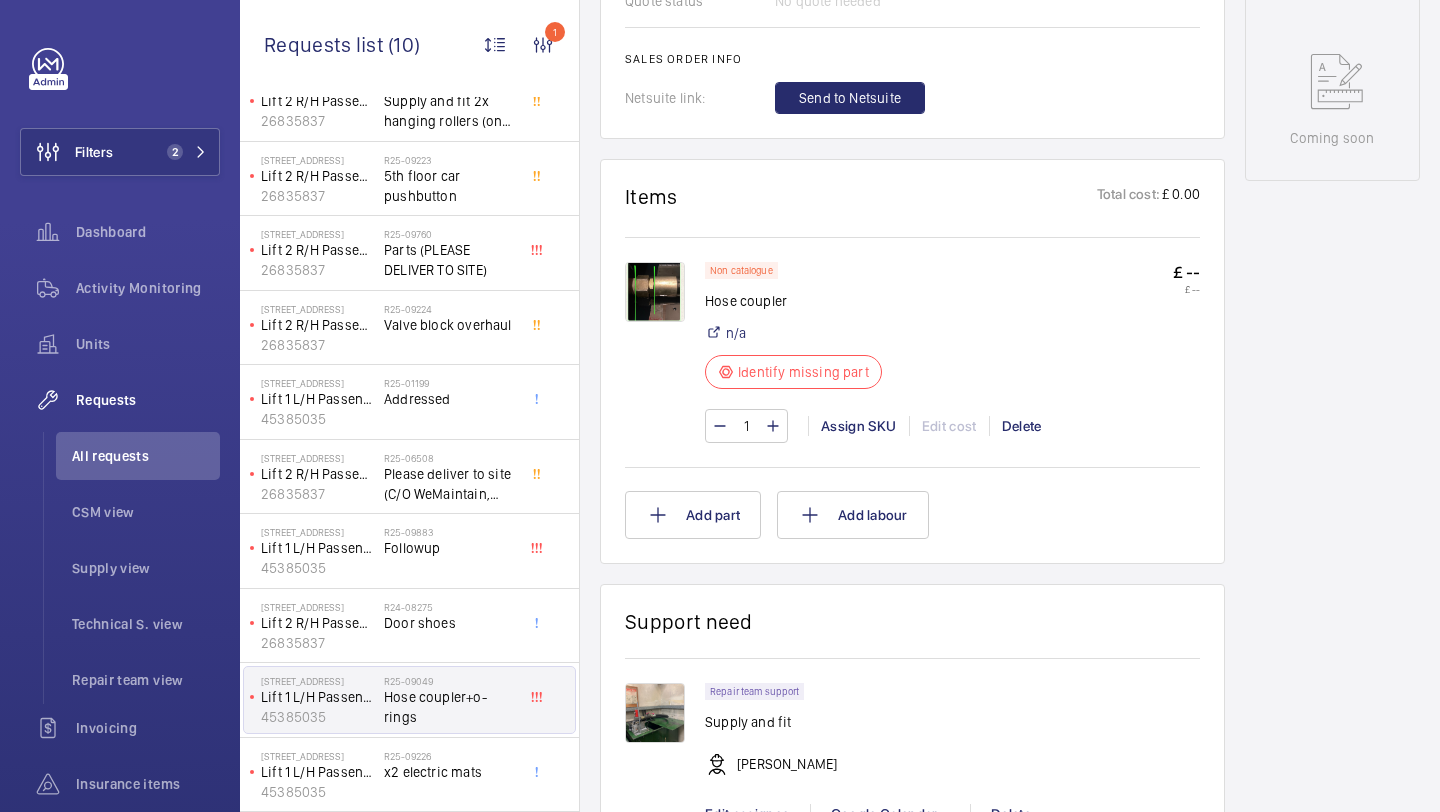 click 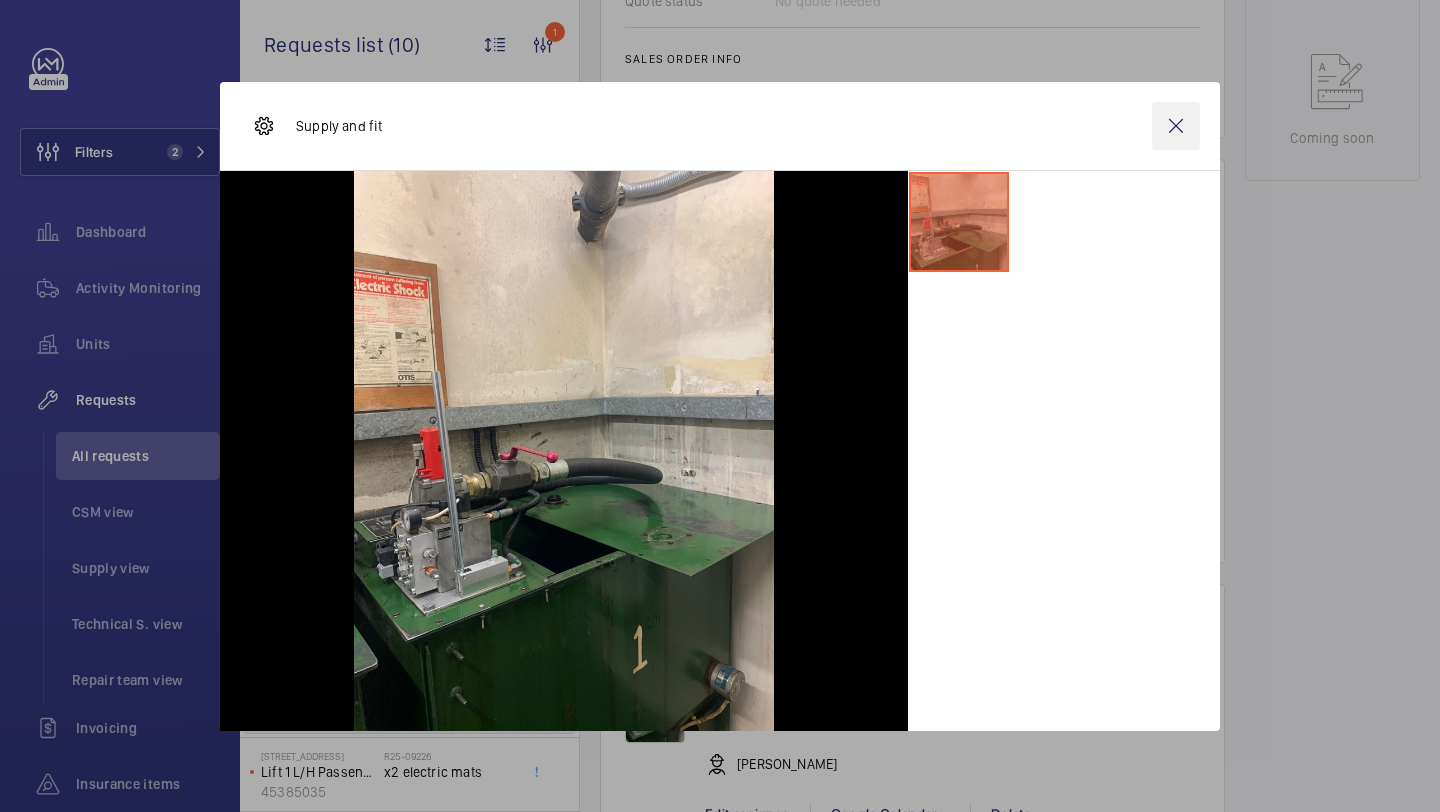 click at bounding box center [1176, 126] 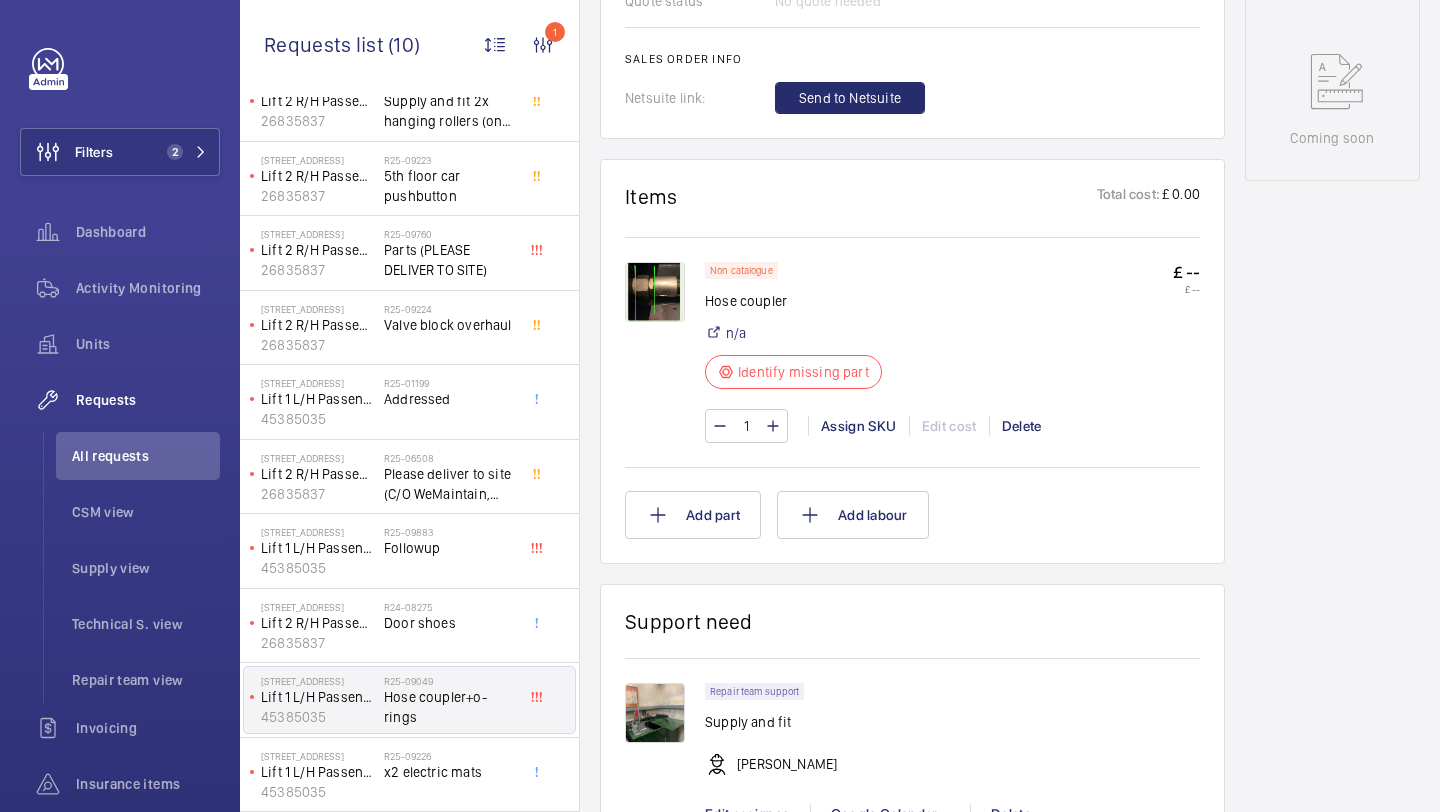 click on "See recent activities" 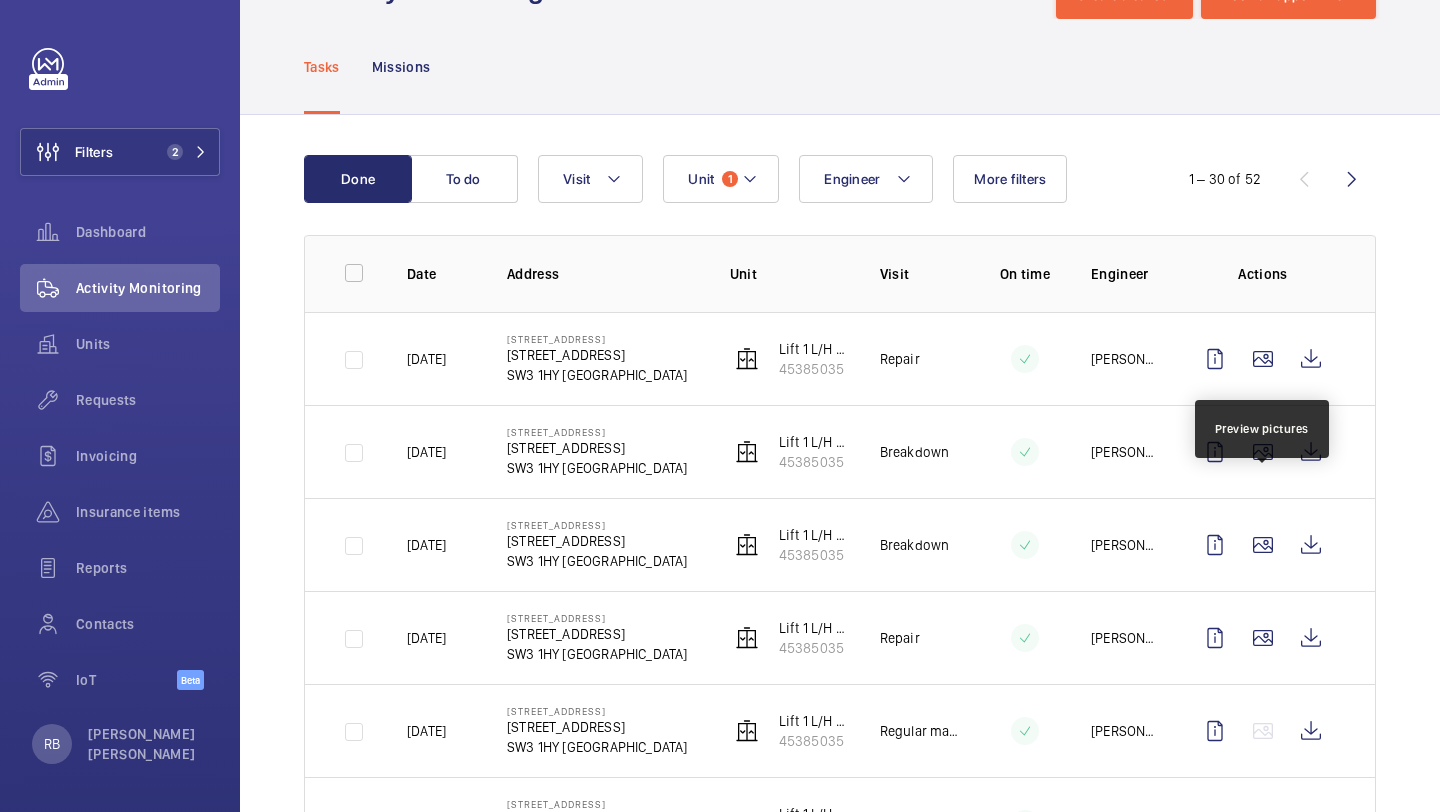 scroll, scrollTop: 80, scrollLeft: 0, axis: vertical 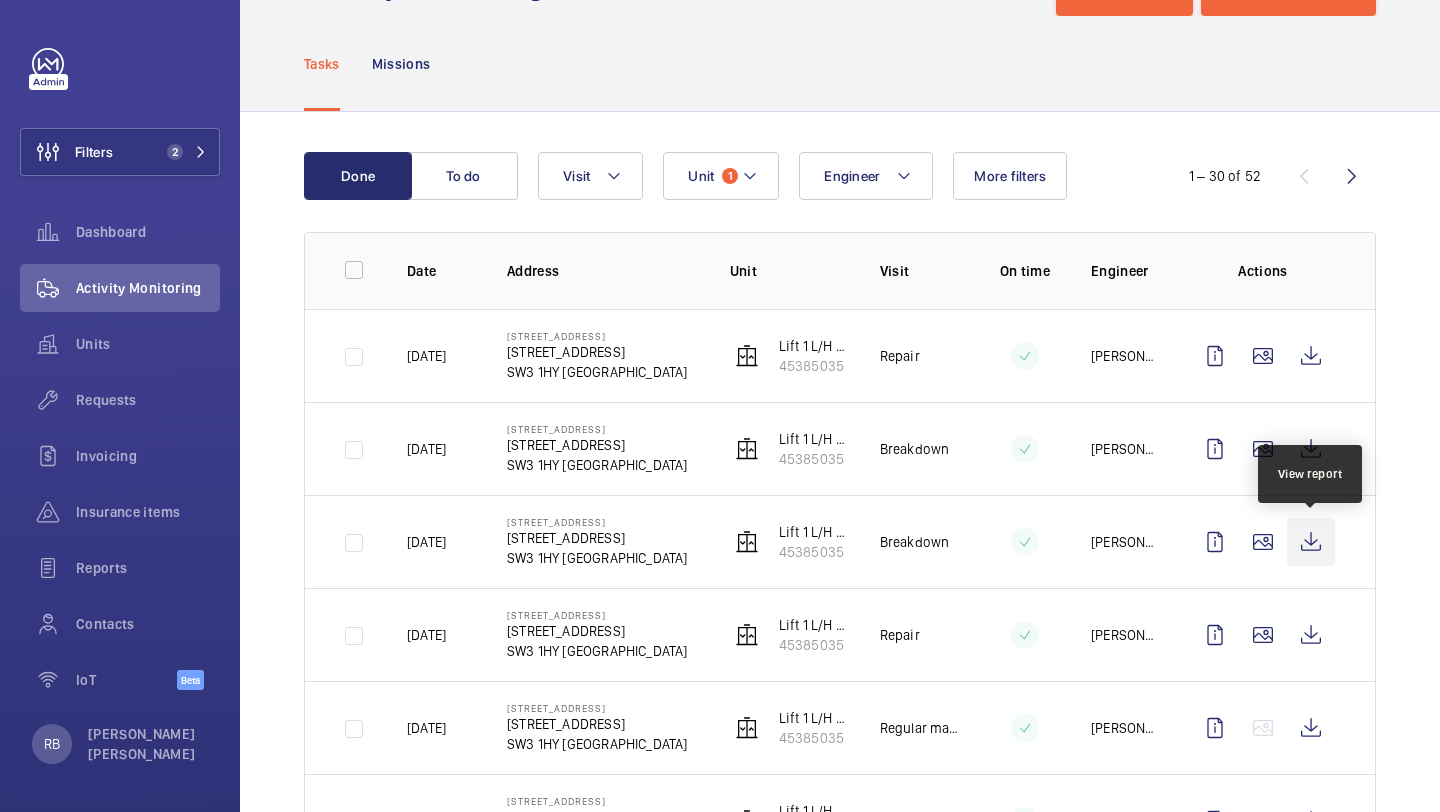 click 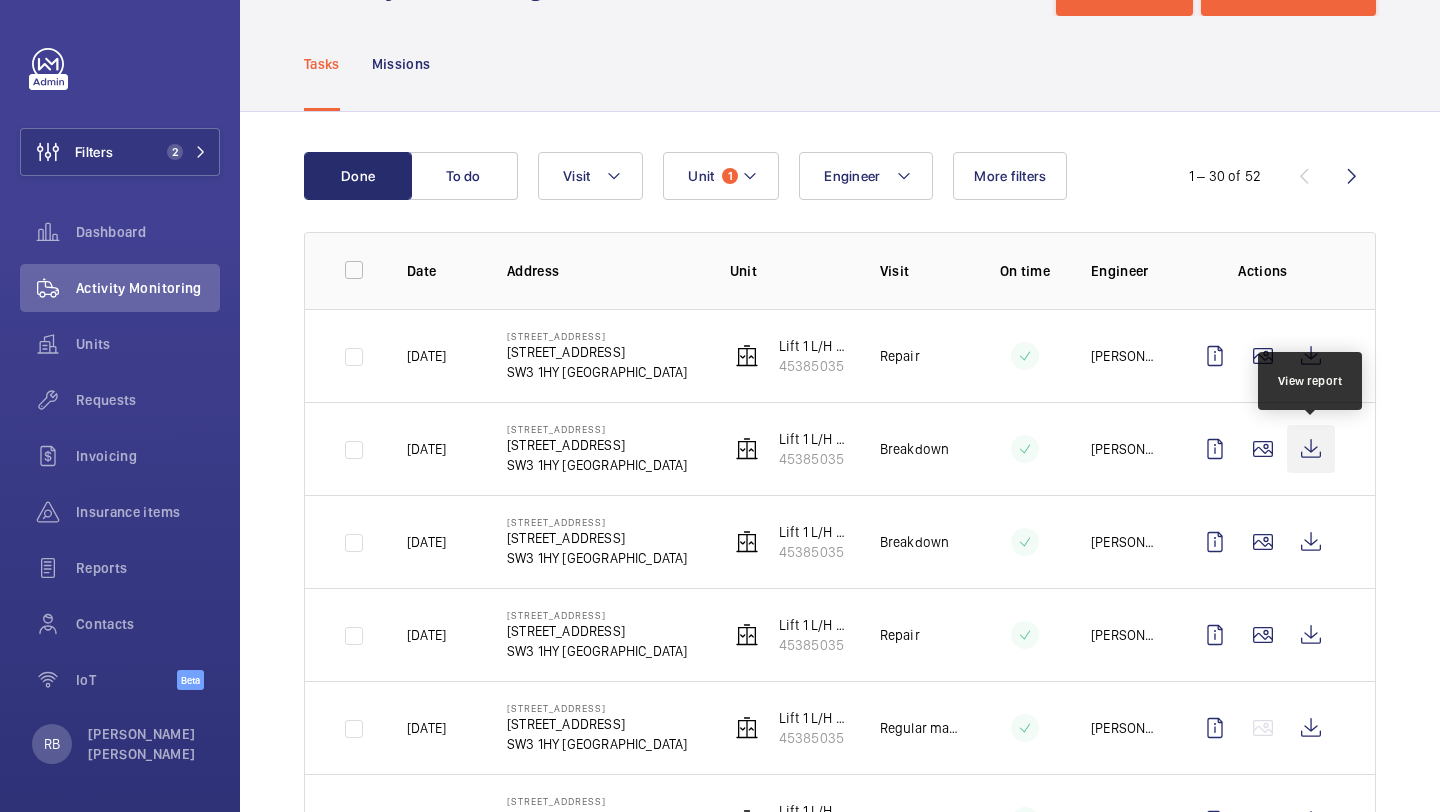 click 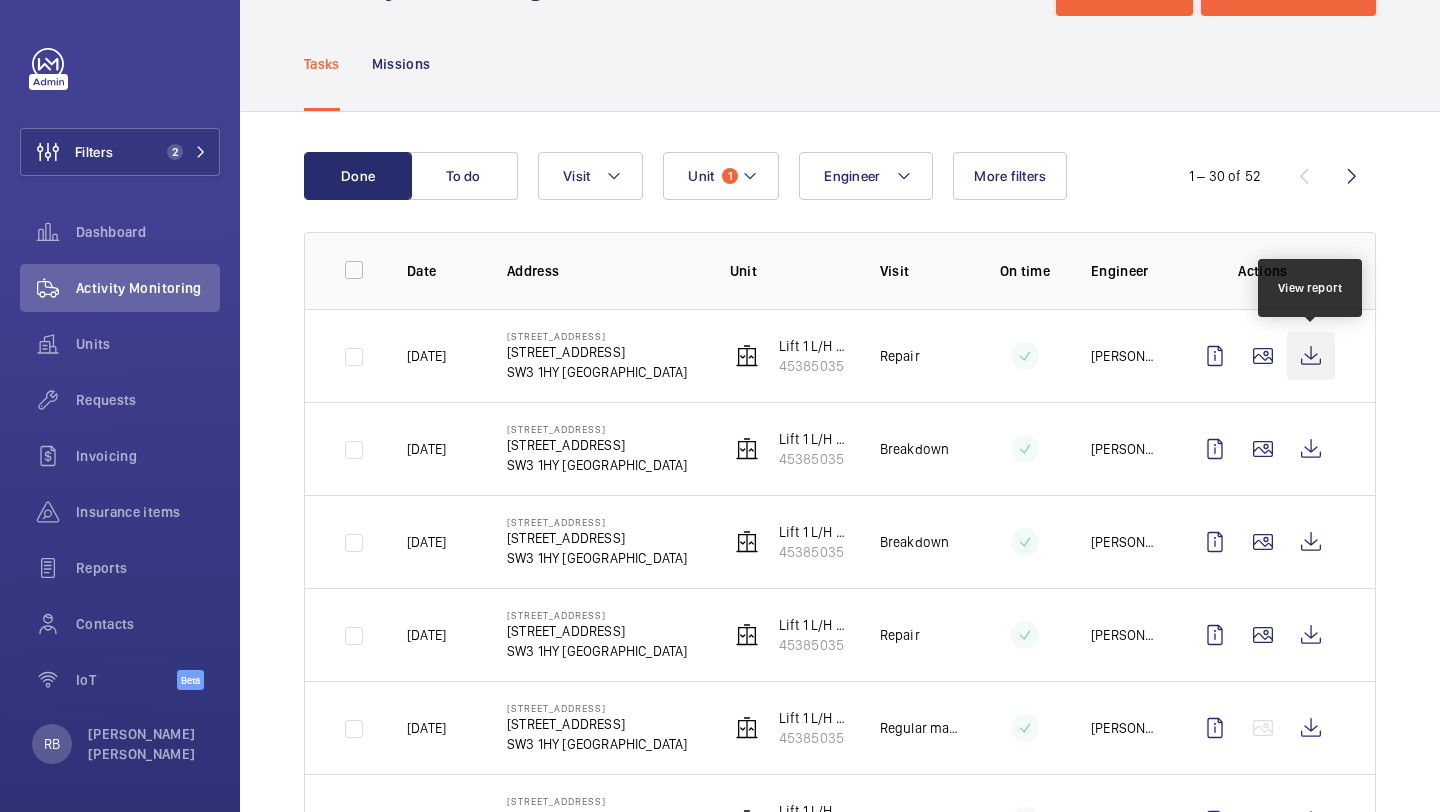 click 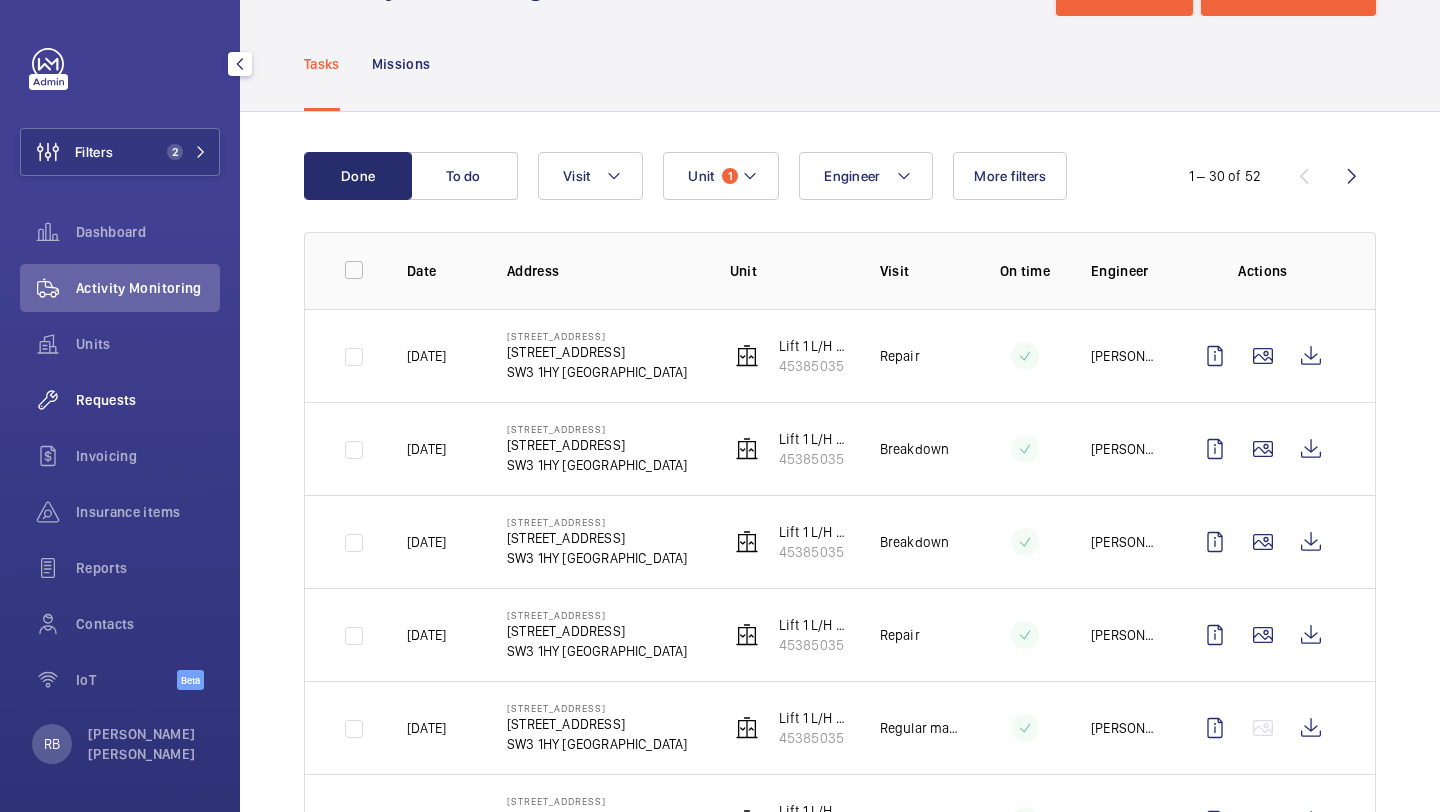 click on "Requests" 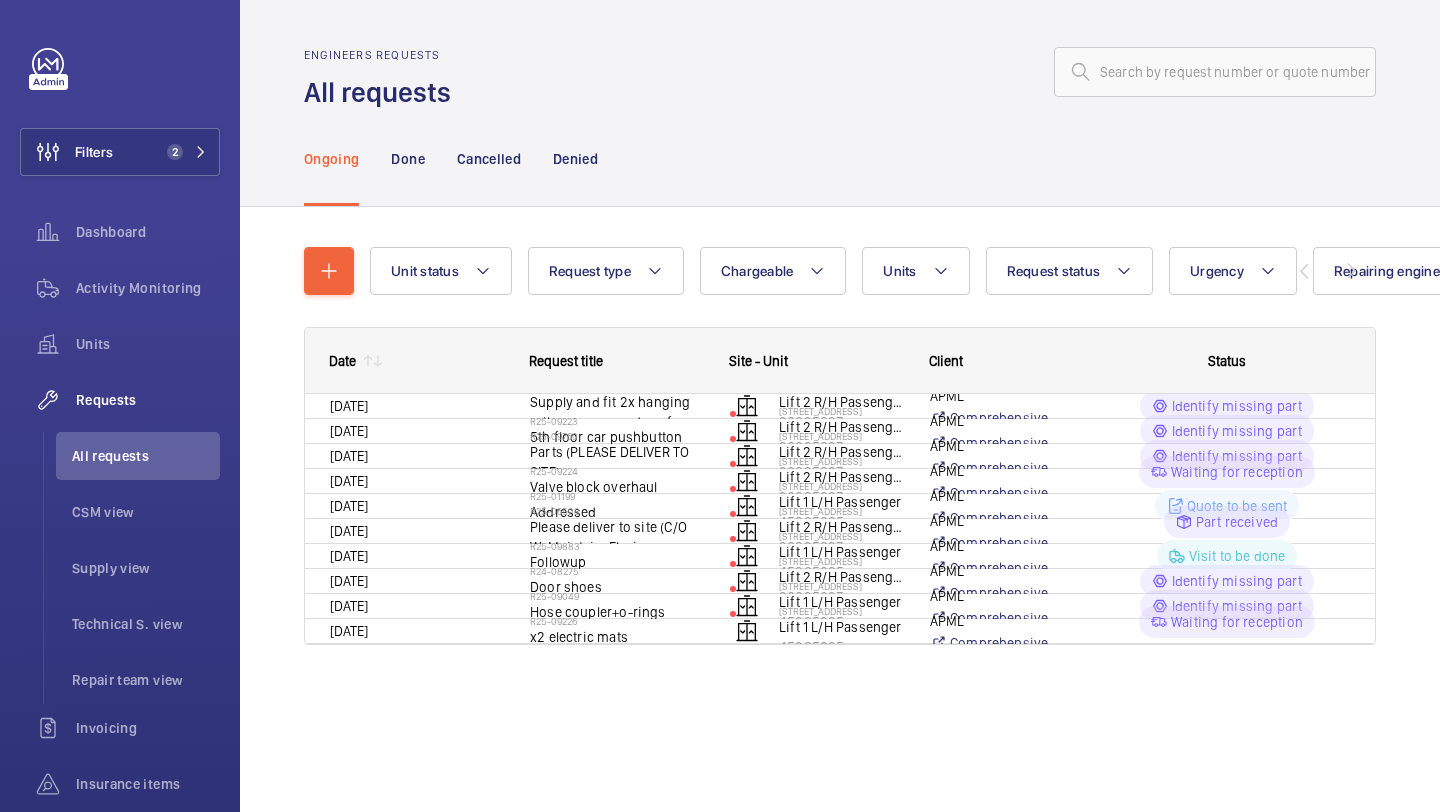 scroll, scrollTop: 0, scrollLeft: 0, axis: both 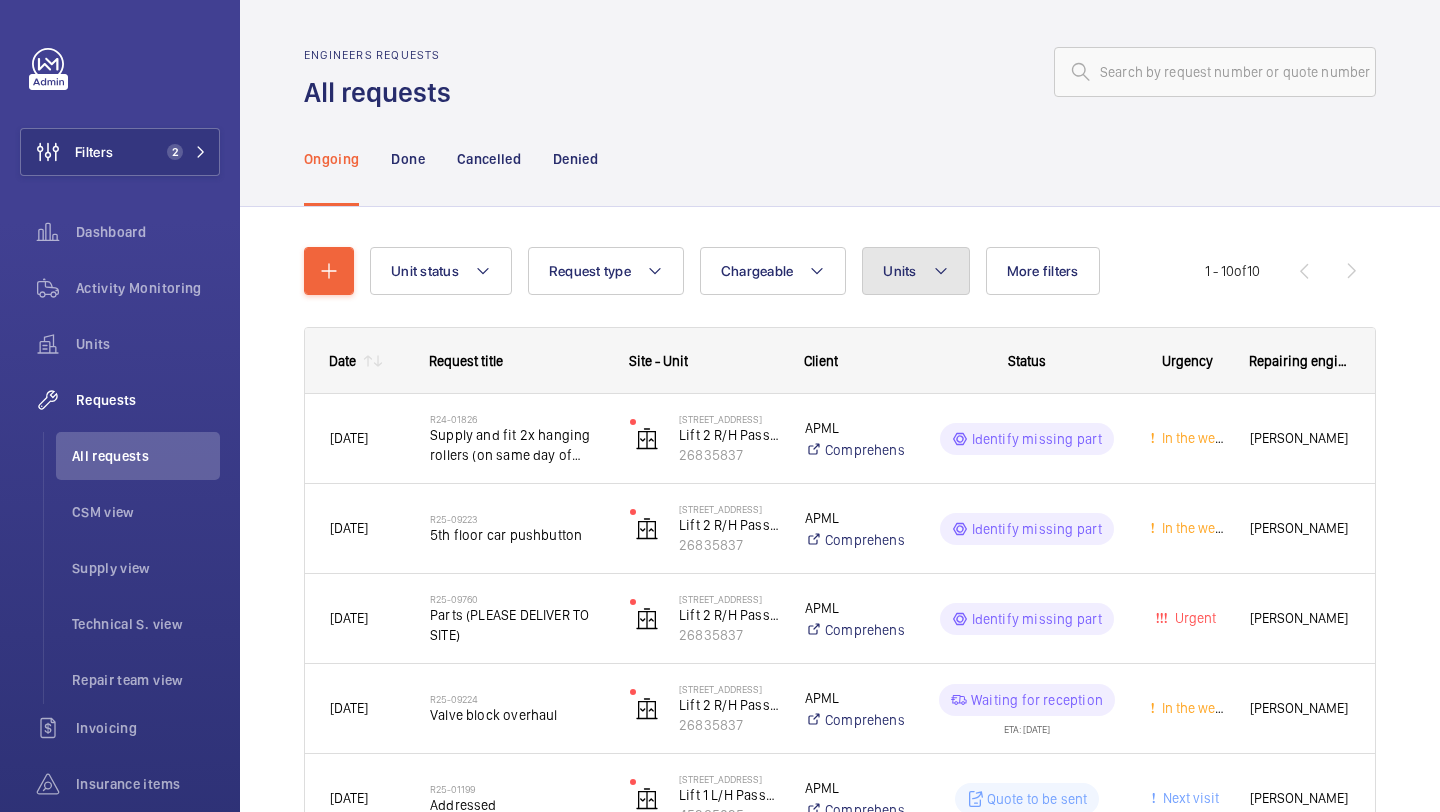 click on "Units" 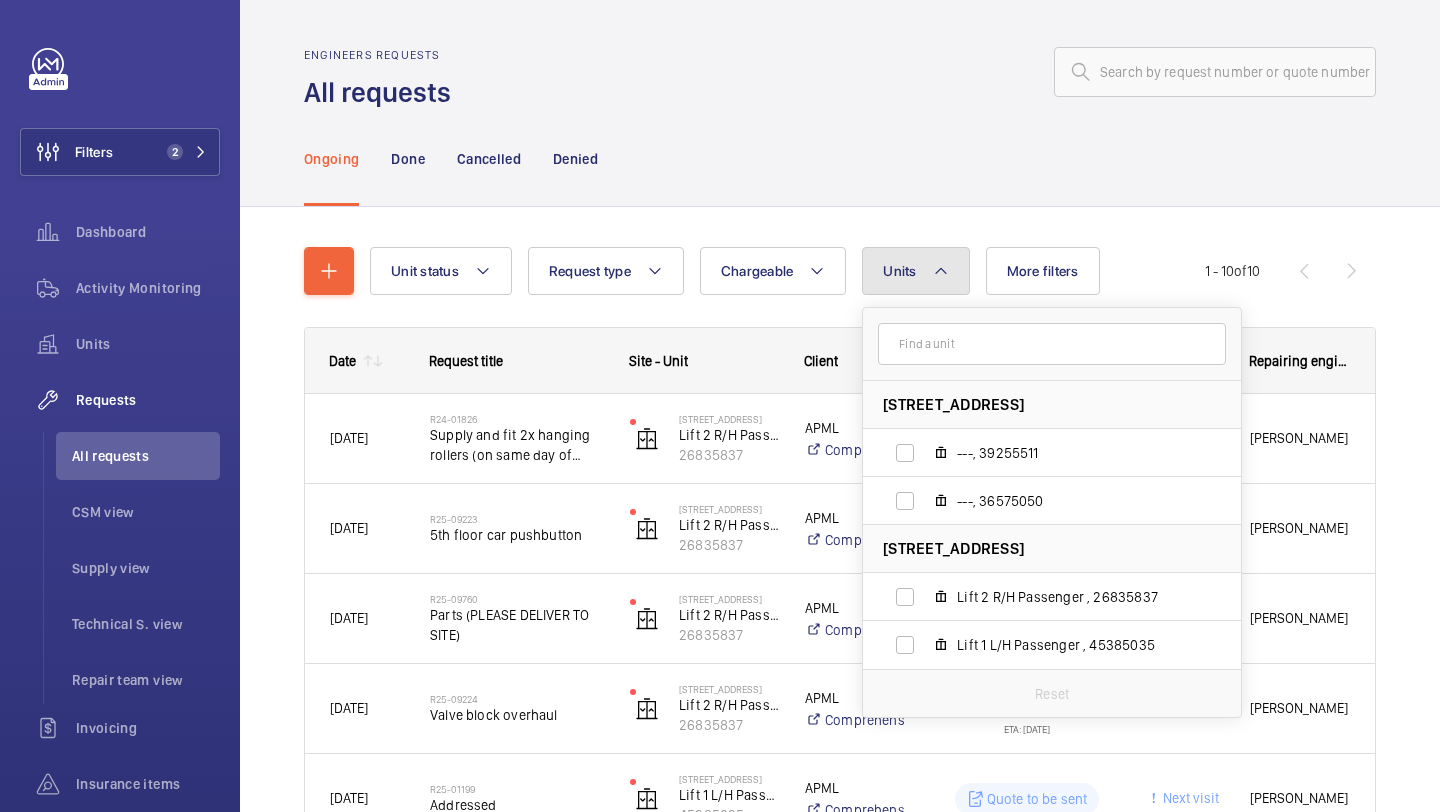 click on "Units" 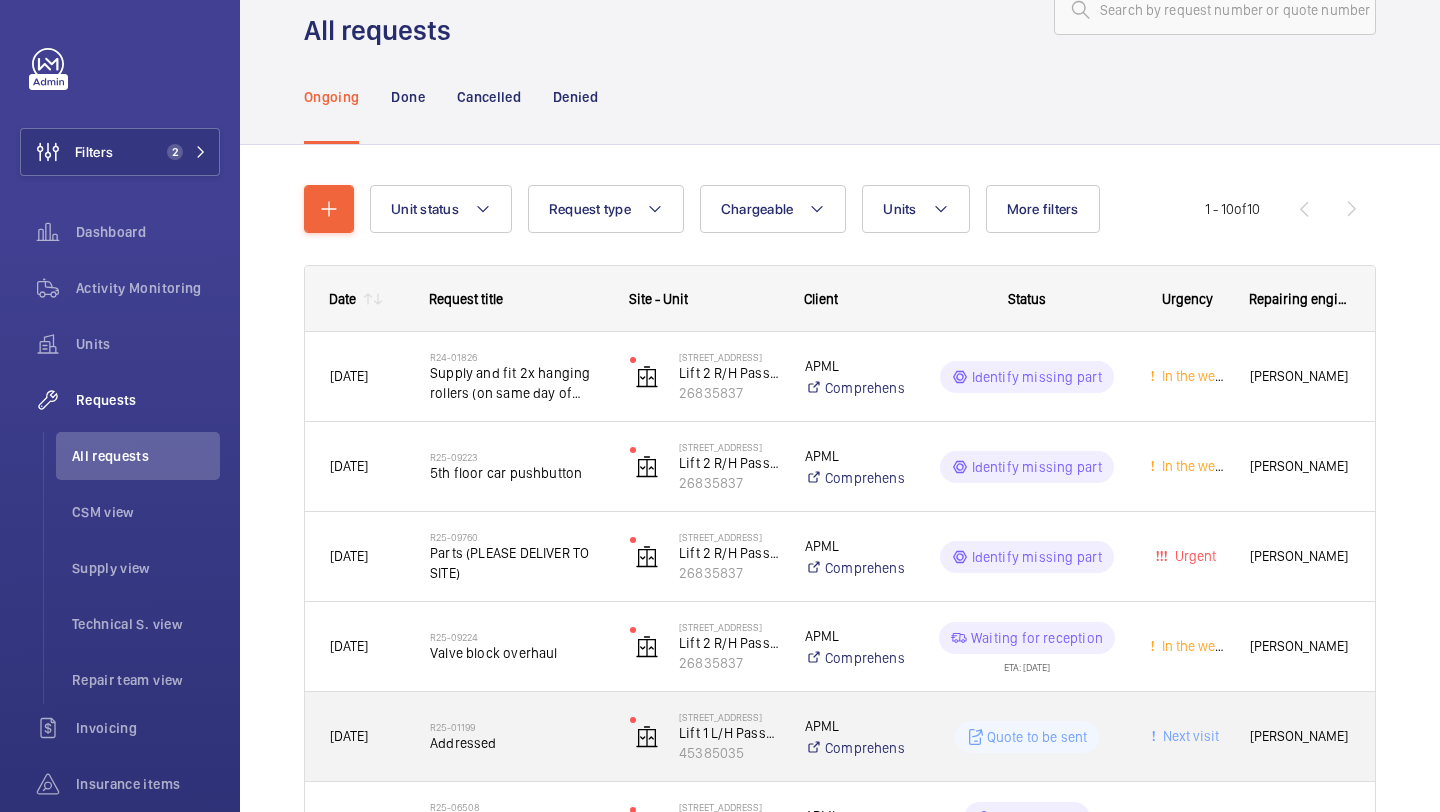 scroll, scrollTop: 0, scrollLeft: 0, axis: both 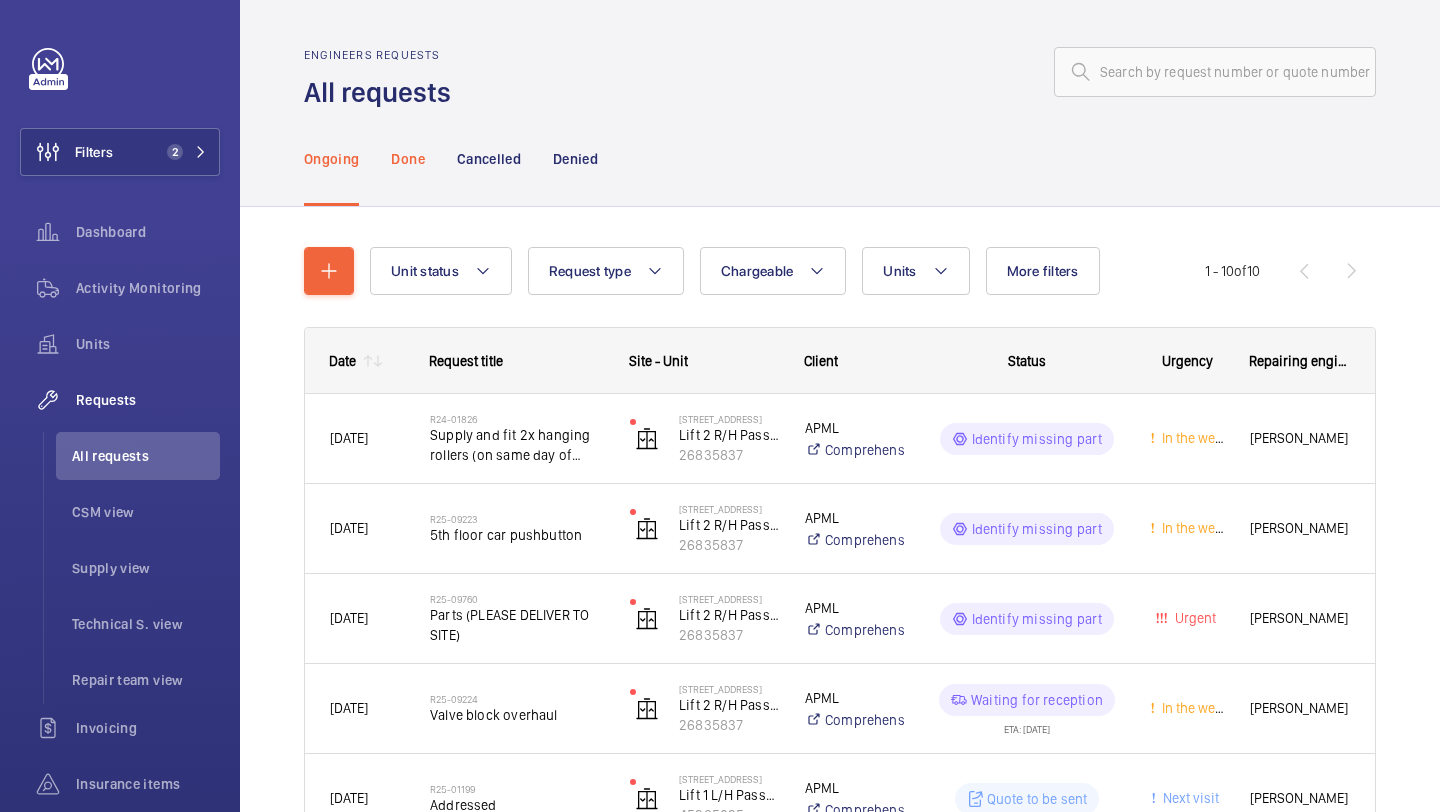 click on "Done" 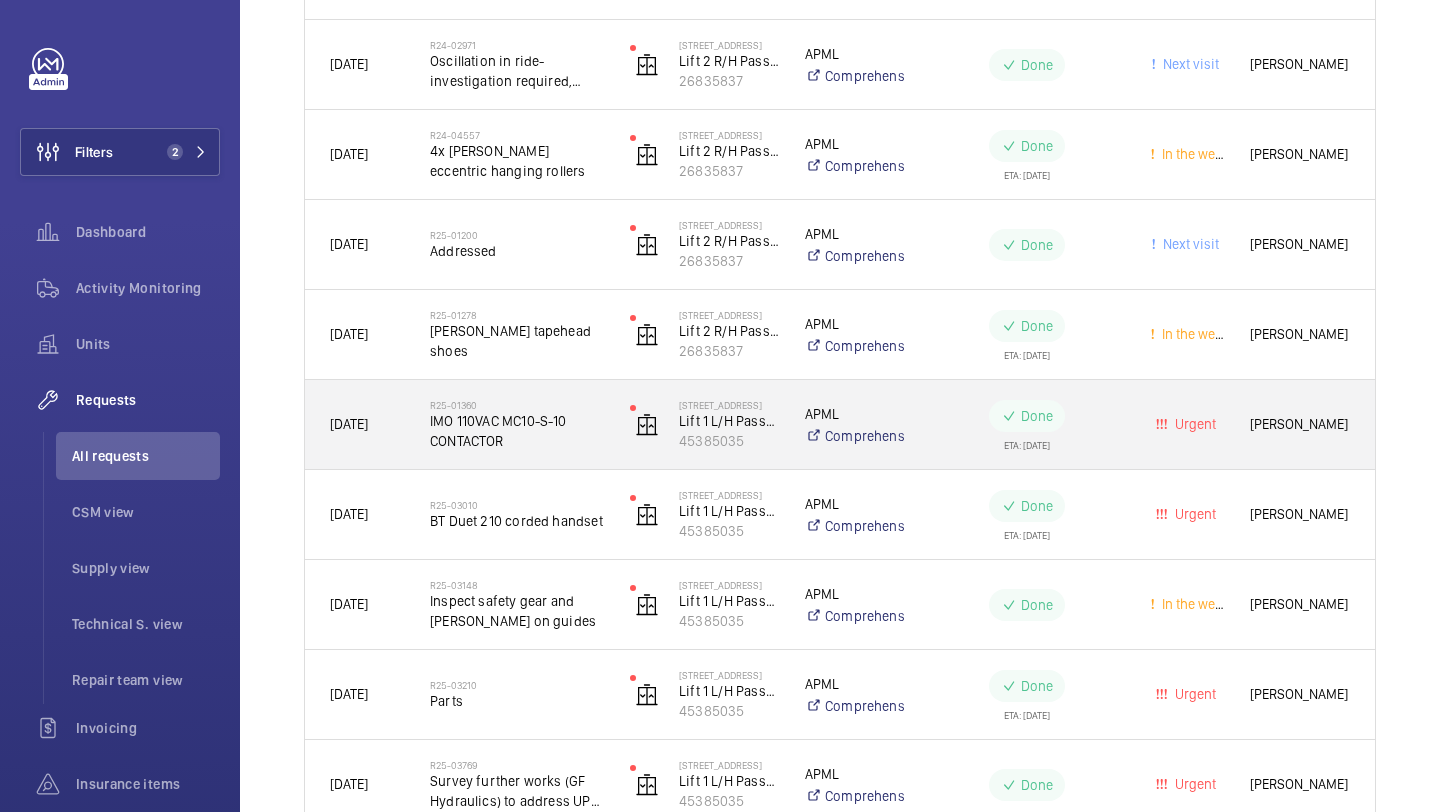 scroll, scrollTop: 0, scrollLeft: 0, axis: both 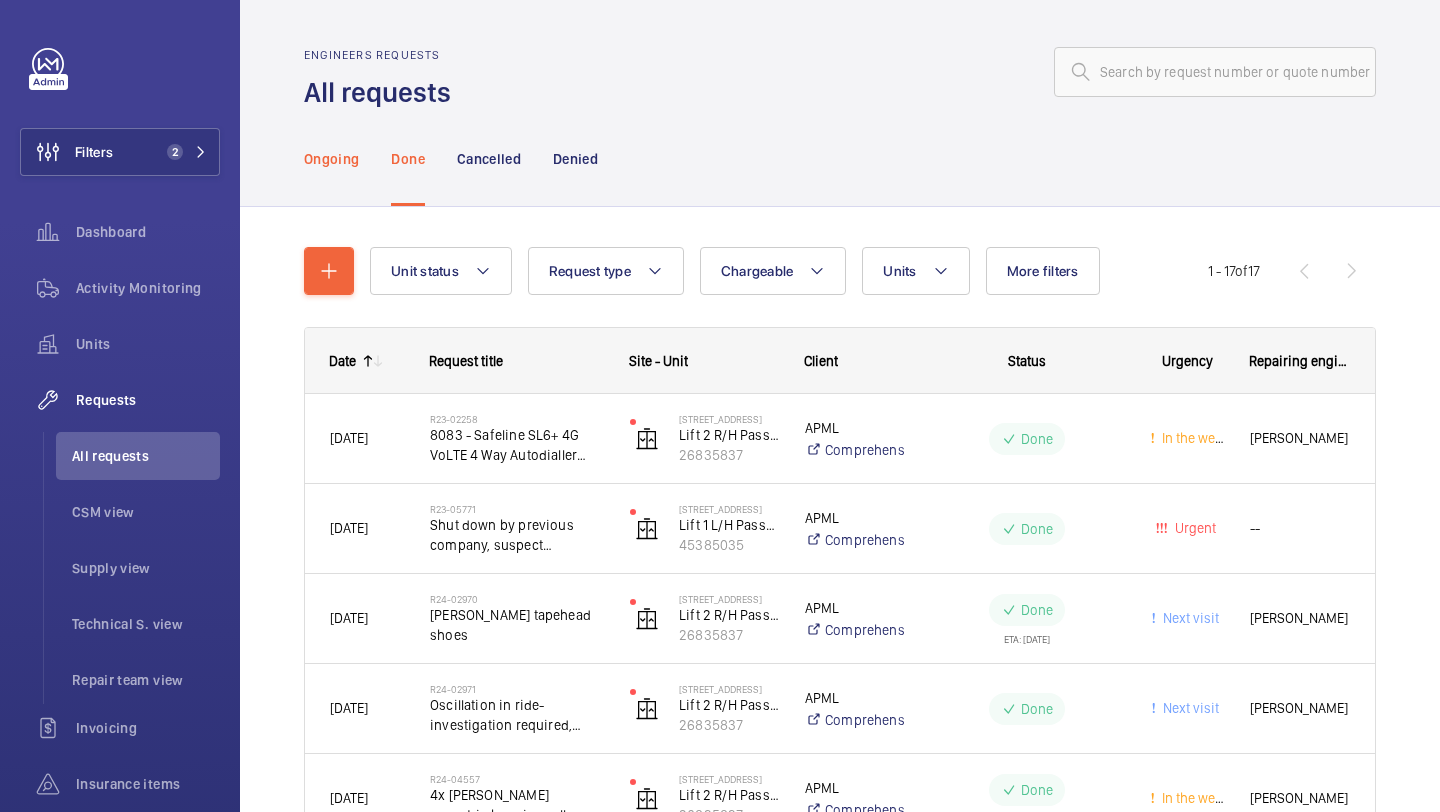 click on "Ongoing" 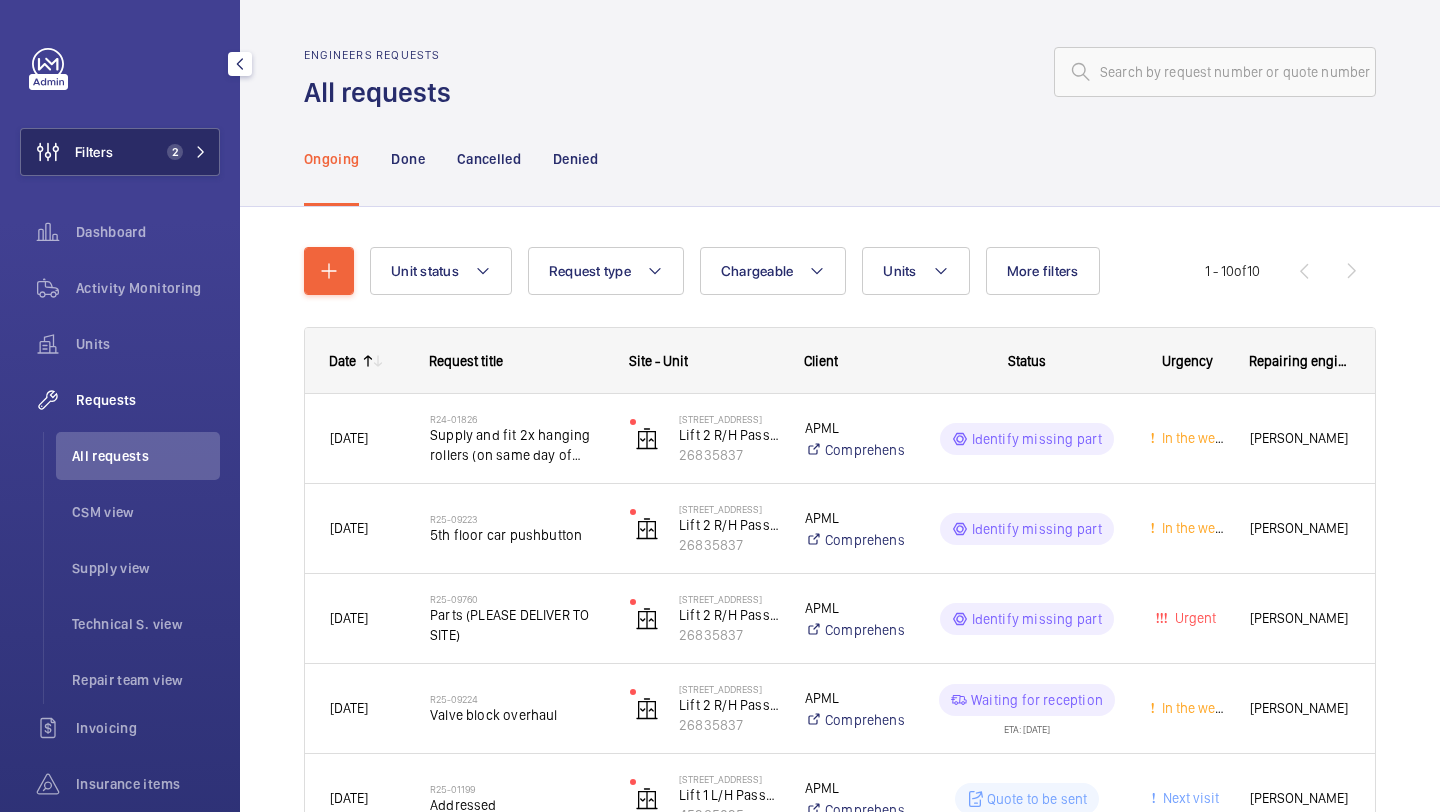 click on "2" 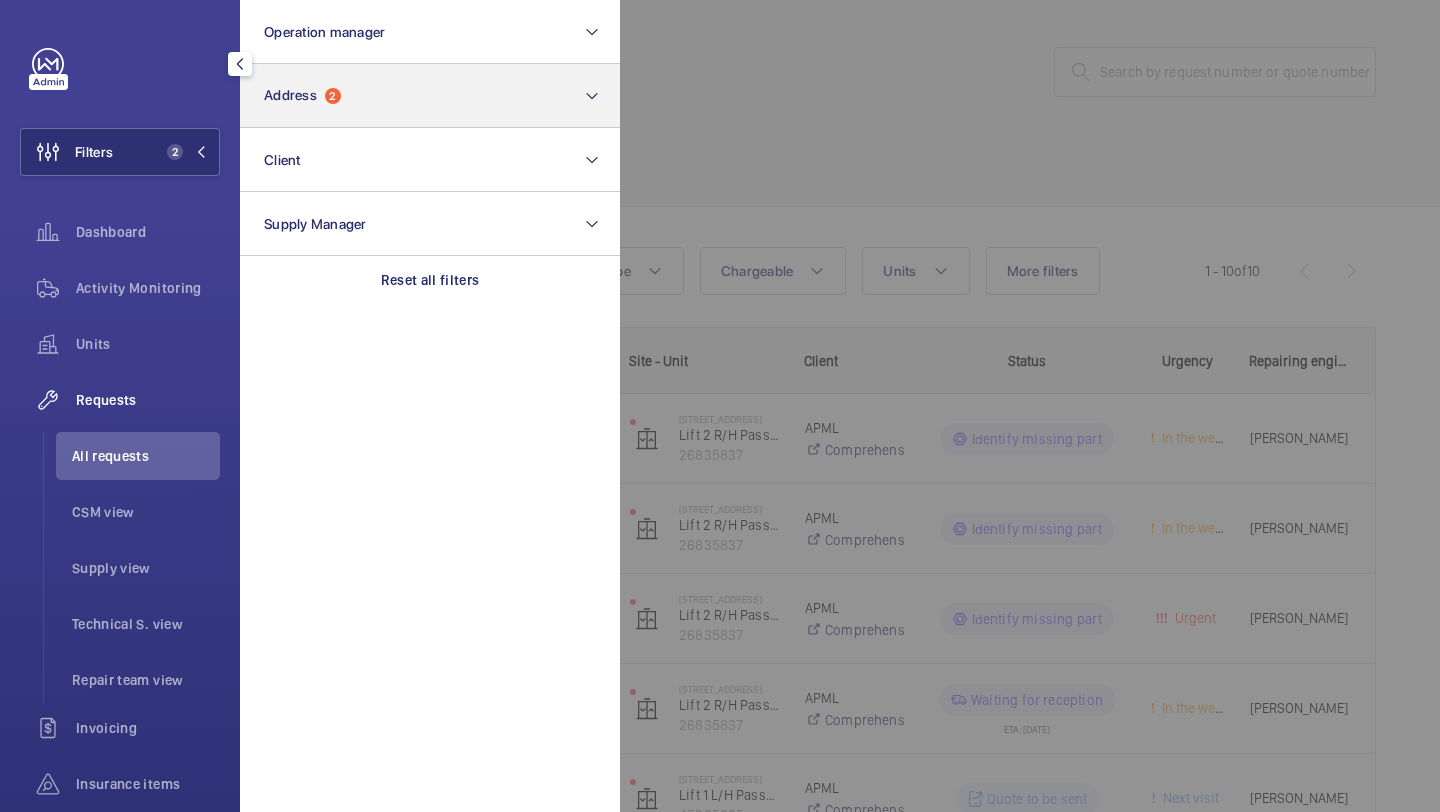 click on "Address  2" 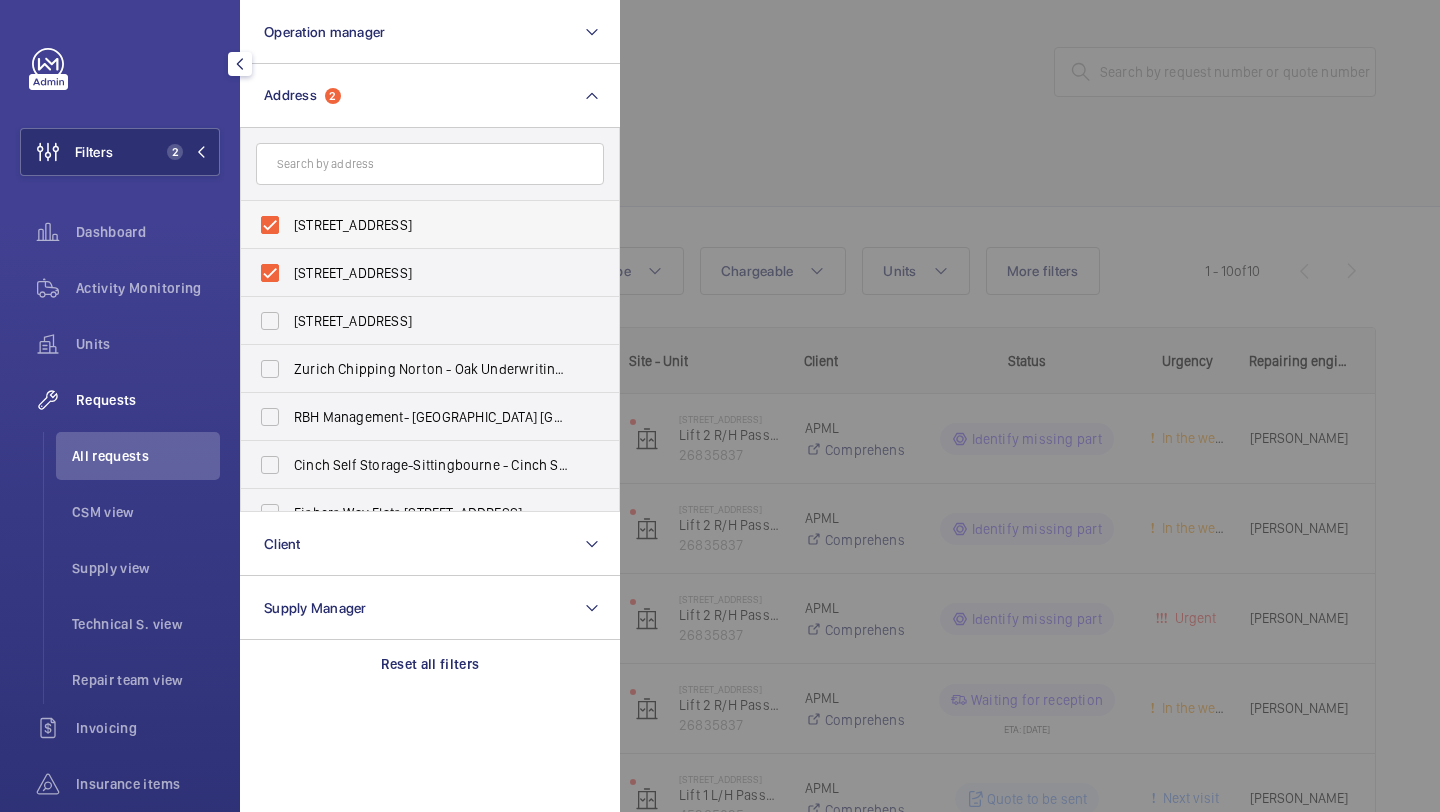 click on "[STREET_ADDRESS]" at bounding box center [415, 225] 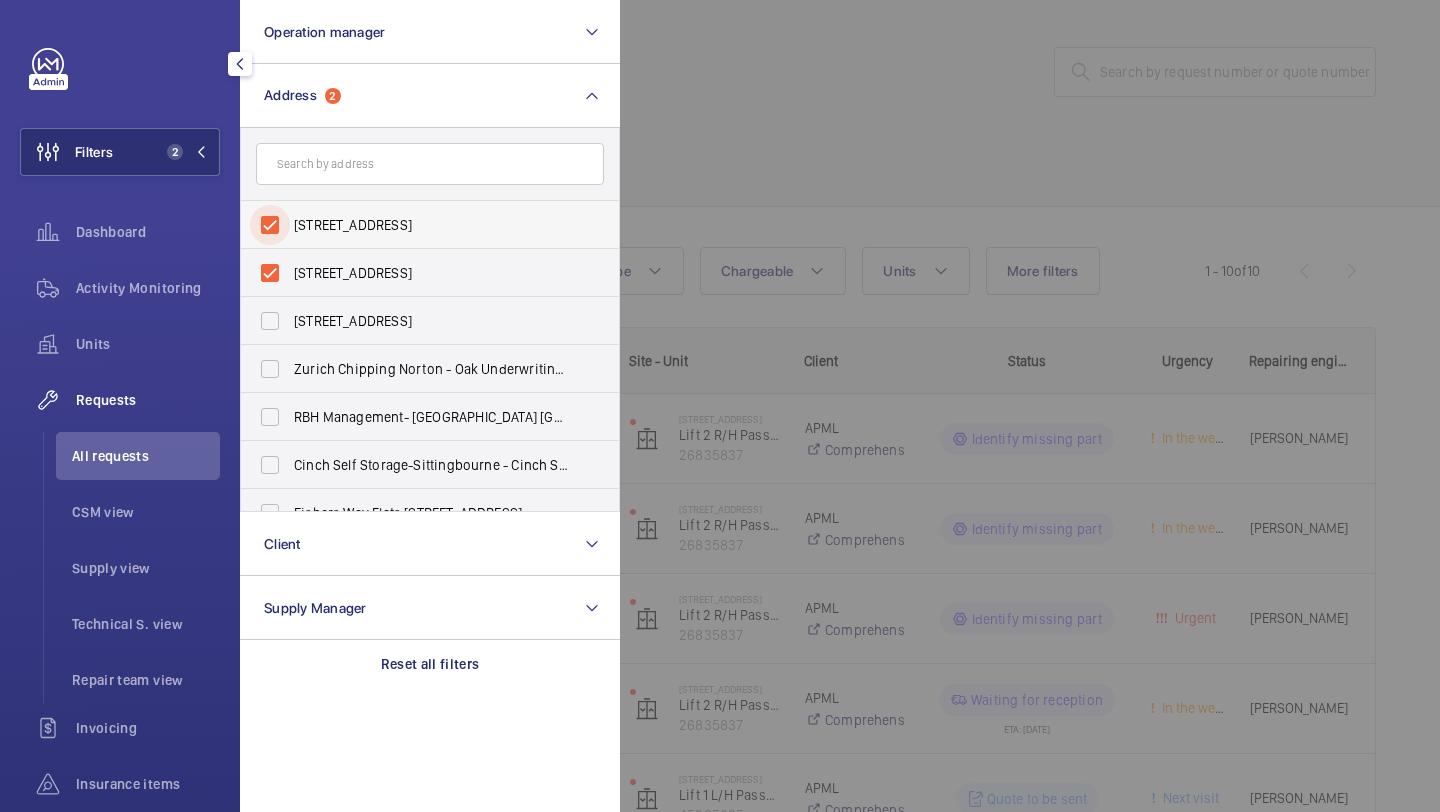 click on "[STREET_ADDRESS]" at bounding box center [270, 225] 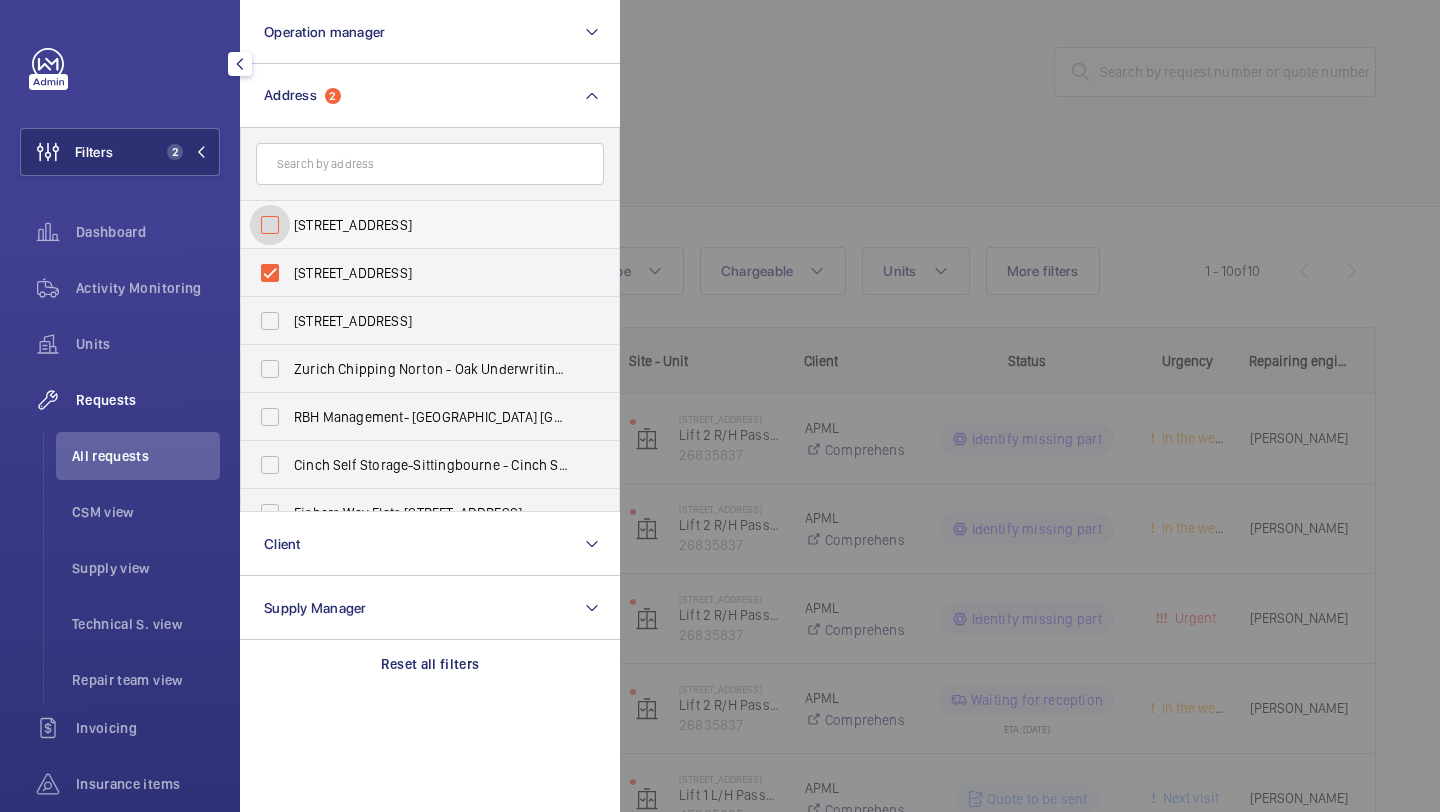 checkbox on "false" 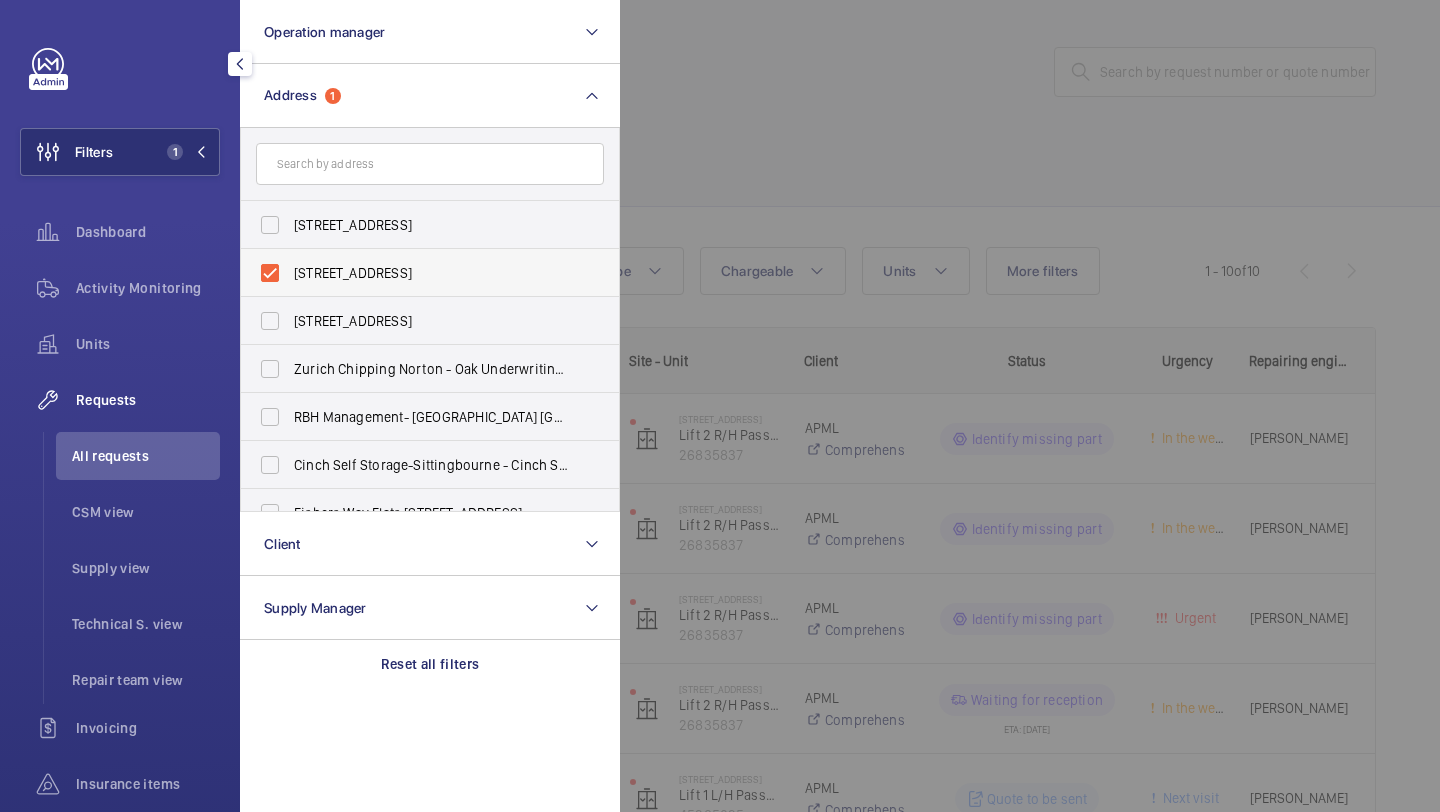 click on "[STREET_ADDRESS]" at bounding box center (431, 273) 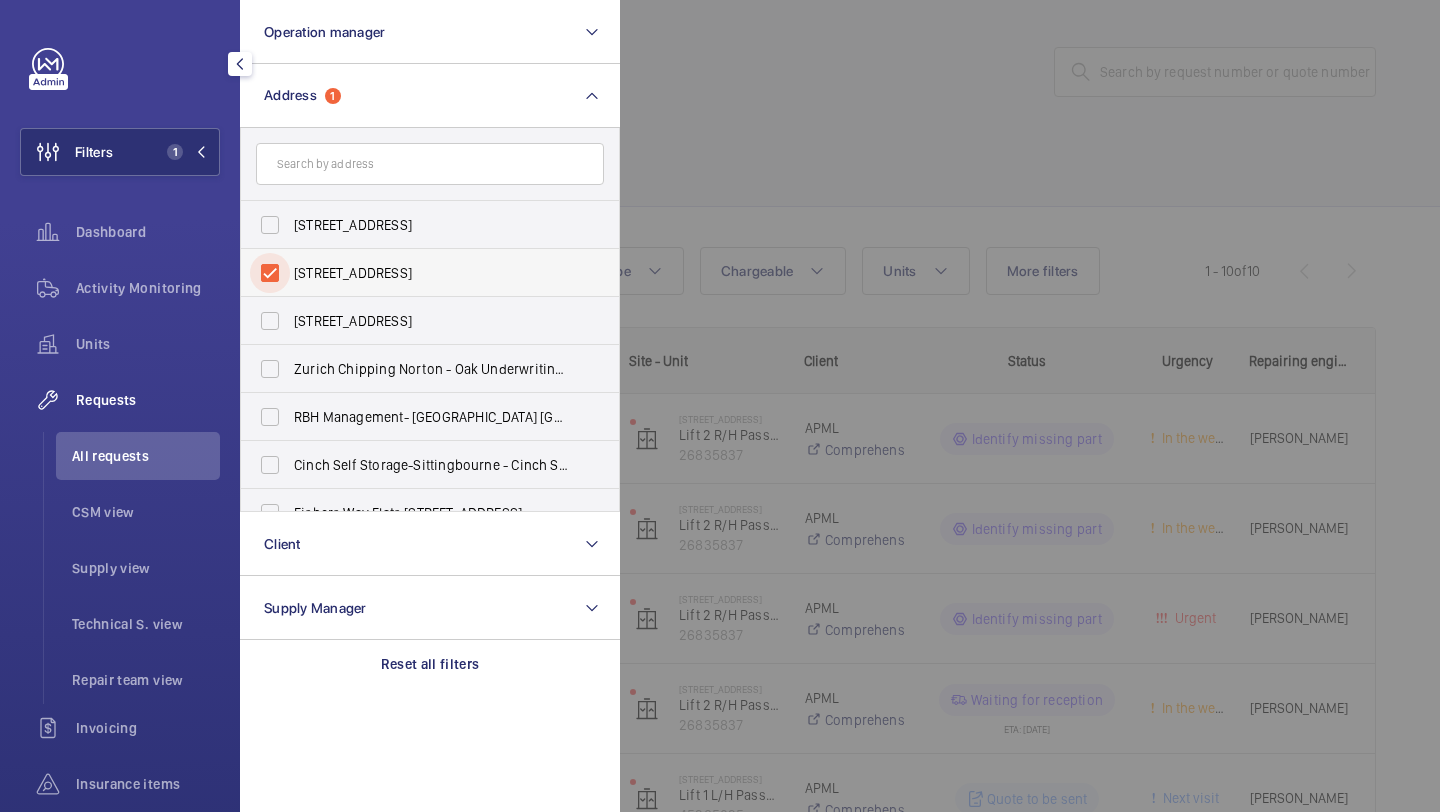 click on "[STREET_ADDRESS]" at bounding box center [270, 273] 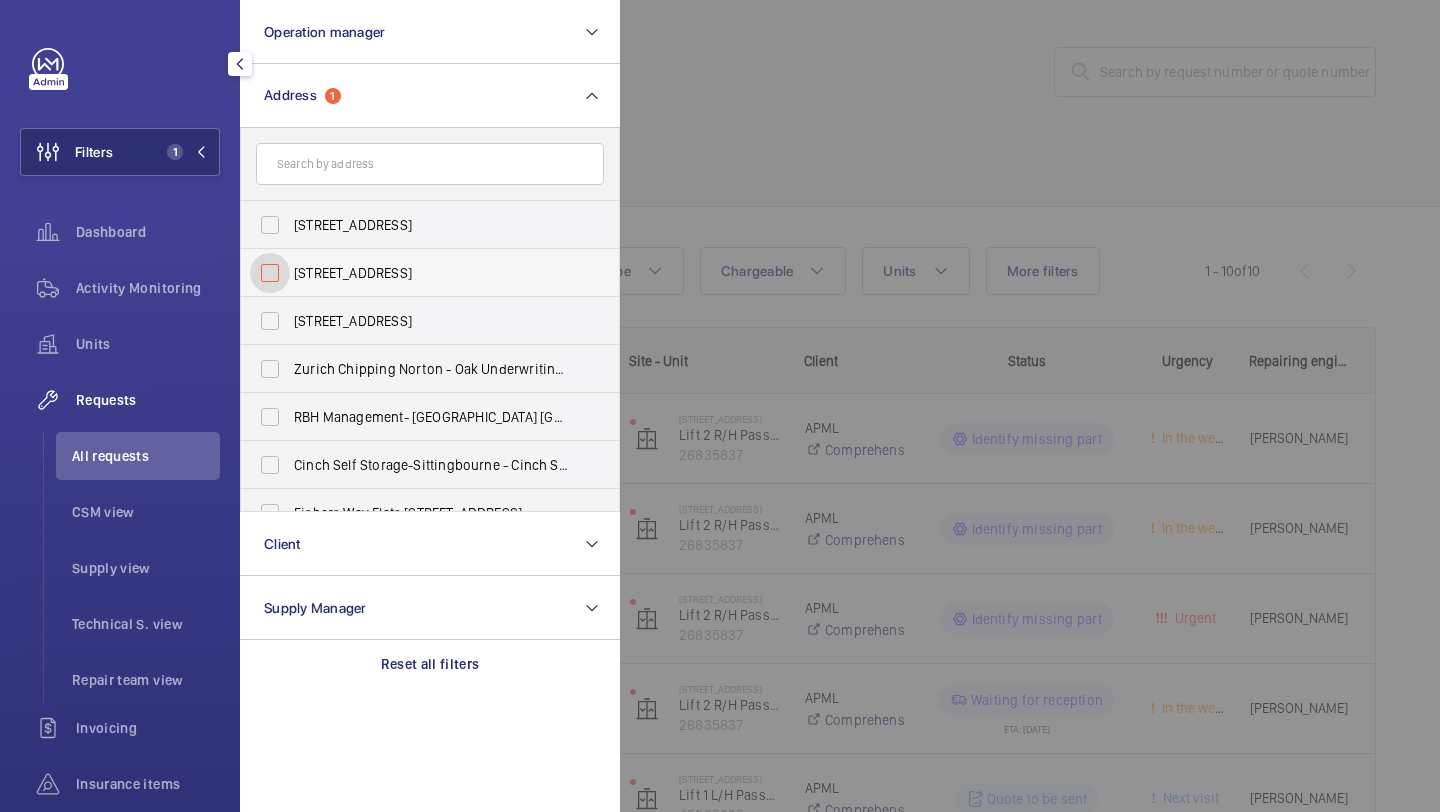 checkbox on "false" 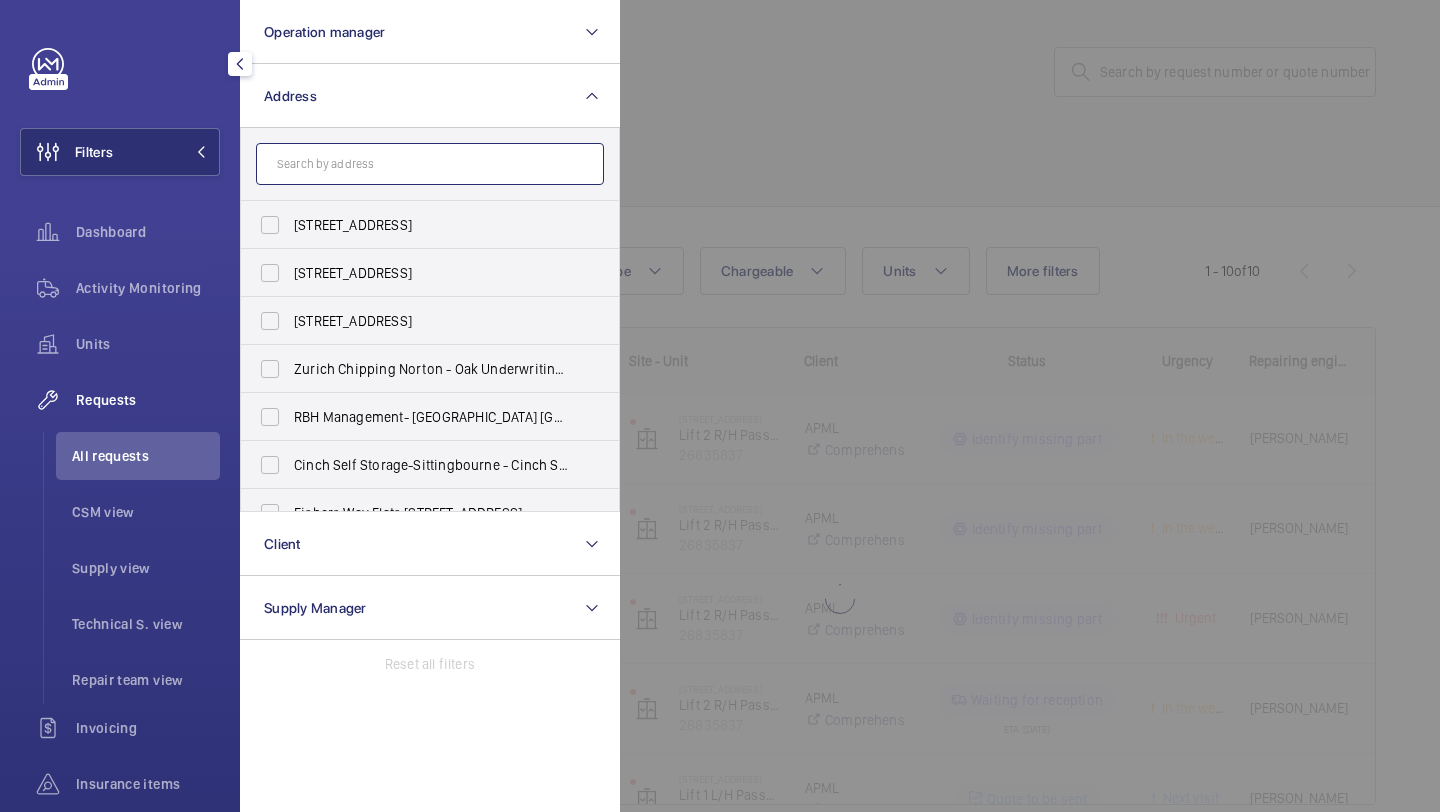 click 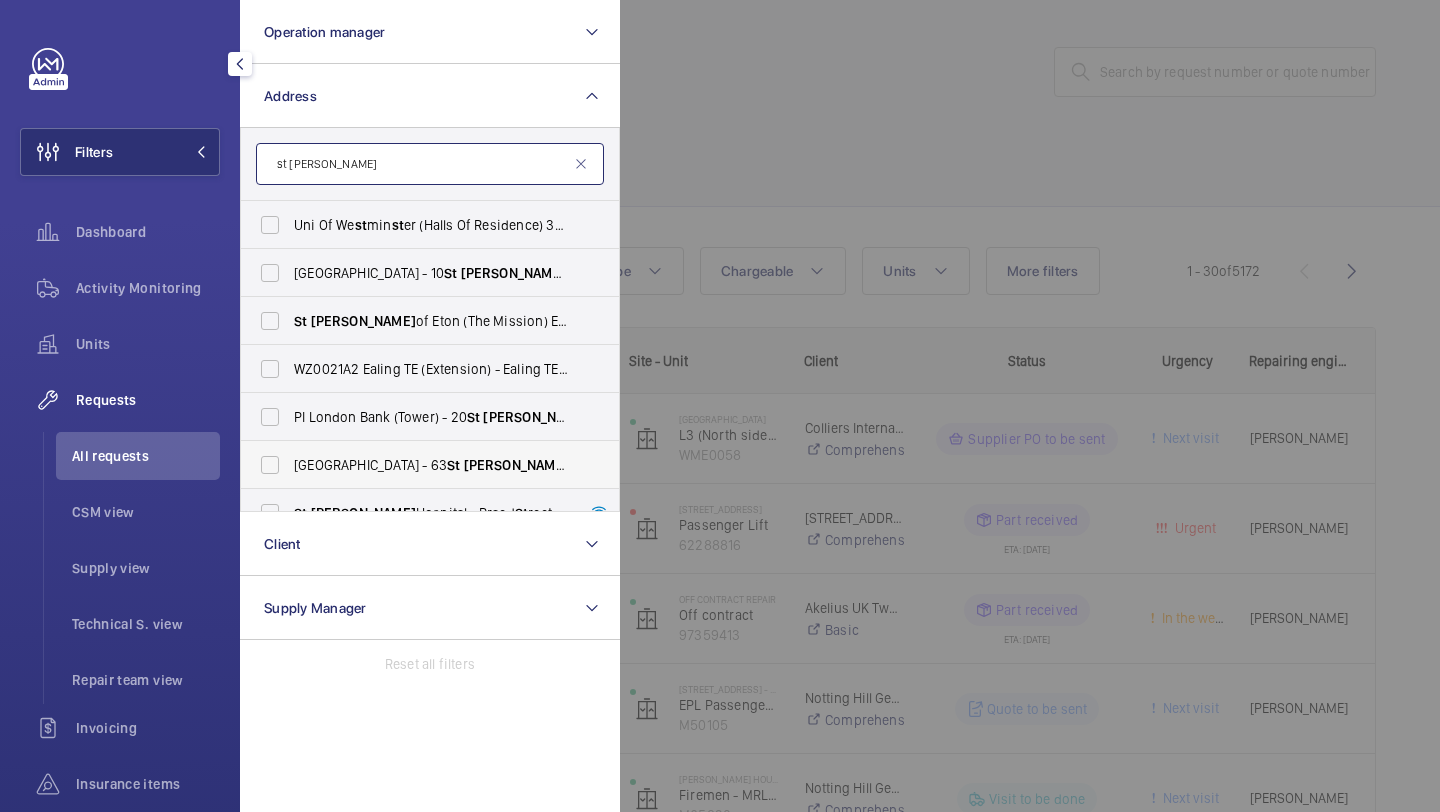 scroll, scrollTop: 26, scrollLeft: 0, axis: vertical 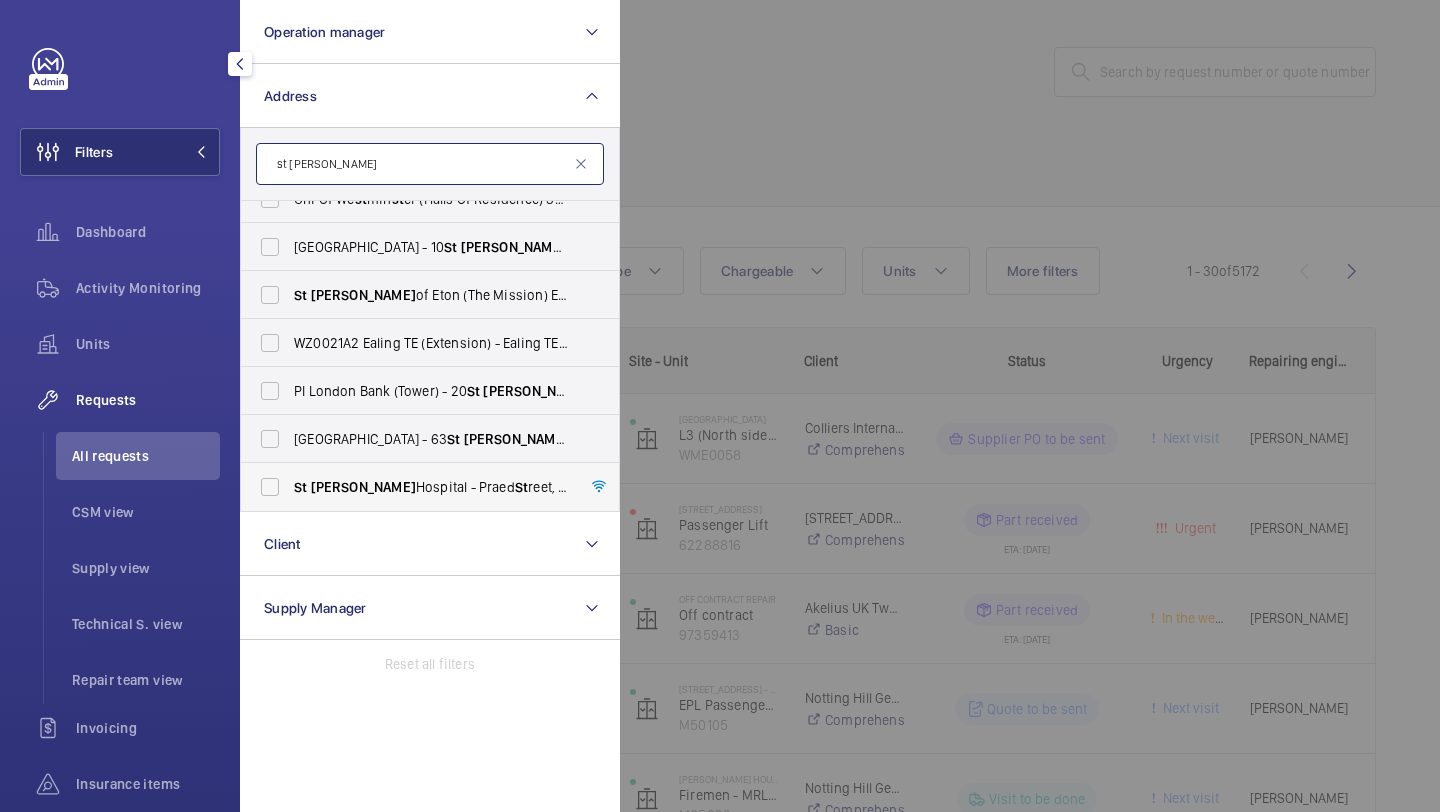 type on "st [PERSON_NAME]" 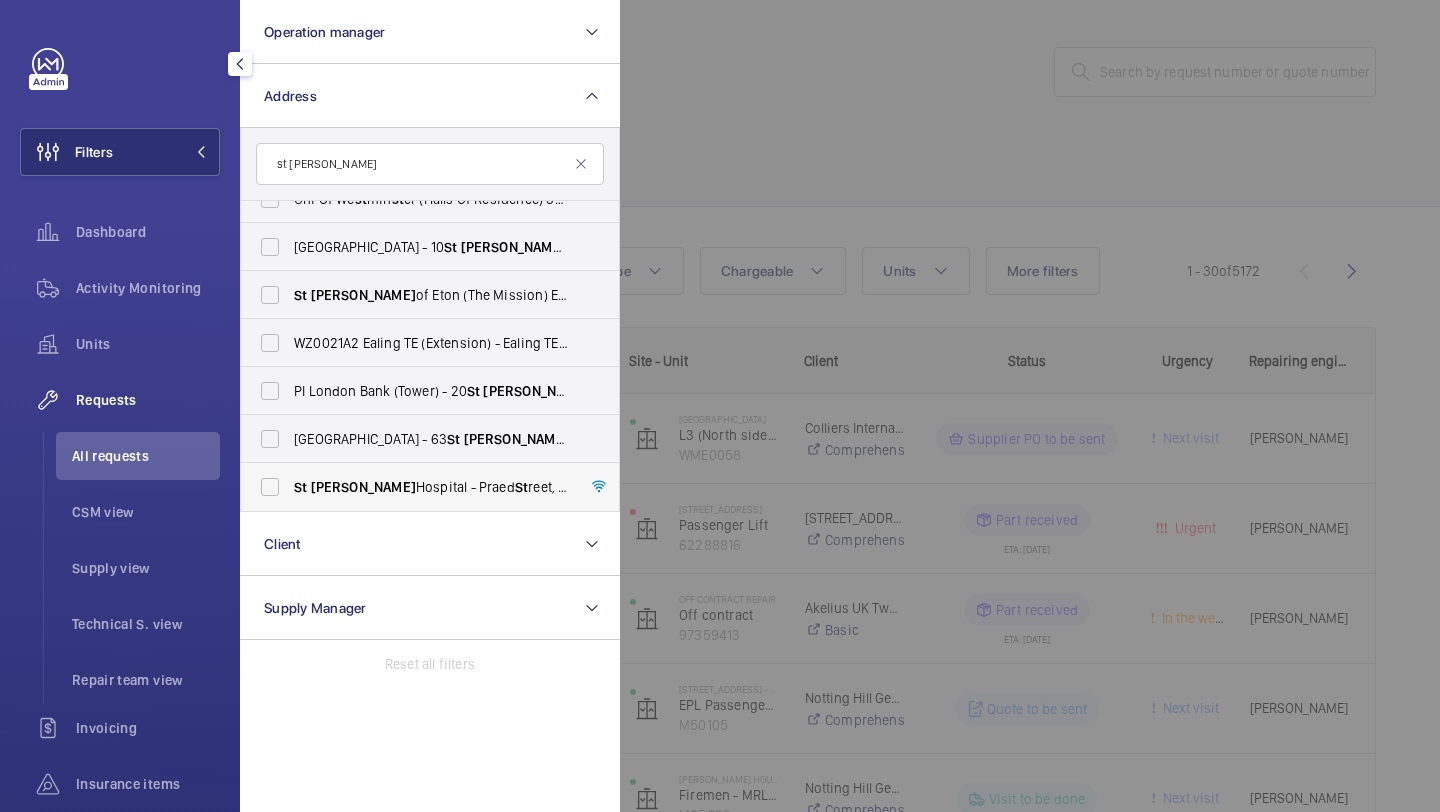 click on "[GEOGRAPHIC_DATA][PERSON_NAME][STREET_ADDRESS]" at bounding box center [415, 487] 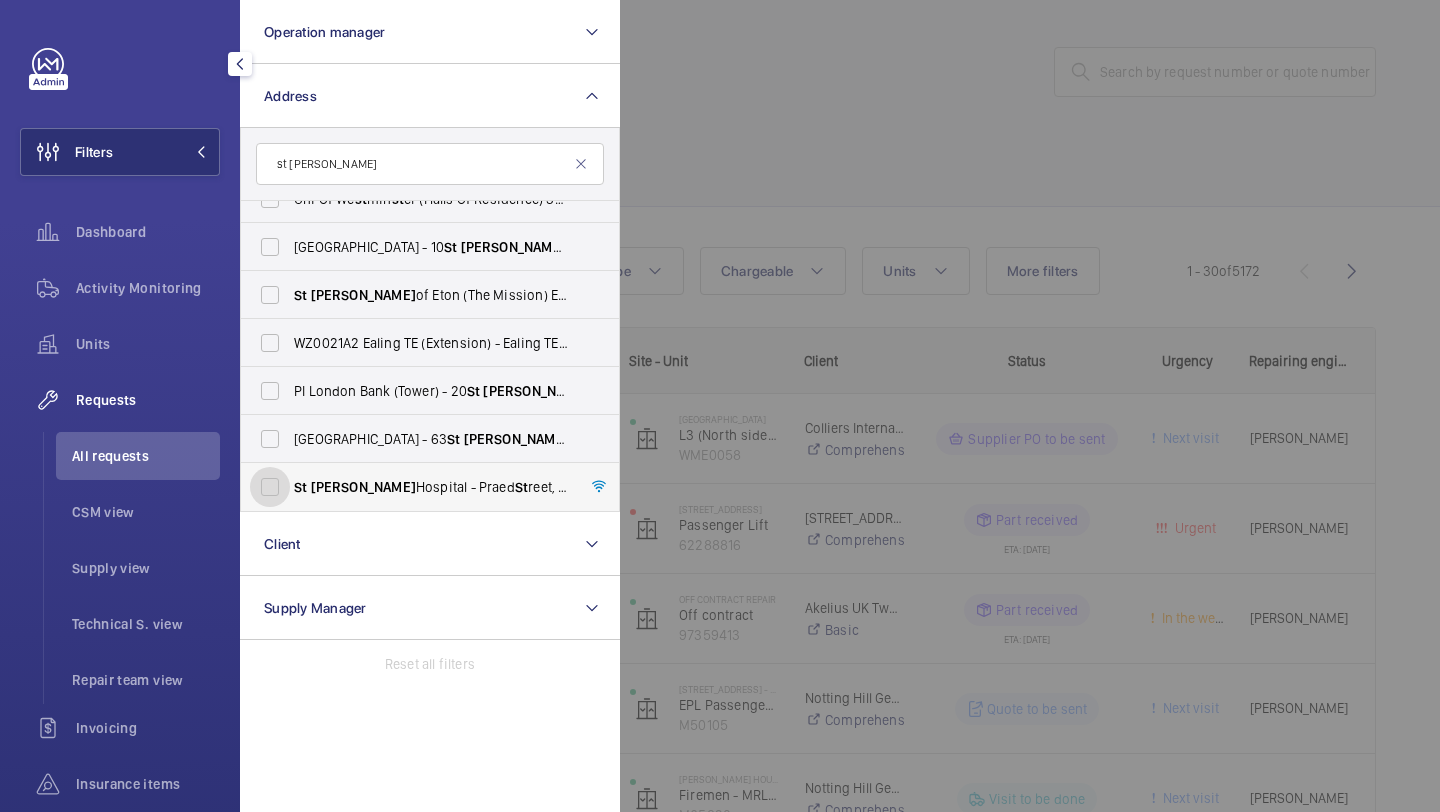 click on "[GEOGRAPHIC_DATA][PERSON_NAME][STREET_ADDRESS]" at bounding box center (270, 487) 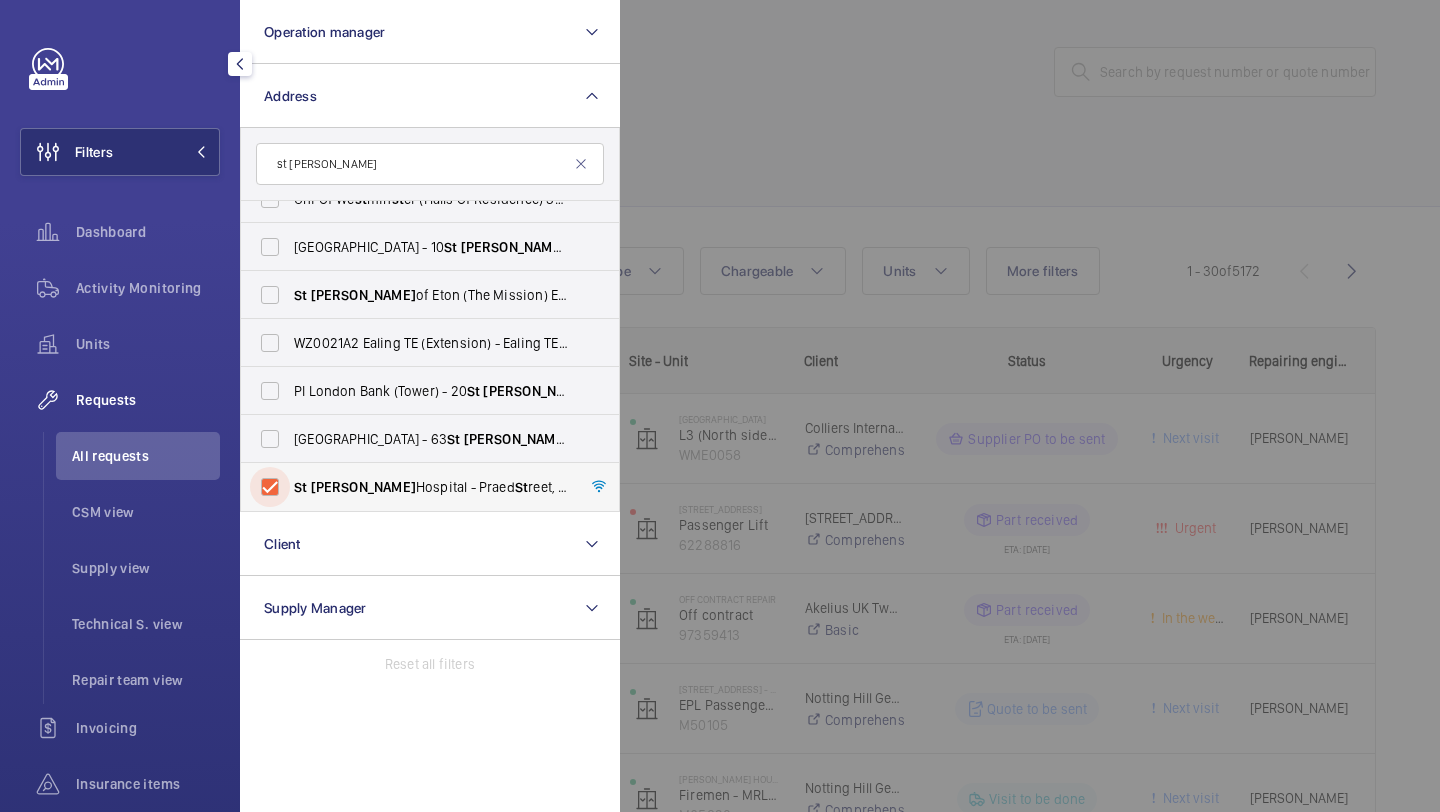 checkbox on "true" 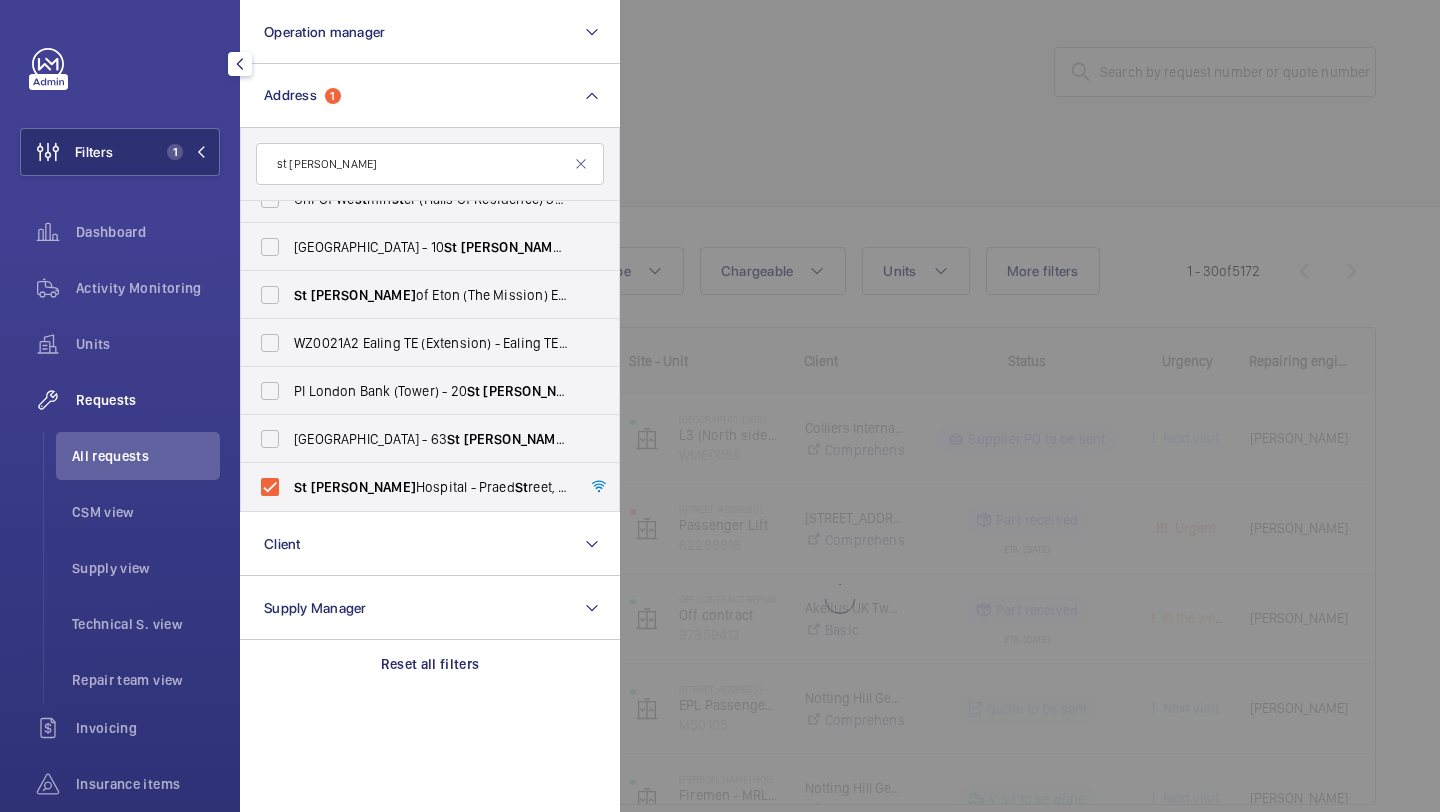 click 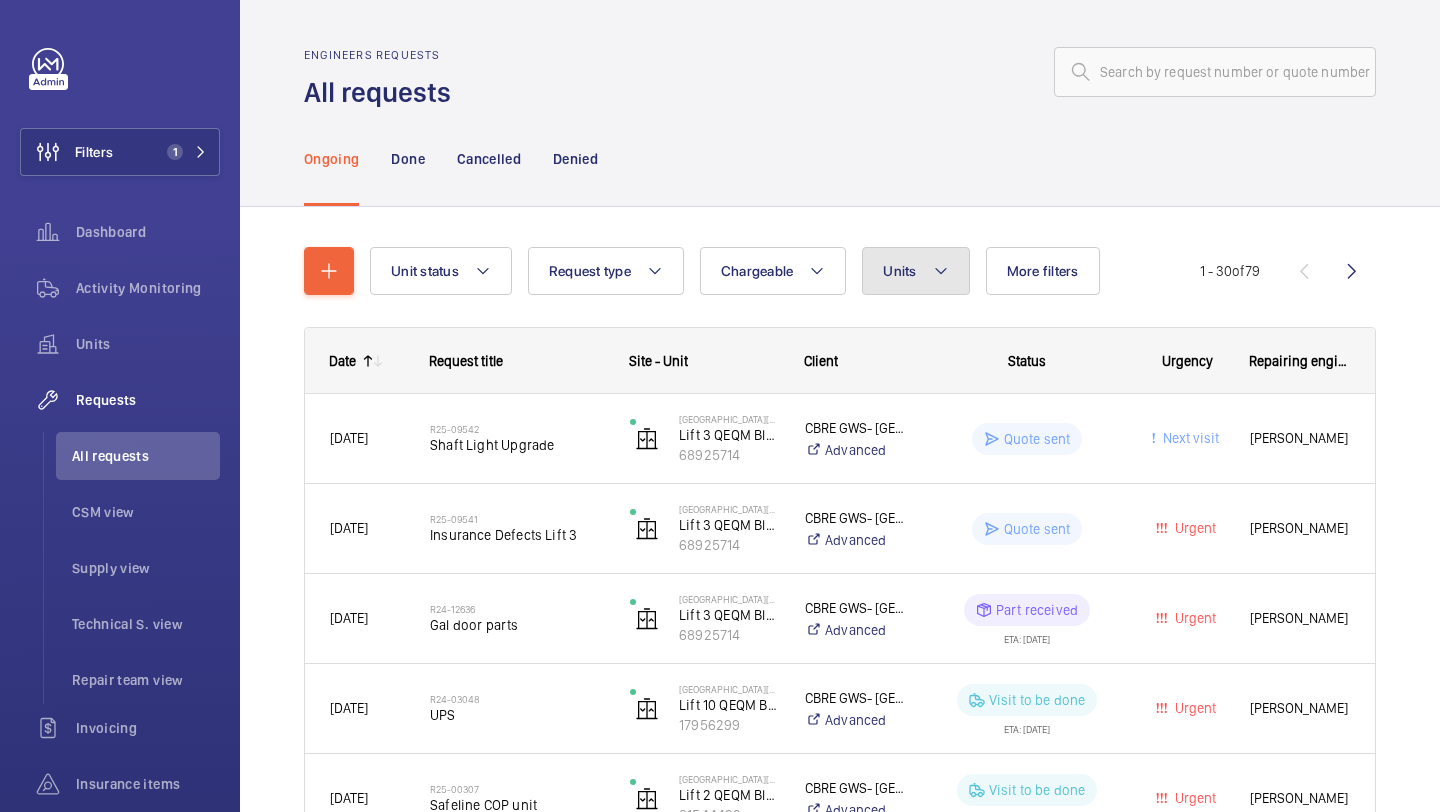 click on "Units" 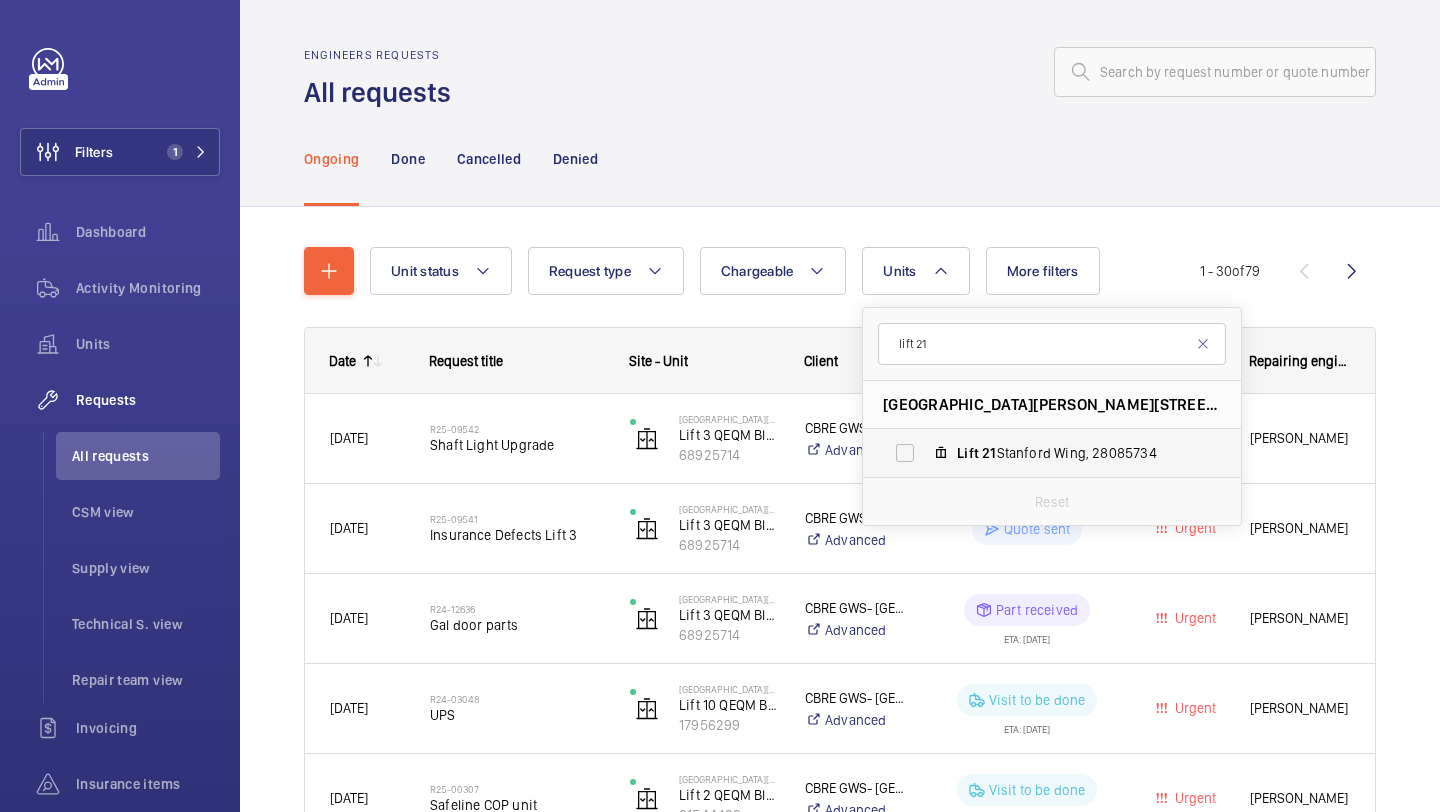 type on "lift 21" 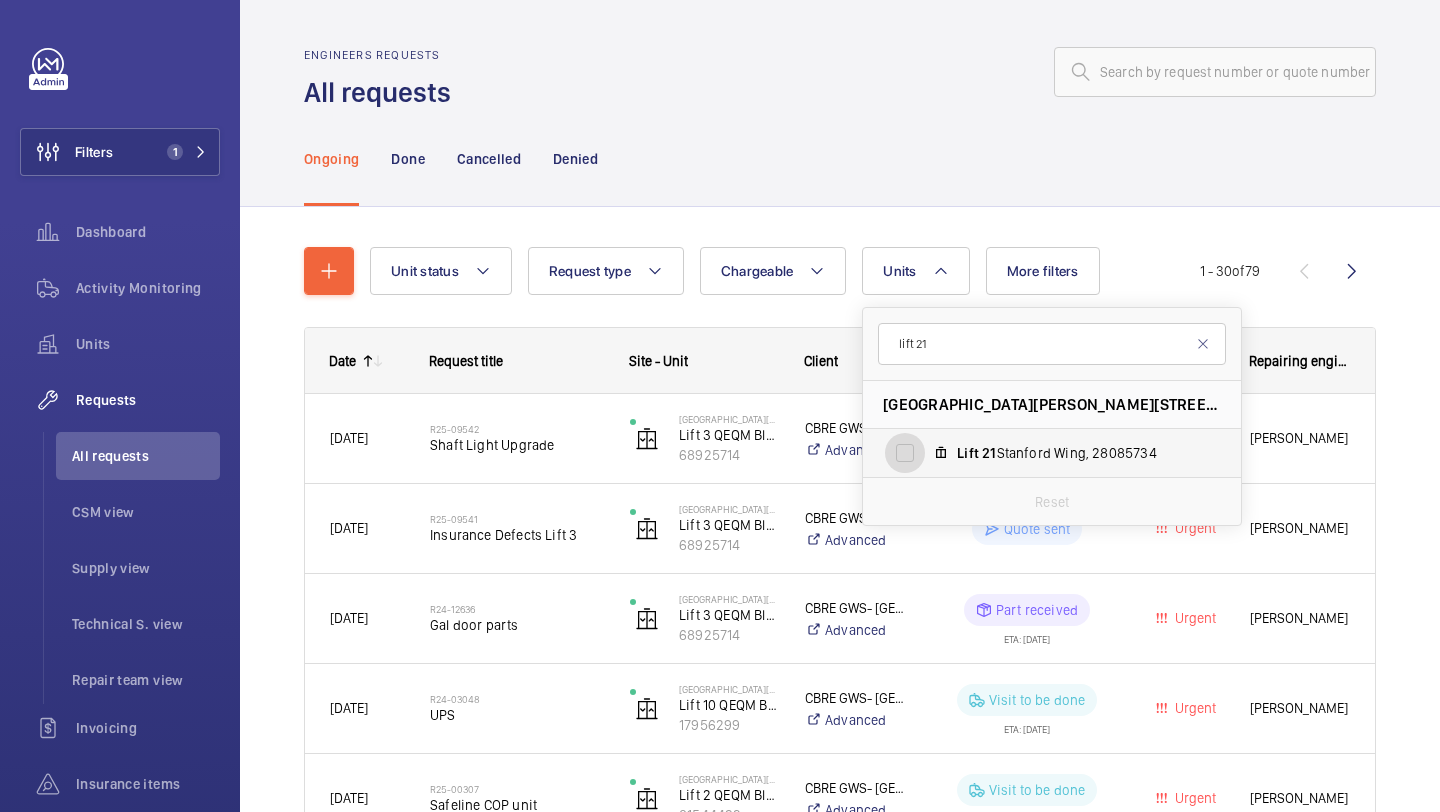 click on "Lift   21  Stanford Wing, 28085734" at bounding box center (905, 453) 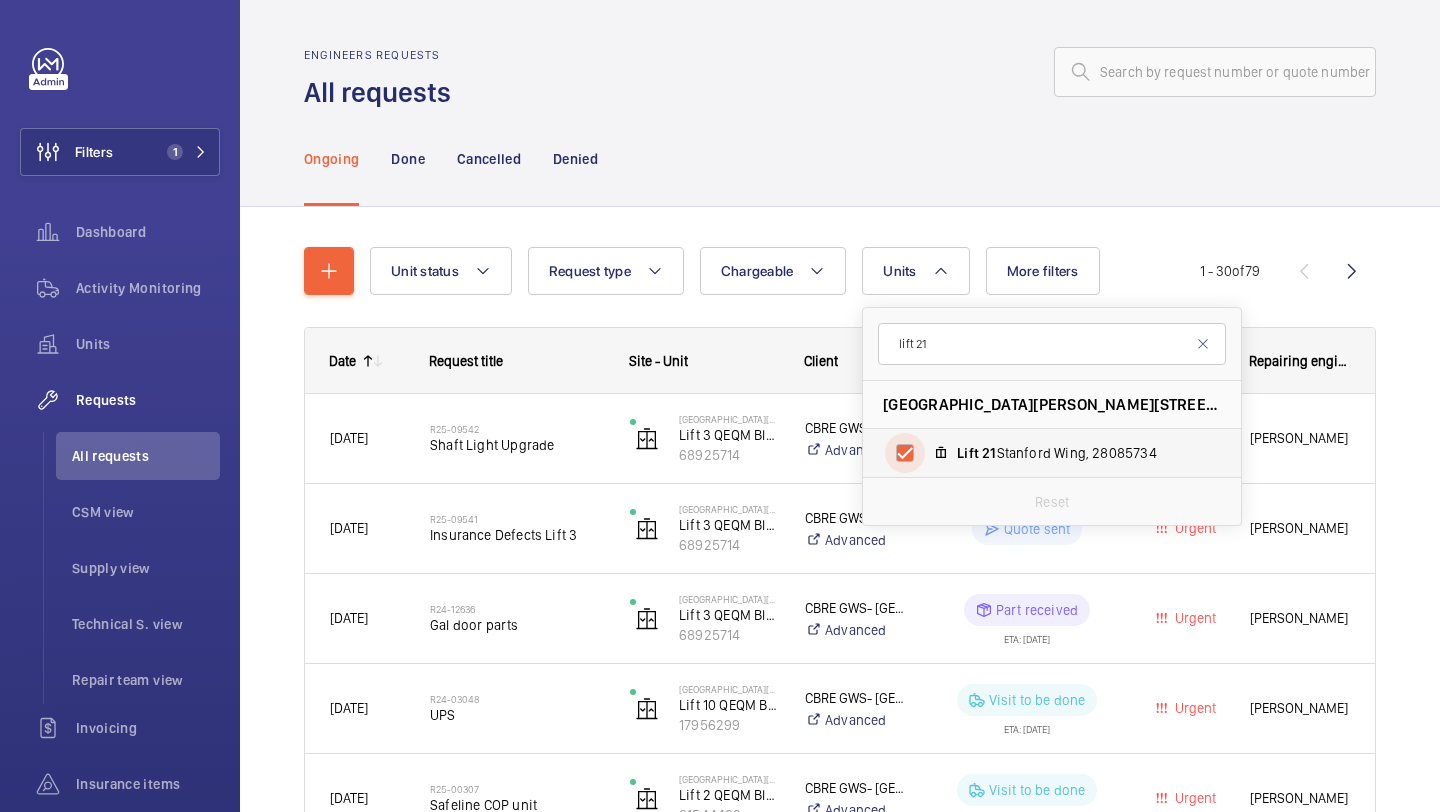 checkbox on "true" 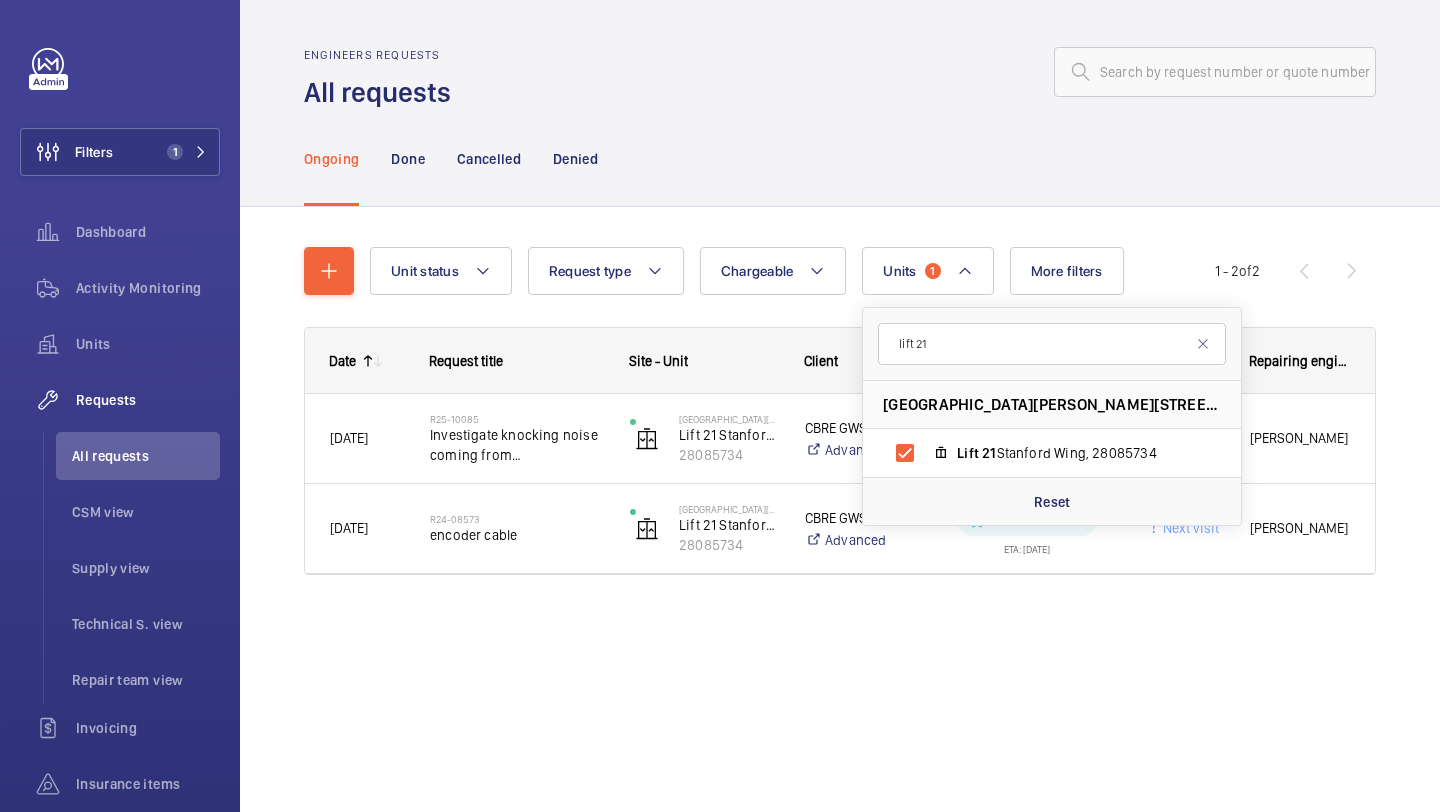 click on "Unit status Request type  Chargeable Units  1 lift [STREET_ADDRESS][PERSON_NAME] Lift   [GEOGRAPHIC_DATA] Reset More filters Request status Urgency Repairing engineer Engineer Device type Reset all filters 1 - 2  of  2
Date
Request title
Site - Unit" 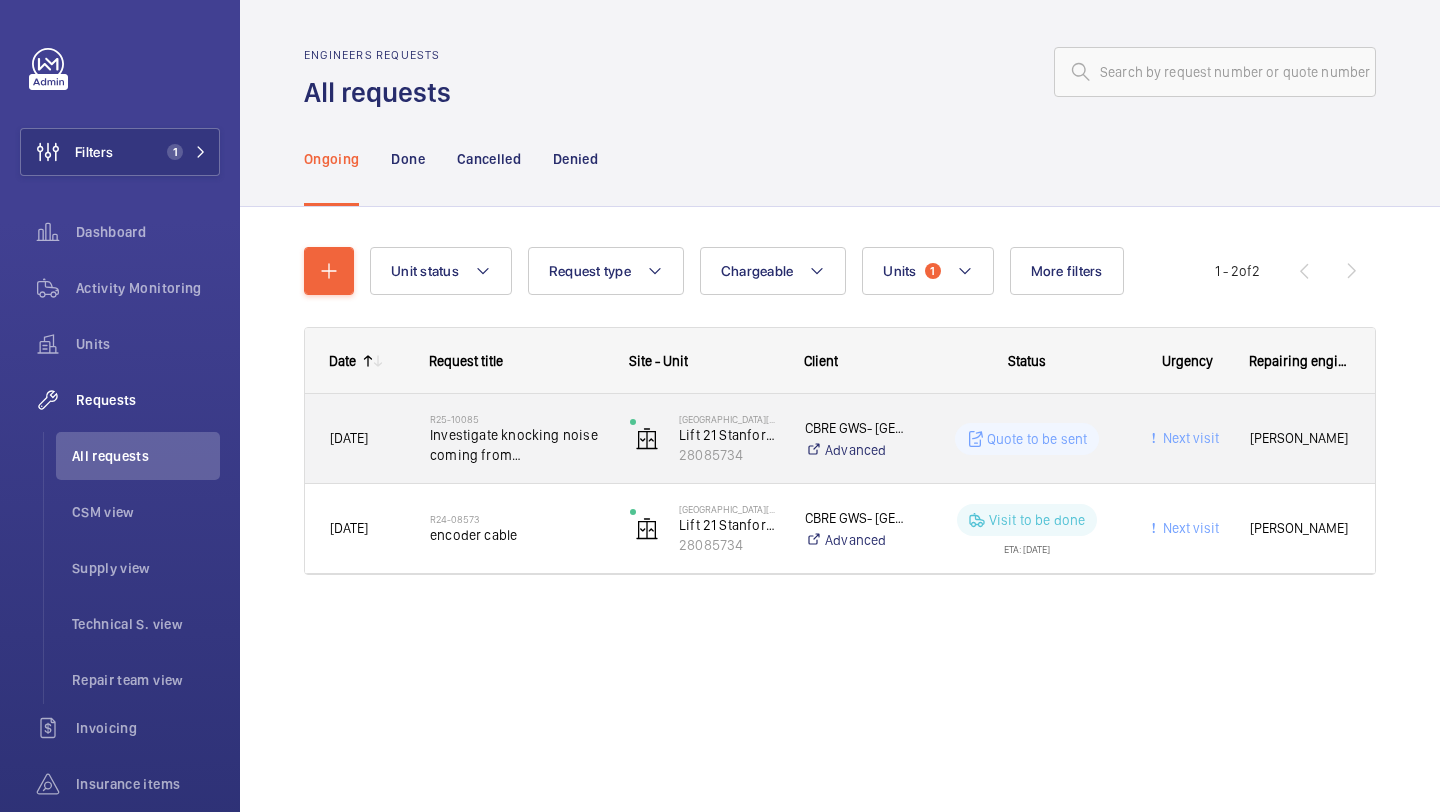 click on "R25-10085   Investigate knocking noise coming from counterweight" 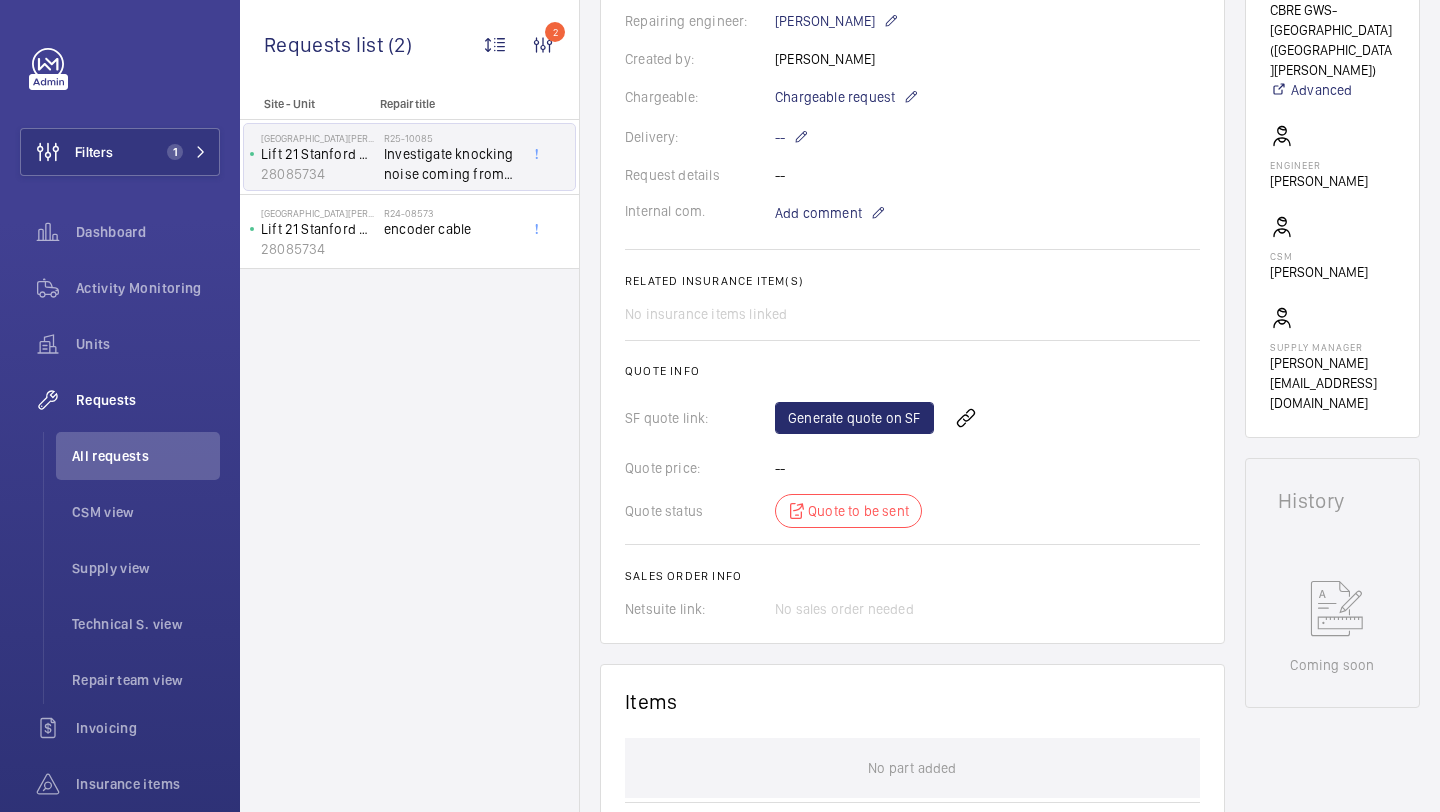 scroll, scrollTop: 404, scrollLeft: 0, axis: vertical 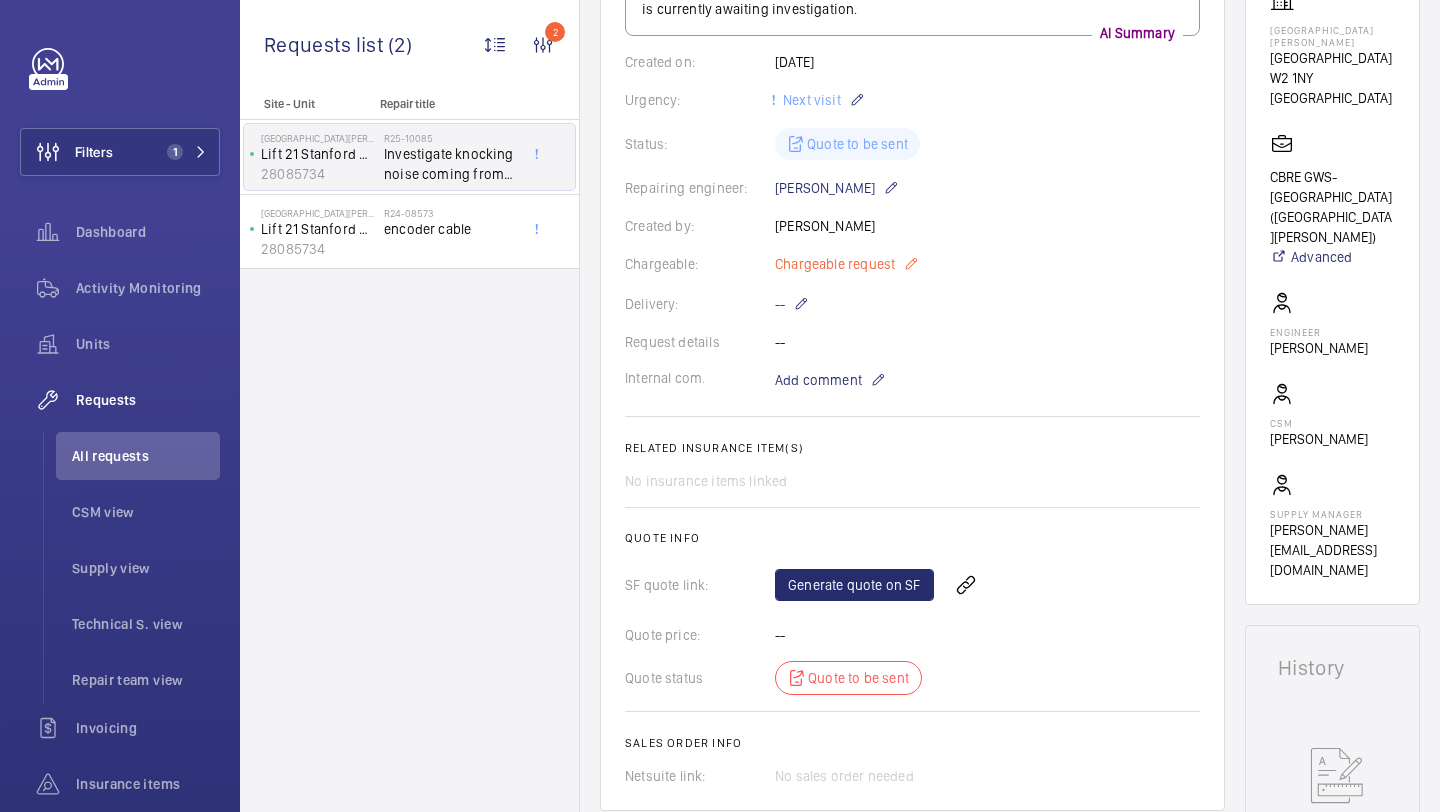 click 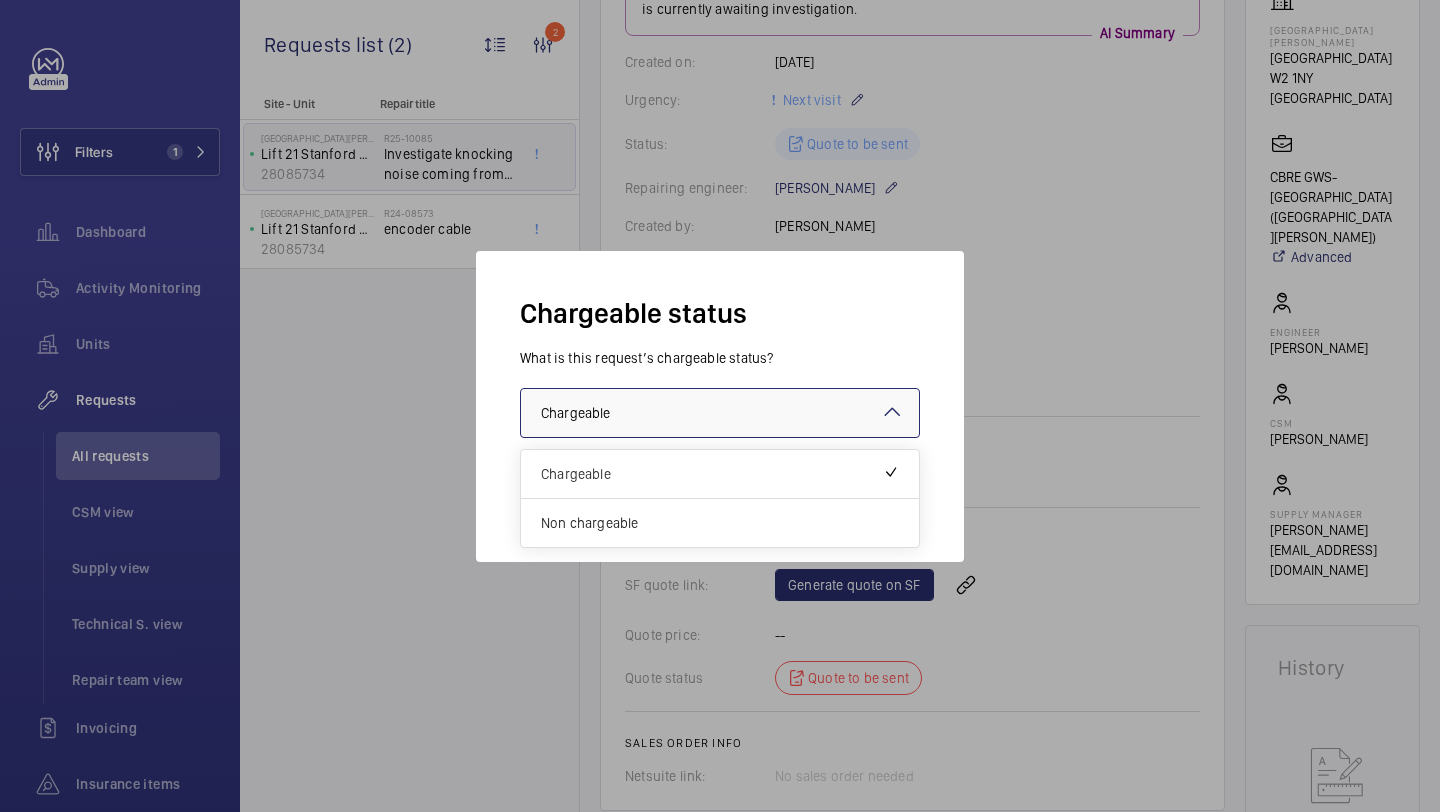 click at bounding box center [720, 413] 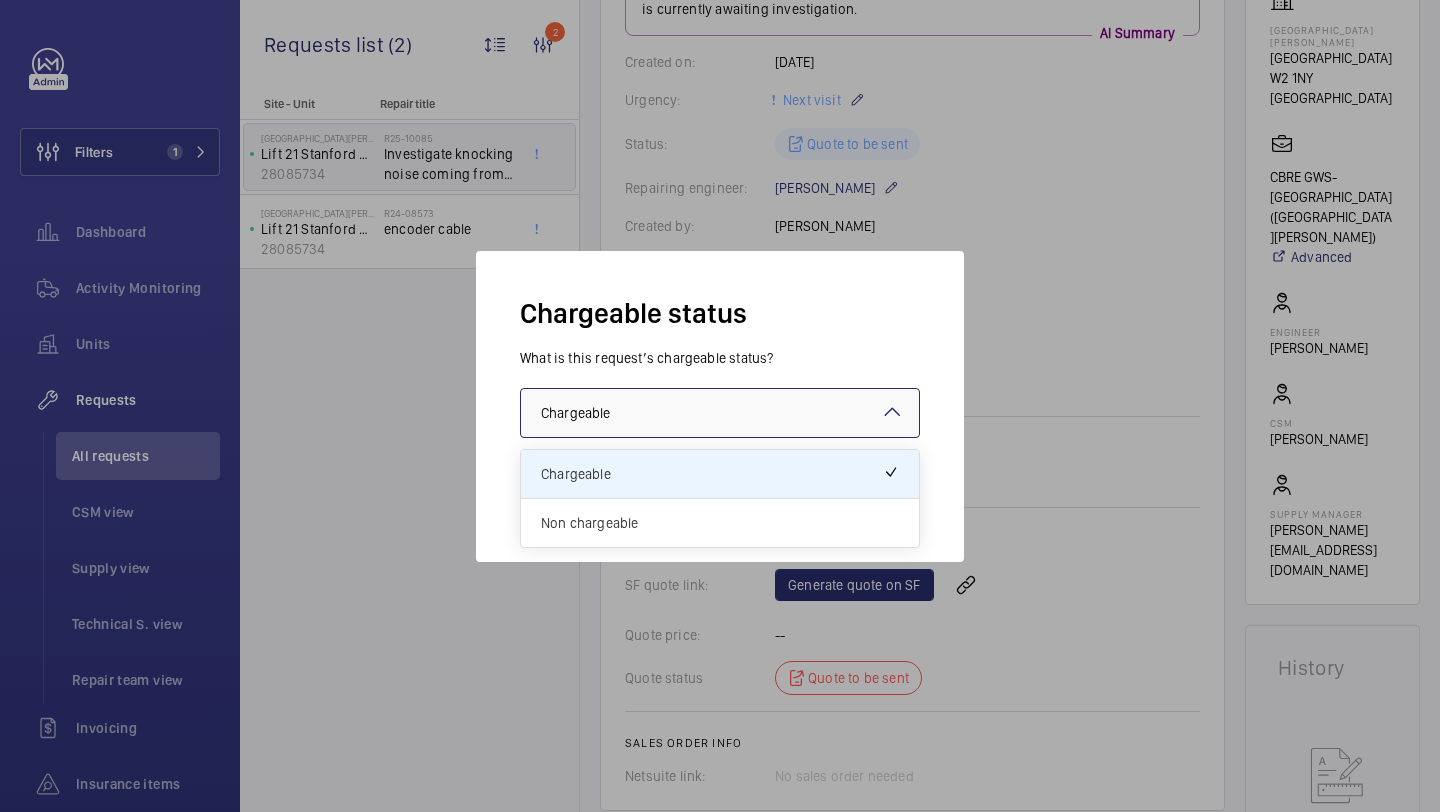 click on "Non chargeable" at bounding box center (720, 523) 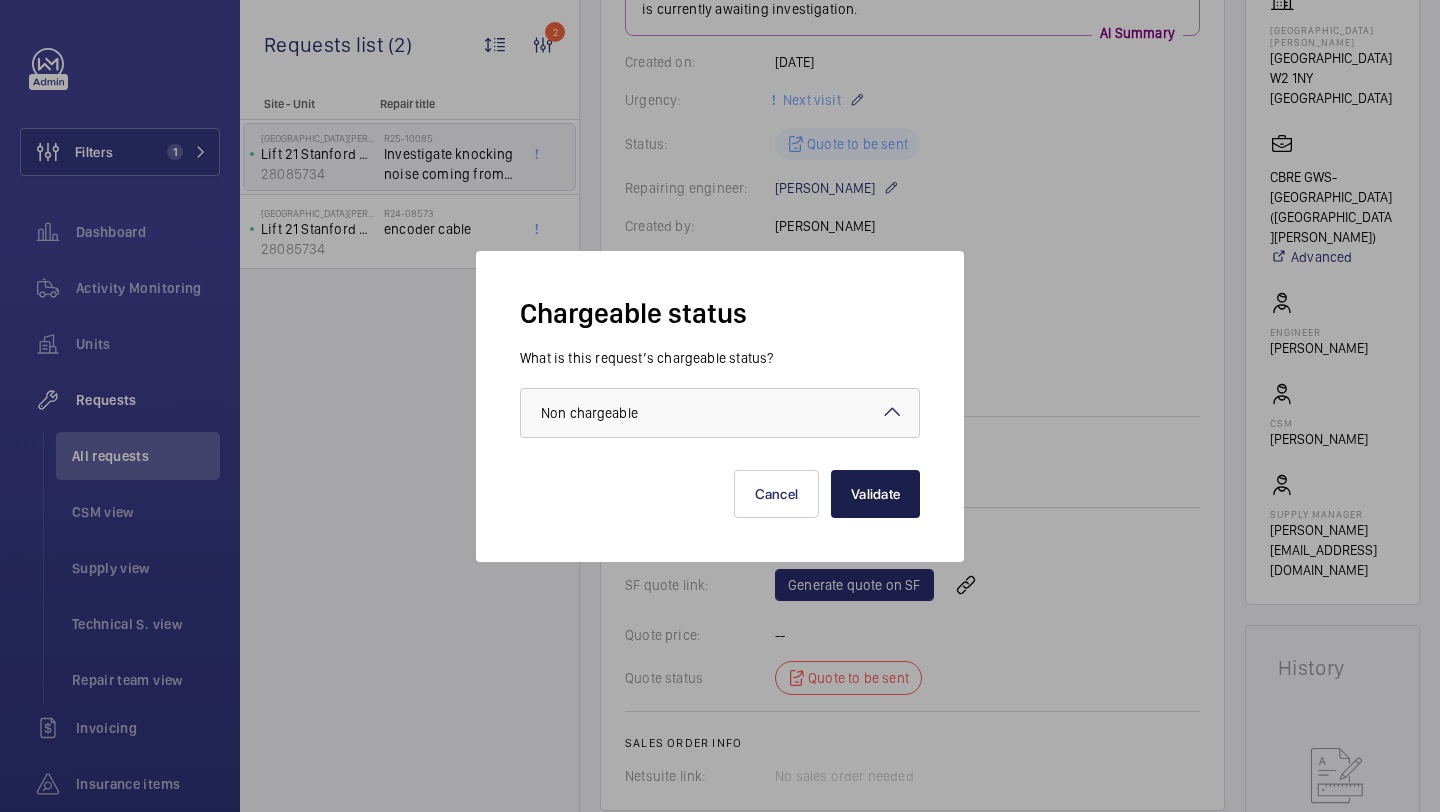 click on "Validate" at bounding box center (875, 494) 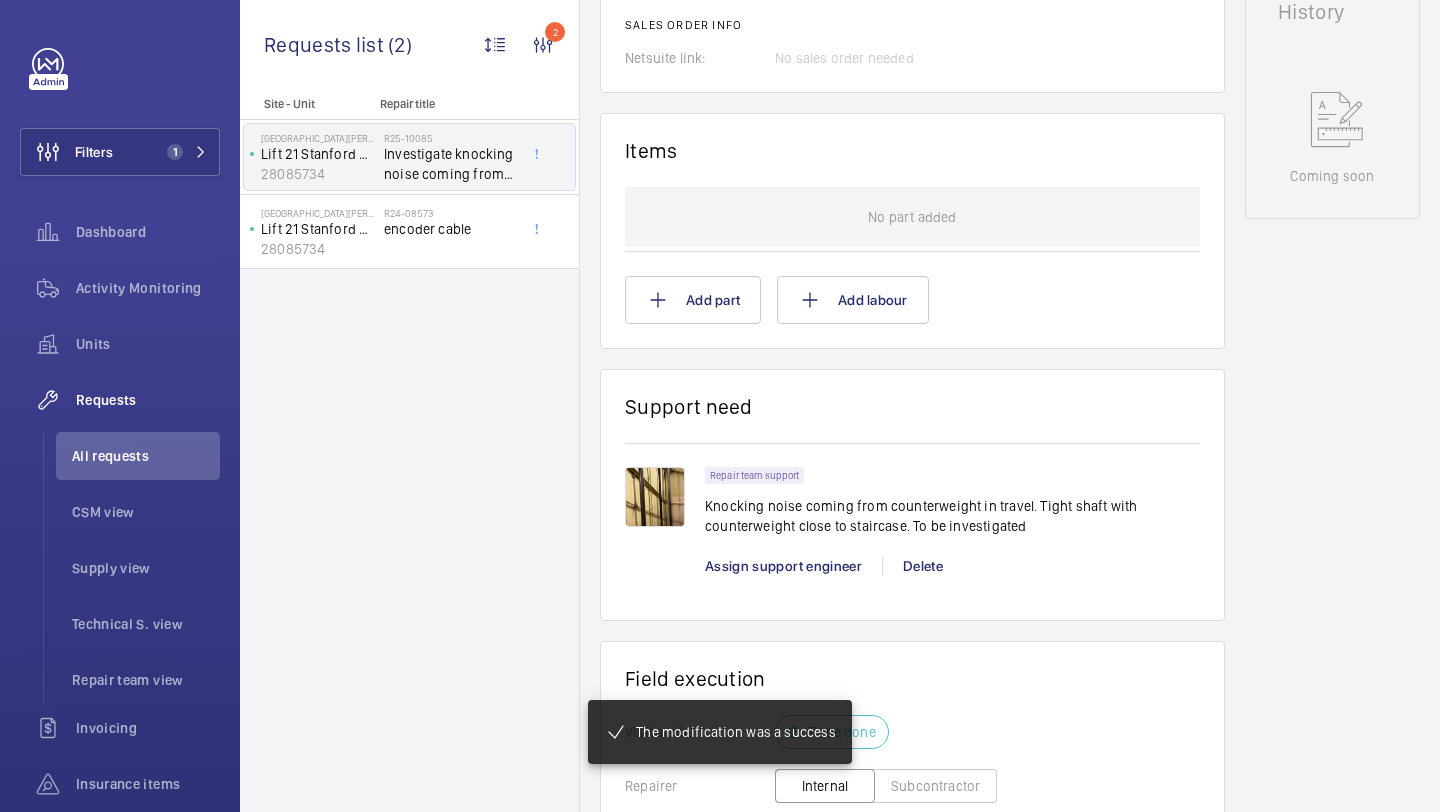 scroll, scrollTop: 1142, scrollLeft: 0, axis: vertical 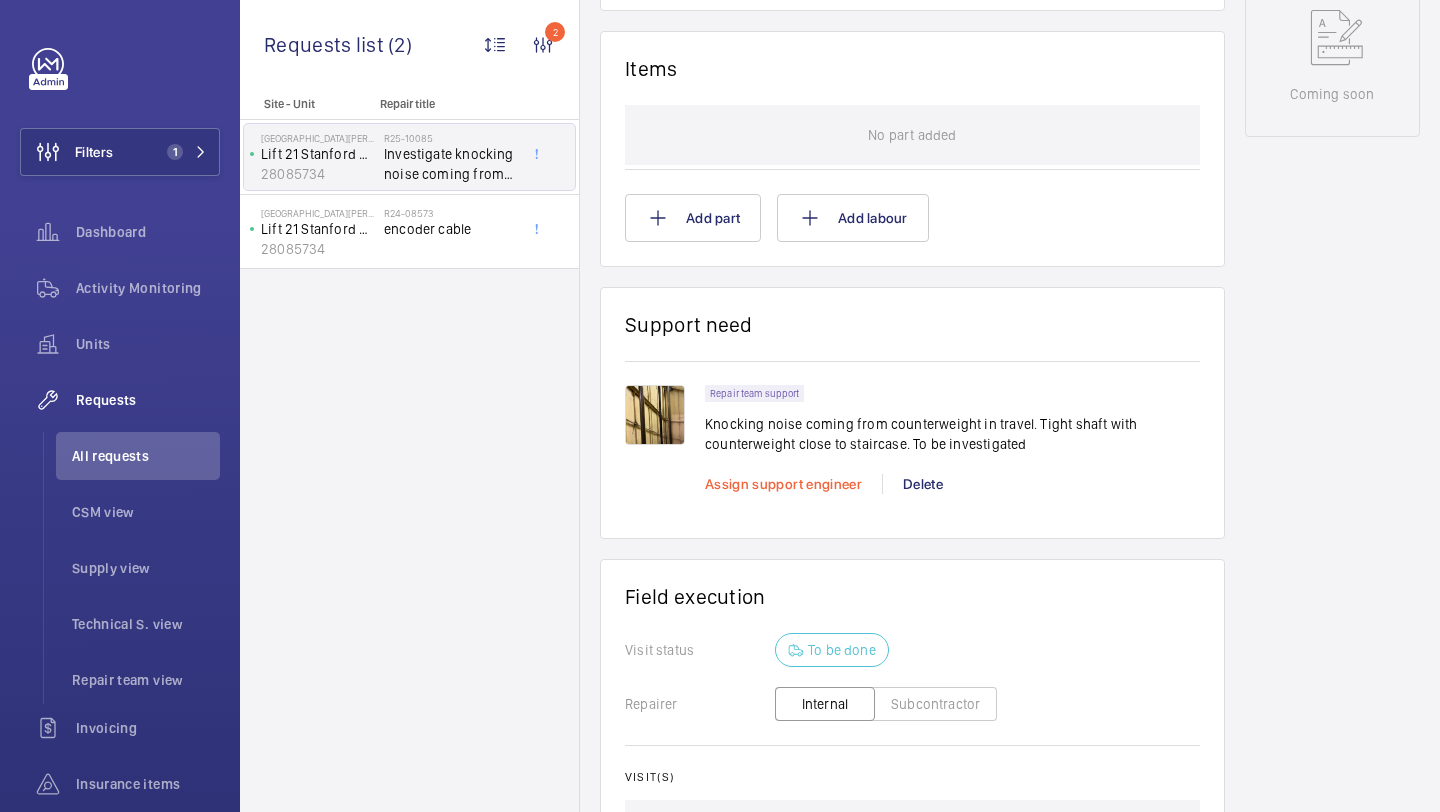 click on "Assign support engineer" 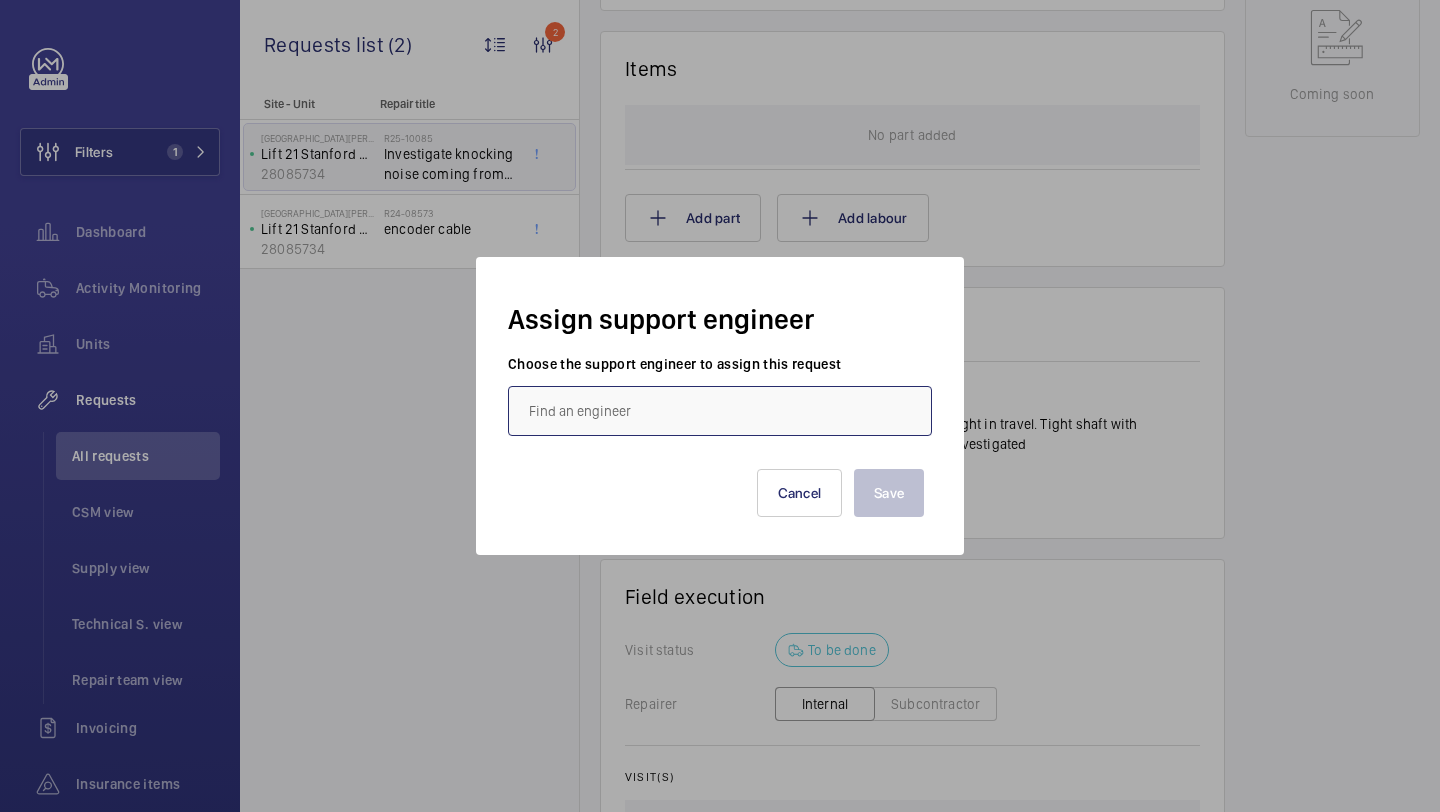 click at bounding box center [720, 411] 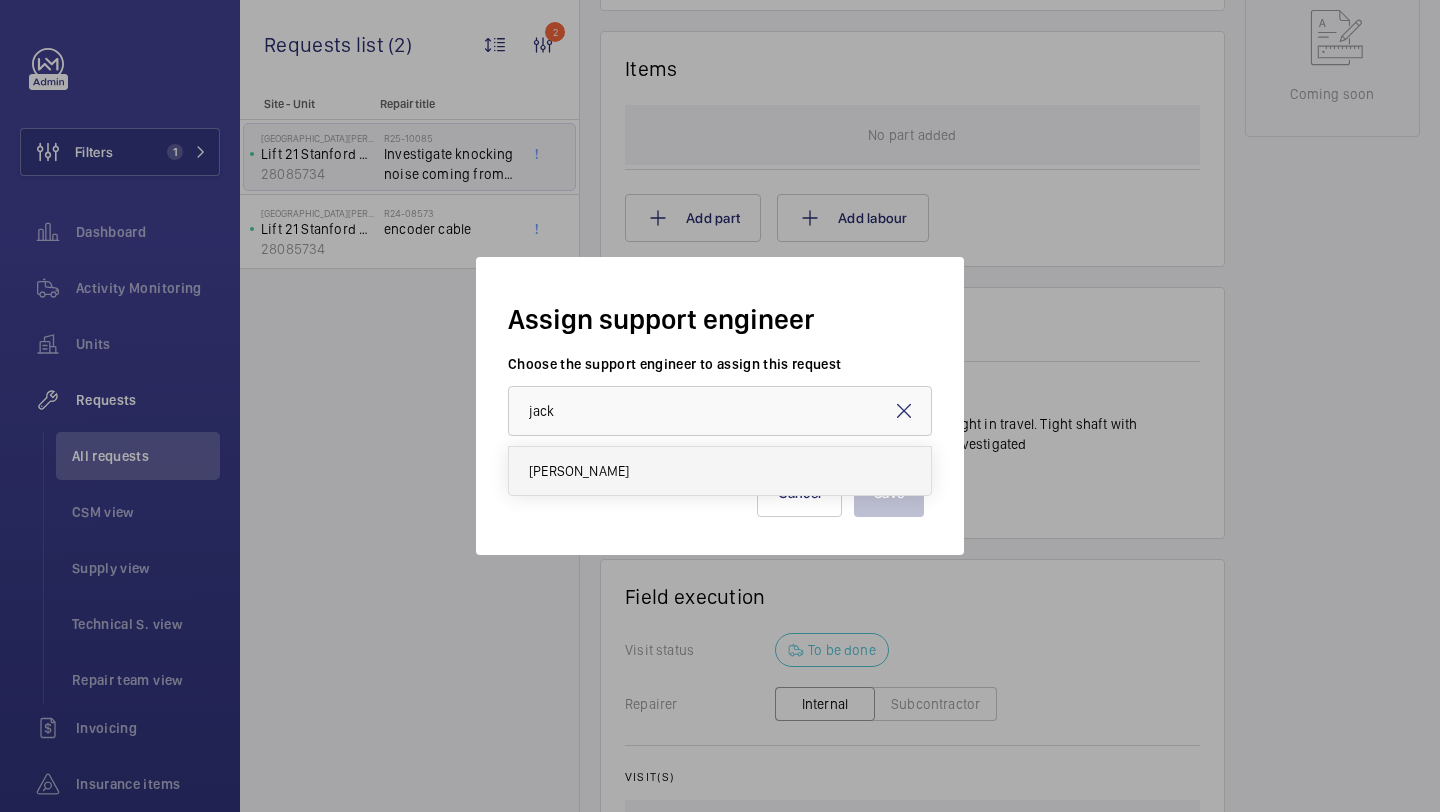 click on "[PERSON_NAME]" at bounding box center [720, 471] 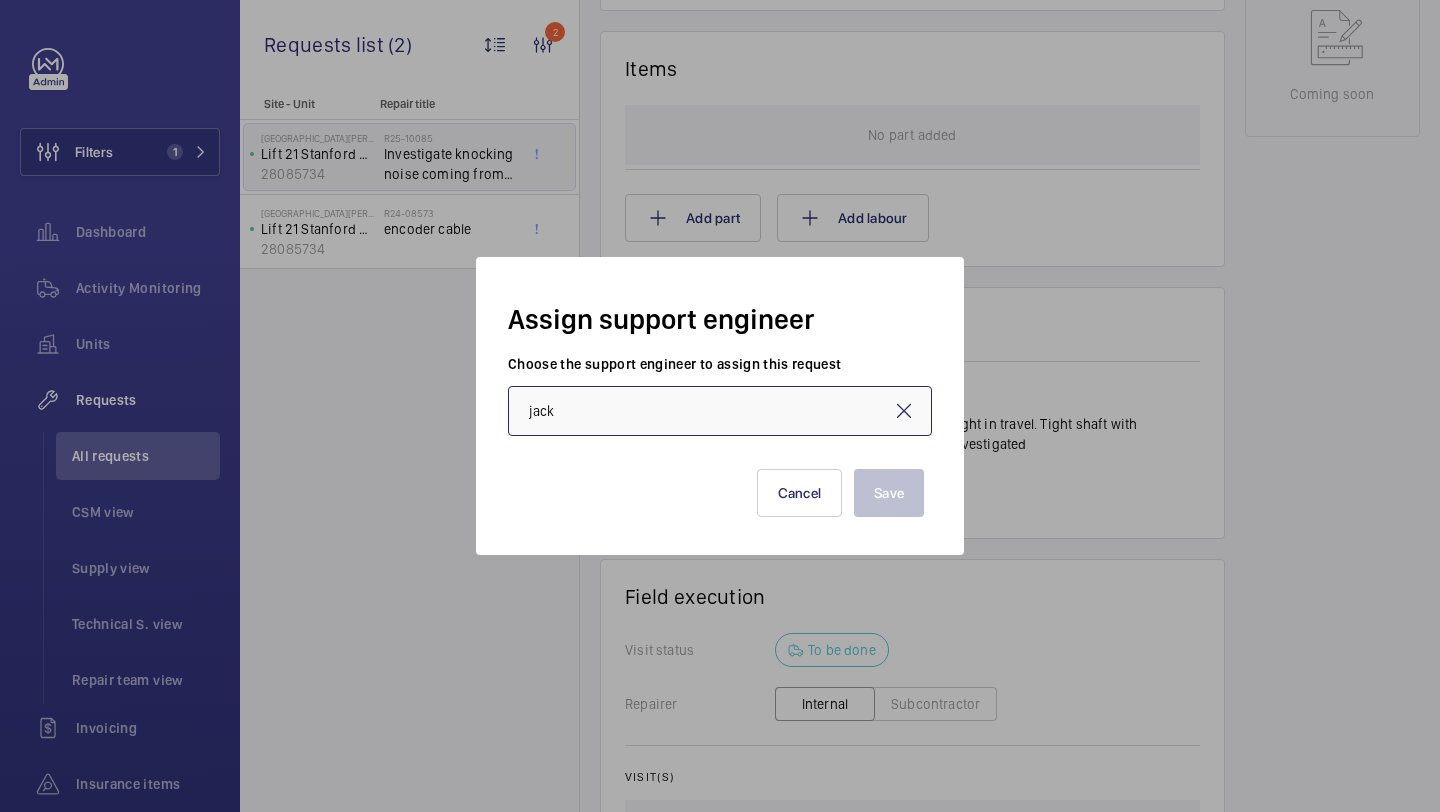 type on "[PERSON_NAME]" 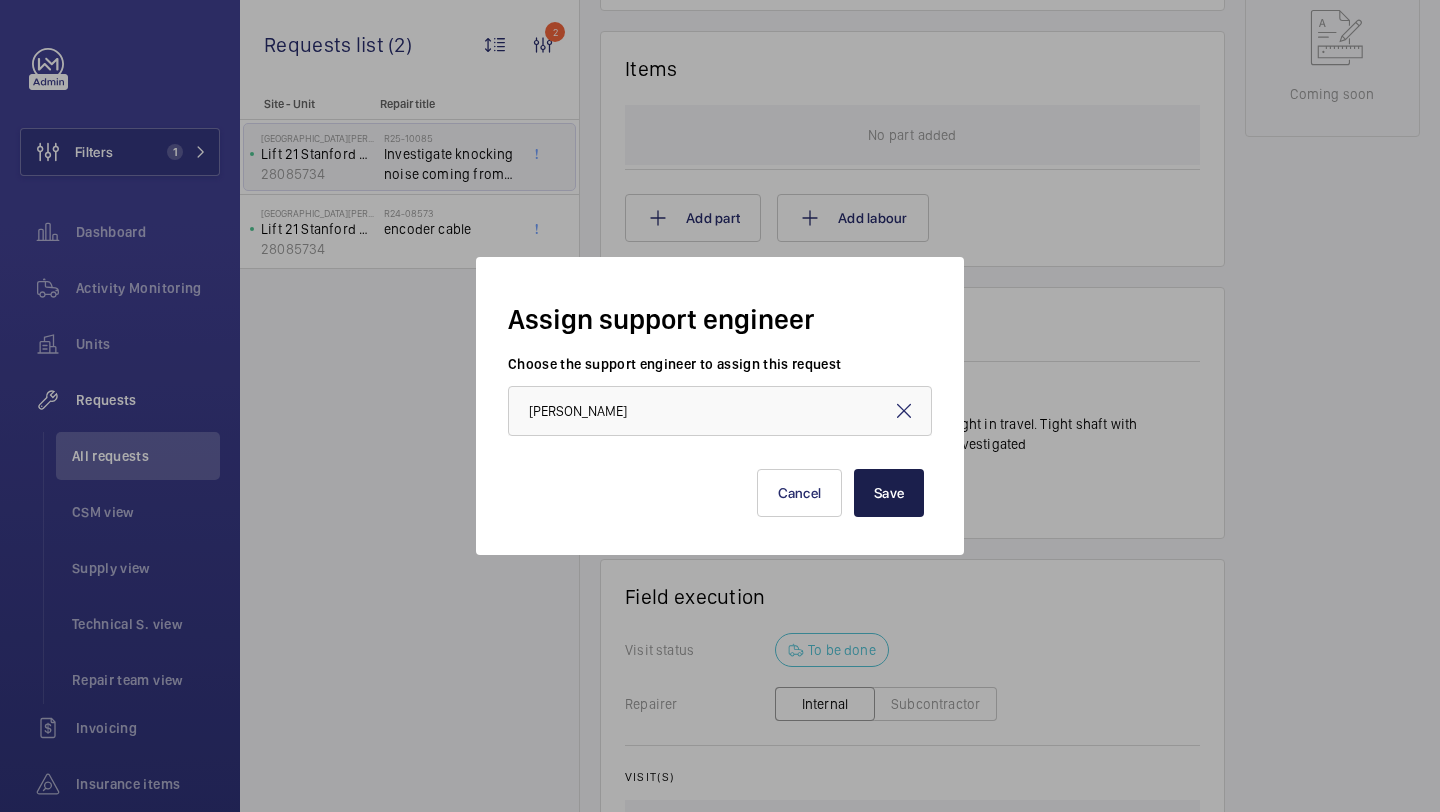 click on "Save" at bounding box center (889, 493) 